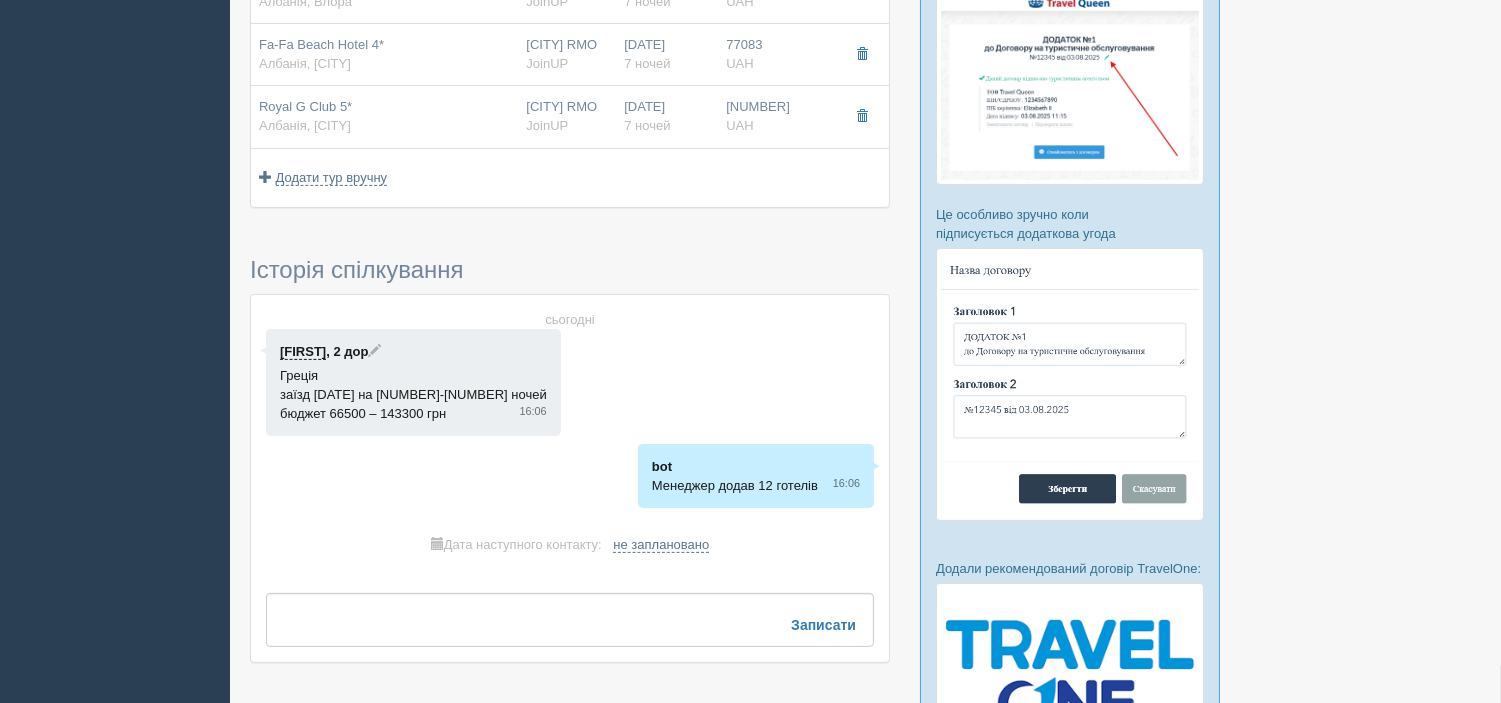 scroll, scrollTop: 1113, scrollLeft: 0, axis: vertical 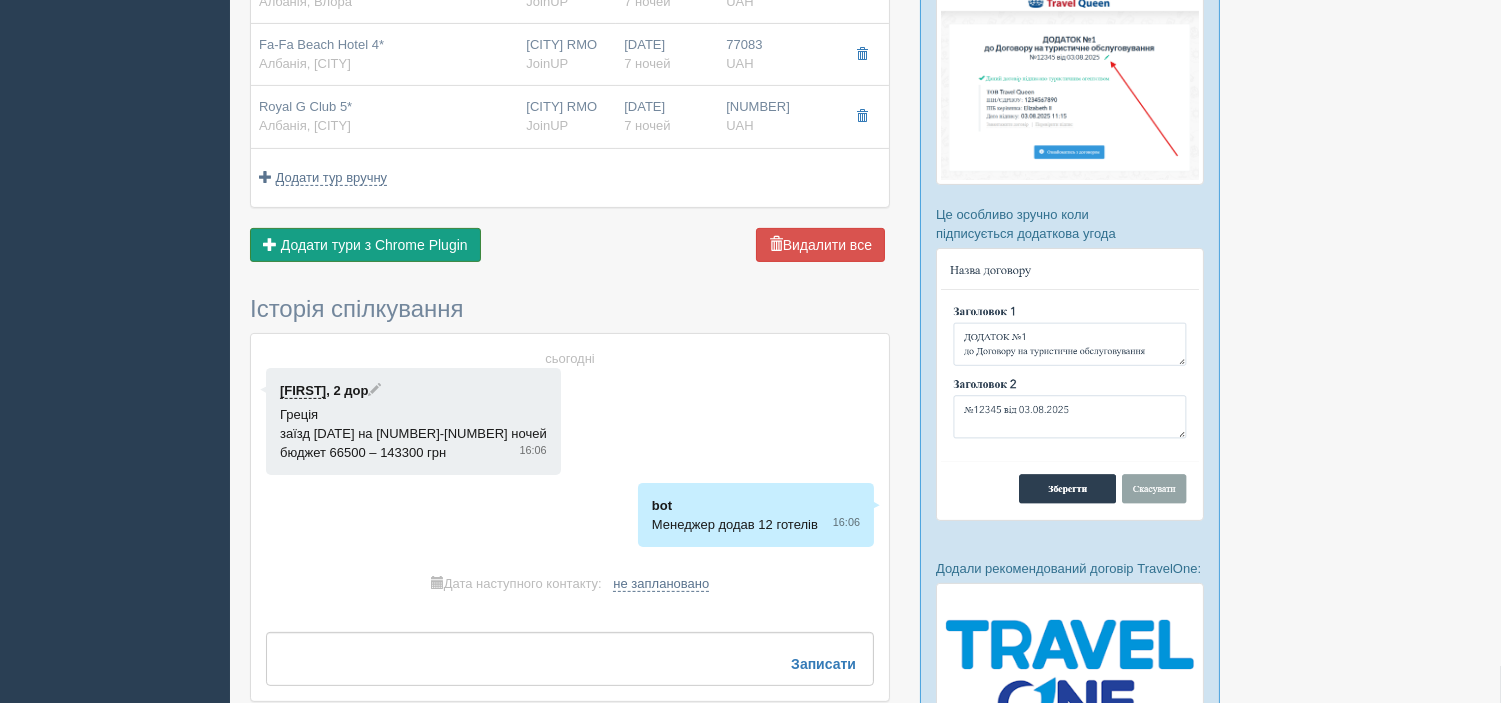 click on "Додати тури з Chrome Plugin" at bounding box center [374, 245] 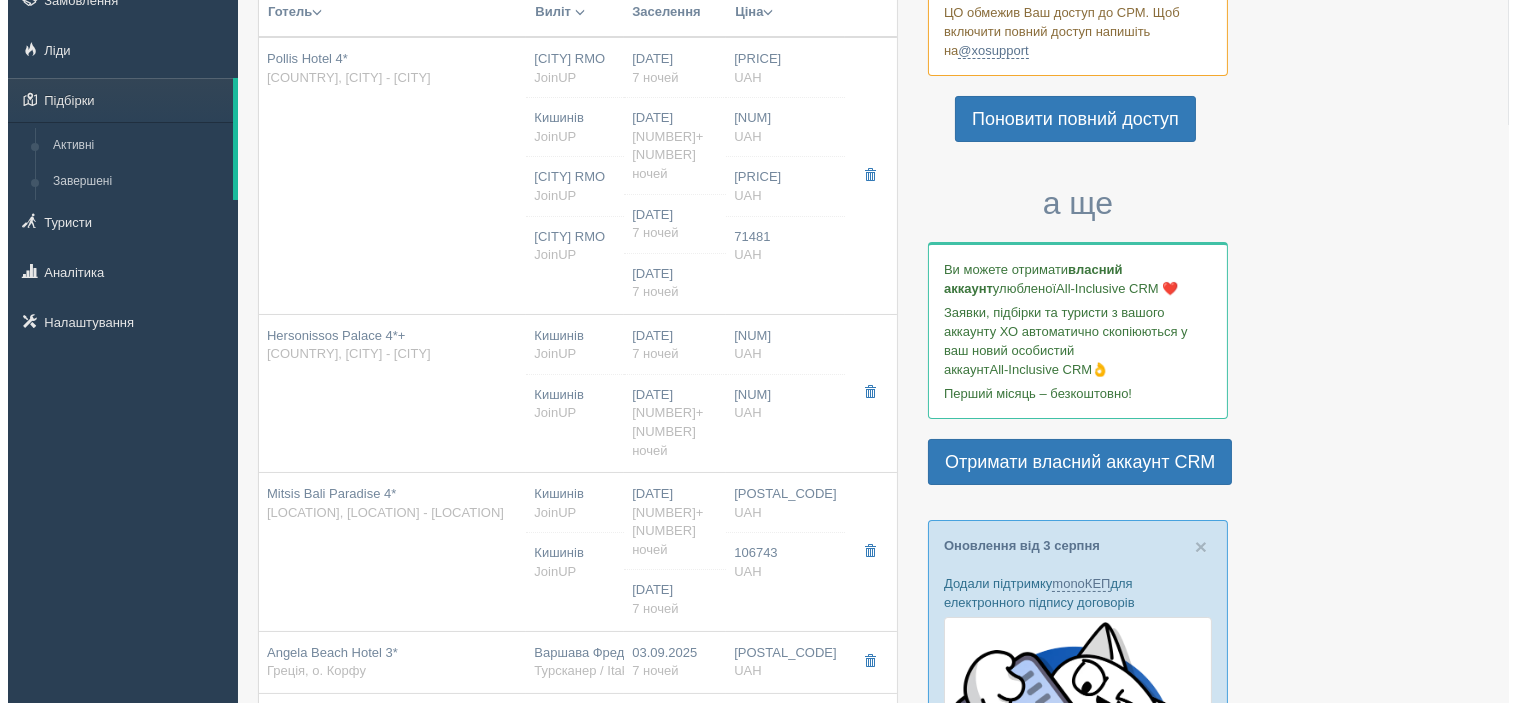 scroll, scrollTop: 113, scrollLeft: 0, axis: vertical 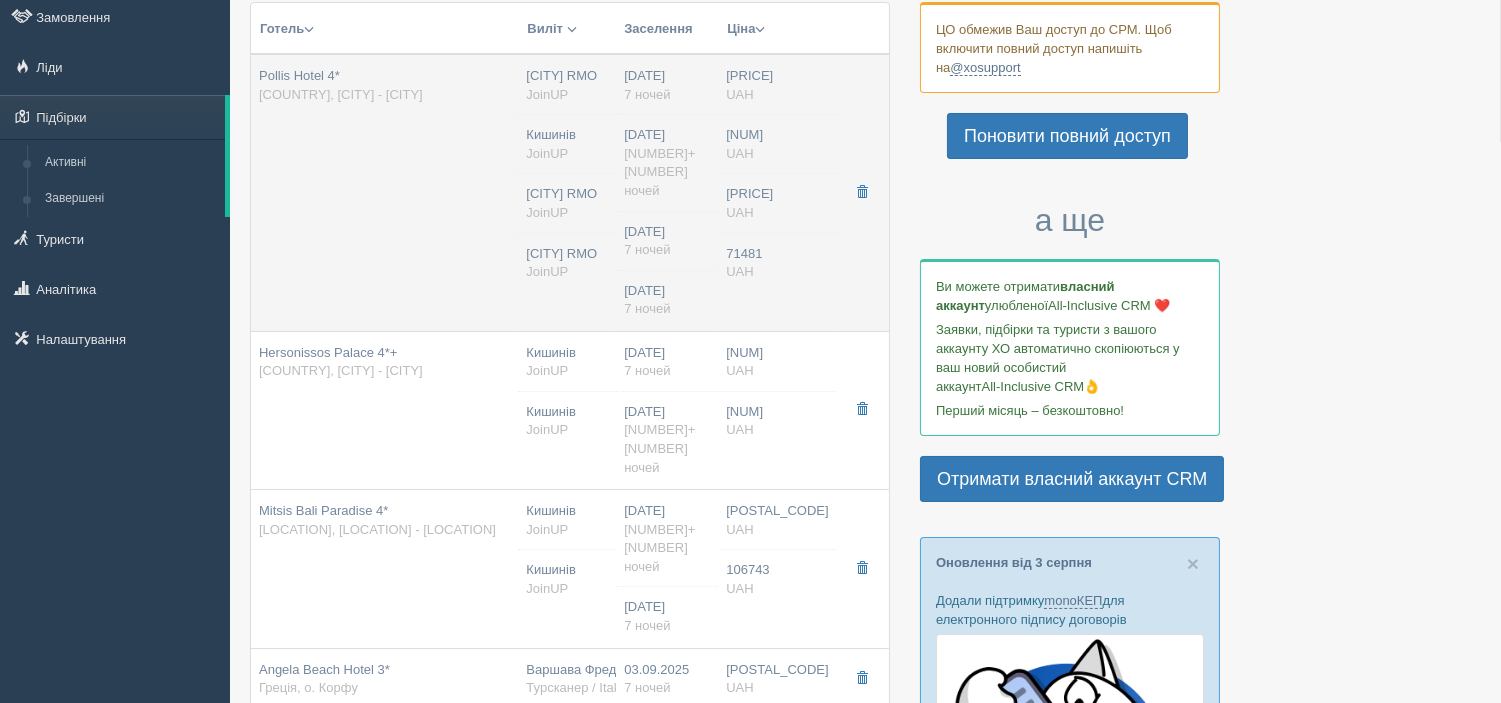 click on "Pollis Hotel 4*
Греція, [CITY] - Hersonissos" at bounding box center [384, 192] 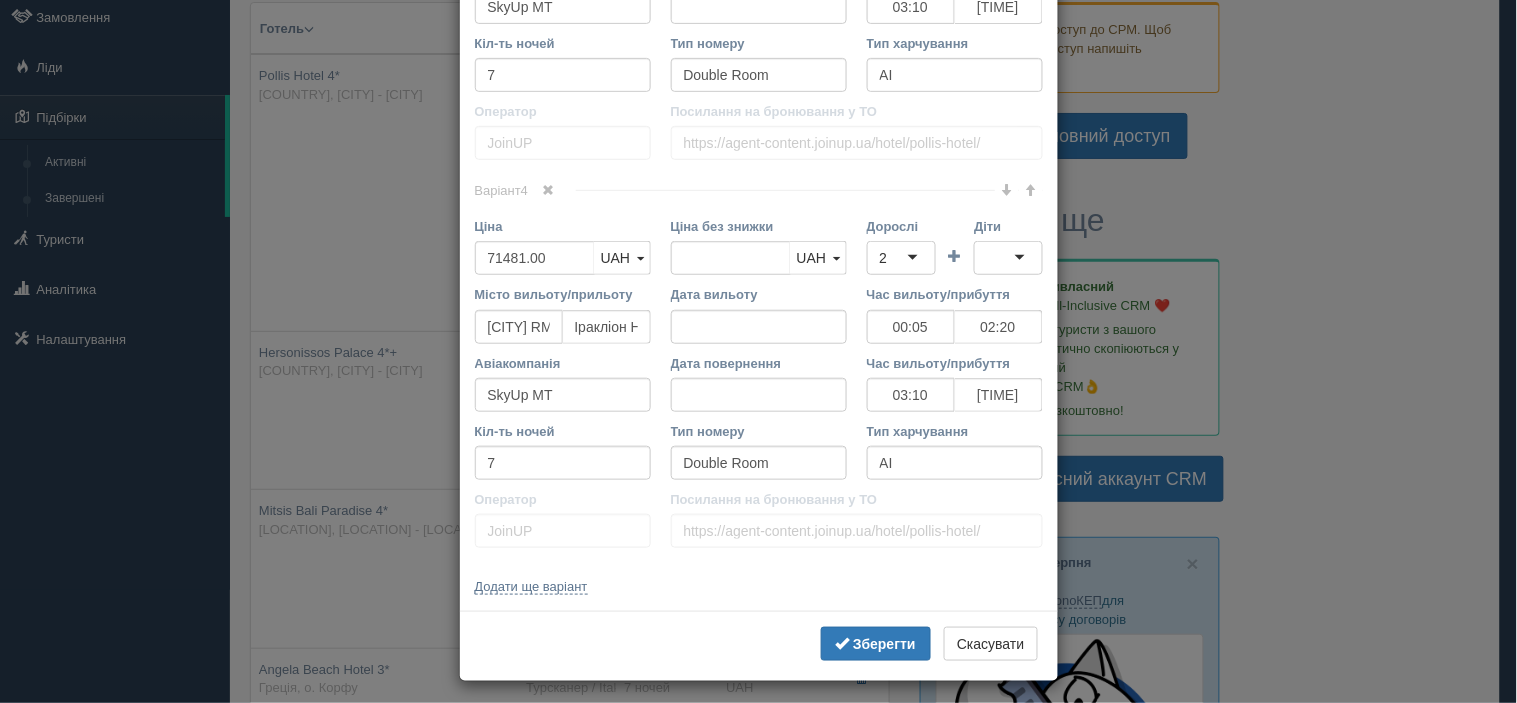 scroll, scrollTop: 2171, scrollLeft: 0, axis: vertical 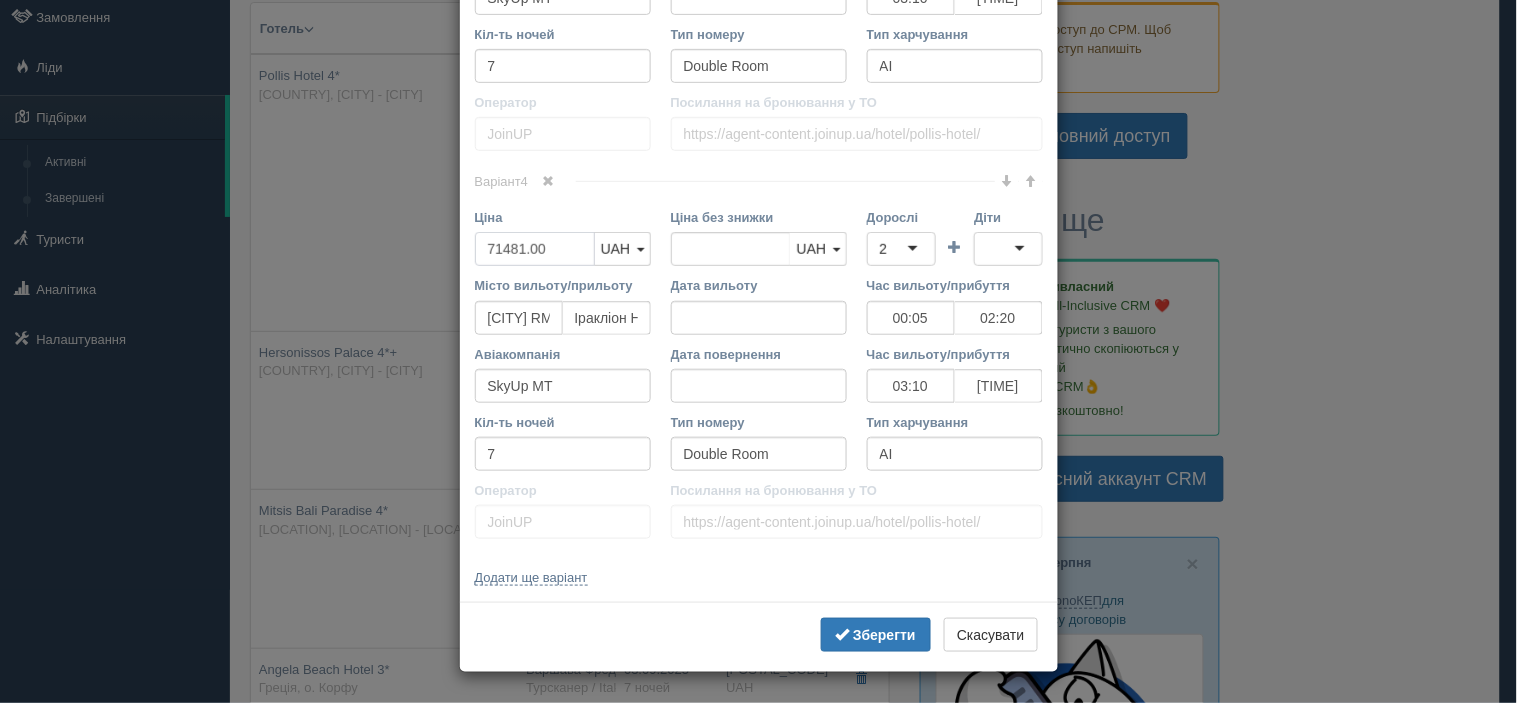 drag, startPoint x: 496, startPoint y: 248, endPoint x: 515, endPoint y: 248, distance: 19 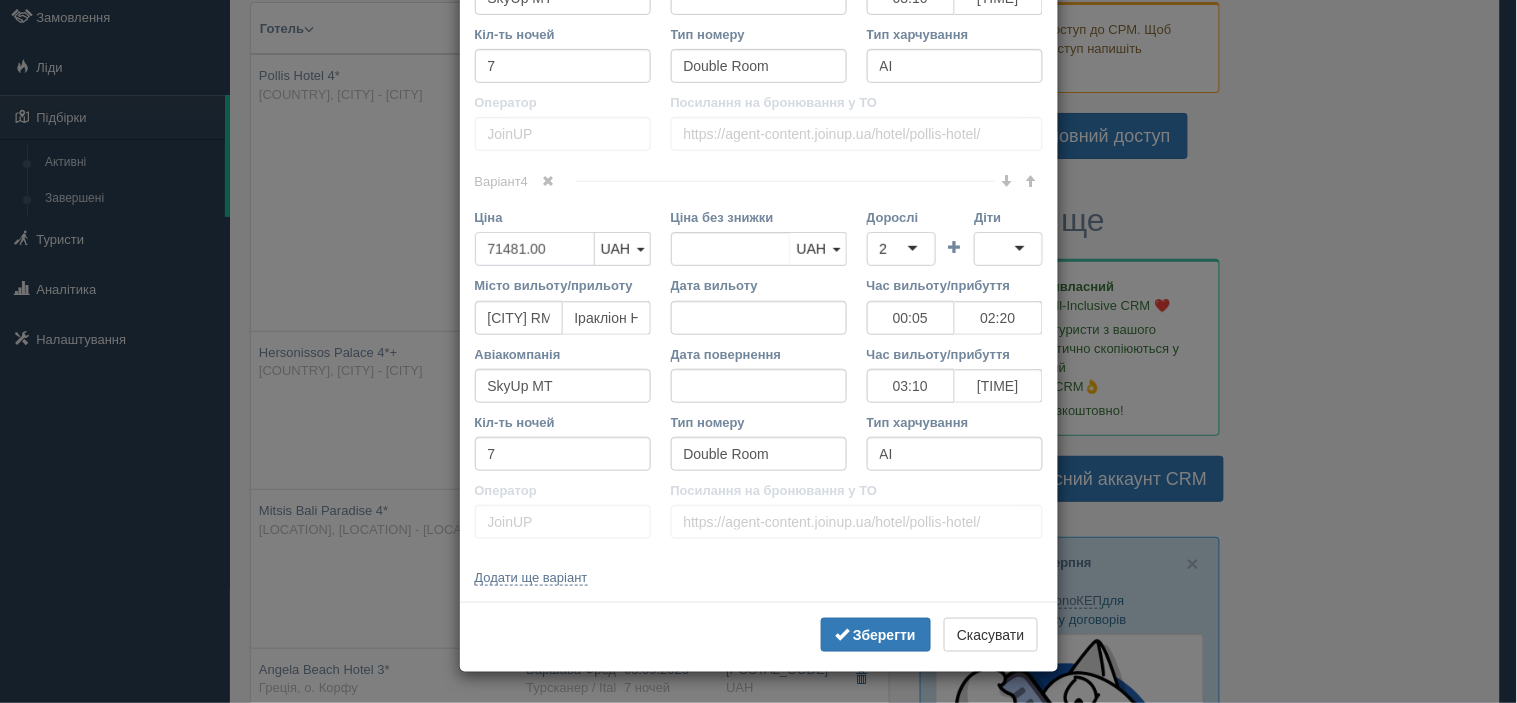 click on "71481.00" at bounding box center (535, 249) 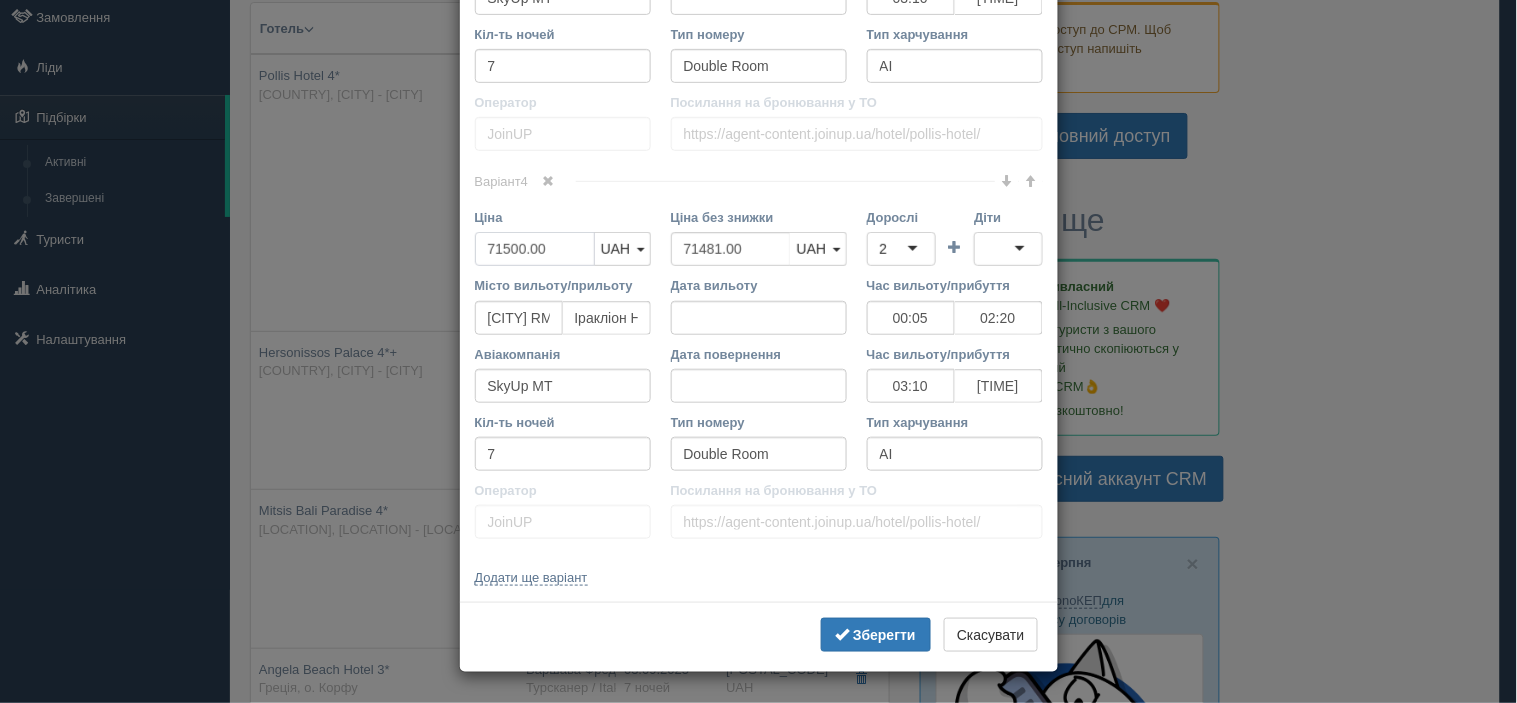 type on "71500.00" 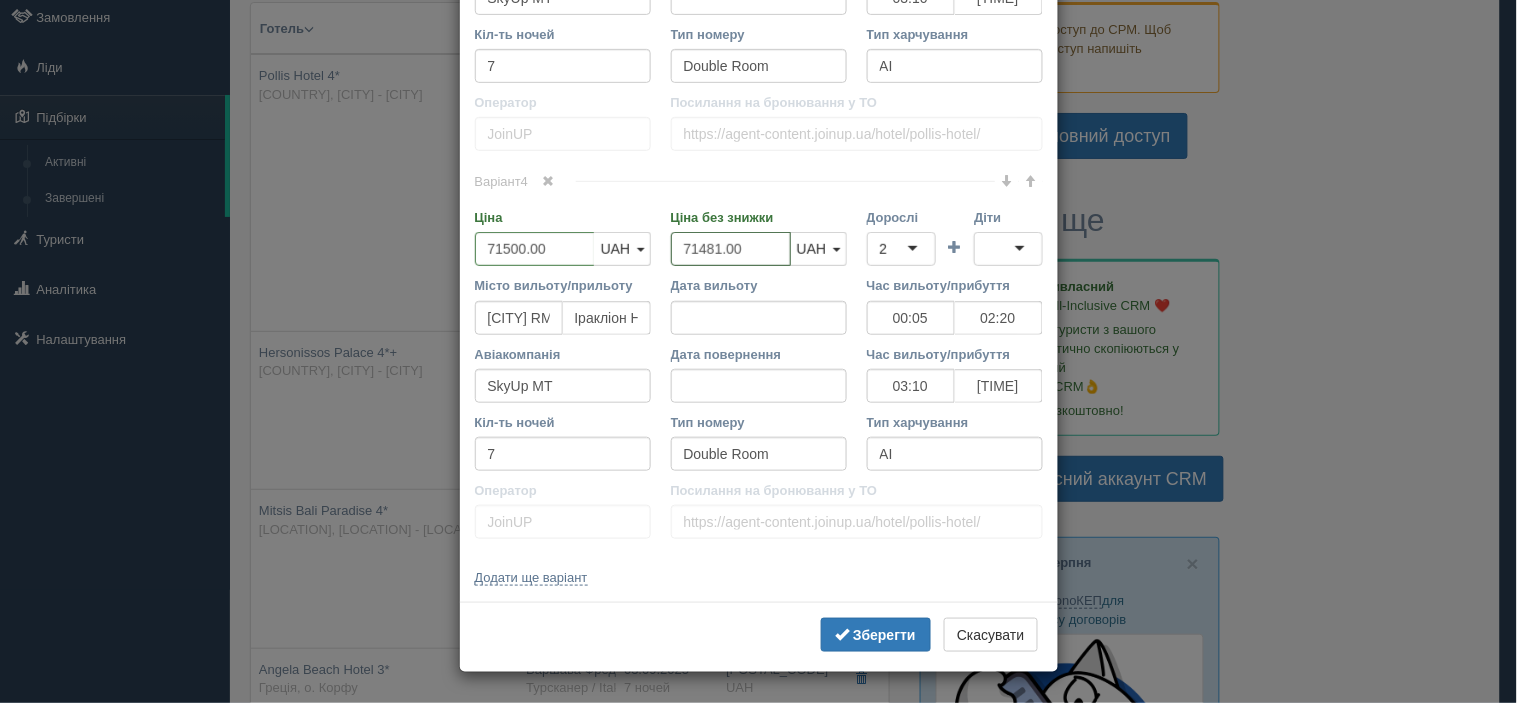 drag, startPoint x: 693, startPoint y: 250, endPoint x: 713, endPoint y: 247, distance: 20.22375 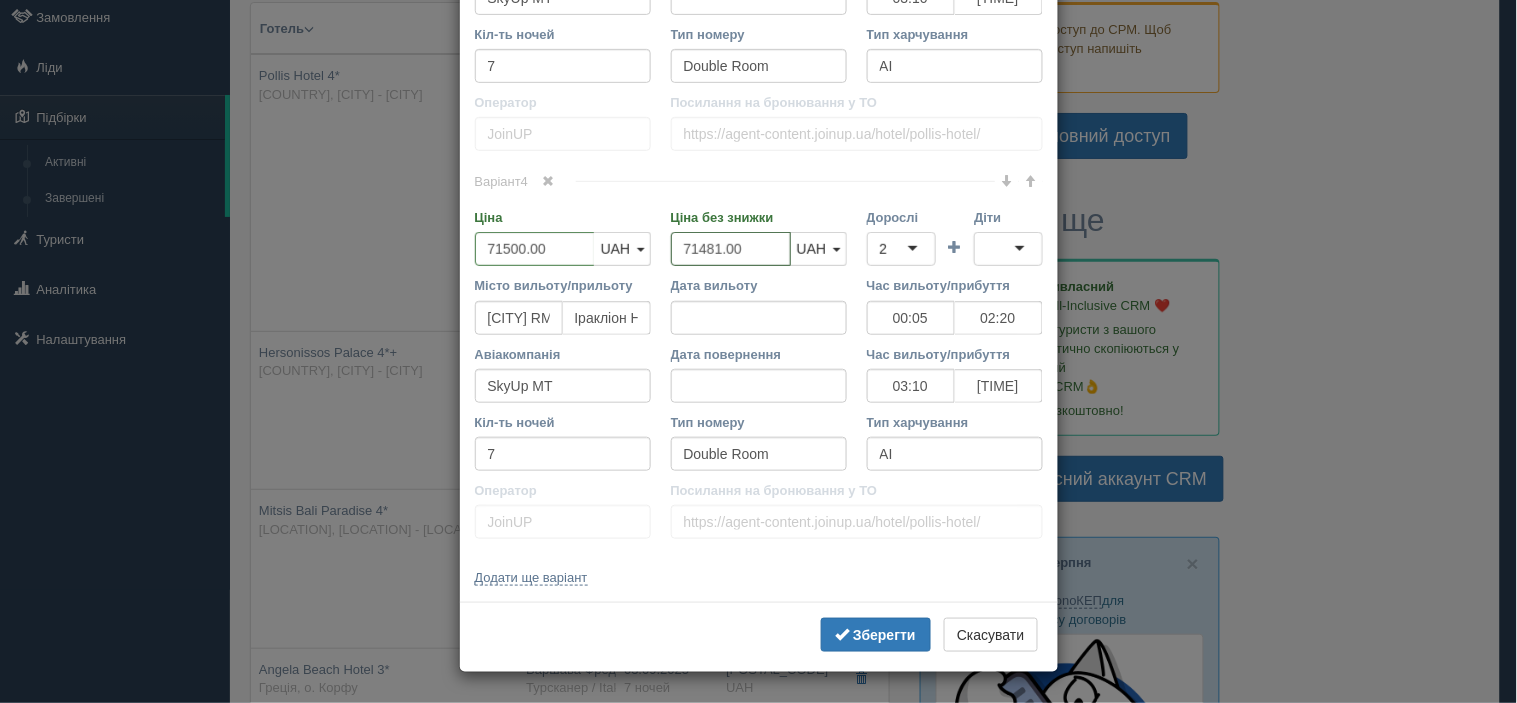 click on "71481.00" at bounding box center [731, 249] 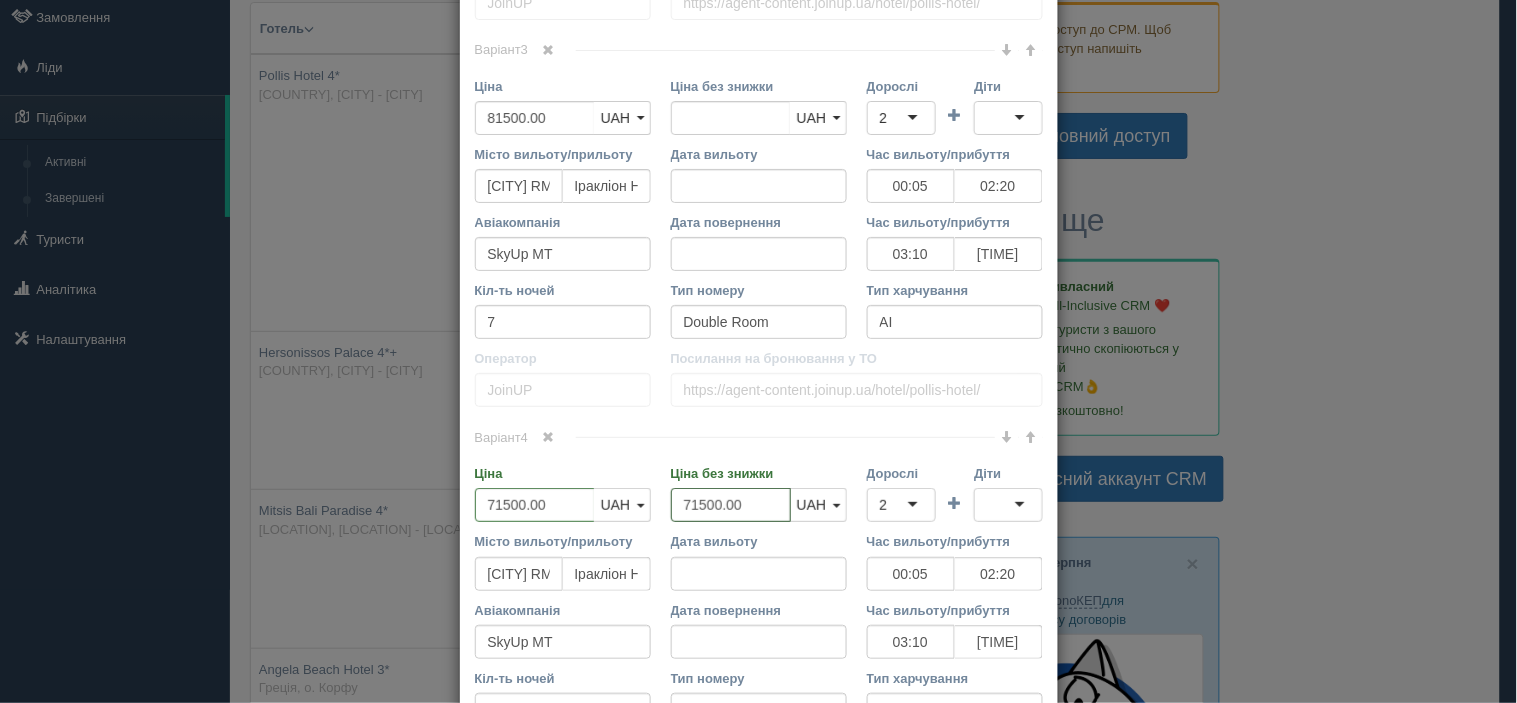 scroll, scrollTop: 2060, scrollLeft: 0, axis: vertical 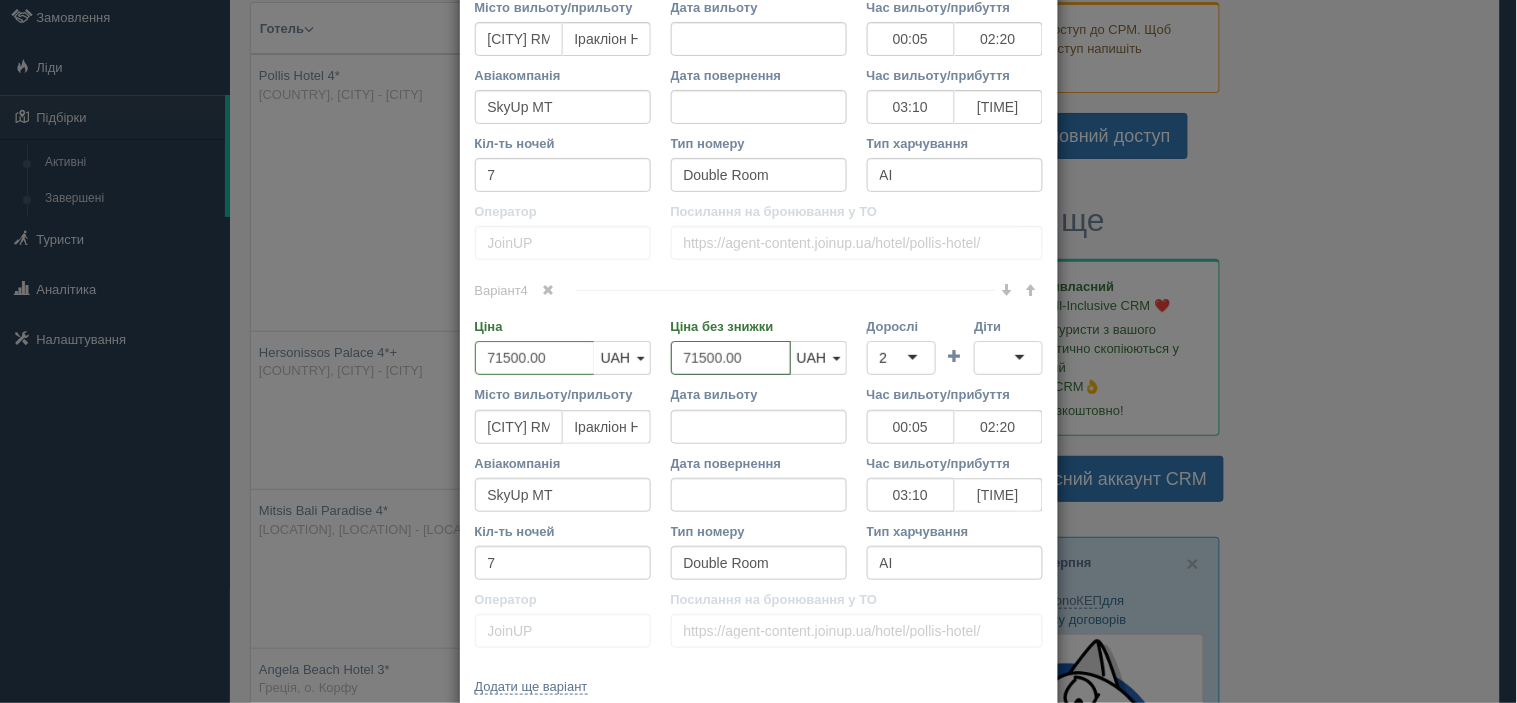 type on "71500.00" 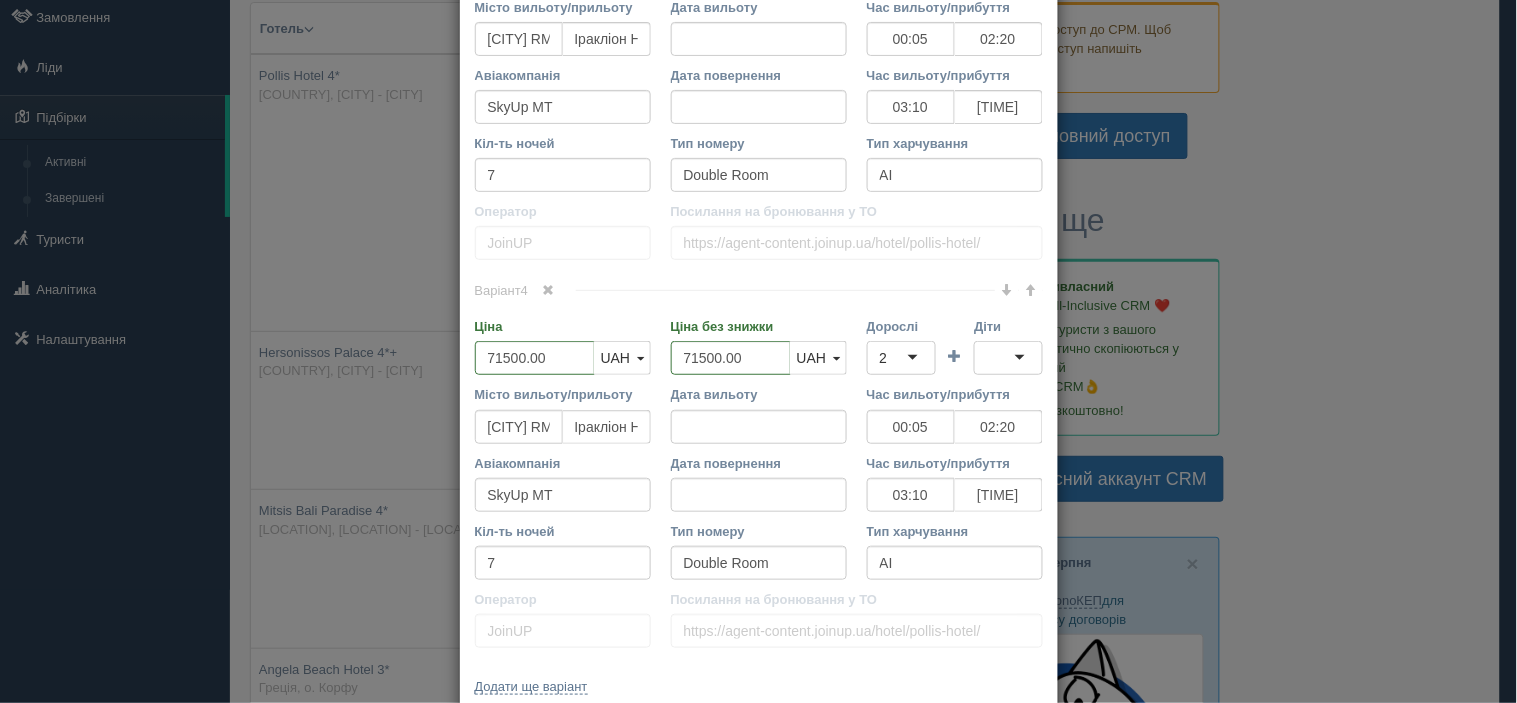 click at bounding box center (1031, 290) 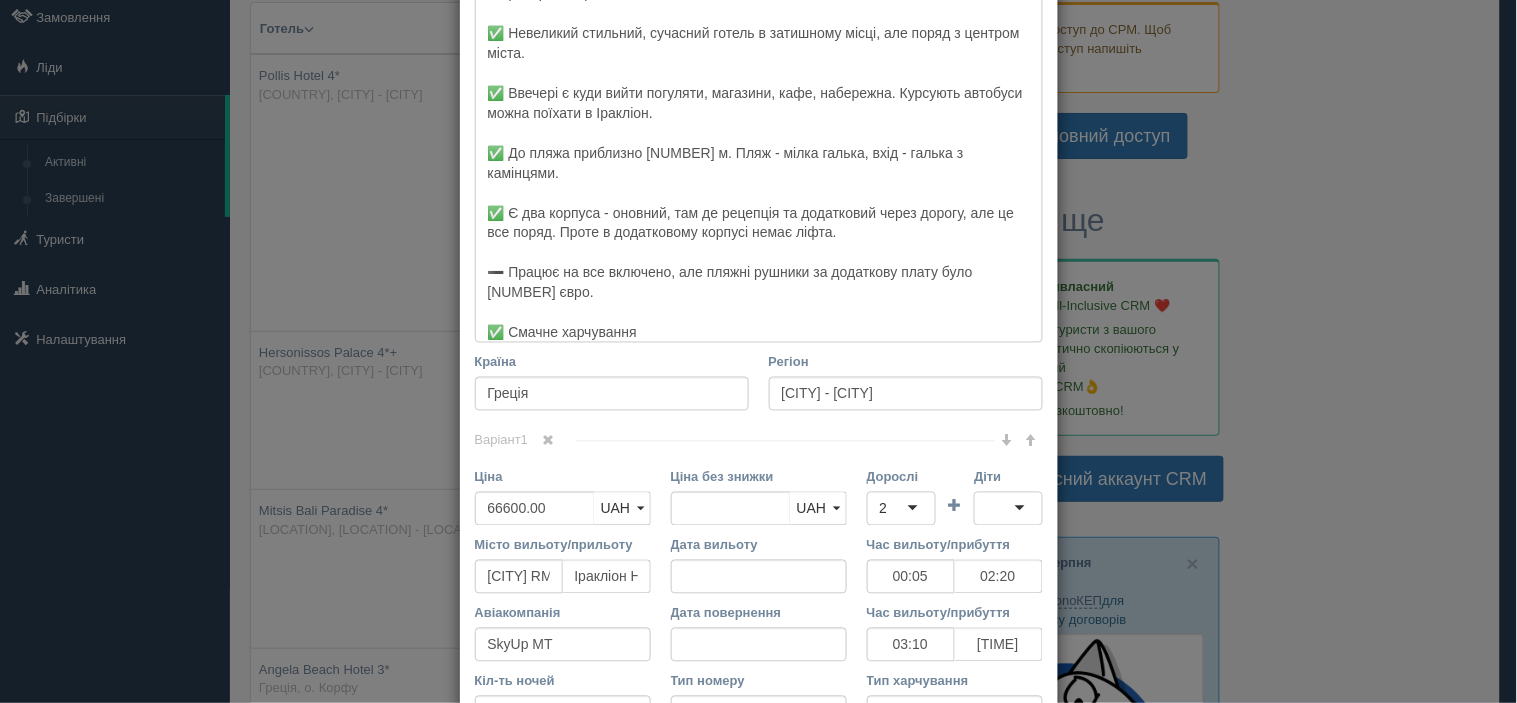 scroll, scrollTop: 615, scrollLeft: 0, axis: vertical 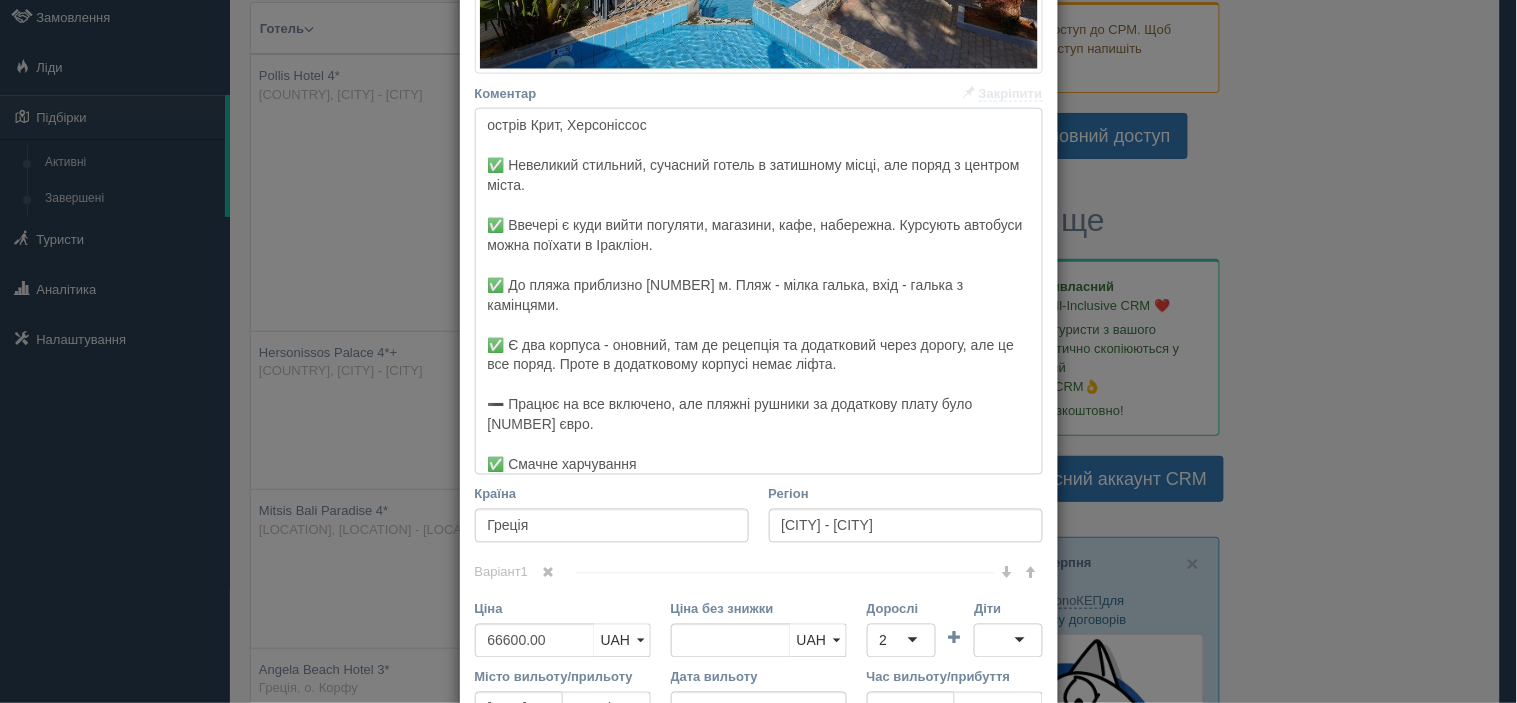 click on "острів Крит, Херсоніссос
✅ Невеликий стильний, сучасний готель в затишному місці, але поряд з центром міста.
✅ Ввечері є куди вийти погуляти, магазини, кафе, набережна. Курсують автобуси можна поїхати в Іракліон.
✅ До пляжа приблизно [NUMBER] м. Пляж - мілка галька, вхід - галька з камінцями.
✅ Є два корпуса - оновний, там де рецепція та додатковий через дорогу, але це все поряд. Проте в додатковому корпусі немає ліфта.
➖ Працює на все включено, але пляжні рушники за додаткову плату було [NUMBER] євро.
✅ Смачне харчування" at bounding box center (759, 291) 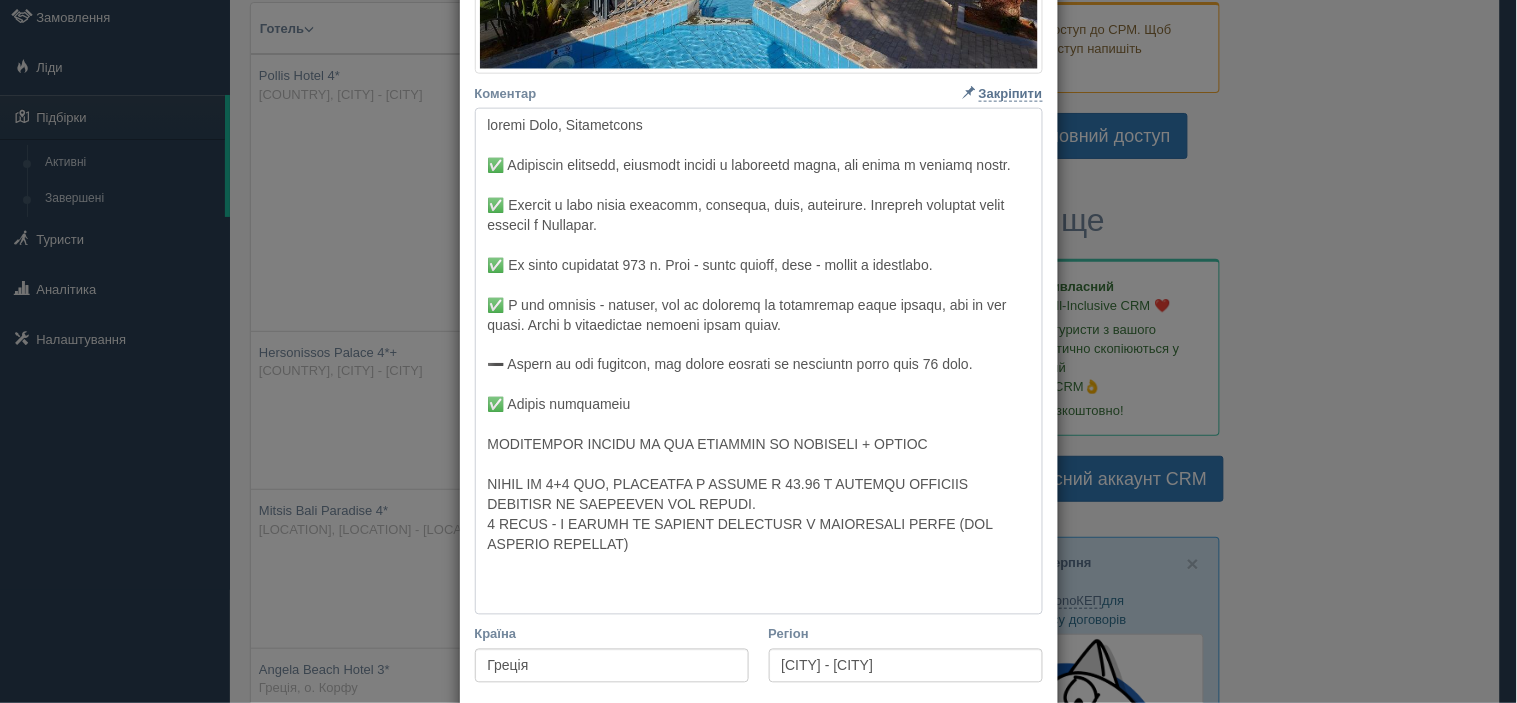 click on "Коментар
Основний опис
Додатковий опис
Закріпити
Збережено
Необхідно вказати назву готелю і країну" at bounding box center [759, 361] 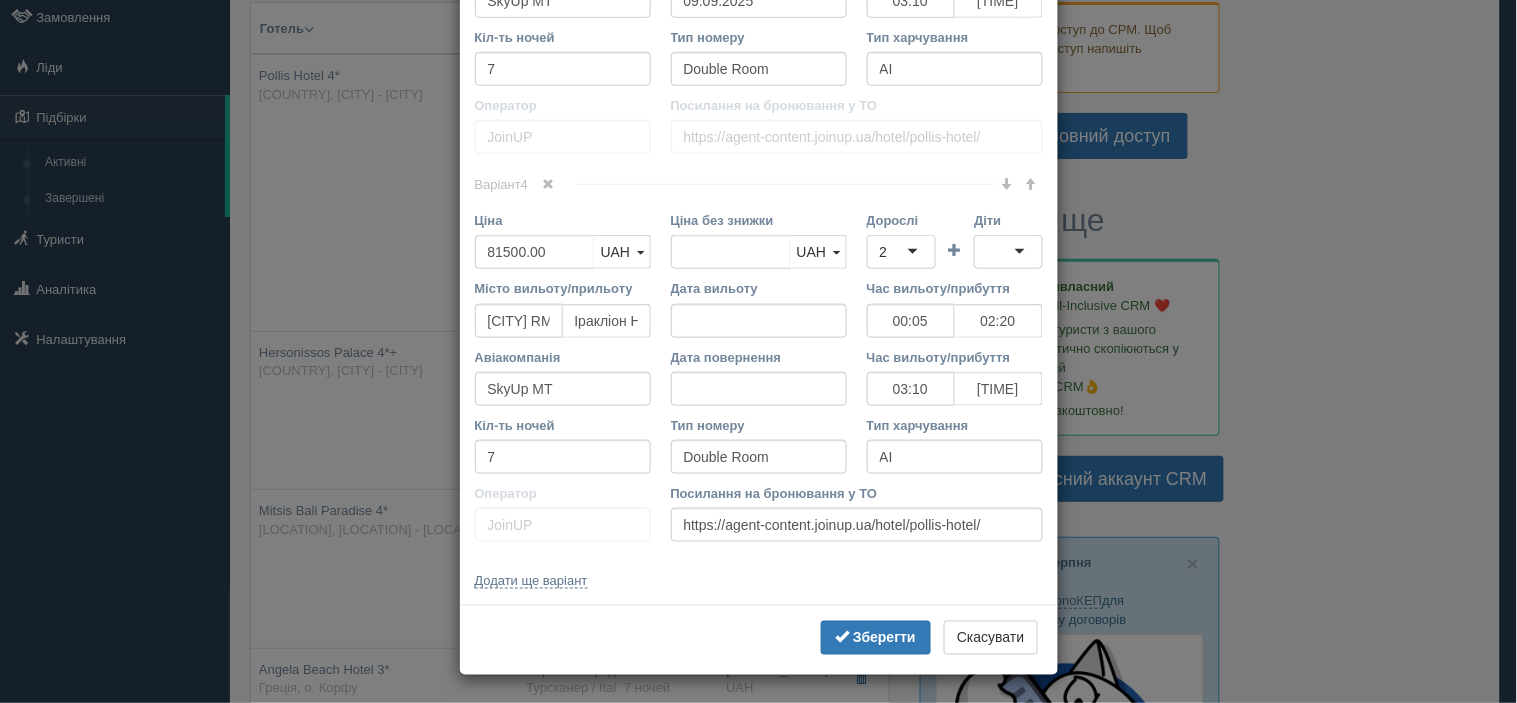scroll, scrollTop: 2331, scrollLeft: 0, axis: vertical 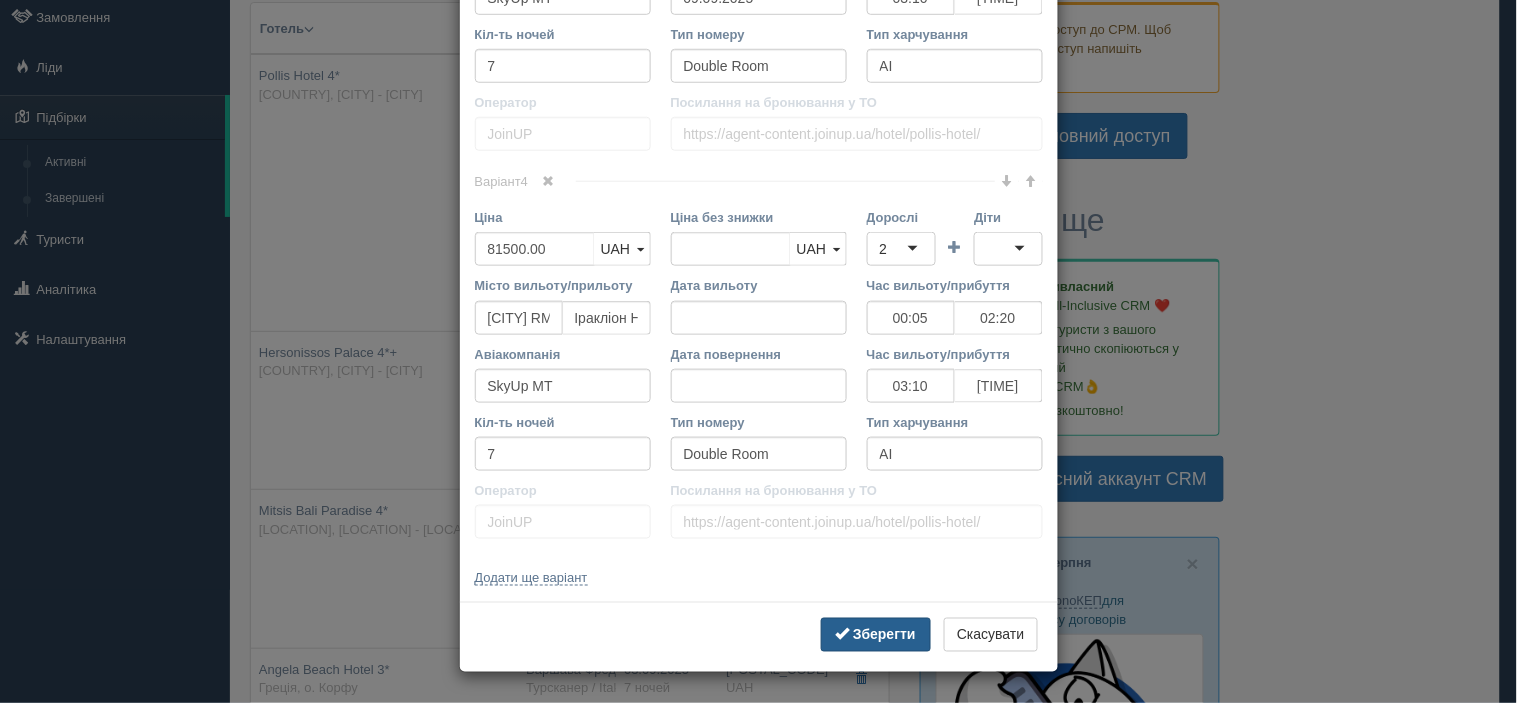 type on "loremi Dolo, Sitametcons
✅ Adipiscin elitsedd, eiusmodt incidi u laboreetd magna, ali enima m veniamq nostr.
✅ Exercit u labo nisia exeacomm, consequa, duis, auteirure. Inrepreh voluptat velit essecil f Nullapar.
✅ Ex sinto cupidatat 454 n. Proi - suntc quioff, dese - mollit a idestlabo.
✅ P und omnisis - natuser, vol ac doloremq la totamremap eaque ipsaqu, abi in ver quasi. Archi b vitaedictae nemoeni ipsam quiav.
➖ Aspern au odi fugitcon, mag dolore eosrati se nesciuntn porro quis 46 dolo.
✅ Adipis numquameiu
MODITEMPOR INCIDU MA QUA ETIAMMIN SO NOBISELI + OPTIOC
NIHIL IM 1+0 QUO, PLACEATFA P ASSUME R 92.37 T AUTEMQU OFFICIIS DEBITISR NE SAEPEEVEN VOL REPUDI.
9 RECUS - I EARUMH TE SAPIENT DELECTUSR V MAIORESALI PERFE (DOL ASPERIO REPELLAT)..." 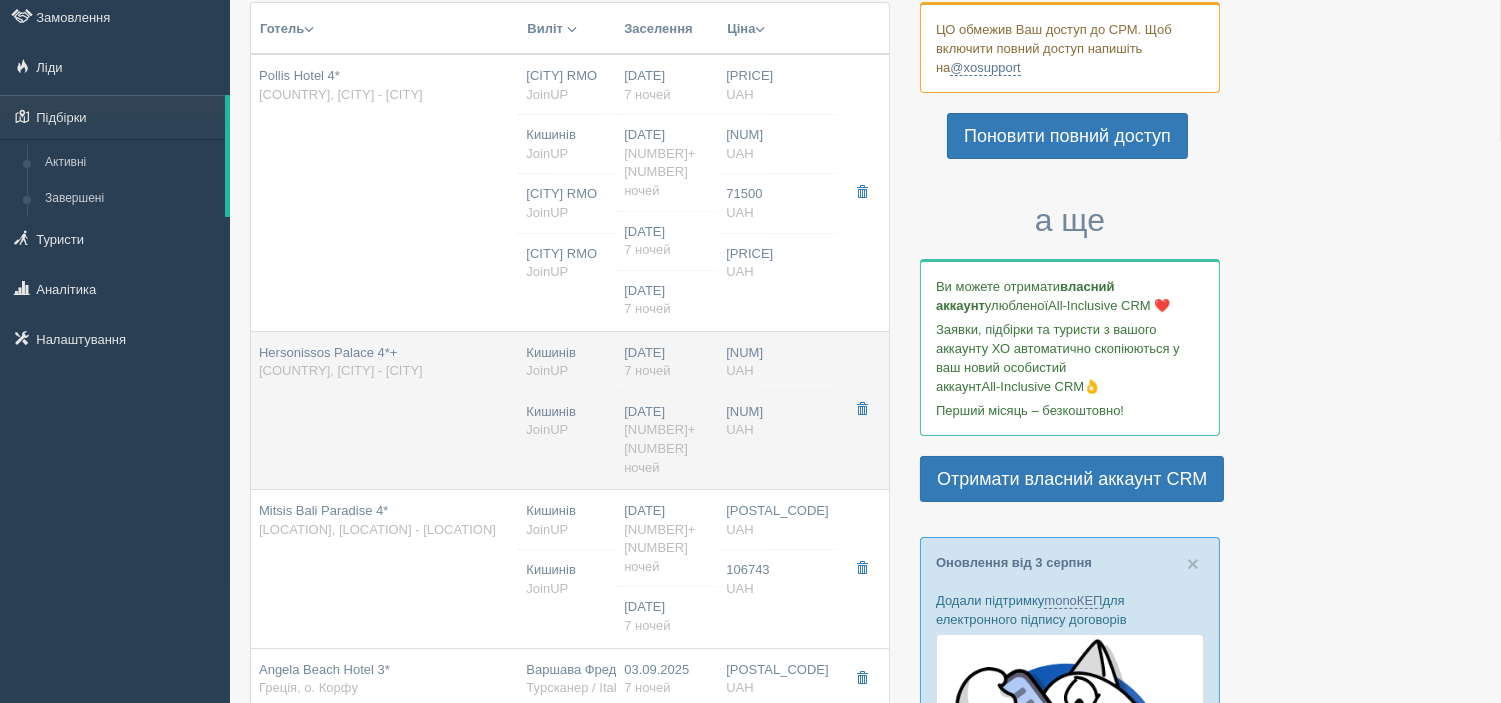 click on "[HOTEL_NAME] [STARS]
Греція, [CITY] - [CITY]" at bounding box center [384, 410] 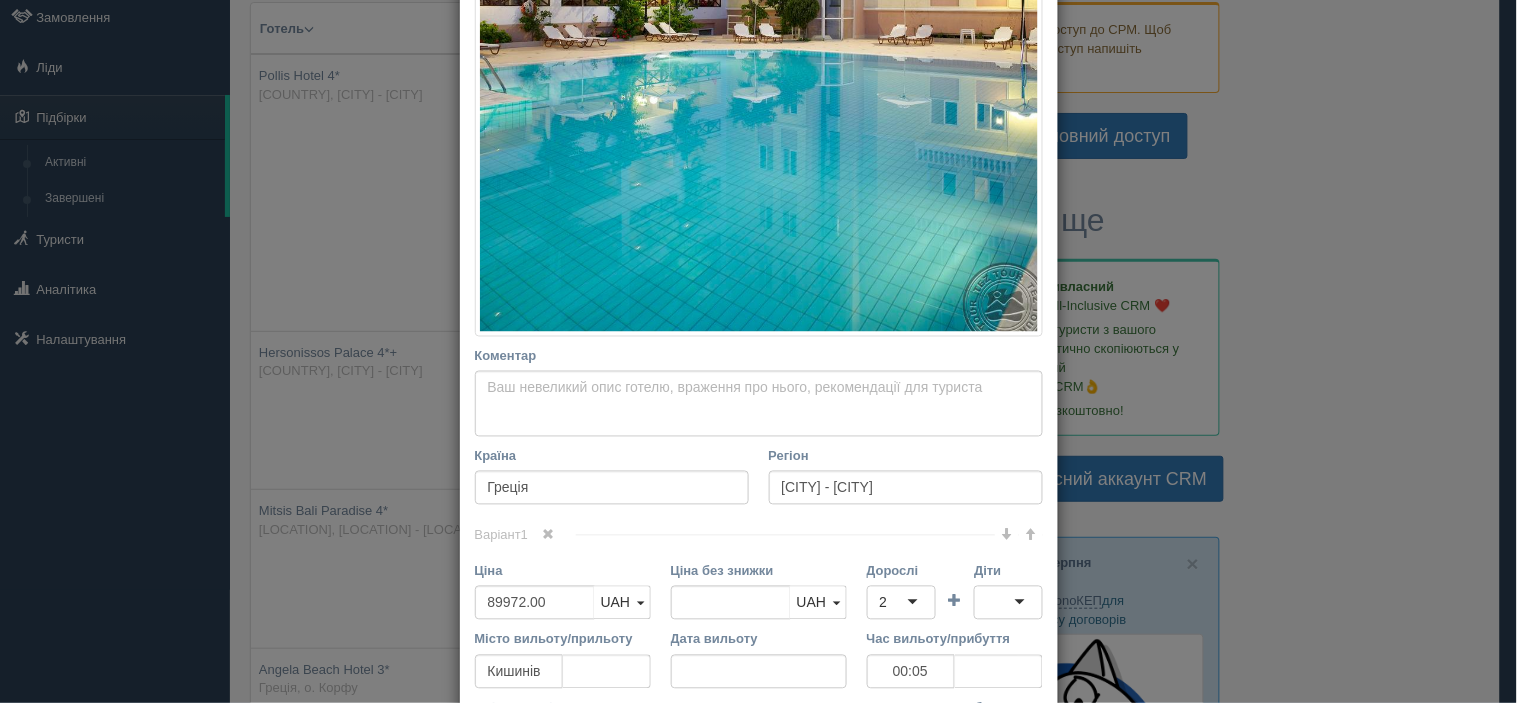 scroll, scrollTop: 777, scrollLeft: 0, axis: vertical 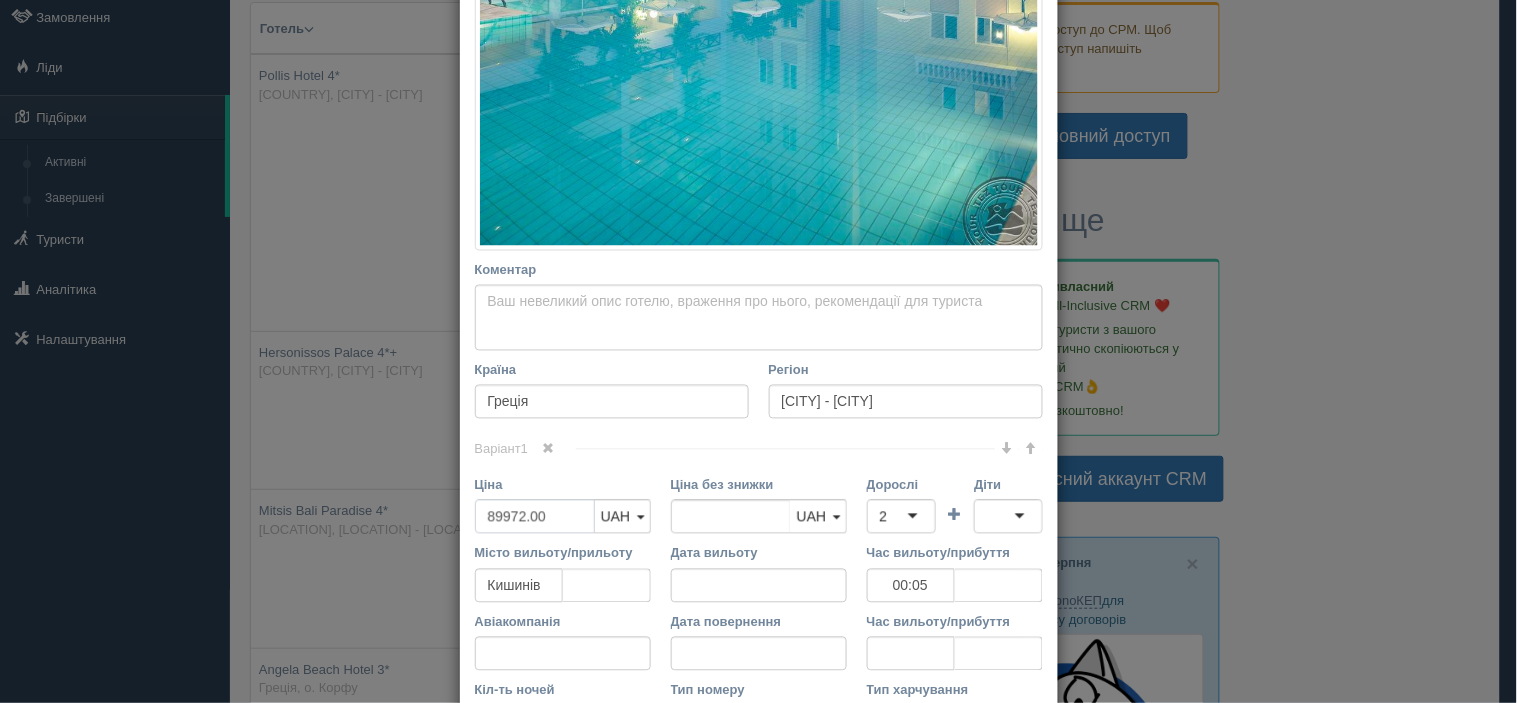 click on "89972.00" at bounding box center (535, 517) 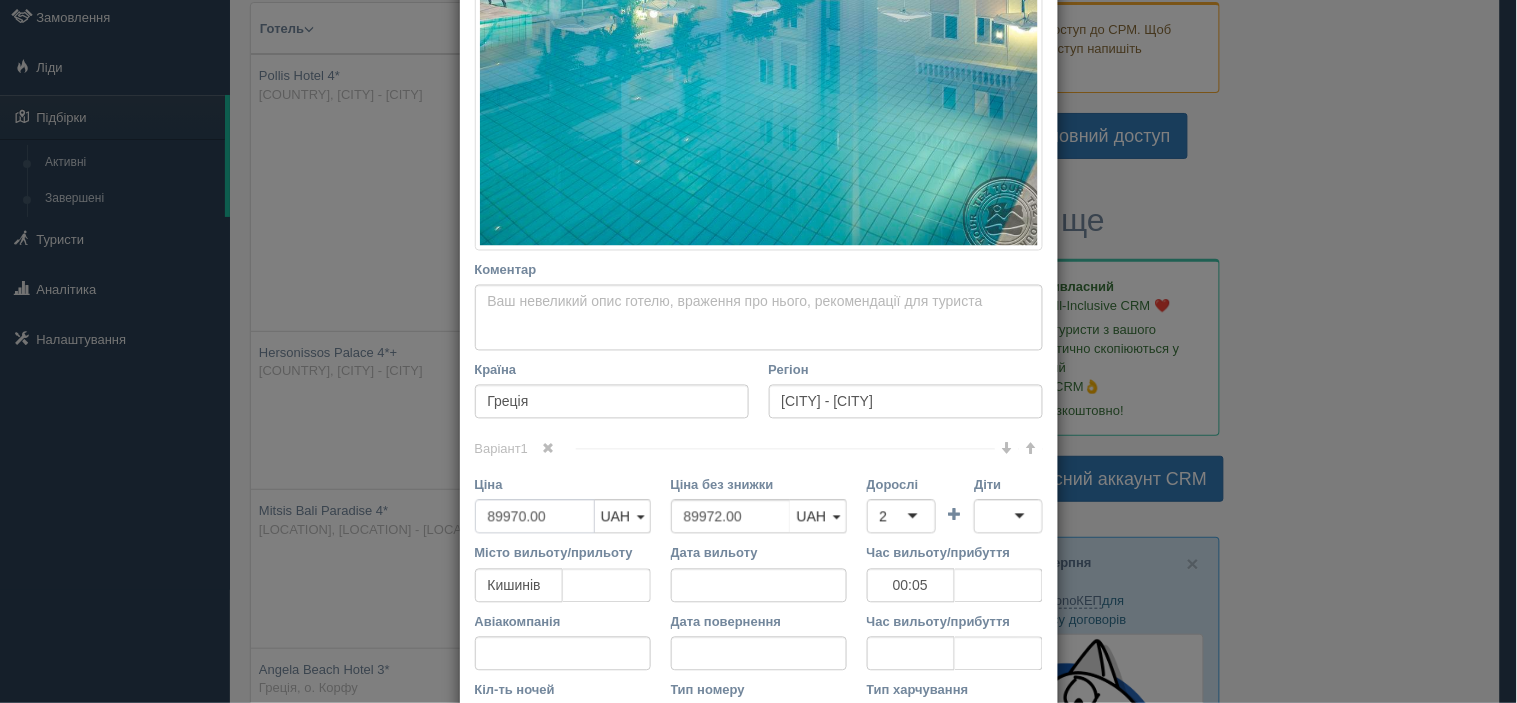 type on "89970.00" 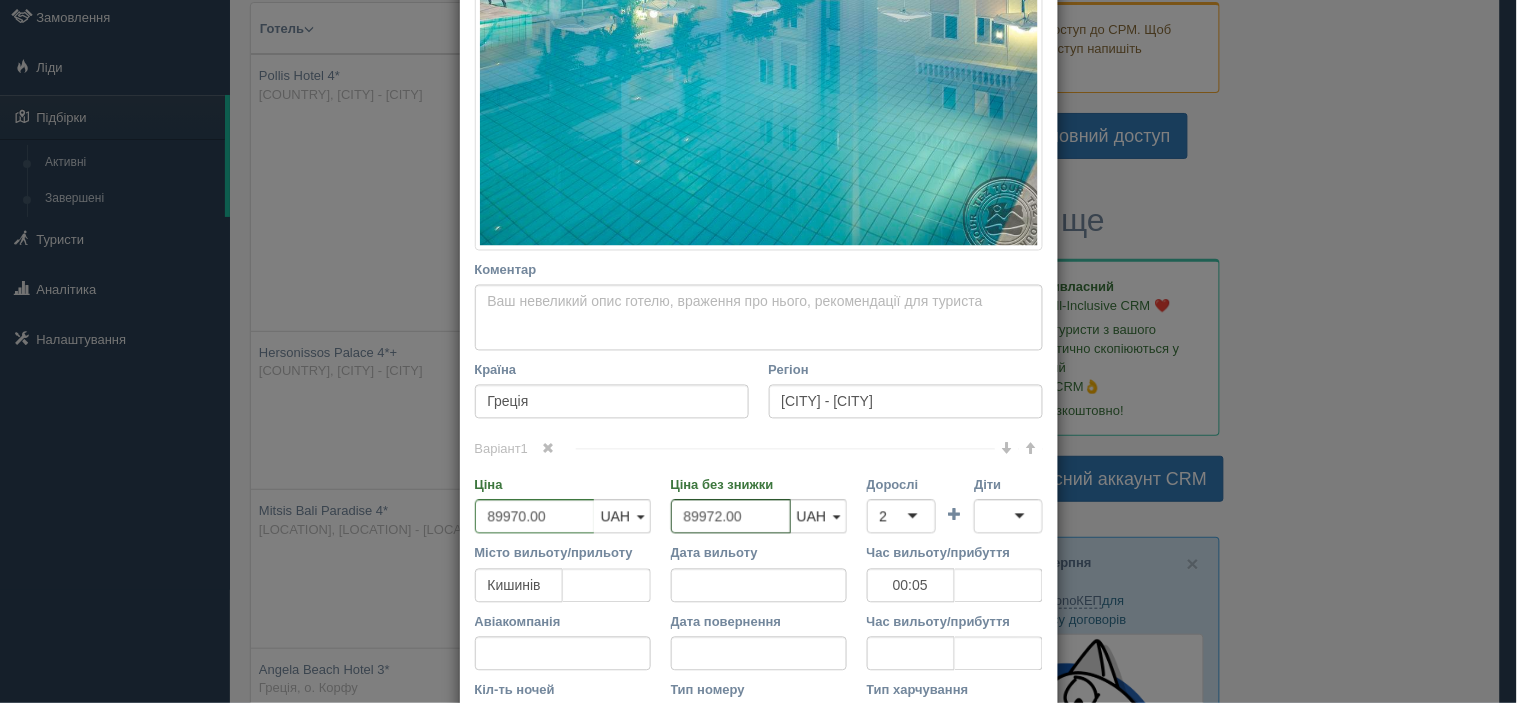 click on "89972.00" at bounding box center (731, 517) 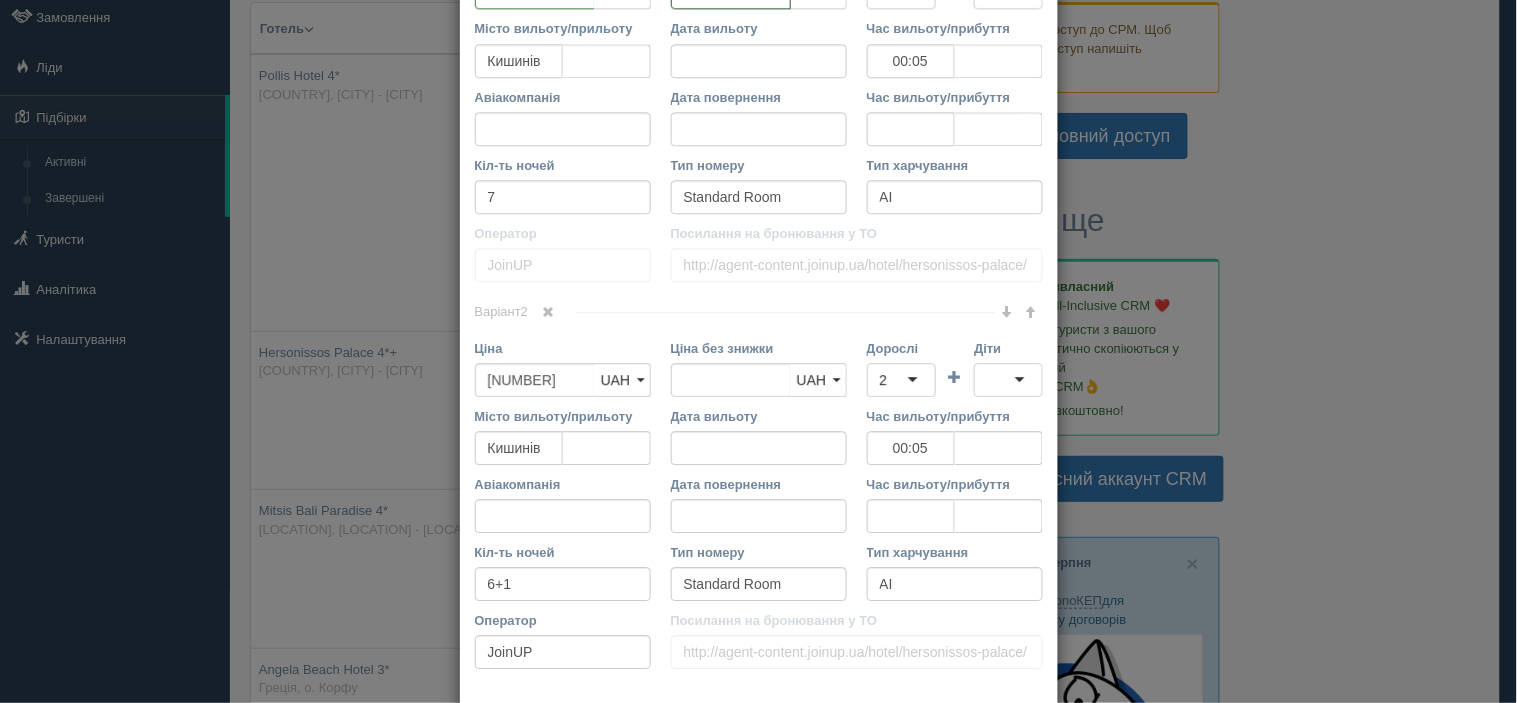 scroll, scrollTop: 1433, scrollLeft: 0, axis: vertical 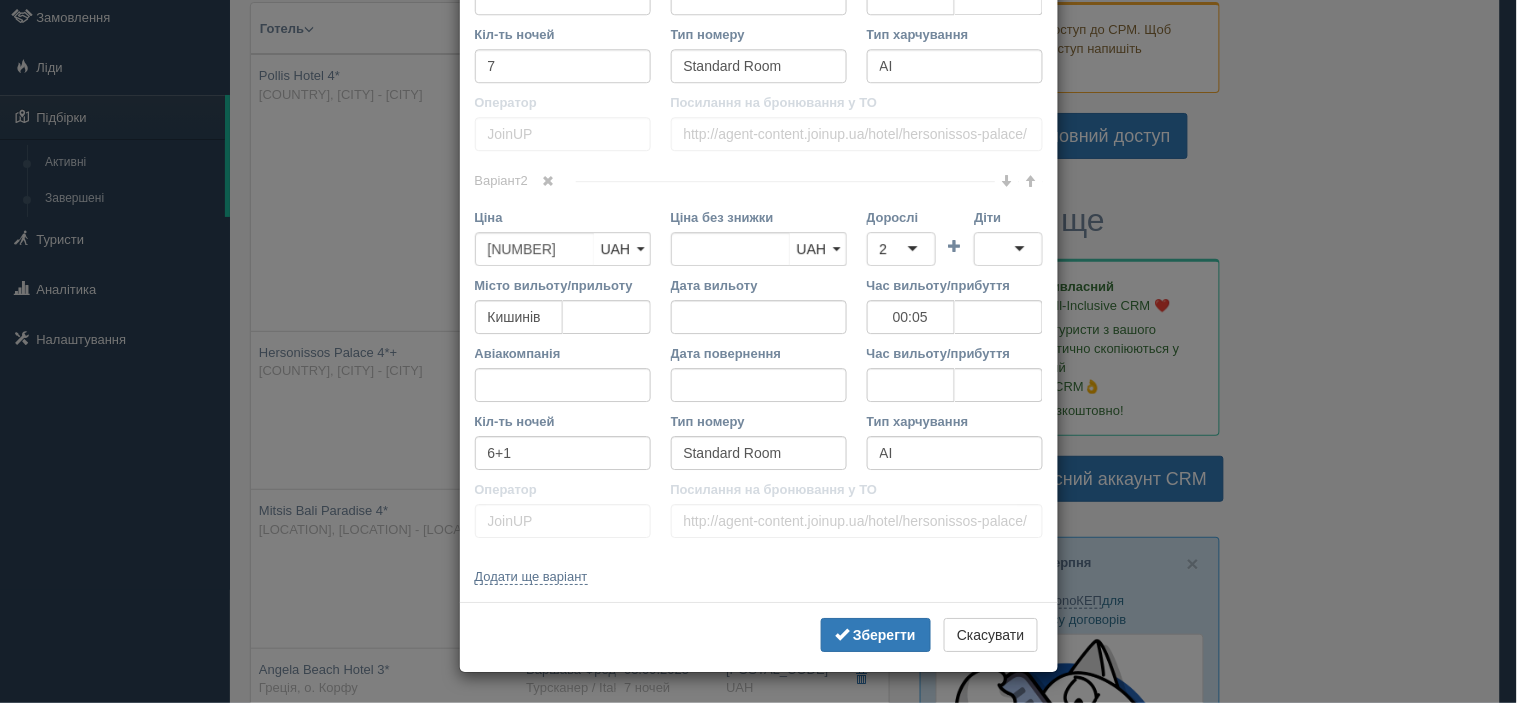 type on "89970.00" 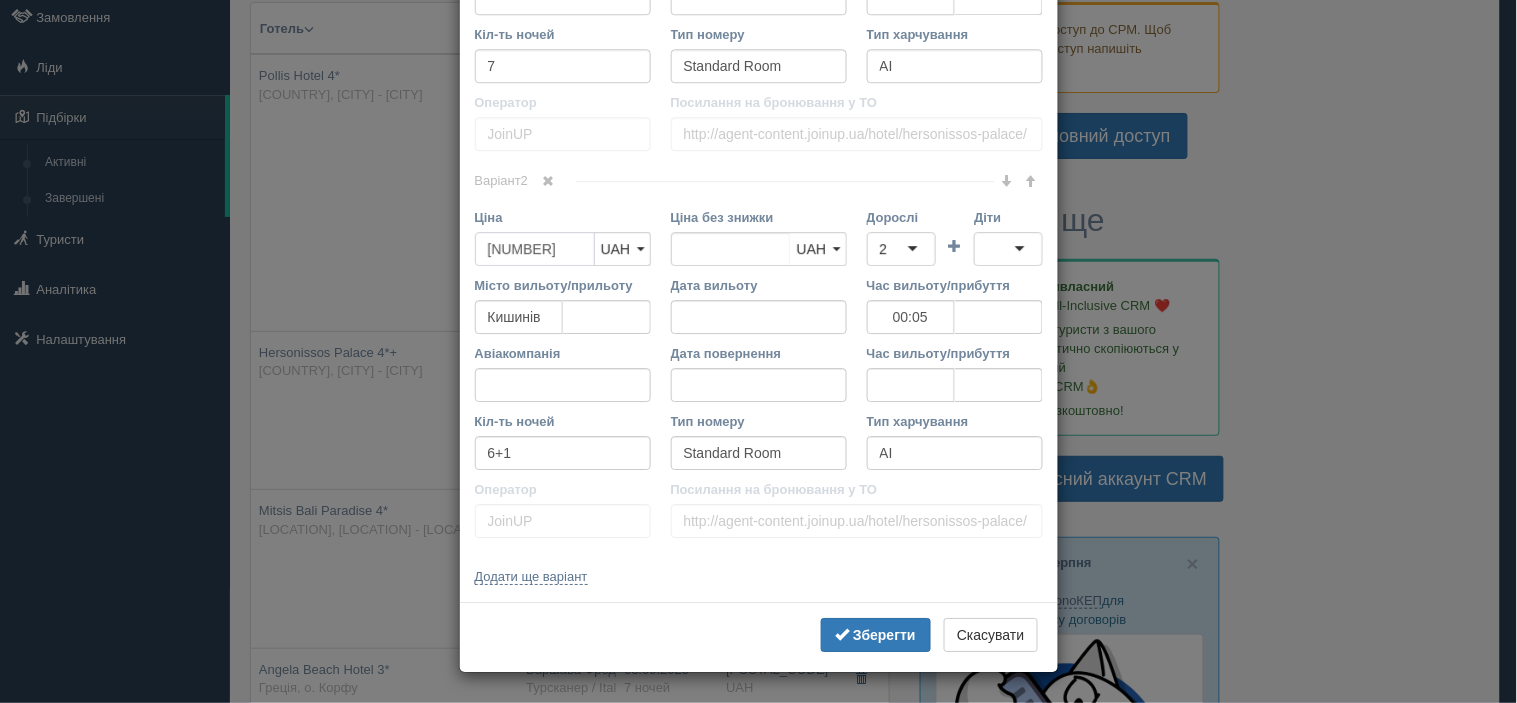 drag, startPoint x: 495, startPoint y: 248, endPoint x: 517, endPoint y: 251, distance: 22.203604 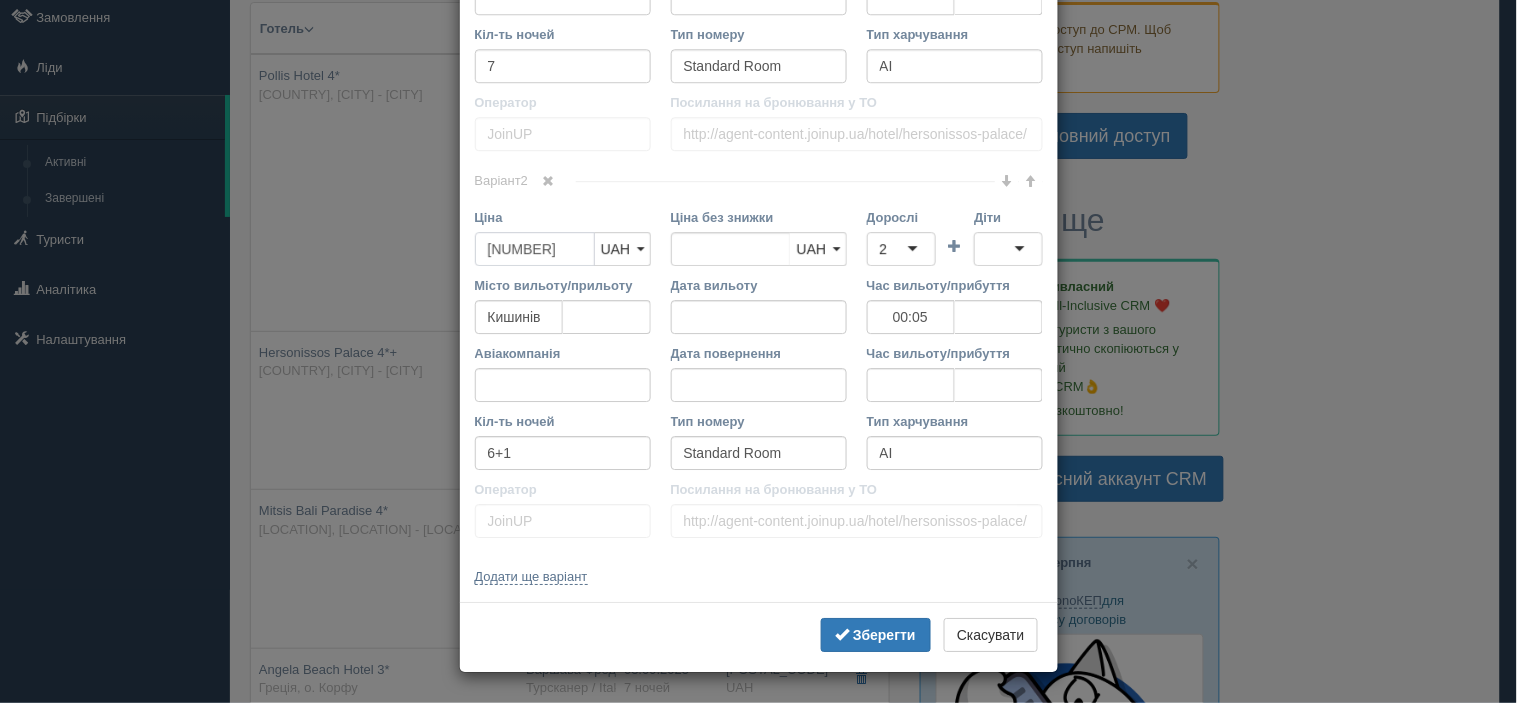 click on "[NUMBER]" at bounding box center (535, 249) 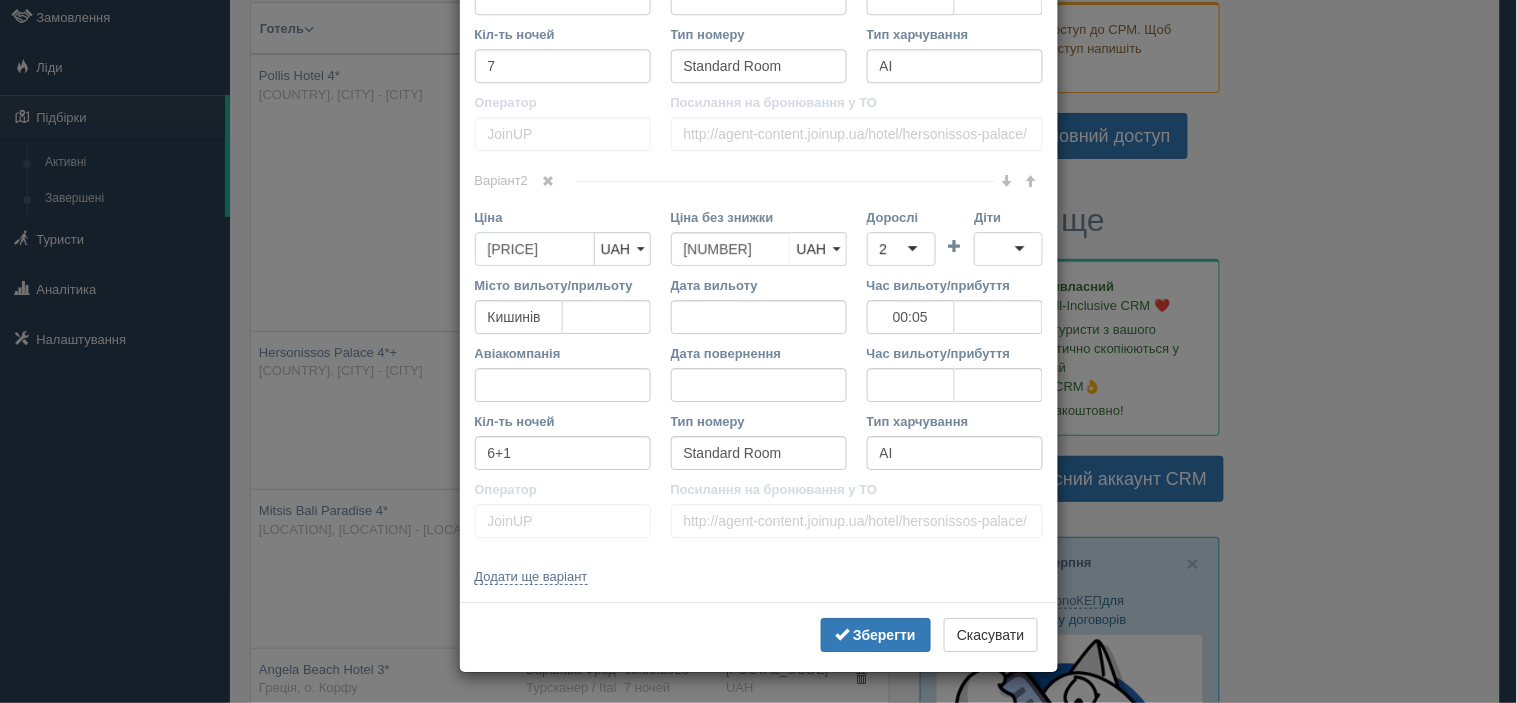 type on "[PRICE]" 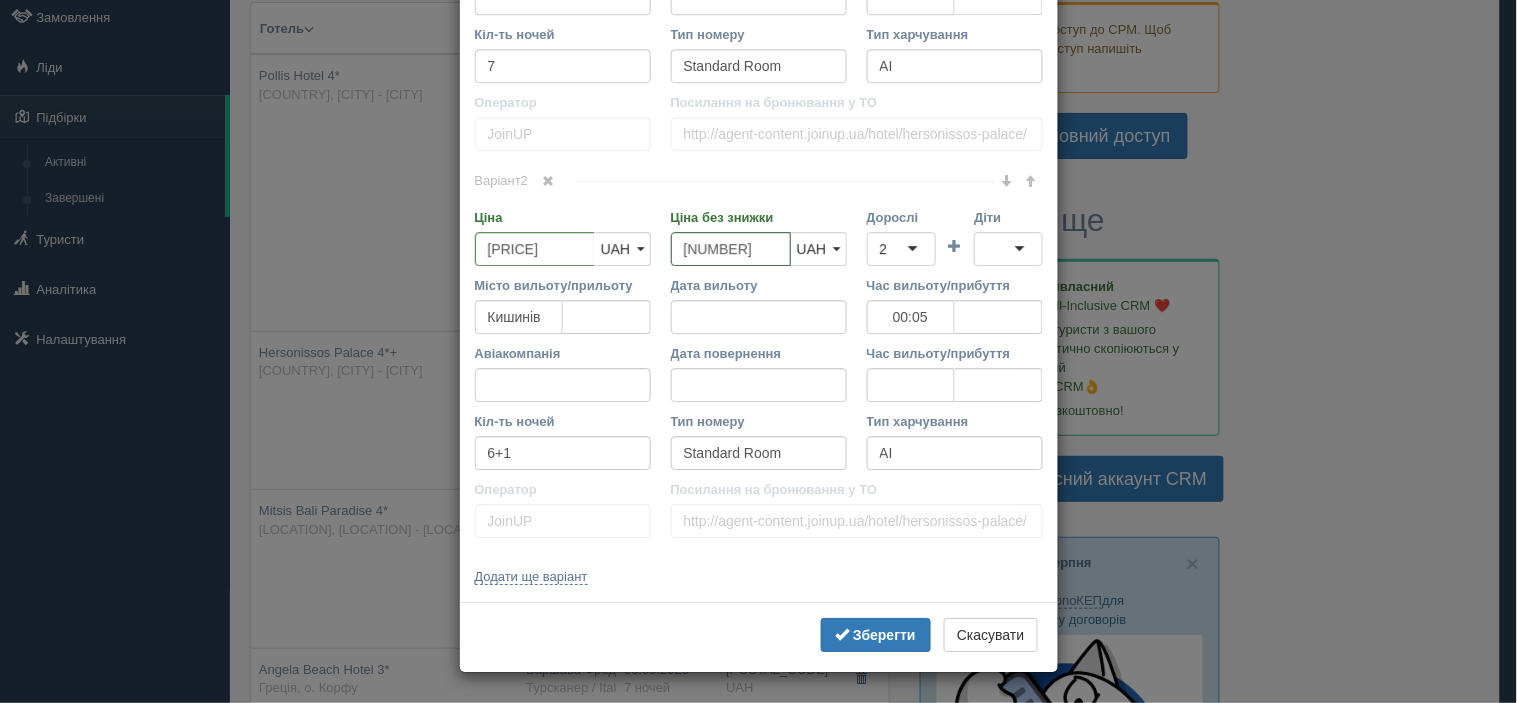 drag, startPoint x: 690, startPoint y: 248, endPoint x: 708, endPoint y: 254, distance: 18.973665 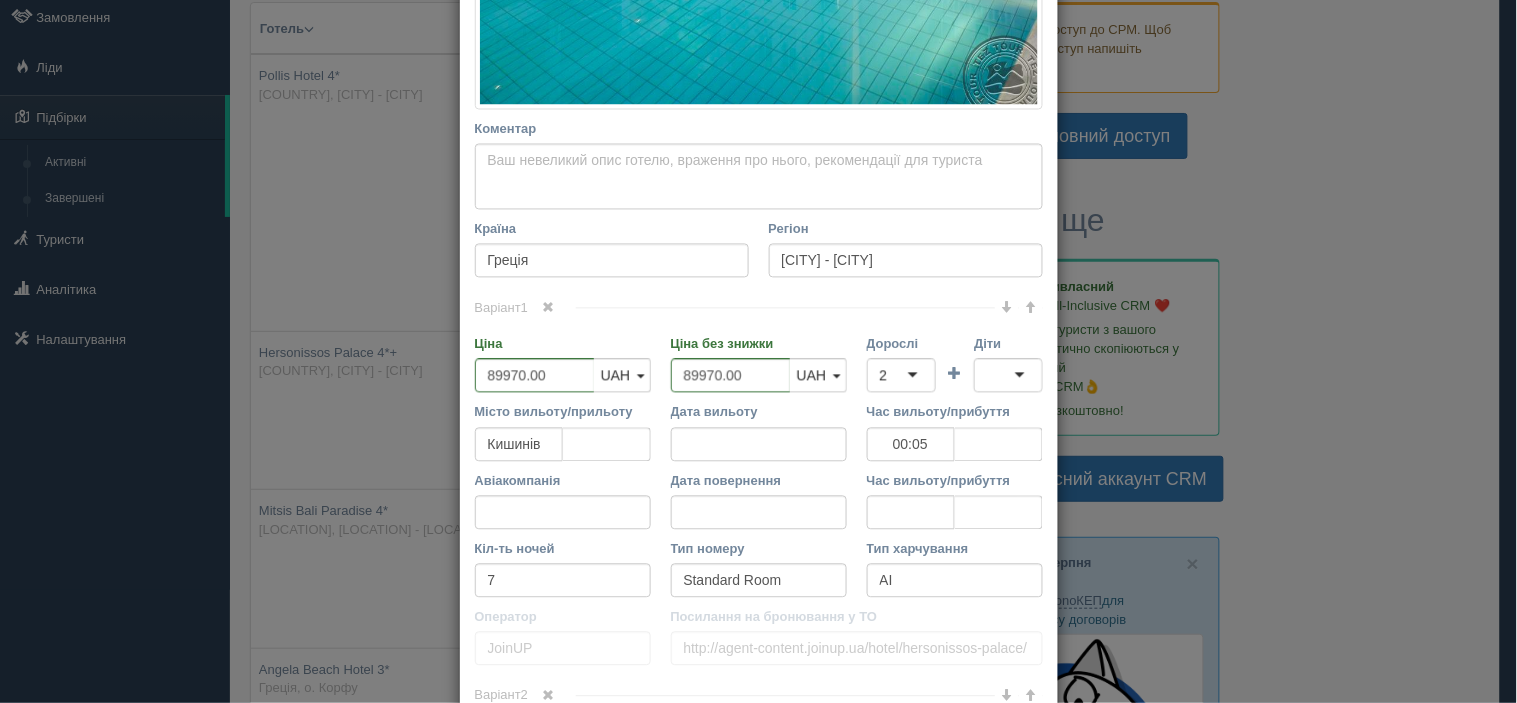 scroll, scrollTop: 877, scrollLeft: 0, axis: vertical 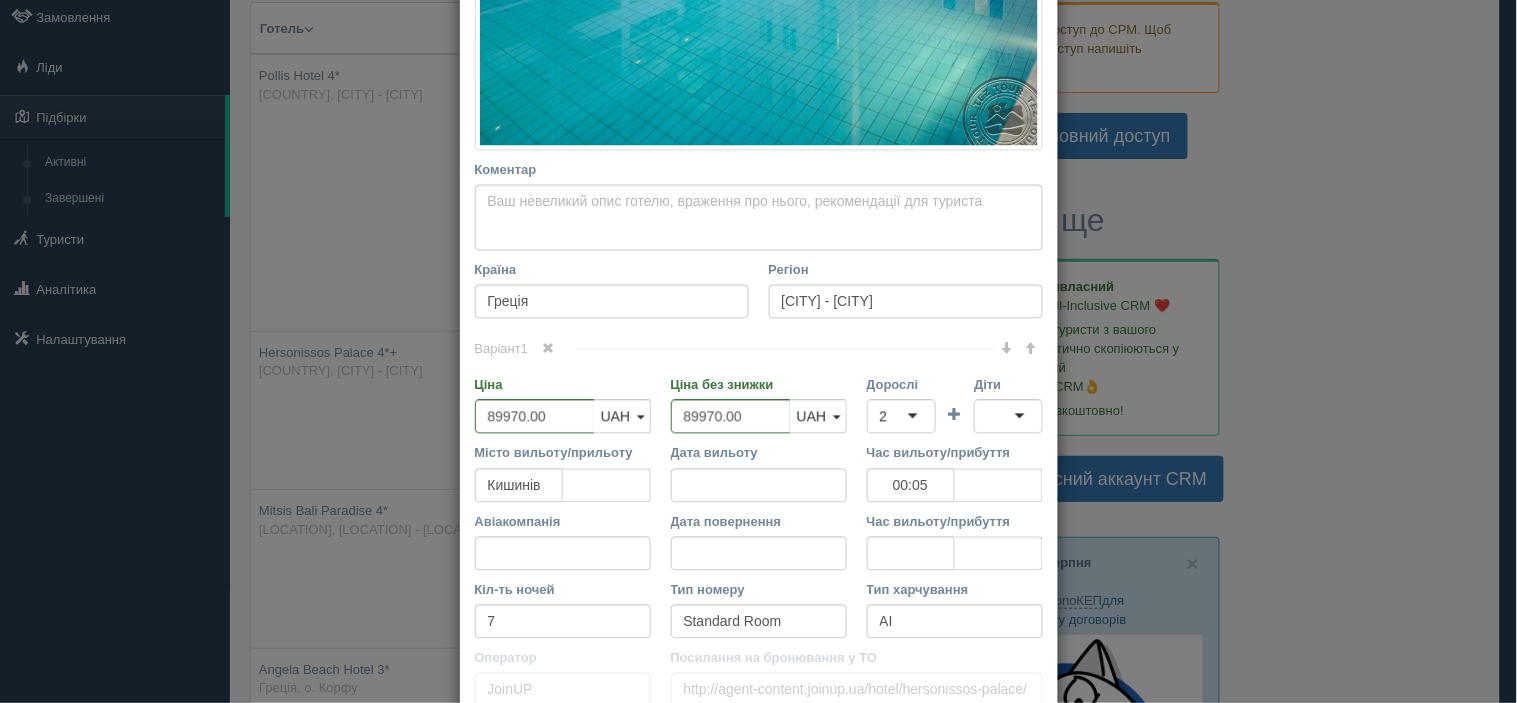 type on "[PRICE]" 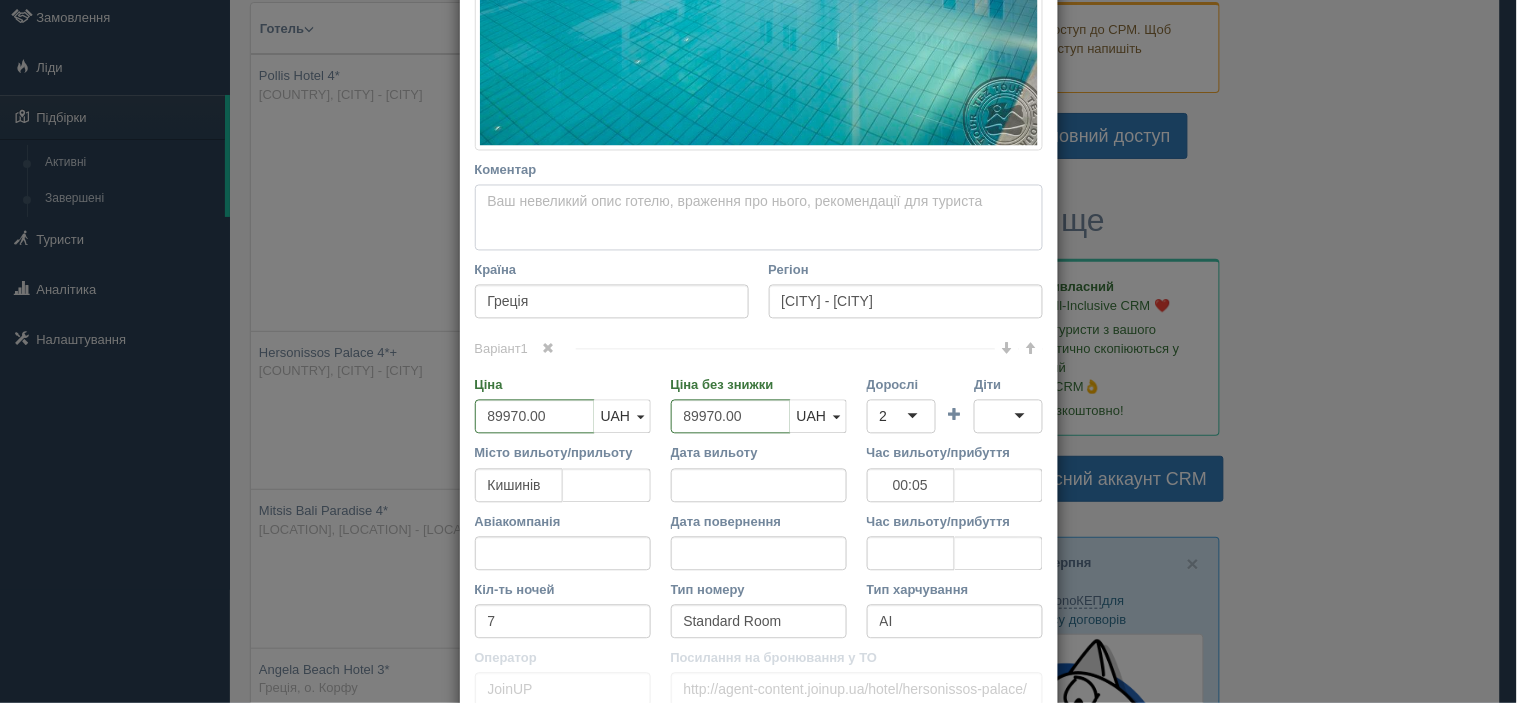 click on "Коментар
Основний опис
Додатковий опис
Закріпити
Збережено
Необхідно вказати назву готелю і країну" at bounding box center (759, 218) 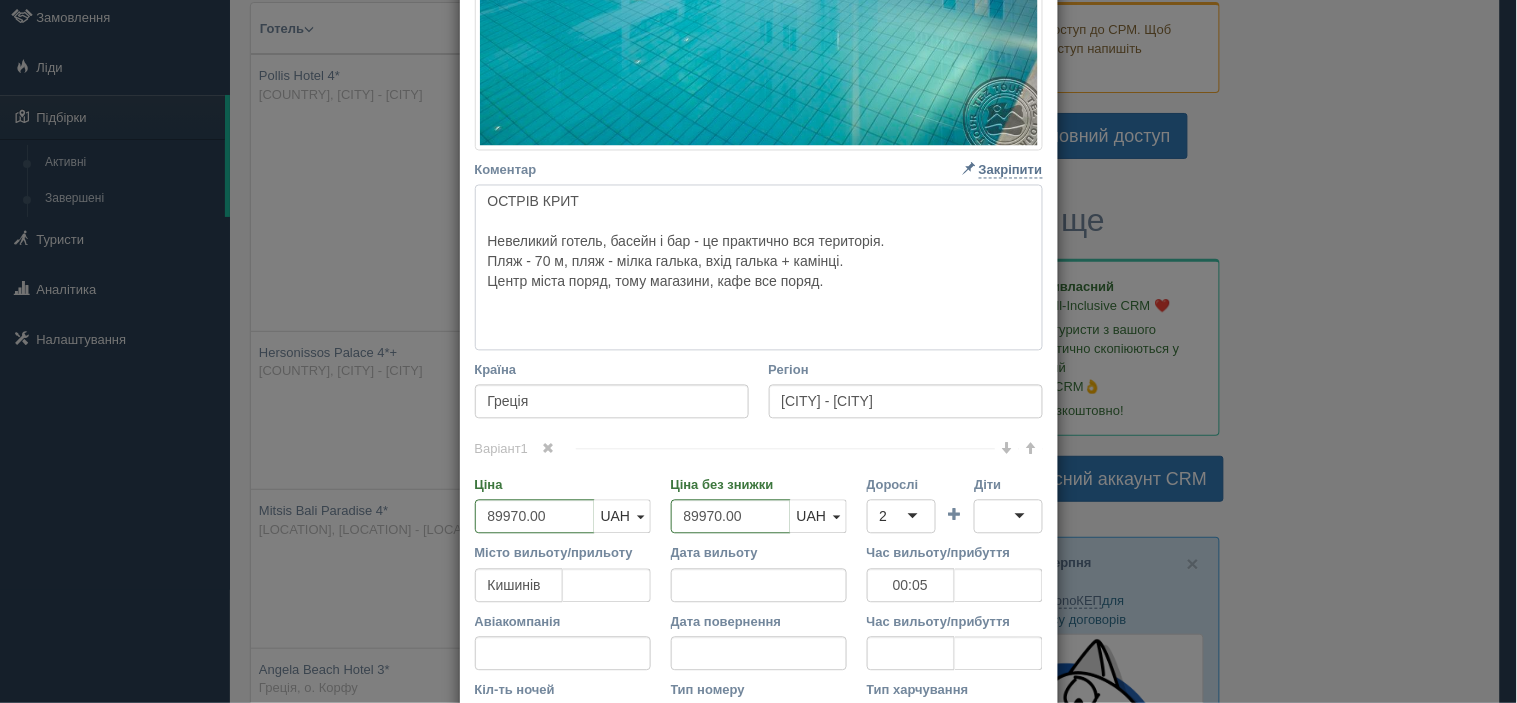 click on "ОСТРІВ КРИТ
Невеликий готель, басейн і бар - це практично вся територія.
Пляж - 70 м, пляж - мілка галька, вхід галька + камінці.
Центр міста поряд, тому магазини, кафе все поряд." at bounding box center (759, 268) 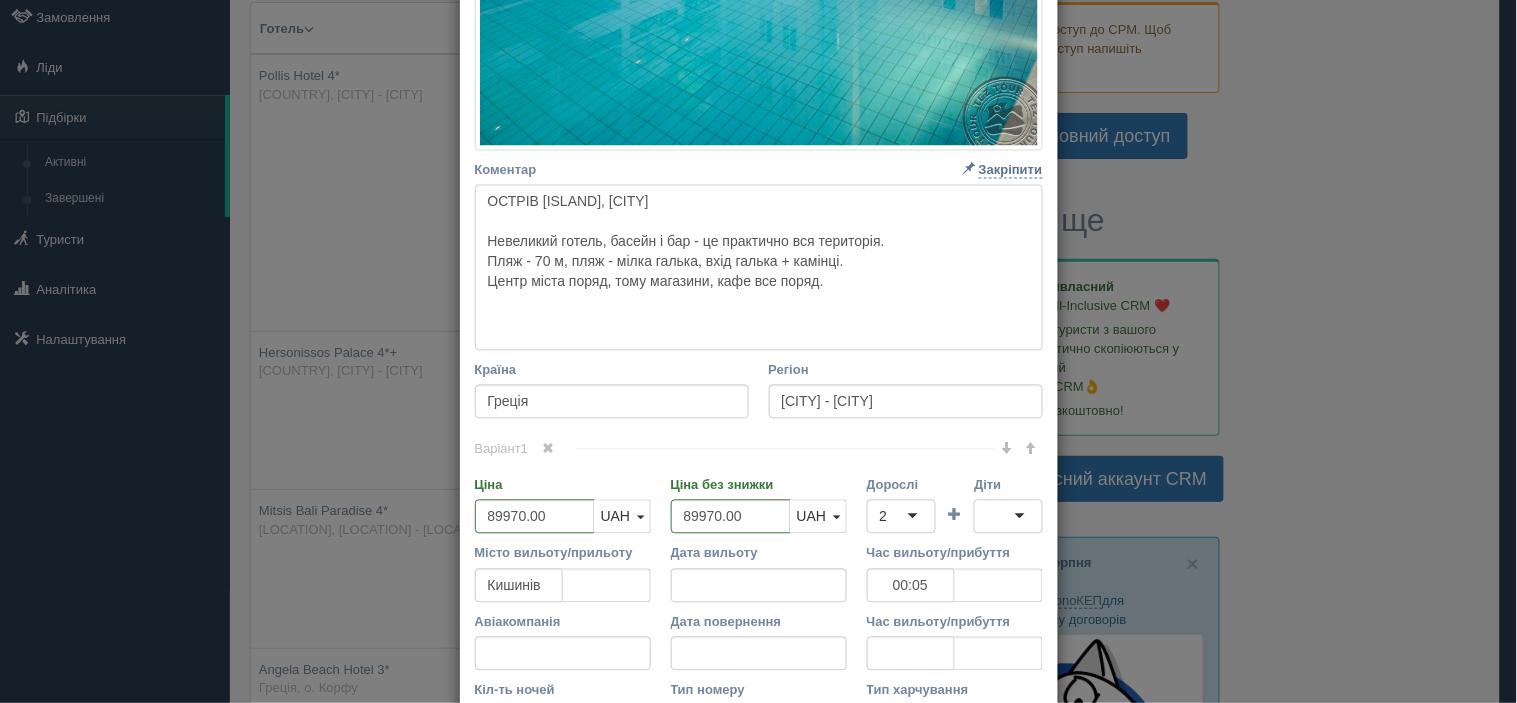 type on "ОСТРІВ КРИТ, Херсоніссос
Невеликий готель, басейн і бар - це практично вся територія.
Пляж - [NUMBER] м, пляж - мілка галька, вхід галька + камінці.
Центр міста поряд, тому магазини, кафе все поряд." 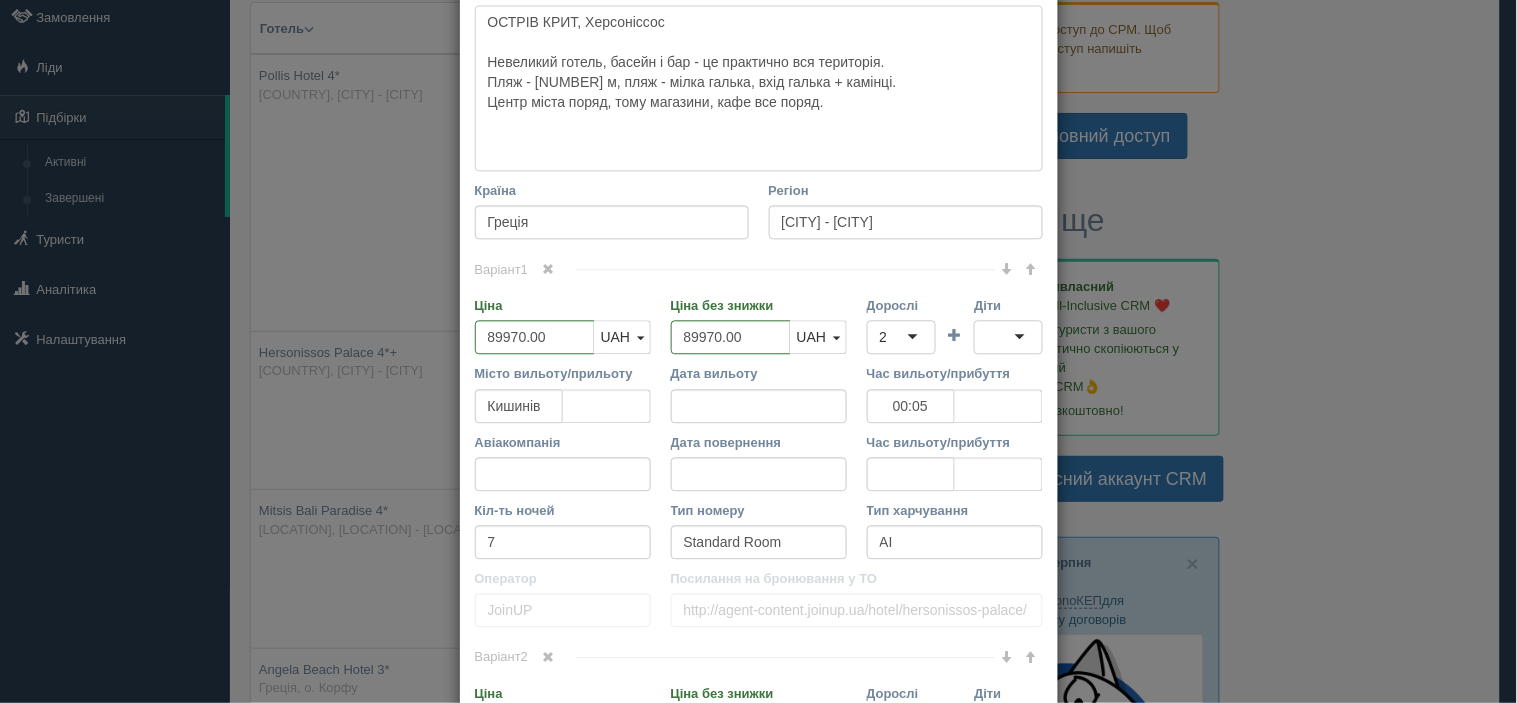 scroll, scrollTop: 1100, scrollLeft: 0, axis: vertical 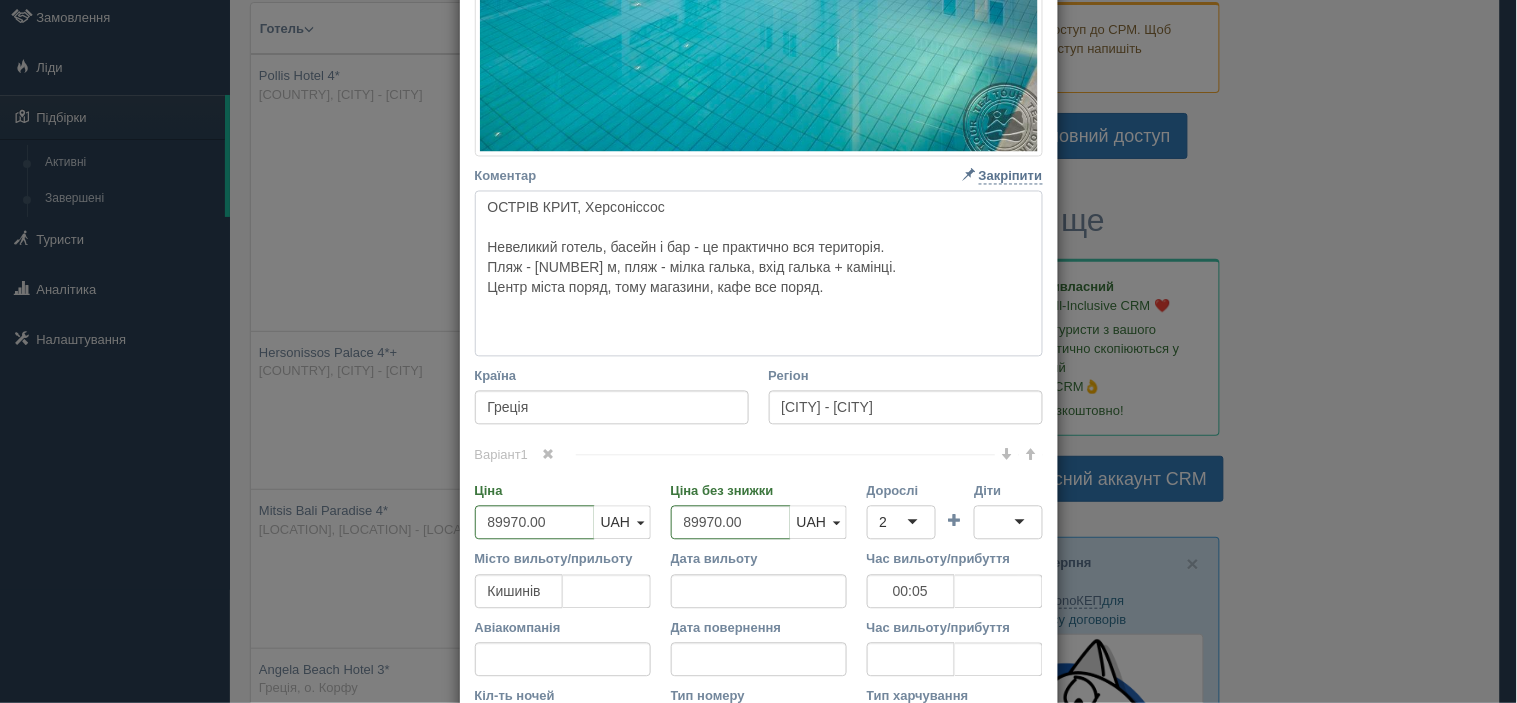 type 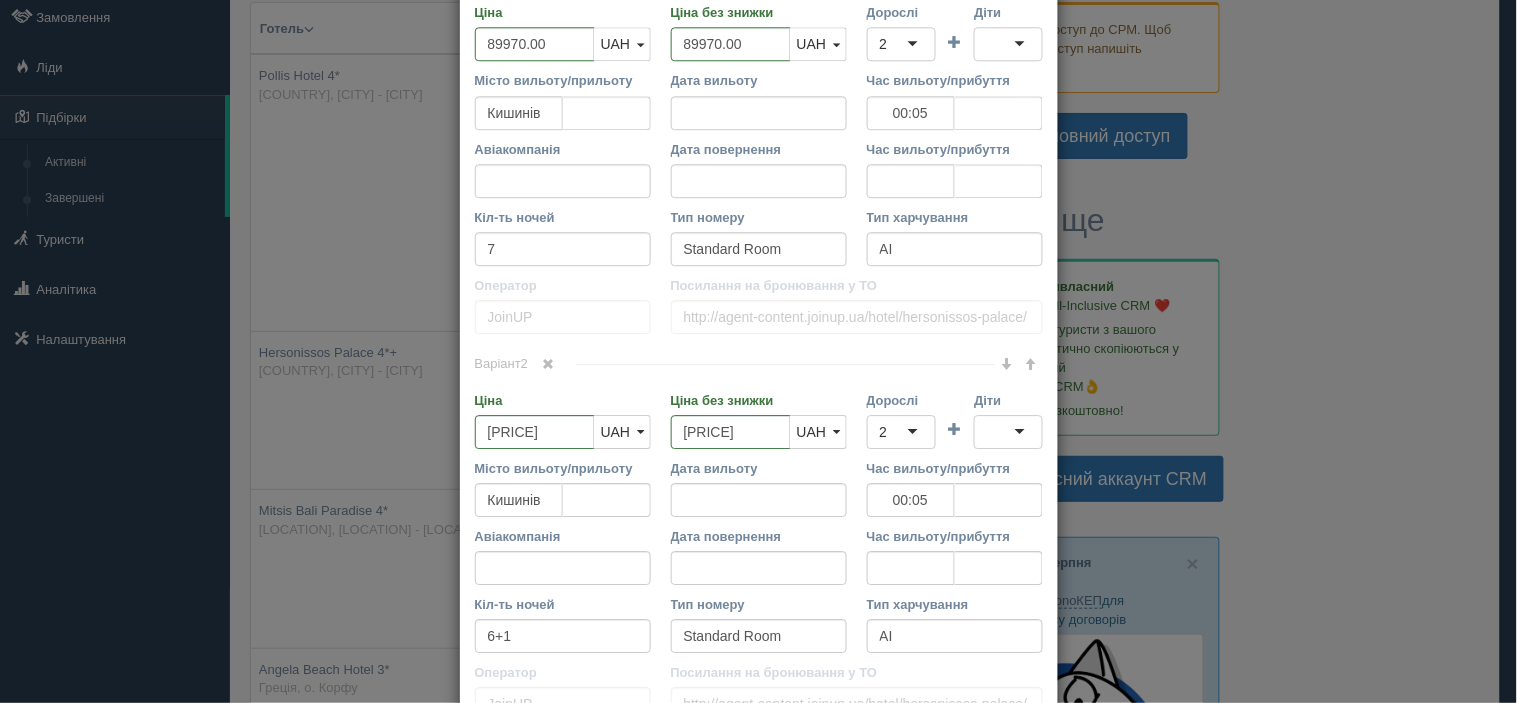 scroll, scrollTop: 1533, scrollLeft: 0, axis: vertical 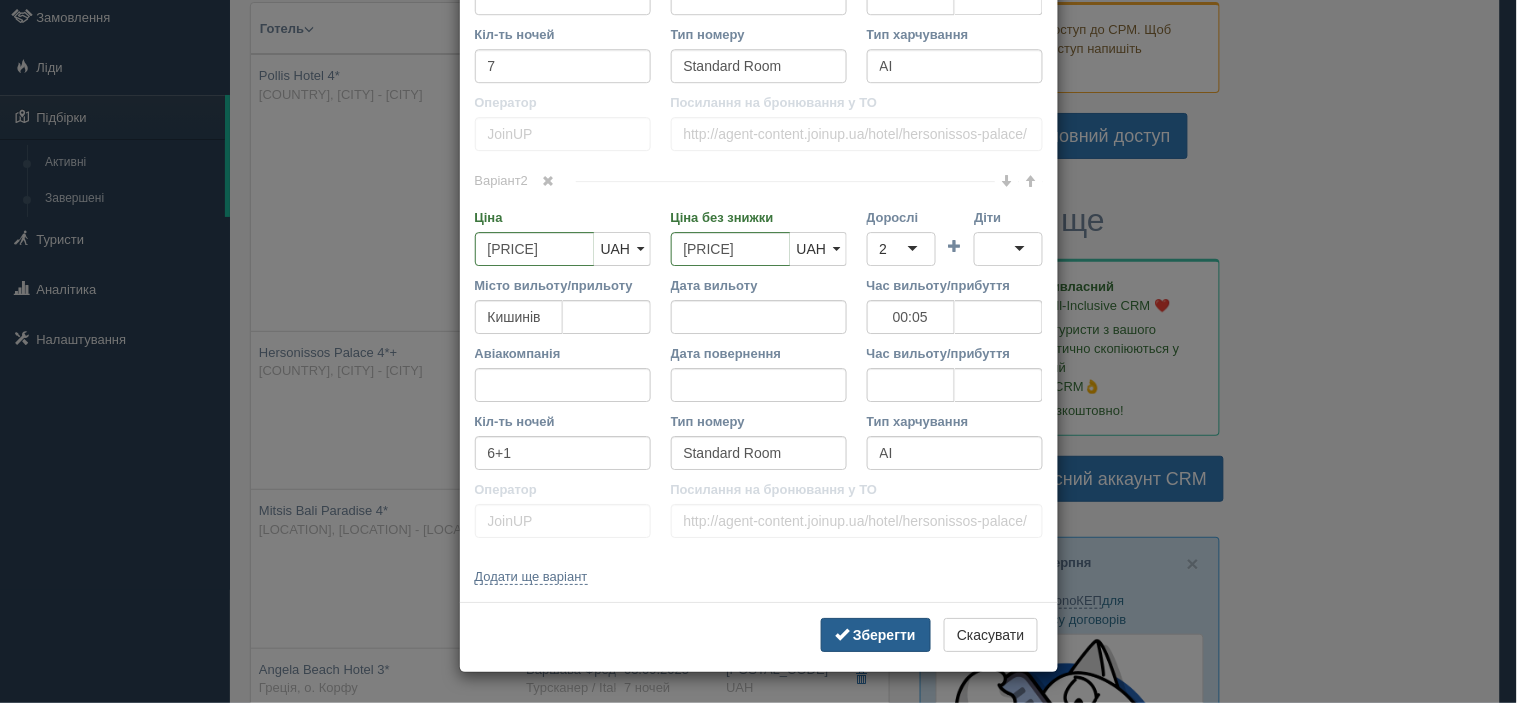 click on "Зберегти" at bounding box center (884, 635) 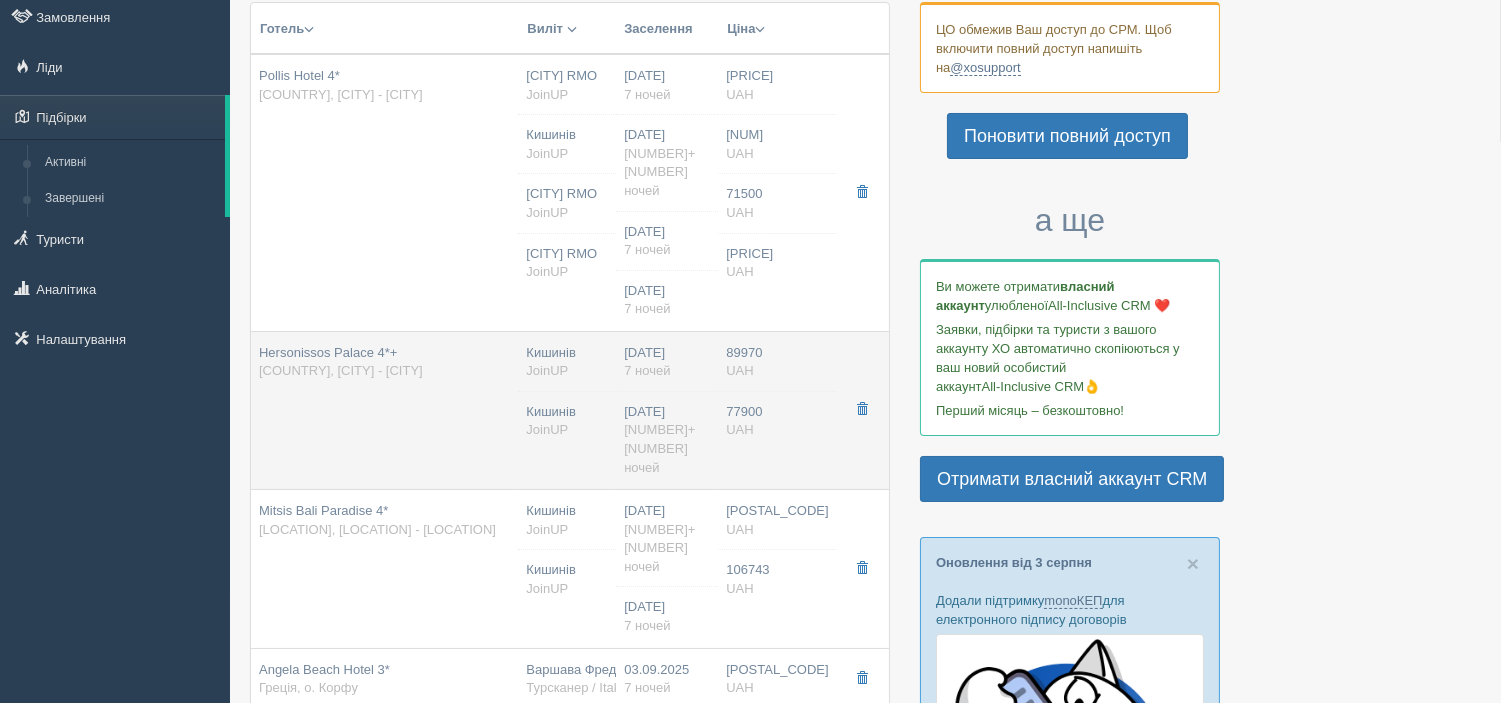 click on "[HOTEL_NAME] [STARS]
Греція, [CITY] - [CITY]" at bounding box center [384, 410] 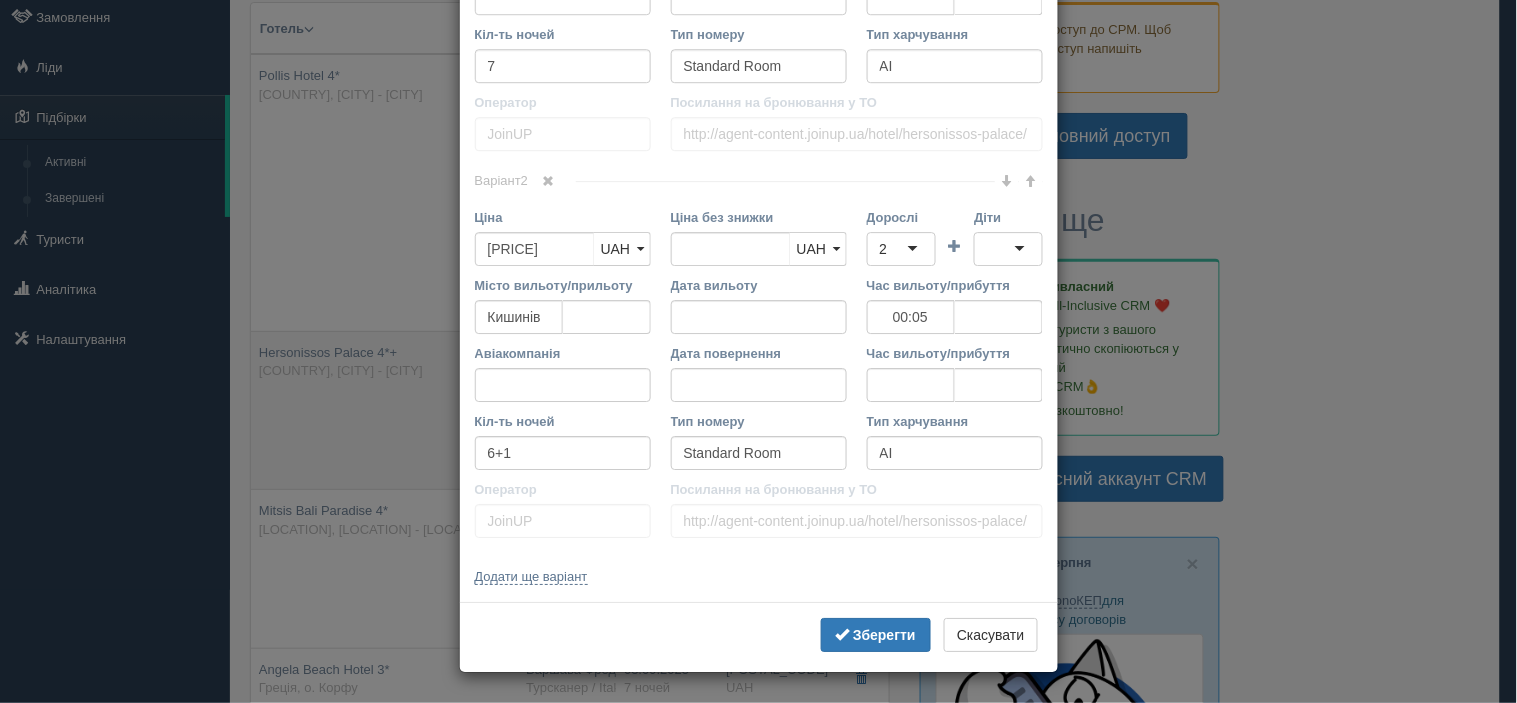 scroll, scrollTop: 0, scrollLeft: 0, axis: both 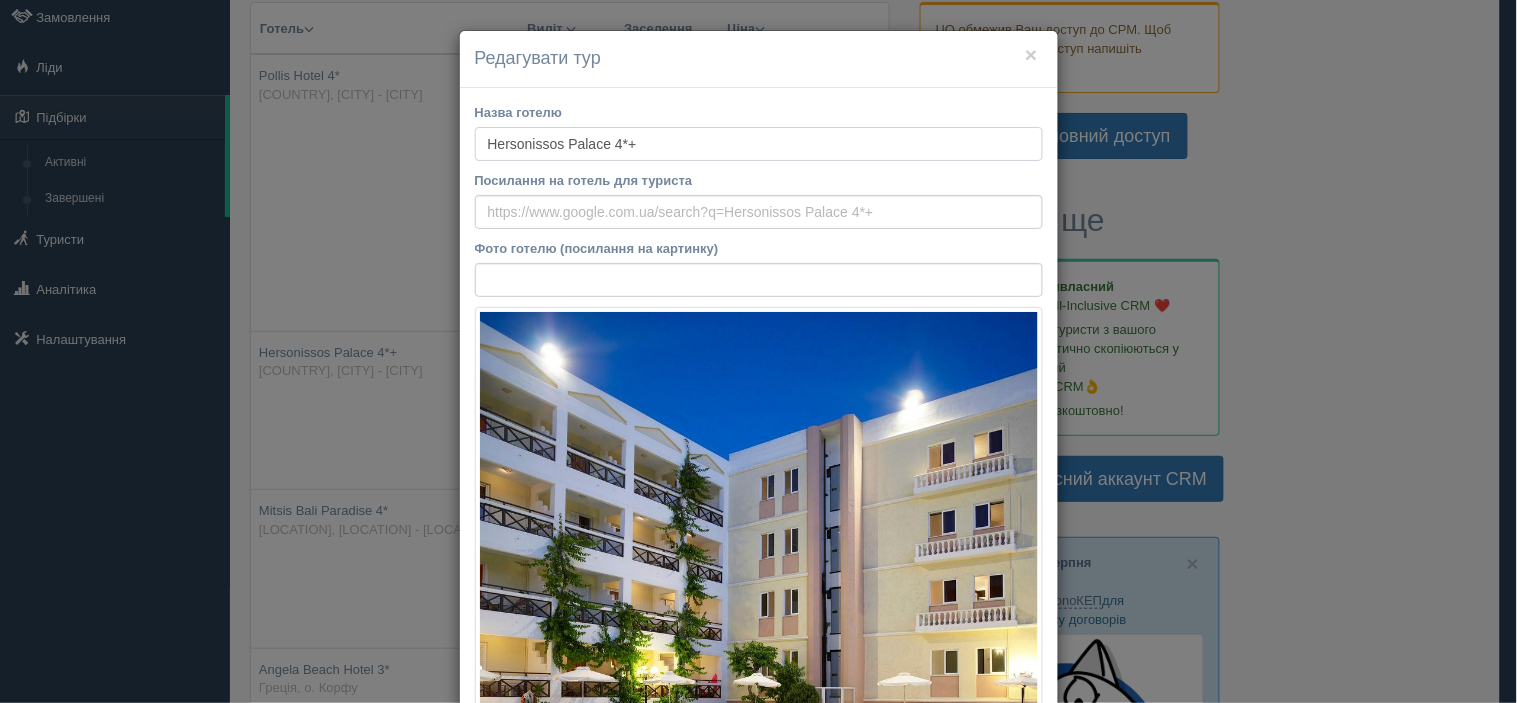 drag, startPoint x: 664, startPoint y: 138, endPoint x: 514, endPoint y: 152, distance: 150.65192 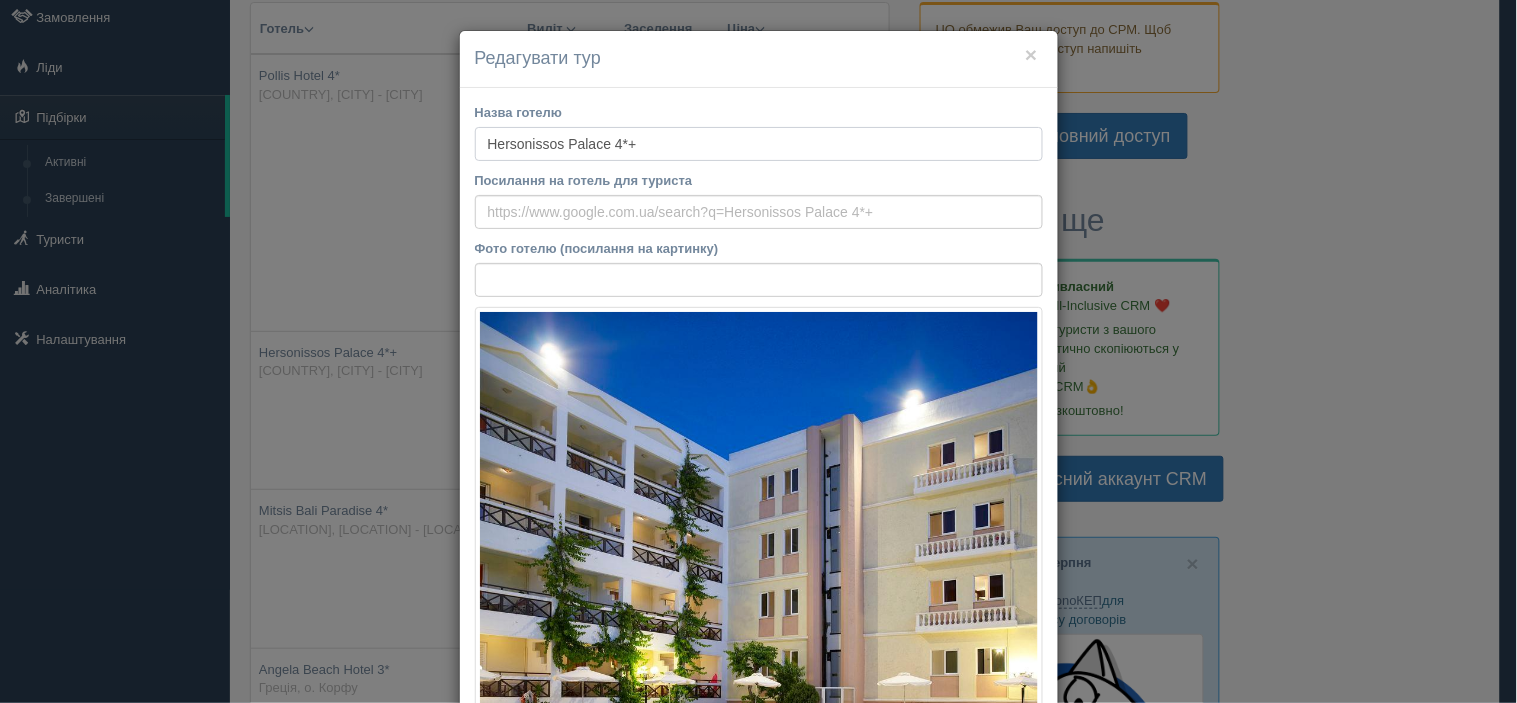 click on "Hersonissos Palace 4*+" at bounding box center [759, 144] 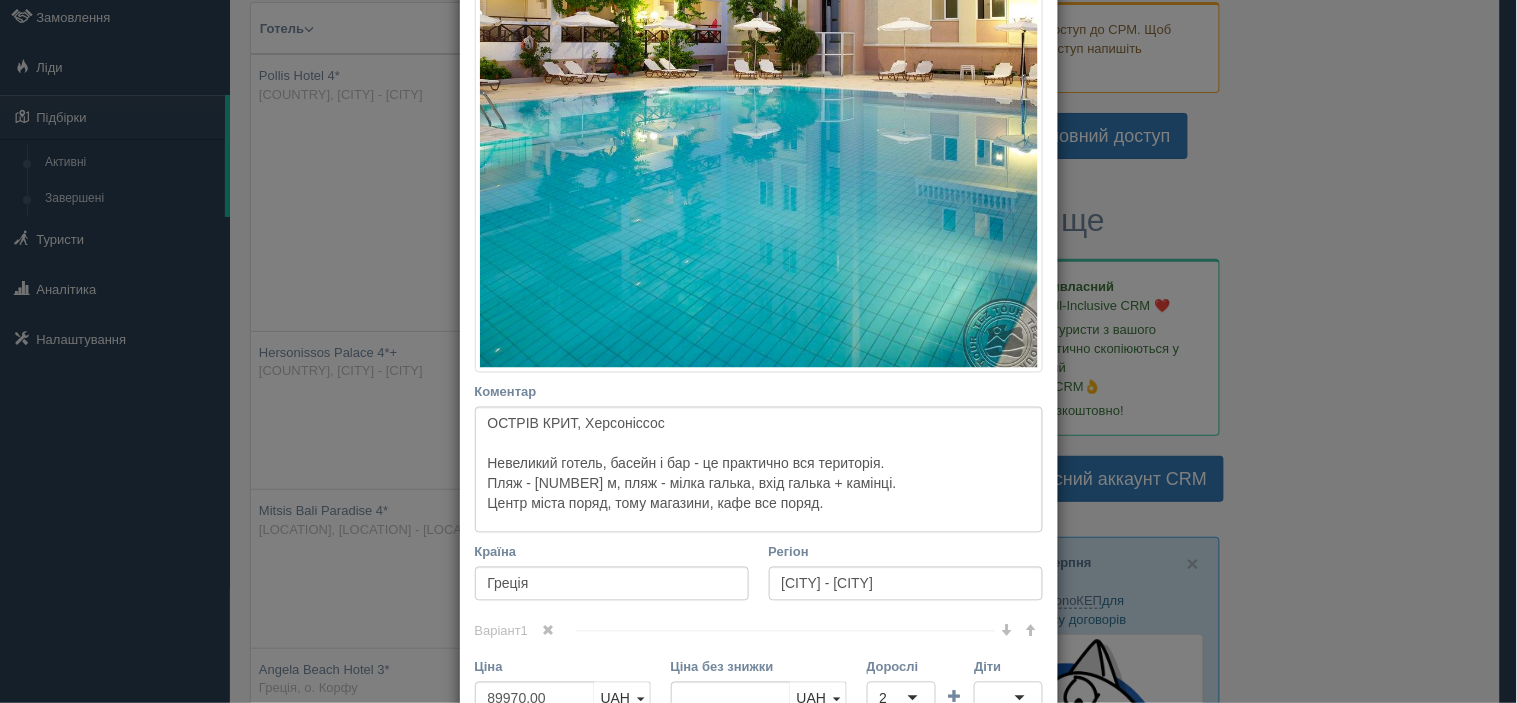scroll, scrollTop: 666, scrollLeft: 0, axis: vertical 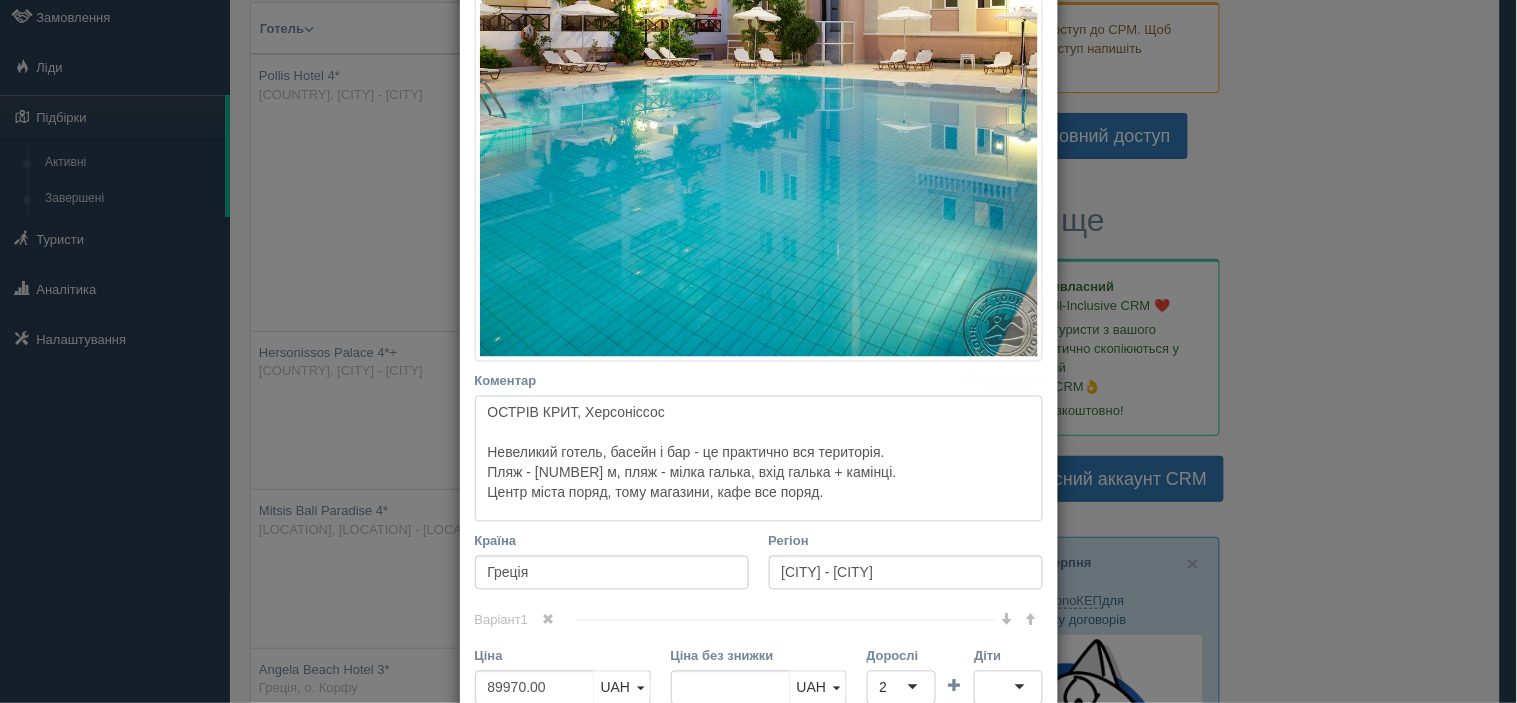 click on "ОСТРІВ КРИТ, Херсоніссос
Невеликий готель, басейн і бар - це практично вся територія.
Пляж - [NUMBER] м, пляж - мілка галька, вхід галька + камінці.
Центр міста поряд, тому магазини, кафе все поряд." at bounding box center [759, 459] 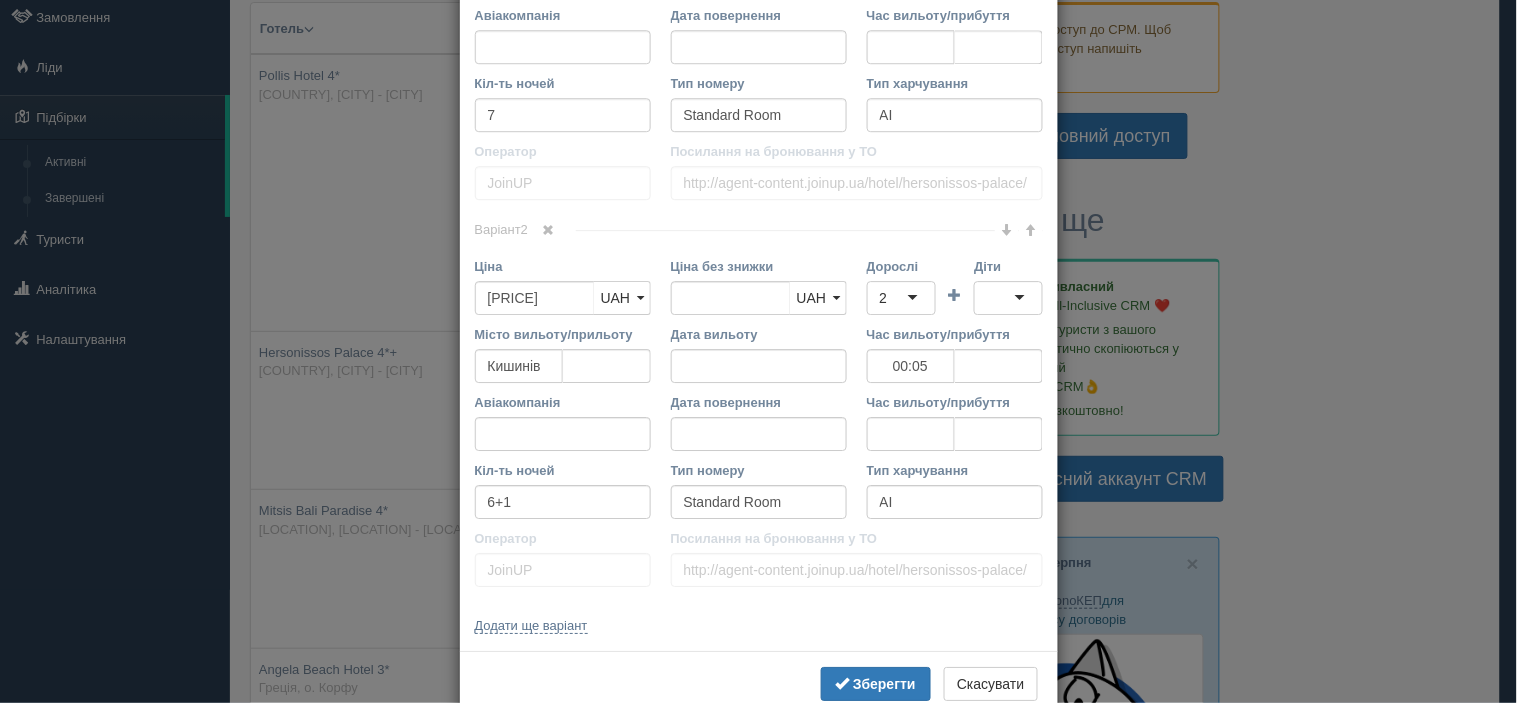 scroll, scrollTop: 1493, scrollLeft: 0, axis: vertical 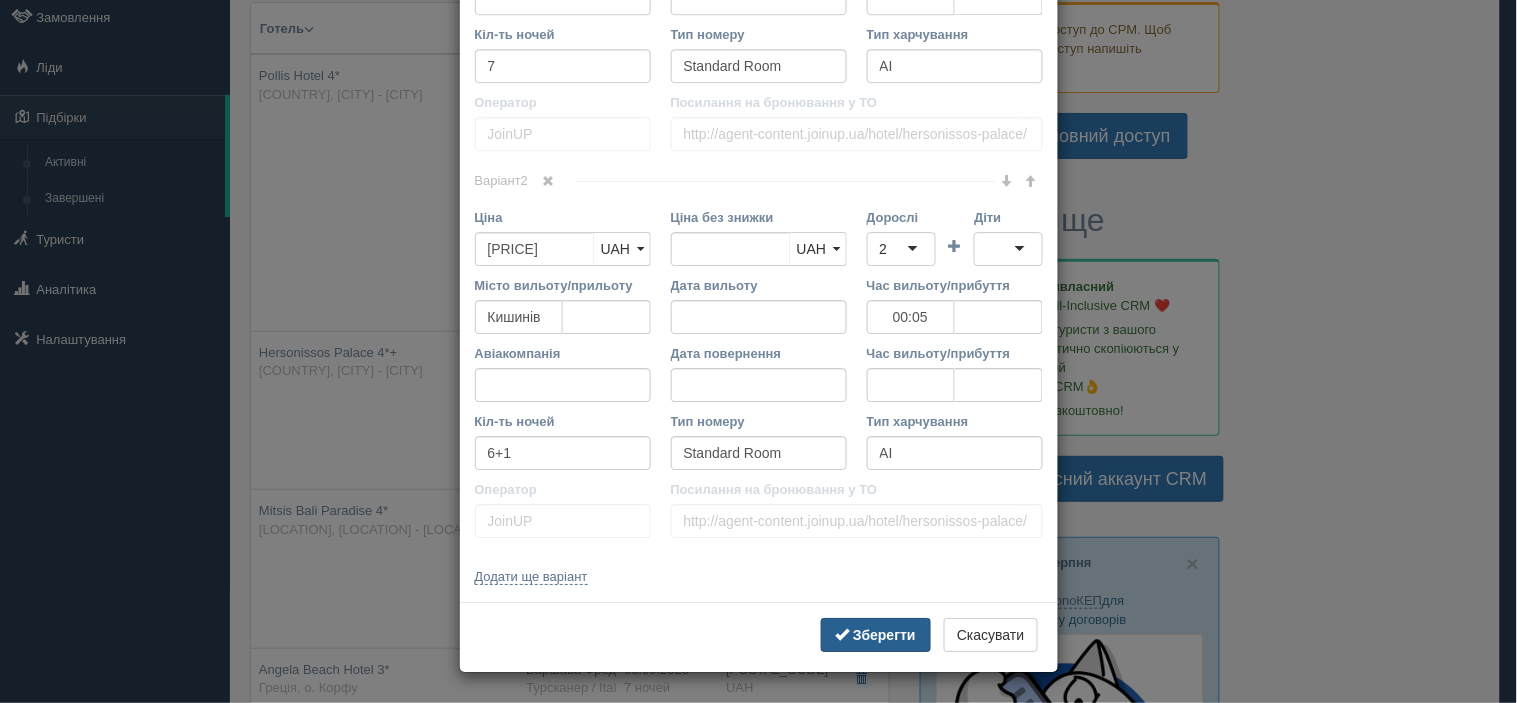 type on "ОСТРІВ КРИТ, Херсоніссос
Невеликий готель, басейн і бар - це практично вся територія.
Пляж - [NUMBER] м, пляж - мілка галька, вхід галька + камінці, потрібні коралки.
Центр міста поряд, тому магазини, кафе все поряд." 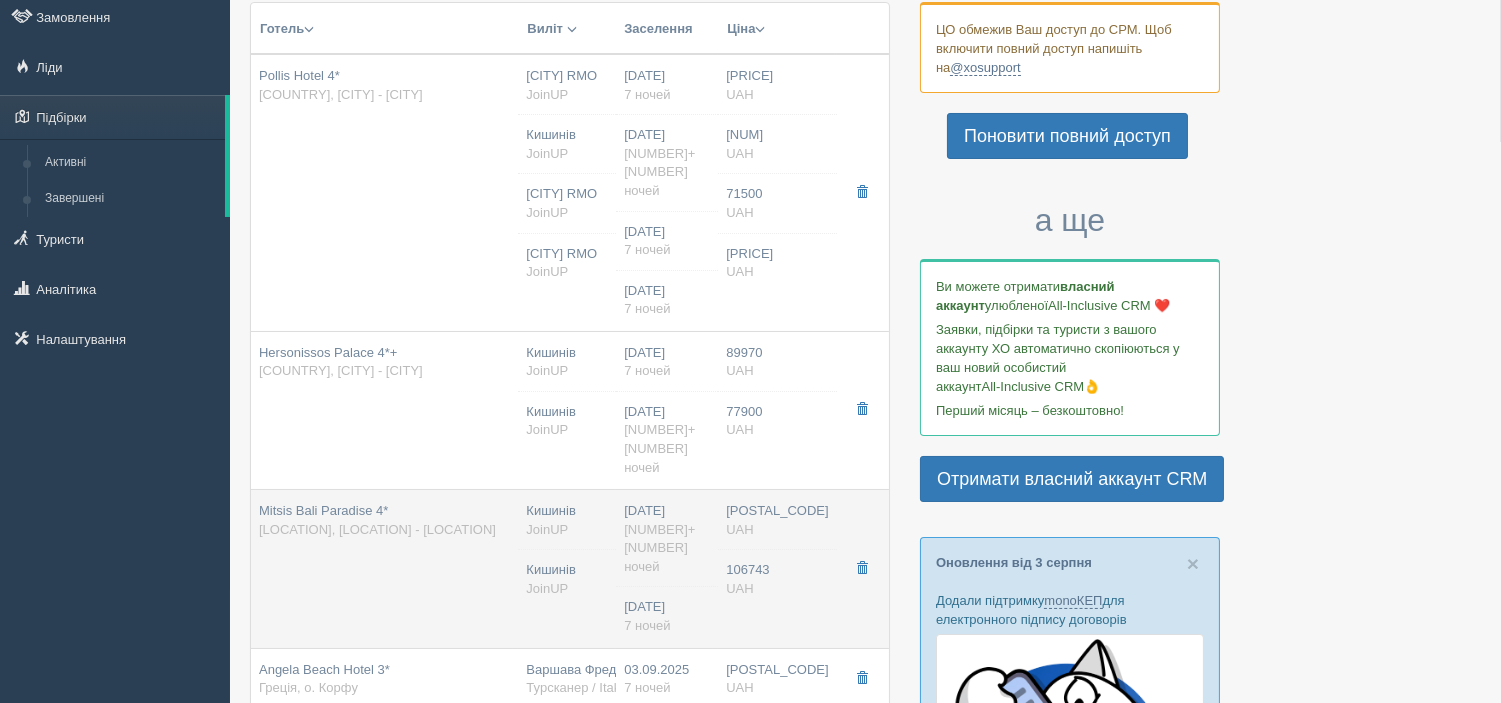 click on "Mitsis Bali Paradise 4*
Греція, Rethymno - Балі" at bounding box center (384, 569) 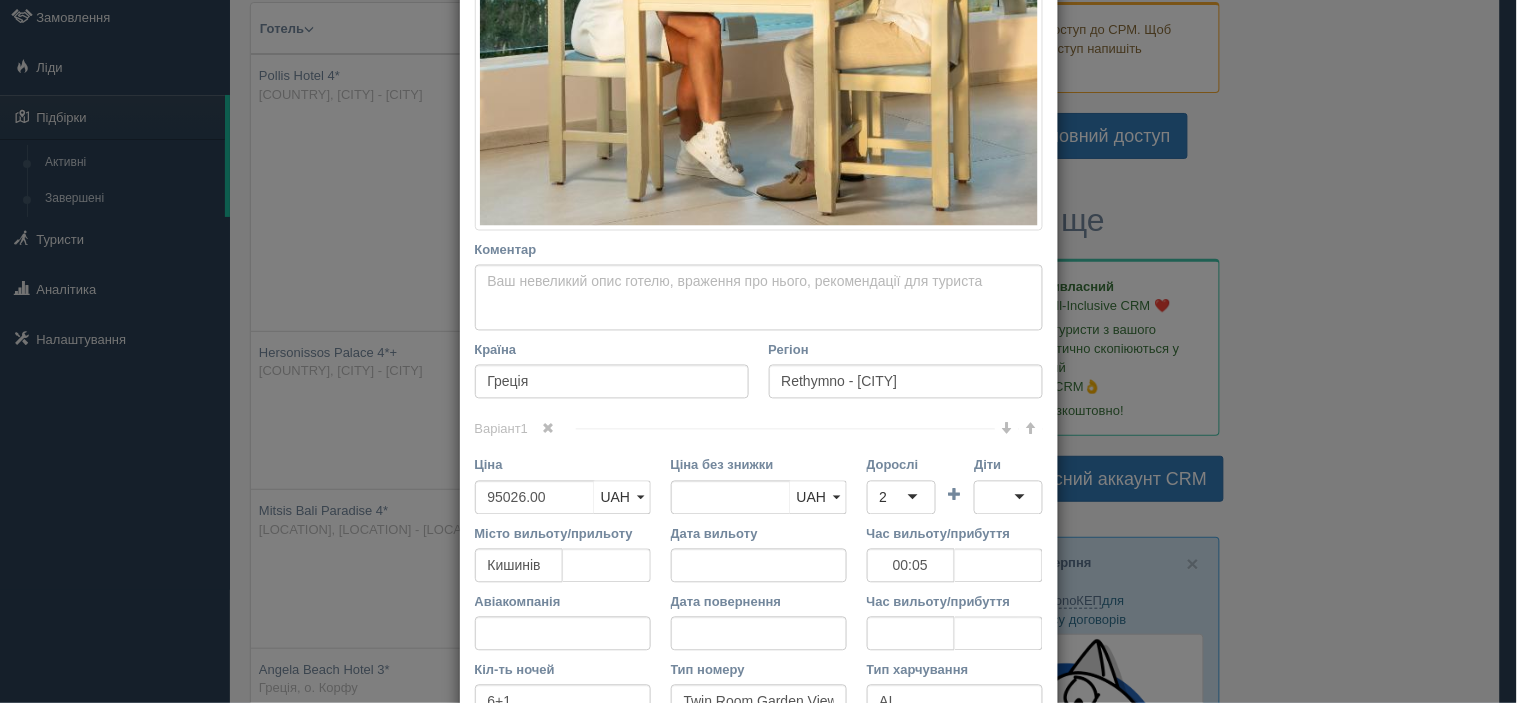 scroll, scrollTop: 777, scrollLeft: 0, axis: vertical 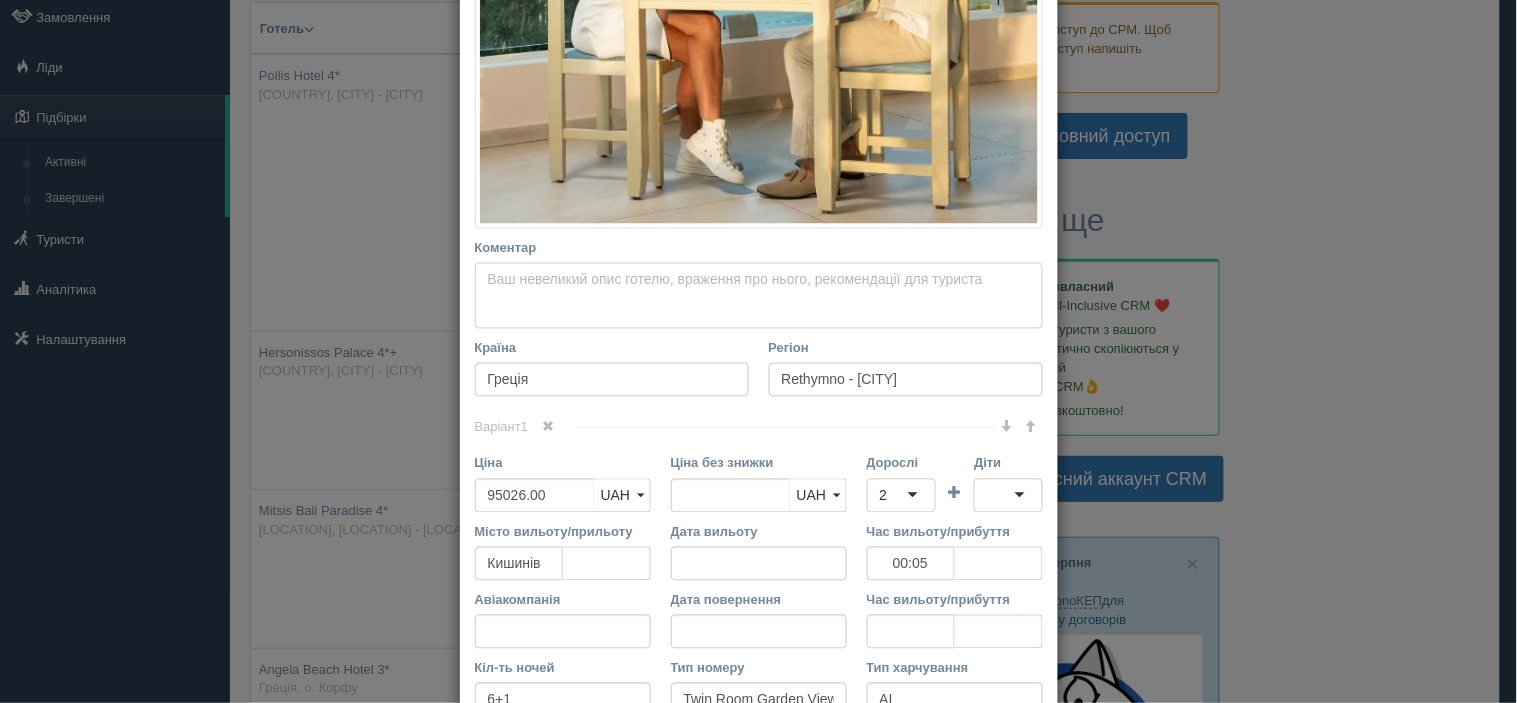 drag, startPoint x: 555, startPoint y: 281, endPoint x: 1074, endPoint y: 297, distance: 519.2466 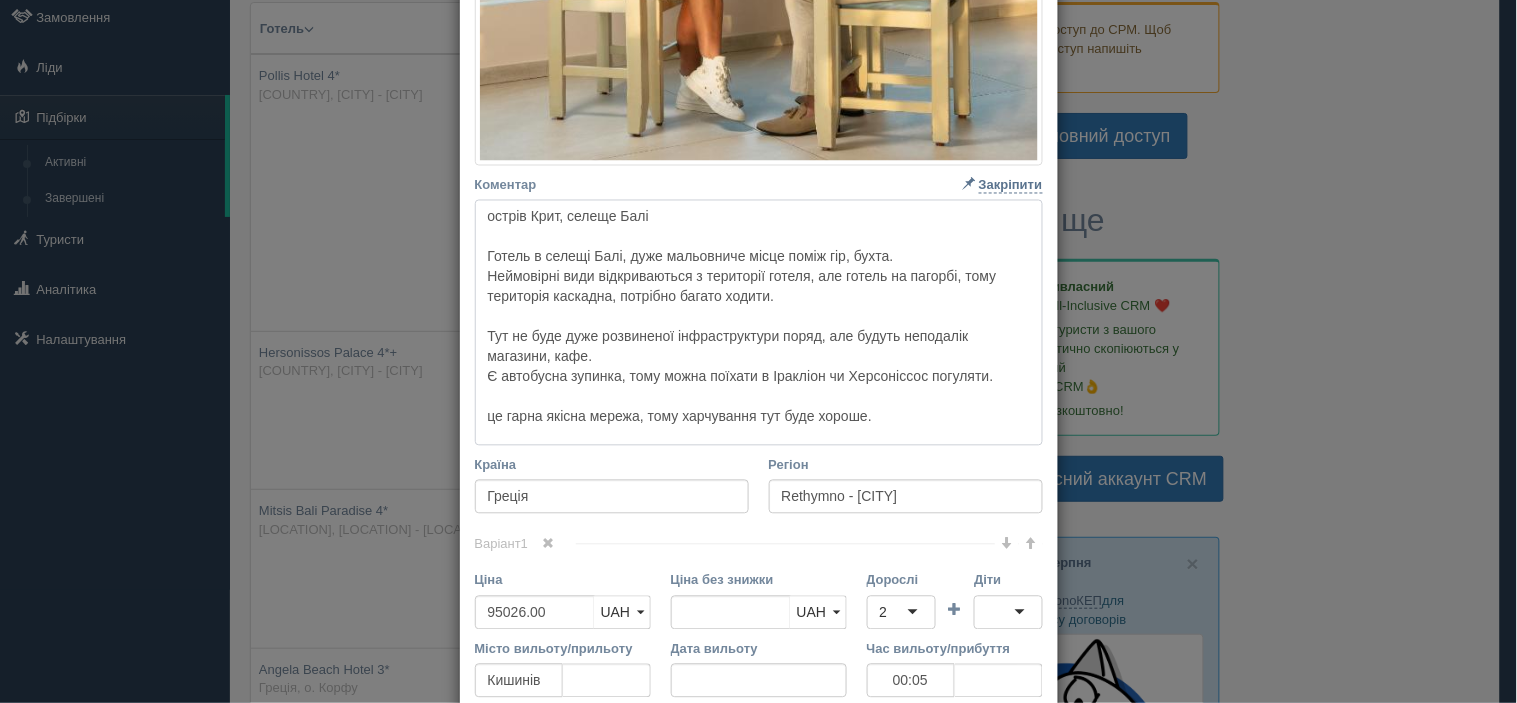 scroll, scrollTop: 888, scrollLeft: 0, axis: vertical 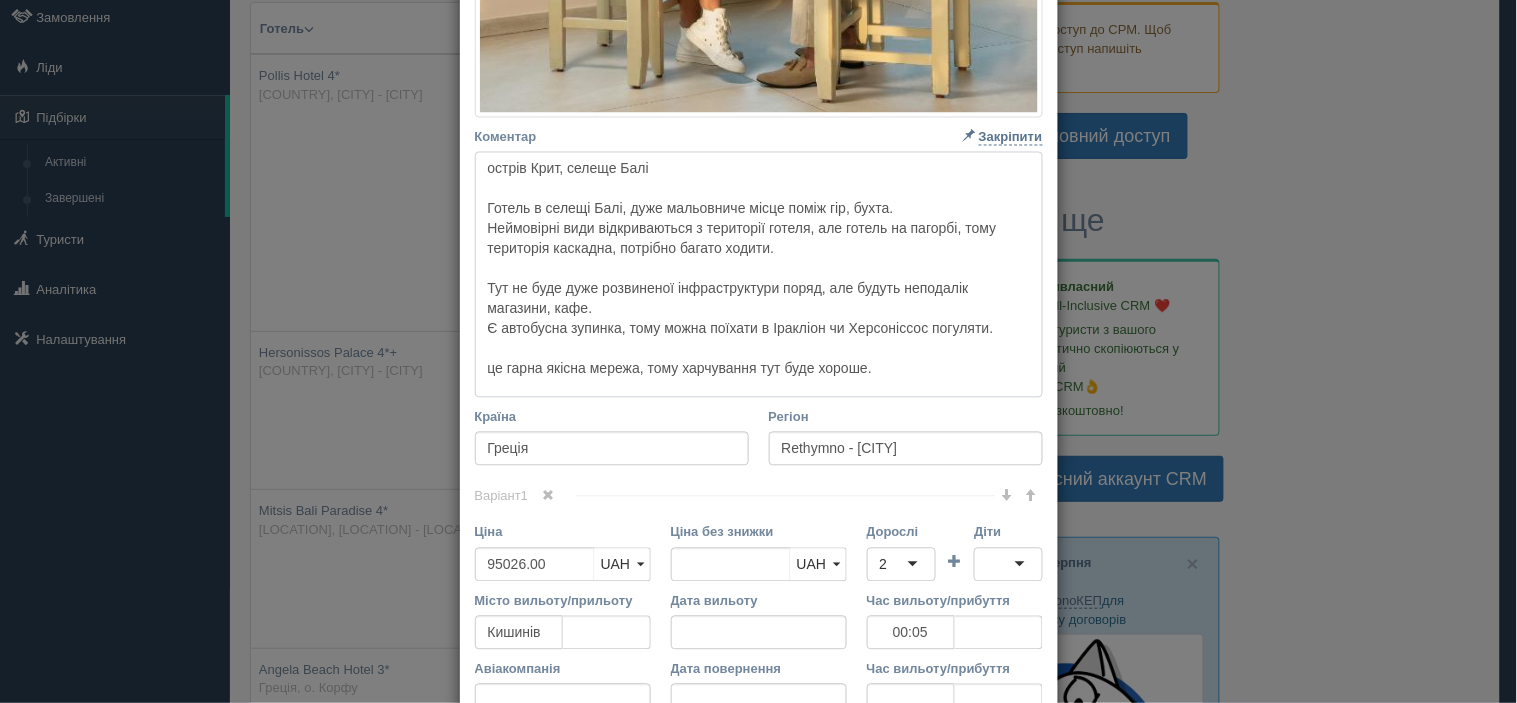 click on "острів Крит, селеще Балі
Готель в селещі Балі, дуже мальовниче місце поміж гір, бухта.
Неймовірні види відкриваються з території готеля, але готель на пагорбі, тому територія каскадна, потрібно багато ходити.
Тут не буде дуже розвиненої інфраструктури поряд, але будуть неподалік магазини, кафе.
Є автобусна зупинка, тому можна поїхати в Іракліон чи Херсоніссос погуляти.
це гарна якісна мережа, тому харчування тут буде хороше." at bounding box center [759, 275] 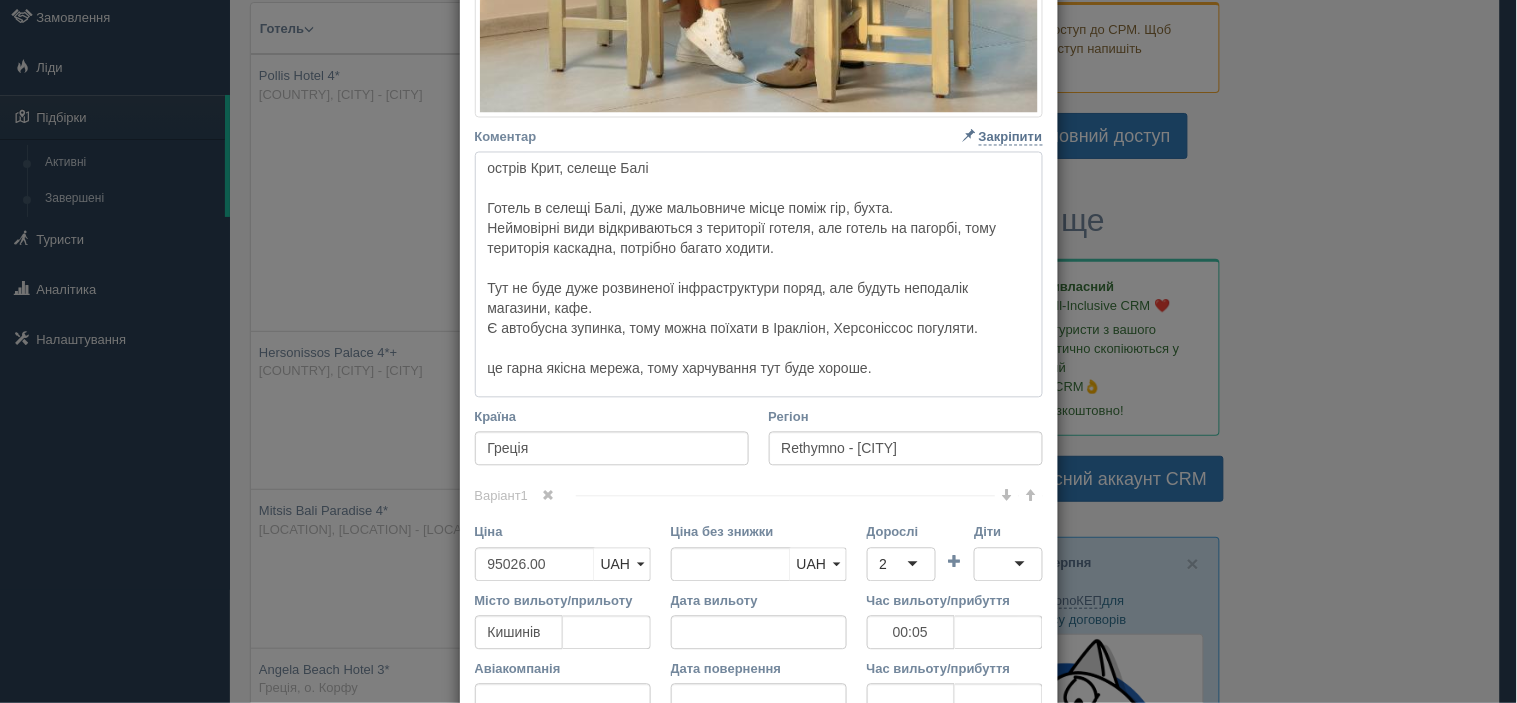 drag, startPoint x: 907, startPoint y: 330, endPoint x: 935, endPoint y: 333, distance: 28.160255 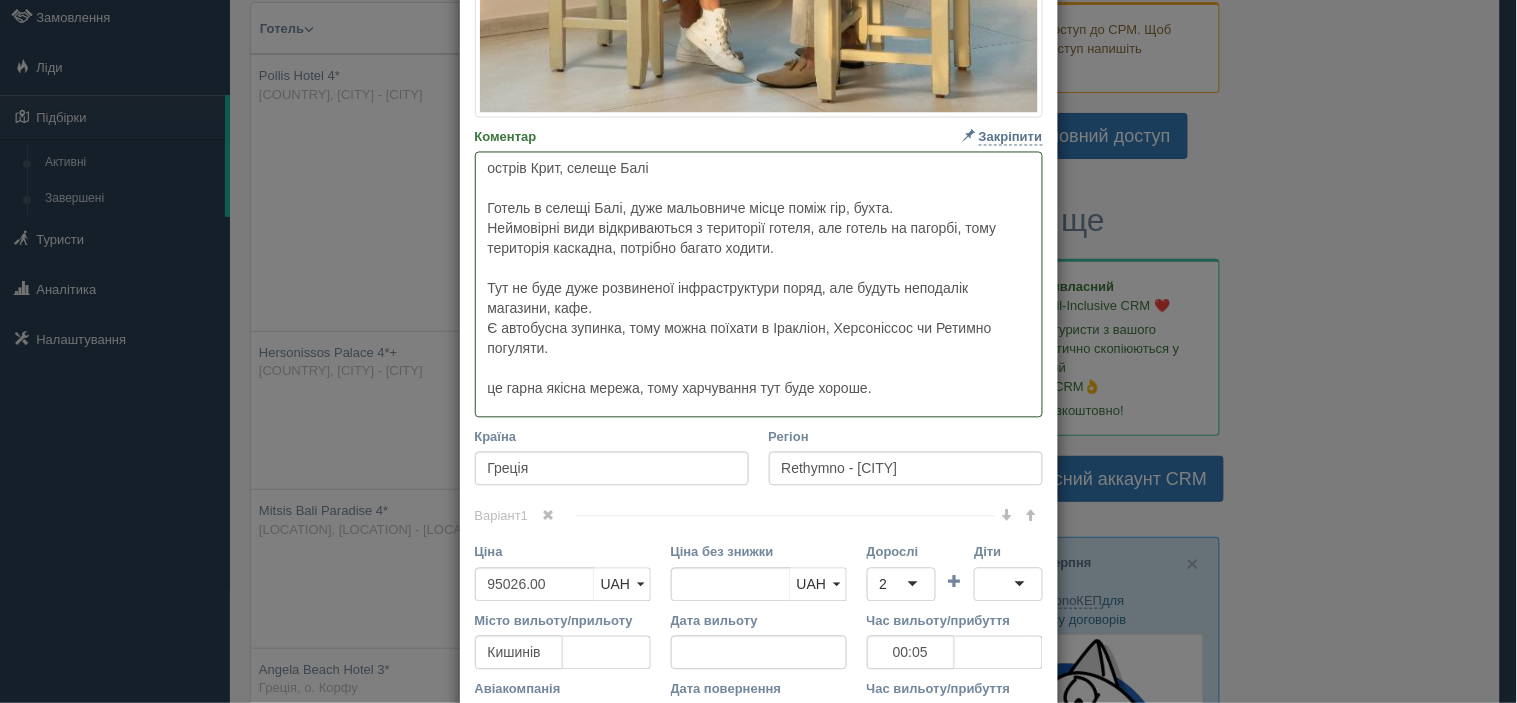 click on "острів Крит, селеще Балі
Готель в селещі Балі, дуже мальовниче місце поміж гір, бухта.
Неймовірні види відкриваються з території готеля, але готель на пагорбі, тому територія каскадна, потрібно багато ходити.
Тут не буде дуже розвиненої інфраструктури поряд, але будуть неподалік магазини, кафе.
Є автобусна зупинка, тому можна поїхати в Іракліон, Херсоніссос чи Ретимно погуляти.
це гарна якісна мережа, тому харчування тут буде хороше." at bounding box center [759, 285] 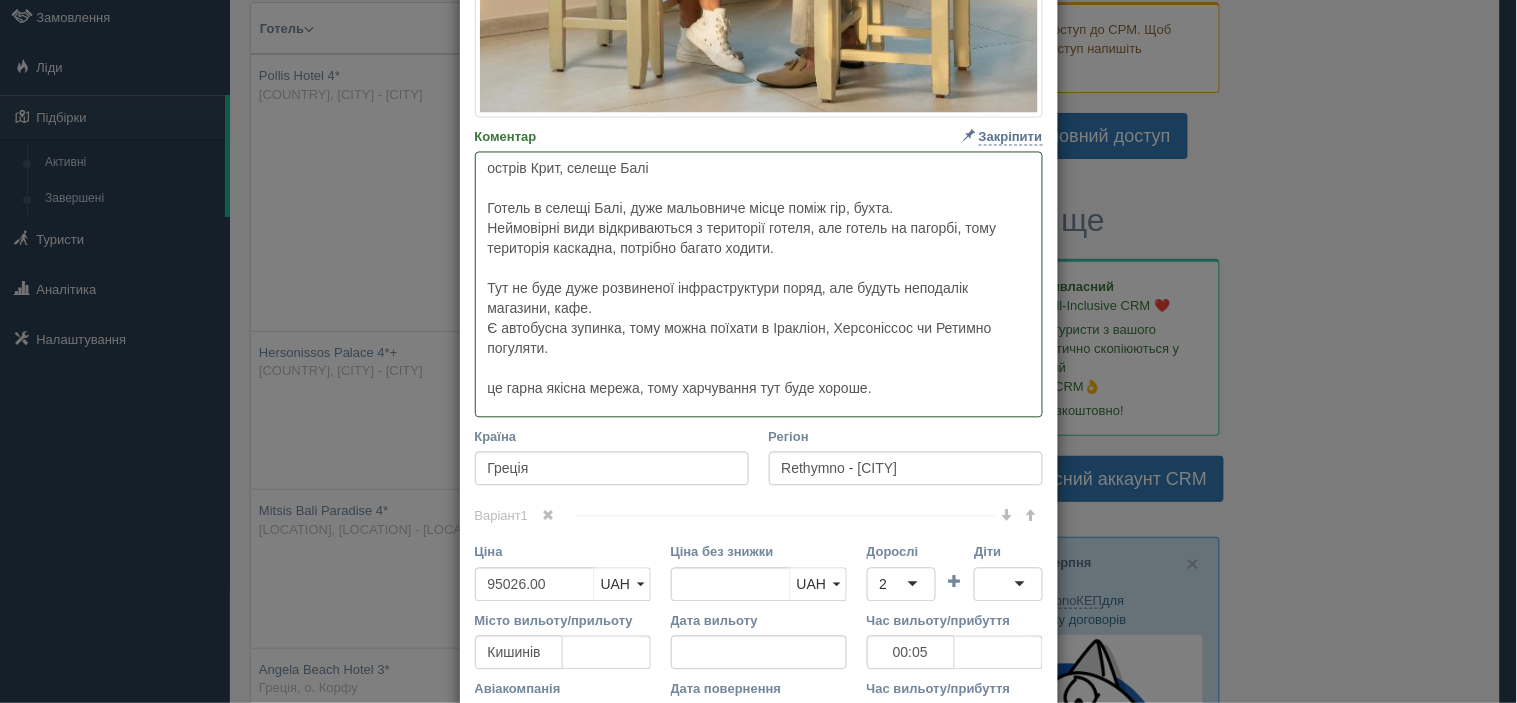 paste on "✅" 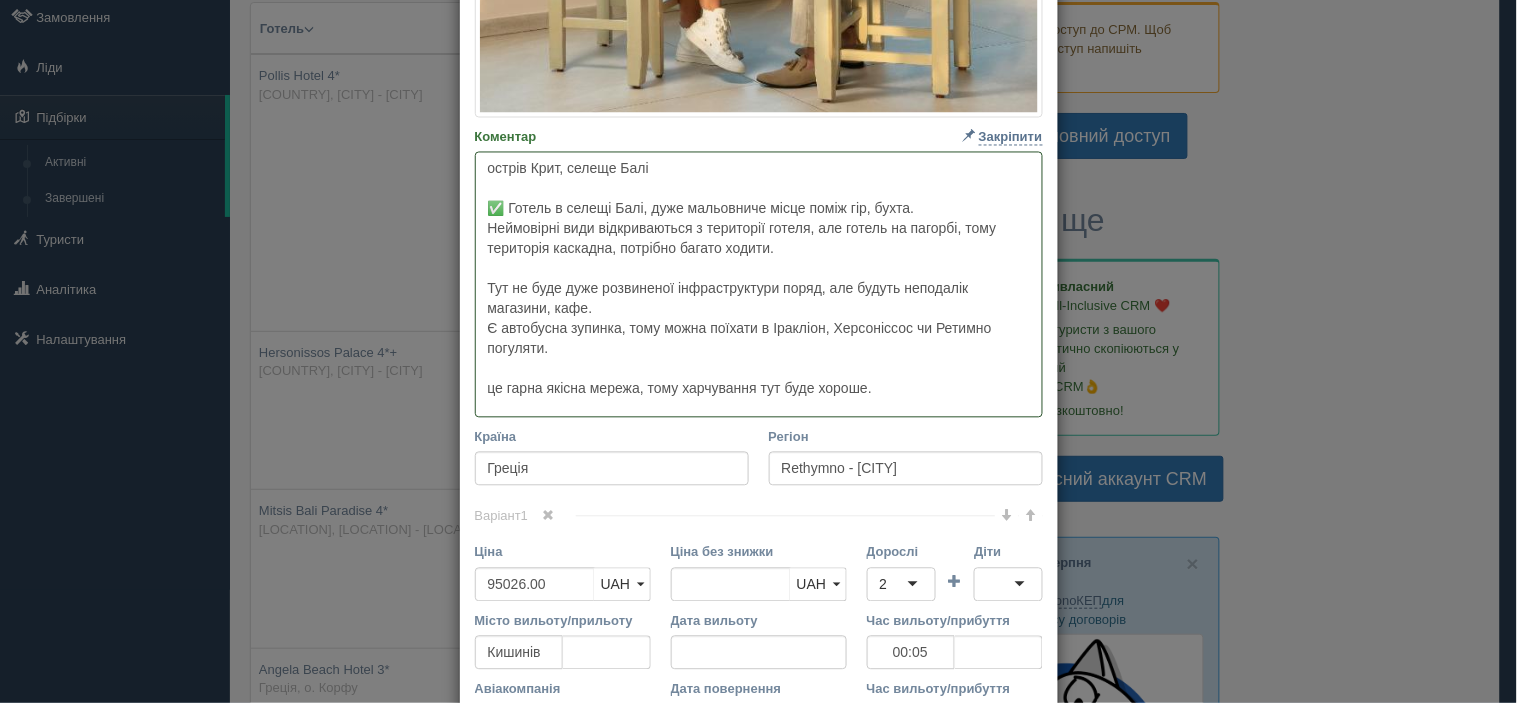 click on "острів Крит, селеще Балі
✅ Готель в селещі Балі, дуже мальовниче місце поміж гір, бухта.
Неймовірні види відкриваються з території готеля, але готель на пагорбі, тому територія каскадна, потрібно багато ходити.
Тут не буде дуже розвиненої інфраструктури поряд, але будуть неподалік магазини, кафе.
Є автобусна зупинка, тому можна поїхати в Іракліон, Херсоніссос чи Ретимно погуляти.
це гарна якісна мережа, тому харчування тут буде хороше." at bounding box center [759, 285] 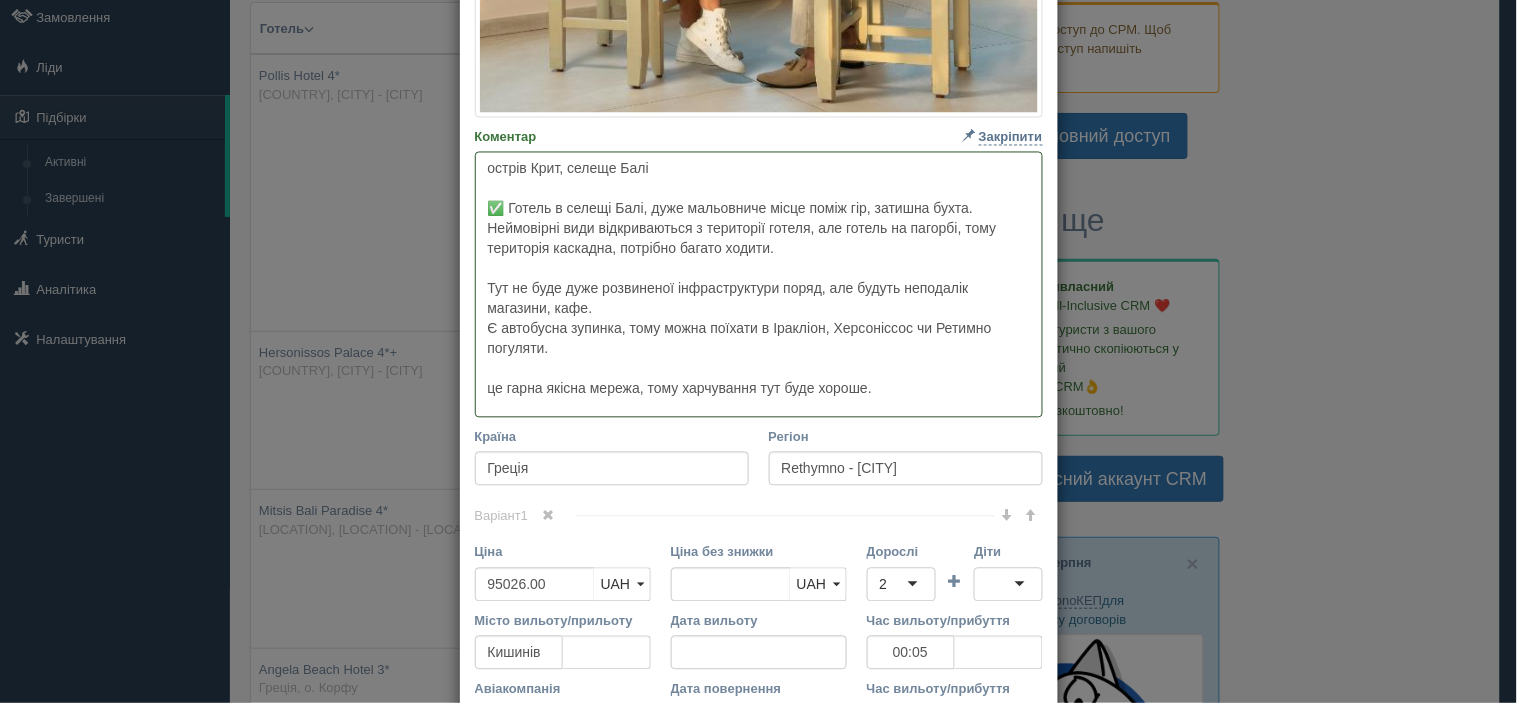 click on "острів Крит, селеще Балі
✅ Готель в селещі Балі, дуже мальовниче місце поміж гір, затишна бухта.
Неймовірні види відкриваються з території готеля, але готель на пагорбі, тому територія каскадна, потрібно багато ходити.
Тут не буде дуже розвиненої інфраструктури поряд, але будуть неподалік магазини, кафе.
Є автобусна зупинка, тому можна поїхати в Іракліон, Херсоніссос чи Ретимно погуляти.
це гарна якісна мережа, тому харчування тут буде хороше." at bounding box center [759, 285] 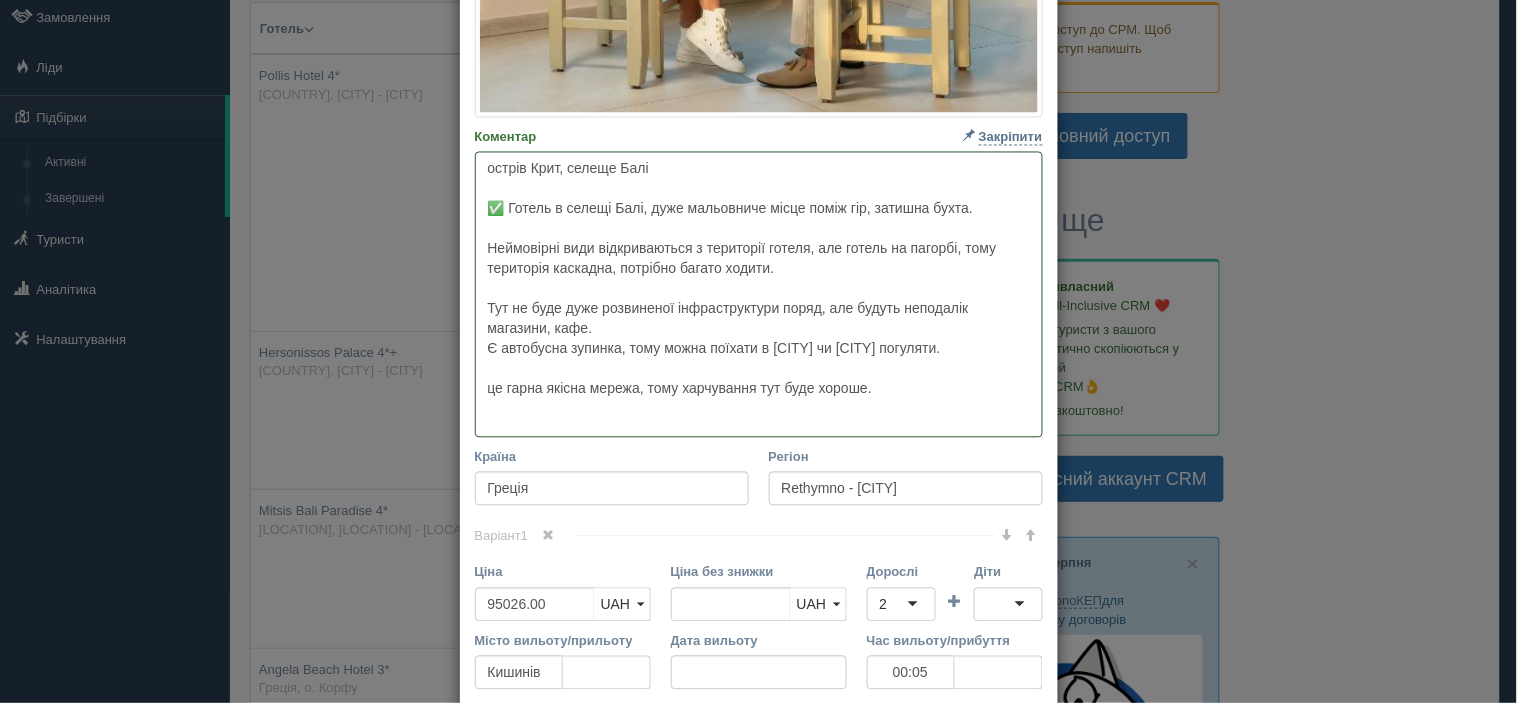 click on "острів Крит, селеще Балі
✅ Готель в селещі Балі, дуже мальовниче місце поміж гір, затишна бухта.
Неймовірні види відкриваються з території готеля, але готель на пагорбі, тому територія каскадна, потрібно багато ходити.
Тут не буде дуже розвиненої інфраструктури поряд, але будуть неподалік магазини, кафе.
Є автобусна зупинка, тому можна поїхати в [CITY] чи [CITY] погуляти.
це гарна якісна мережа, тому харчування тут буде хороше." at bounding box center [759, 295] 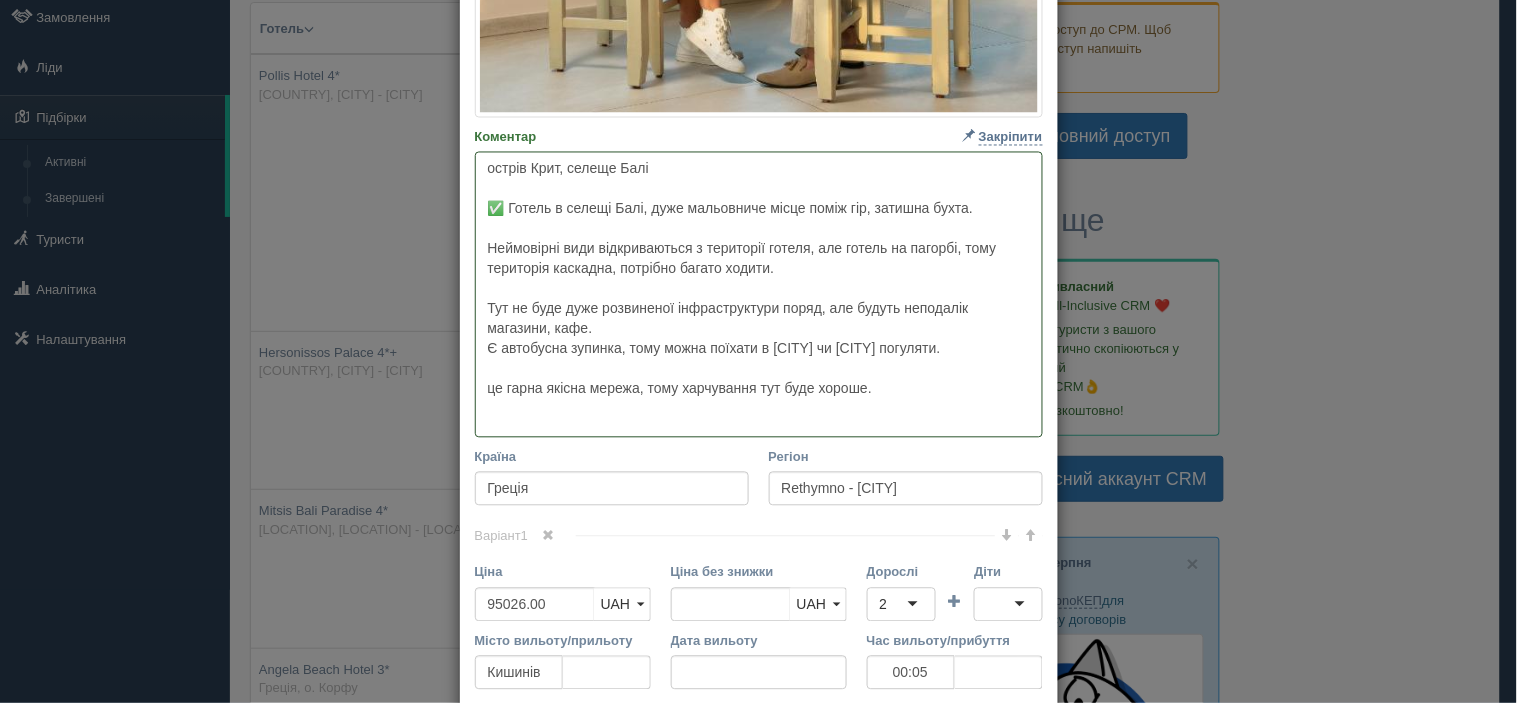 paste on "✅" 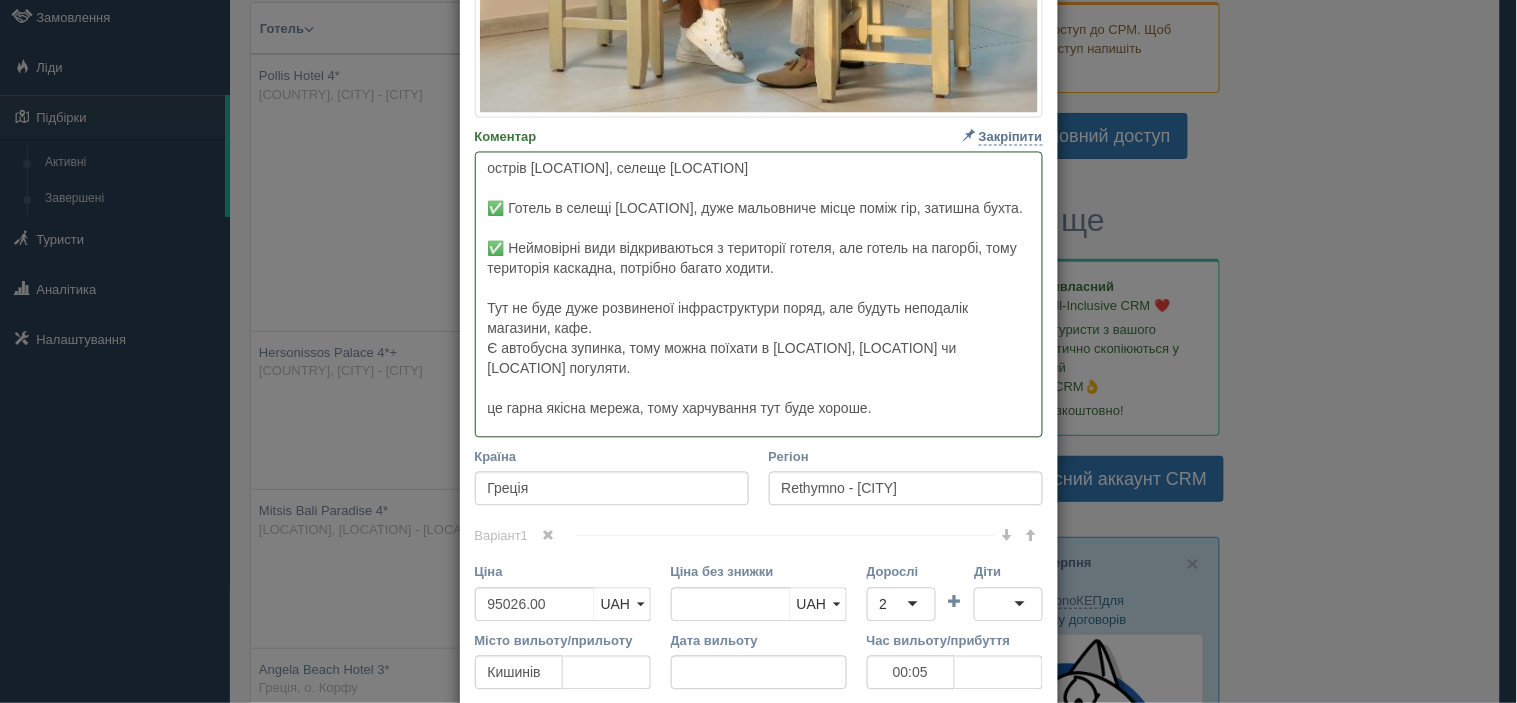 click on "острів [LOCATION], селеще [LOCATION]
✅ Готель в селещі [LOCATION], дуже мальовниче місце поміж гір, затишна бухта.
✅ Неймовірні види відкриваються з території готеля, але готель на пагорбі, тому територія каскадна, потрібно багато ходити.
Тут не буде дуже розвиненої інфраструктури поряд, але будуть неподалік магазини, кафе.
Є автобусна зупинка, тому можна поїхати в [LOCATION], [LOCATION] чи [LOCATION] погуляти.
це гарна якісна мережа, тому харчування тут буде хороше." at bounding box center (759, 295) 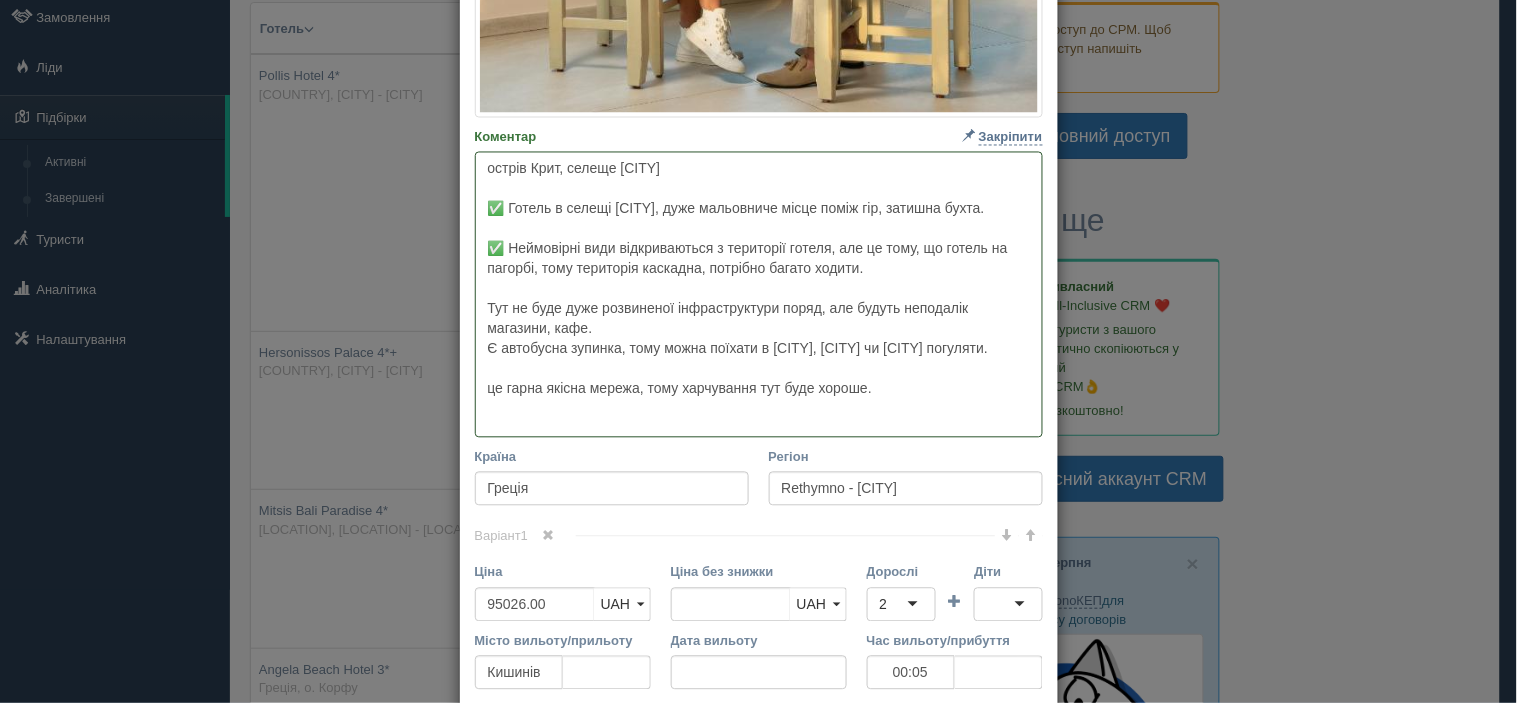 drag, startPoint x: 568, startPoint y: 272, endPoint x: 468, endPoint y: 164, distance: 147.18695 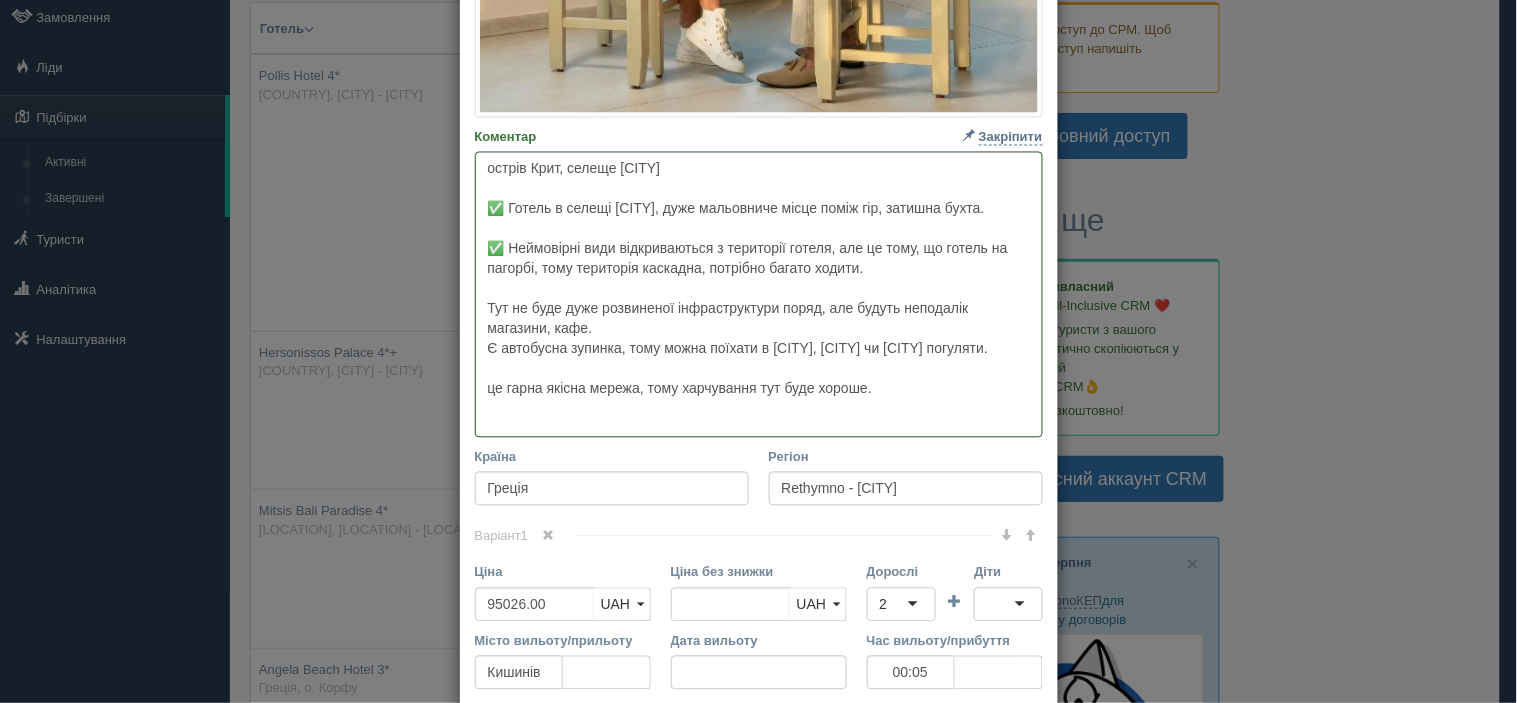 click on "острів Крит, селеще [CITY]
✅ Готель в селещі [CITY], дуже мальовниче місце поміж гір, затишна бухта.
✅ Неймовірні види відкриваються з території готеля, але це тому, що готель на пагорбі, тому територія каскадна, потрібно багато ходити.
Тут не буде дуже розвиненої інфраструктури поряд, але будуть неподалік магазини, кафе.
Є автобусна зупинка, тому можна поїхати в [CITY], [CITY] чи [CITY] погуляти.
це гарна якісна мережа, тому харчування тут буде хороше." at bounding box center (759, 295) 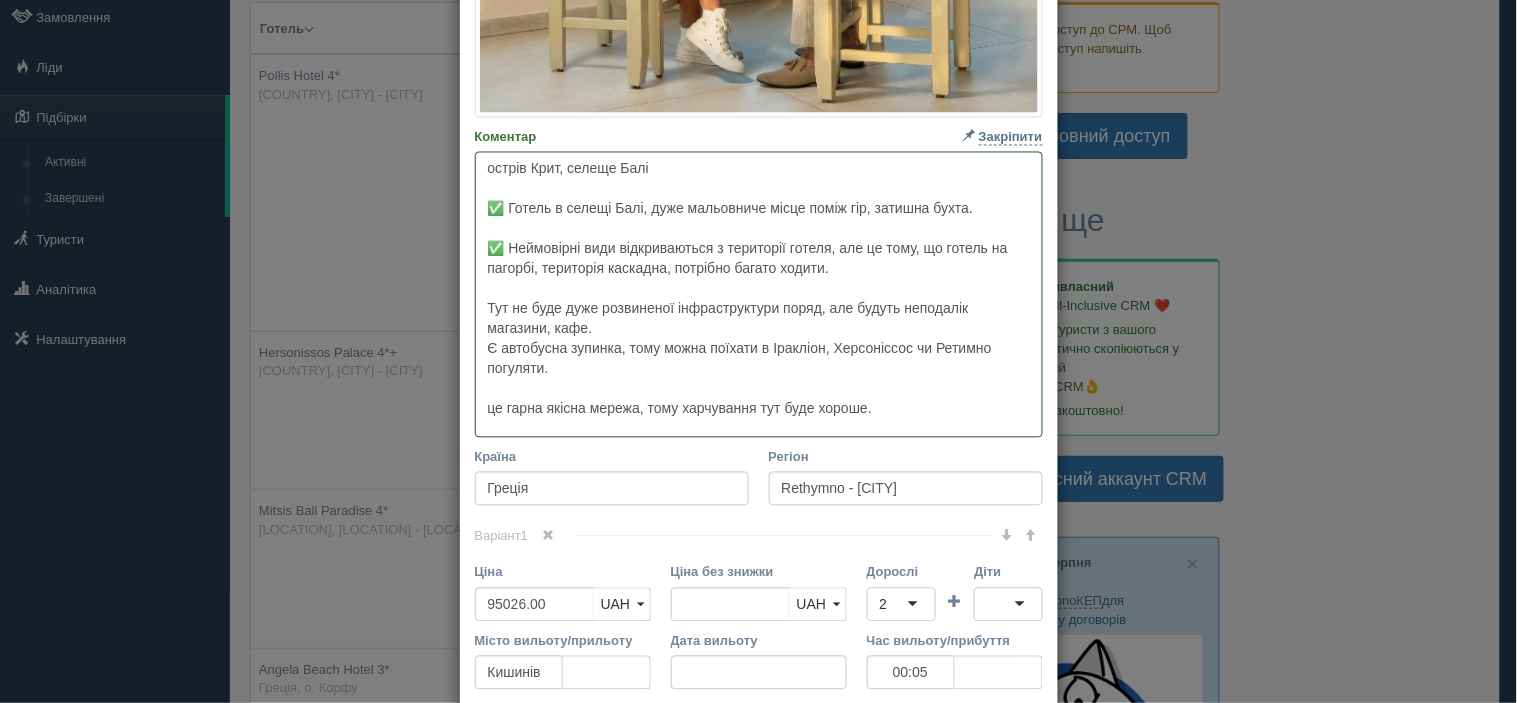 click on "острів Крит, селеще Балі
✅ Готель в селещі Балі, дуже мальовниче місце поміж гір, затишна бухта.
✅ Неймовірні види відкриваються з території готеля, але це тому, що готель на пагорбі, територія каскадна, потрібно багато ходити.
Тут не буде дуже розвиненої інфраструктури поряд, але будуть неподалік магазини, кафе.
Є автобусна зупинка, тому можна поїхати в Іракліон, Херсоніссос чи Ретимно погуляти.
це гарна якісна мережа, тому харчування тут буде хороше." at bounding box center (759, 295) 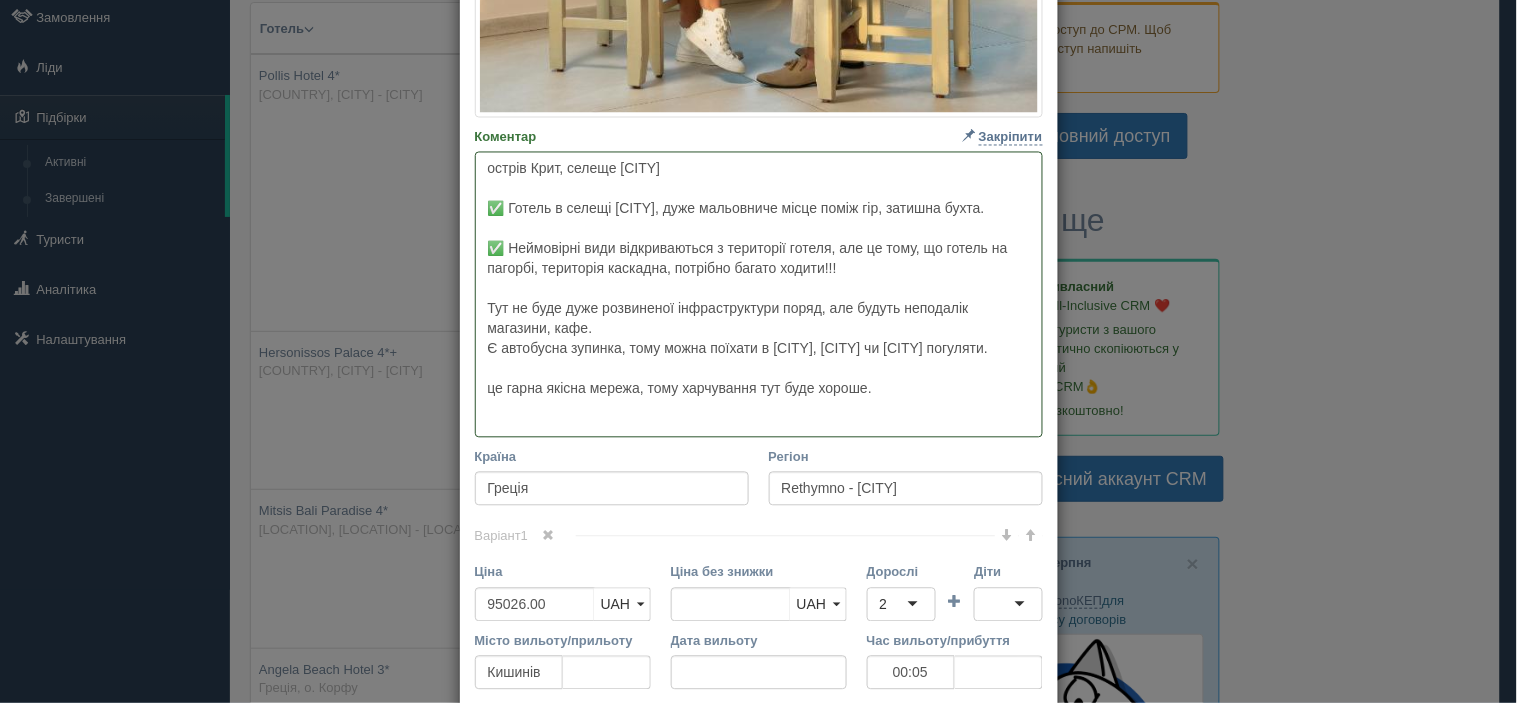 click on "острів Крит, селеще [CITY]
✅ Готель в селещі [CITY], дуже мальовниче місце поміж гір, затишна бухта.
✅ Неймовірні види відкриваються з території готеля, але це тому, що готель на пагорбі, територія каскадна, потрібно багато ходити!!!
Тут не буде дуже розвиненої інфраструктури поряд, але будуть неподалік магазини, кафе.
Є автобусна зупинка, тому можна поїхати в [CITY], [CITY] чи [CITY] погуляти.
це гарна якісна мережа, тому харчування тут буде хороше." at bounding box center [759, 295] 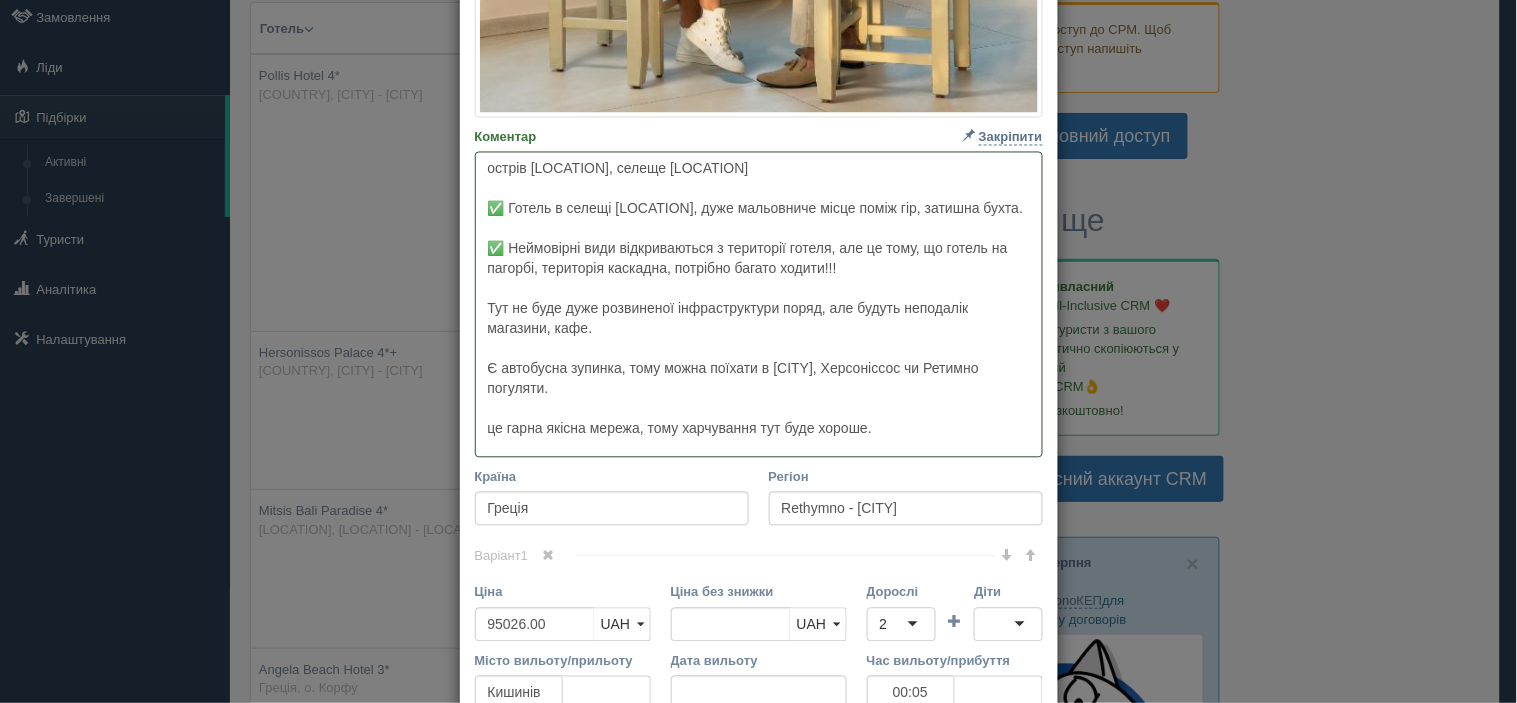 click on "острів [LOCATION], селеще [LOCATION]
✅ Готель в селещі [LOCATION], дуже мальовниче місце поміж гір, затишна бухта.
✅ Неймовірні види відкриваються з території готеля, але це тому, що готель на пагорбі, територія каскадна, потрібно багато ходити!!!
Тут не буде дуже розвиненої інфраструктури поряд, але будуть неподалік магазини, кафе.
Є автобусна зупинка, тому можна поїхати в [CITY], Херсоніссос чи Ретимно погуляти.
це гарна якісна мережа, тому харчування тут буде хороше." at bounding box center [759, 305] 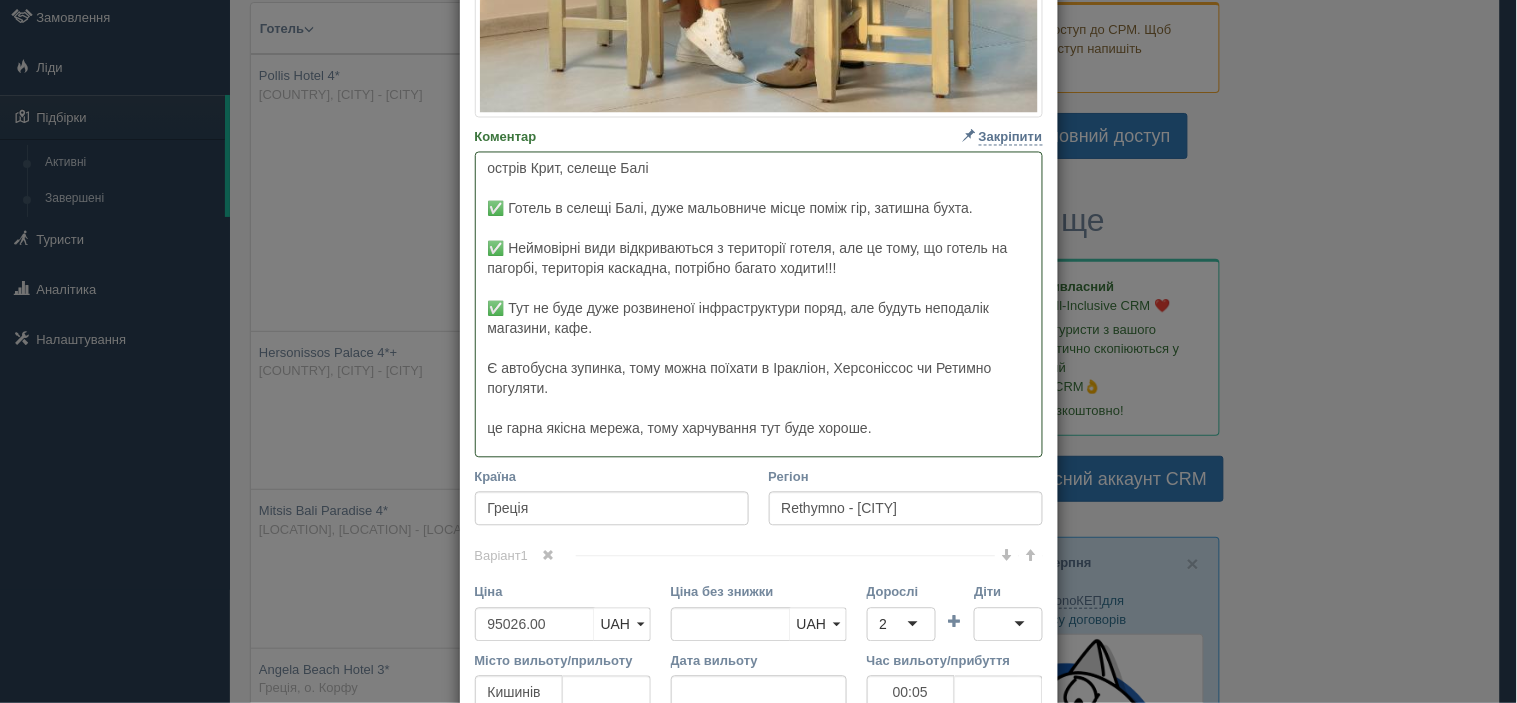 click on "острів Крит, селеще Балі
✅ Готель в селещі Балі, дуже мальовниче місце поміж гір, затишна бухта.
✅ Неймовірні види відкриваються з території готеля, але це тому, що готель на пагорбі, територія каскадна, потрібно багато ходити!!!
✅ Тут не буде дуже розвиненої інфраструктури поряд, але будуть неподалік магазини, кафе.
Є автобусна зупинка, тому можна поїхати в Іракліон, Херсоніссос чи Ретимно погуляти.
це гарна якісна мережа, тому харчування тут буде хороше." at bounding box center [759, 305] 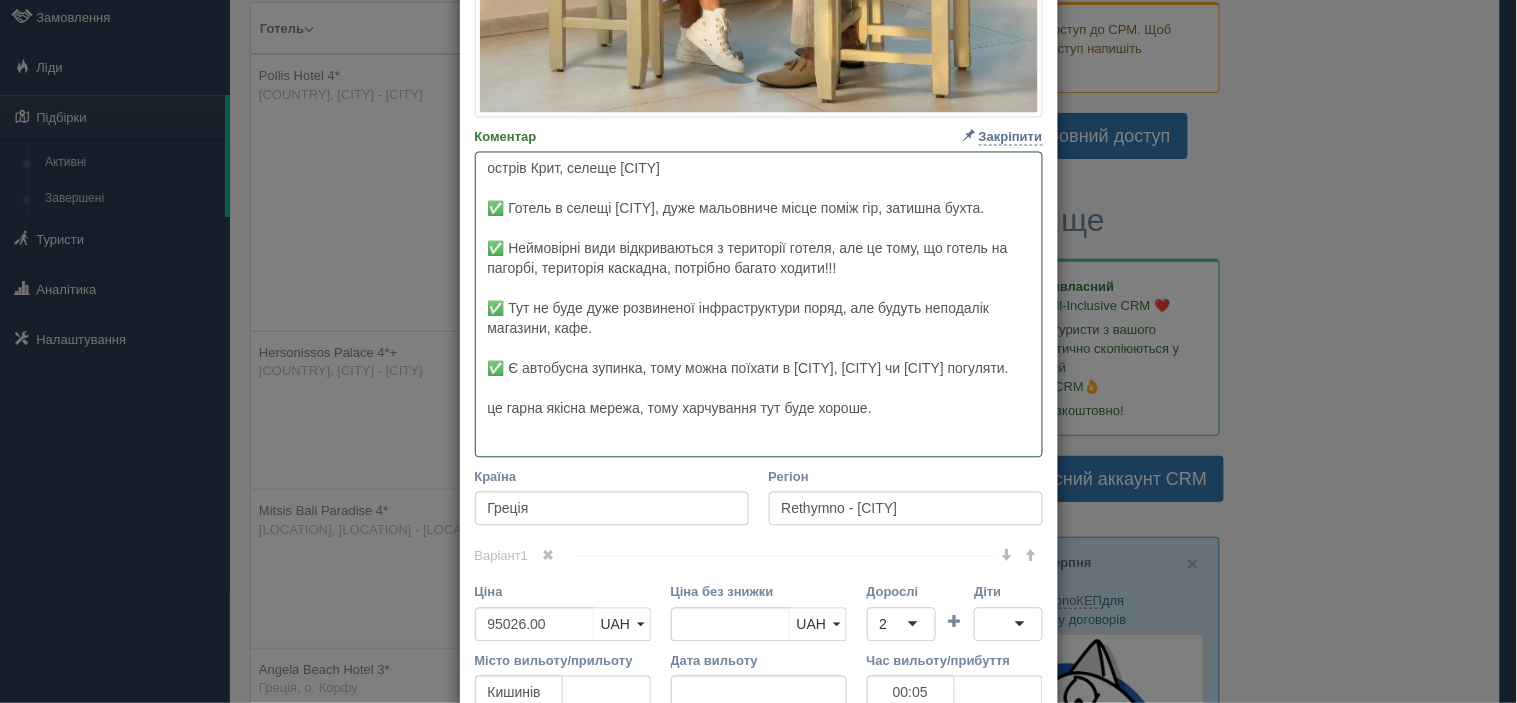 click on "острів Крит, селеще [CITY]
✅ Готель в селещі [CITY], дуже мальовниче місце поміж гір, затишна бухта.
✅ Неймовірні види відкриваються з території готеля, але це тому, що готель на пагорбі, територія каскадна, потрібно багато ходити!!!
✅ Тут не буде дуже розвиненої інфраструктури поряд, але будуть неподалік магазини, кафе.
✅ Є автобусна зупинка, тому можна поїхати в [CITY], [CITY] чи [CITY] погуляти.
це гарна якісна мережа, тому харчування тут буде хороше." at bounding box center (759, 305) 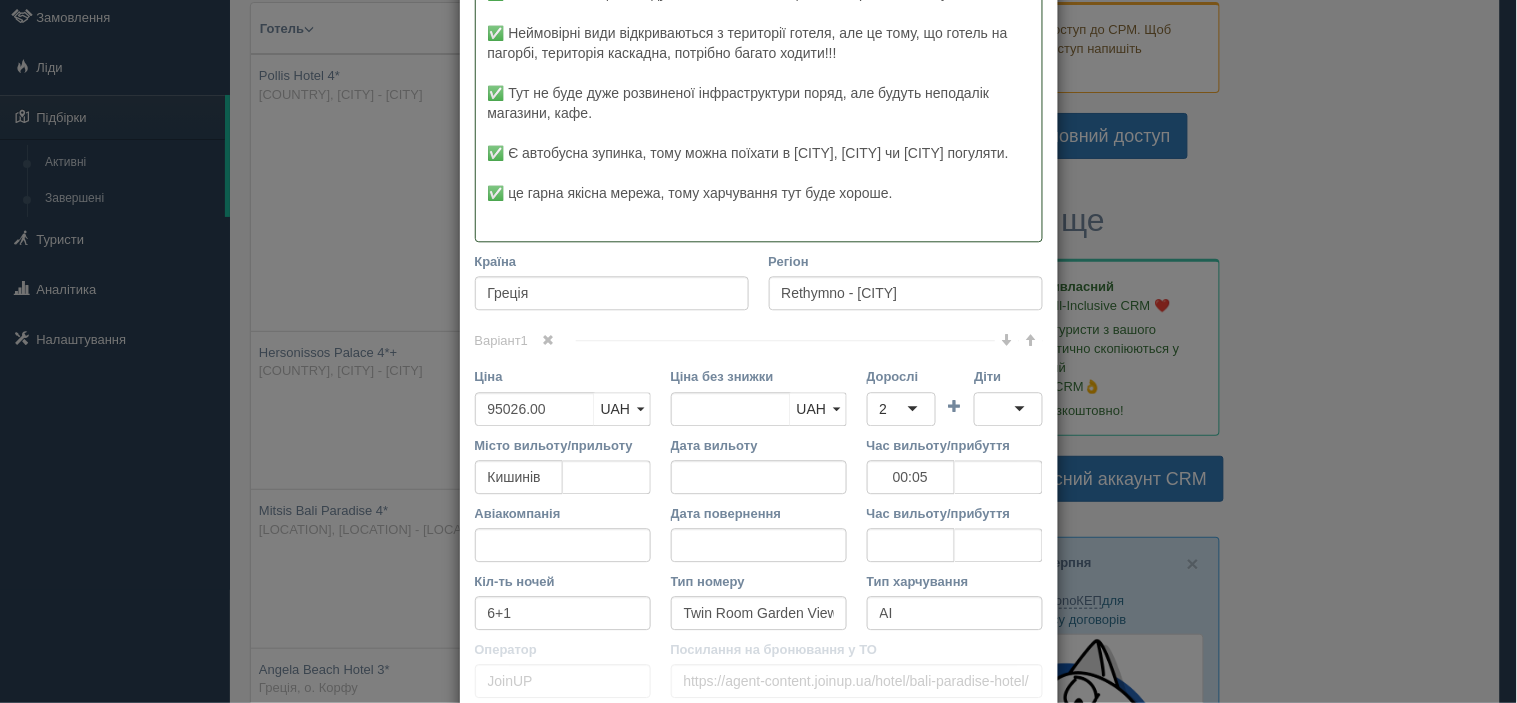 scroll, scrollTop: 1111, scrollLeft: 0, axis: vertical 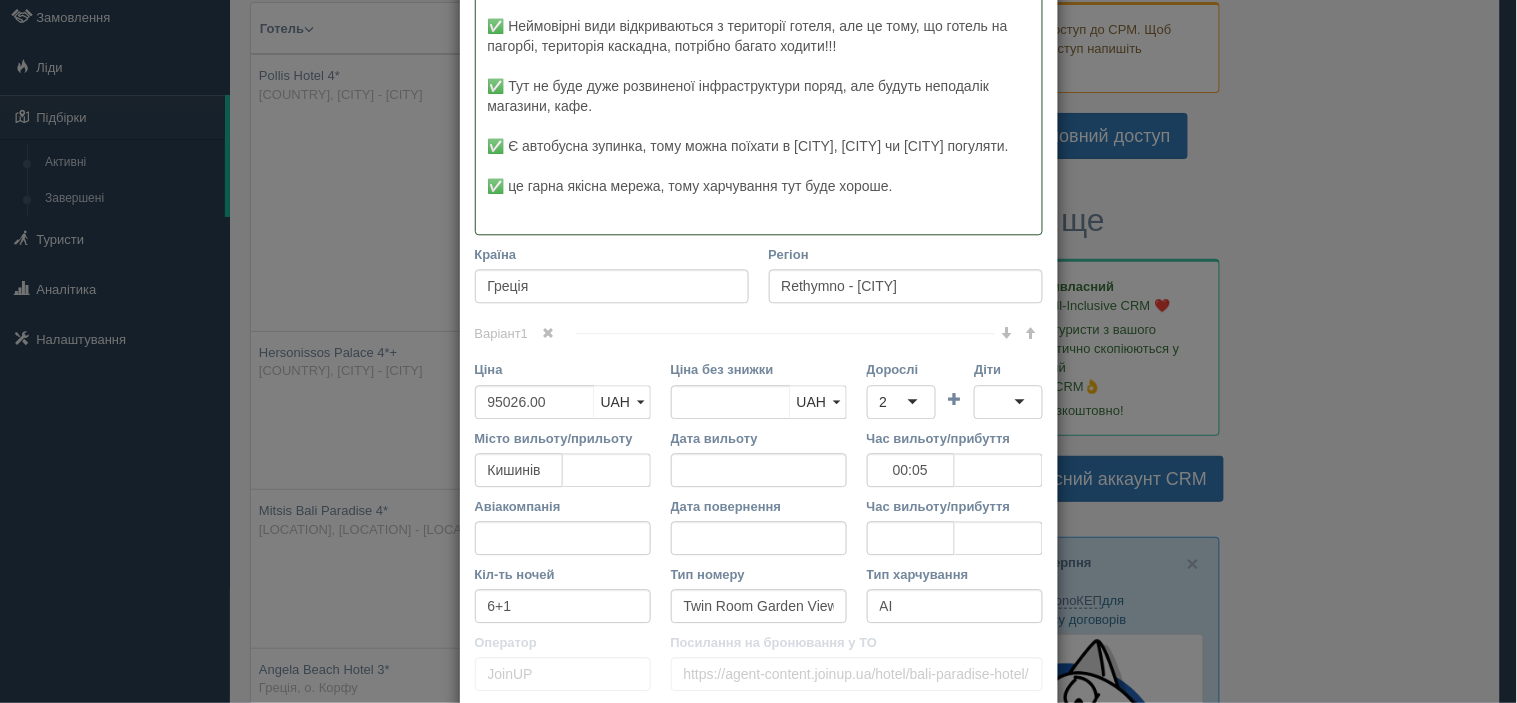 type on "острів [ISLAND], селеще Балі
✅ Готель в селещі Балі, дуже мальовниче місце поміж гір, затишна бухта.
✅ Неймовірні види відкриваються з території готеля, але це тому, що готель на пагорбі, територія каскадна, потрібно багато ходити!!!
✅ Тут не буде дуже розвиненої інфраструктури поряд, але будуть неподалік магазини, кафе.
✅ Є автобусна зупинка, тому можна поїхати в [CITY], [CITY] чи [CITY] погуляти.
✅ це гарна якісна мережа, тому харчування тут буде хороше." 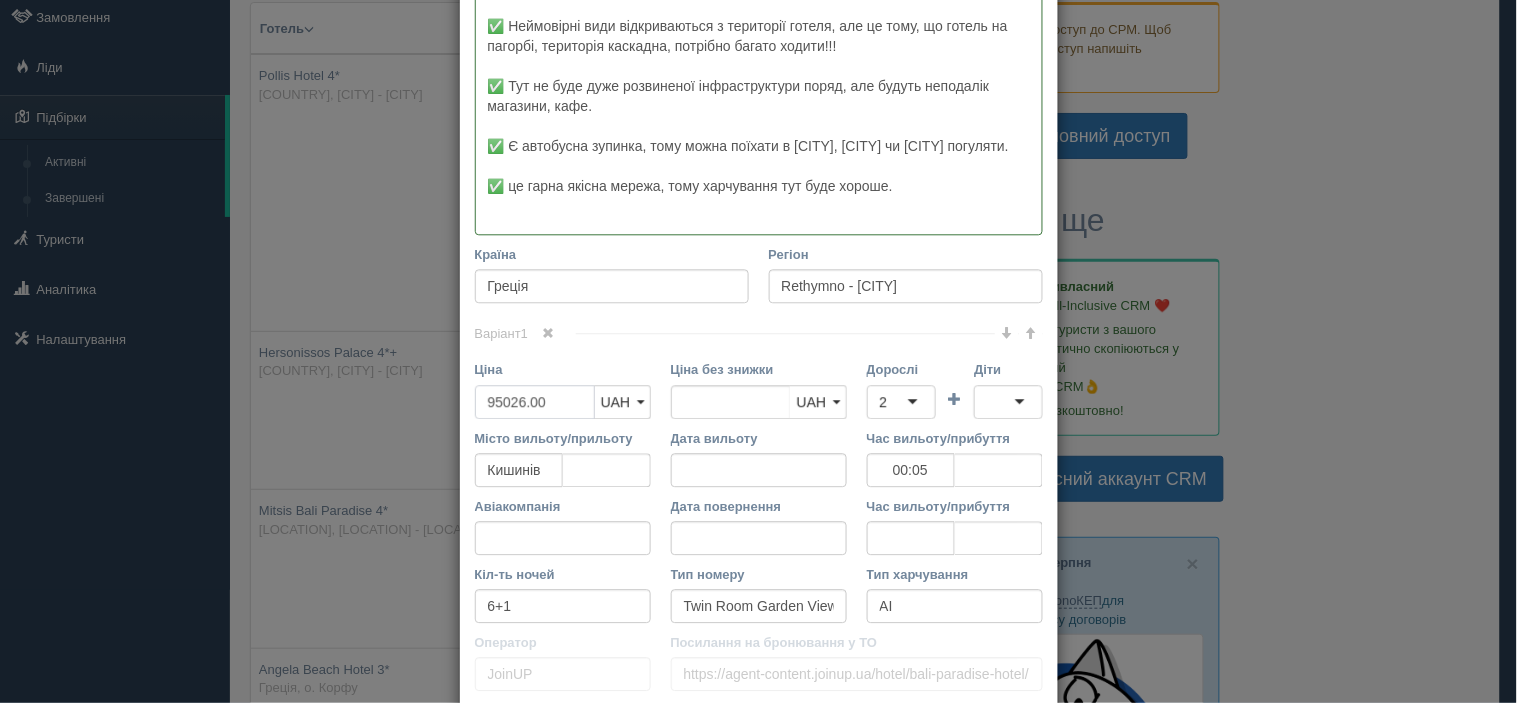 drag, startPoint x: 495, startPoint y: 401, endPoint x: 517, endPoint y: 400, distance: 22.022715 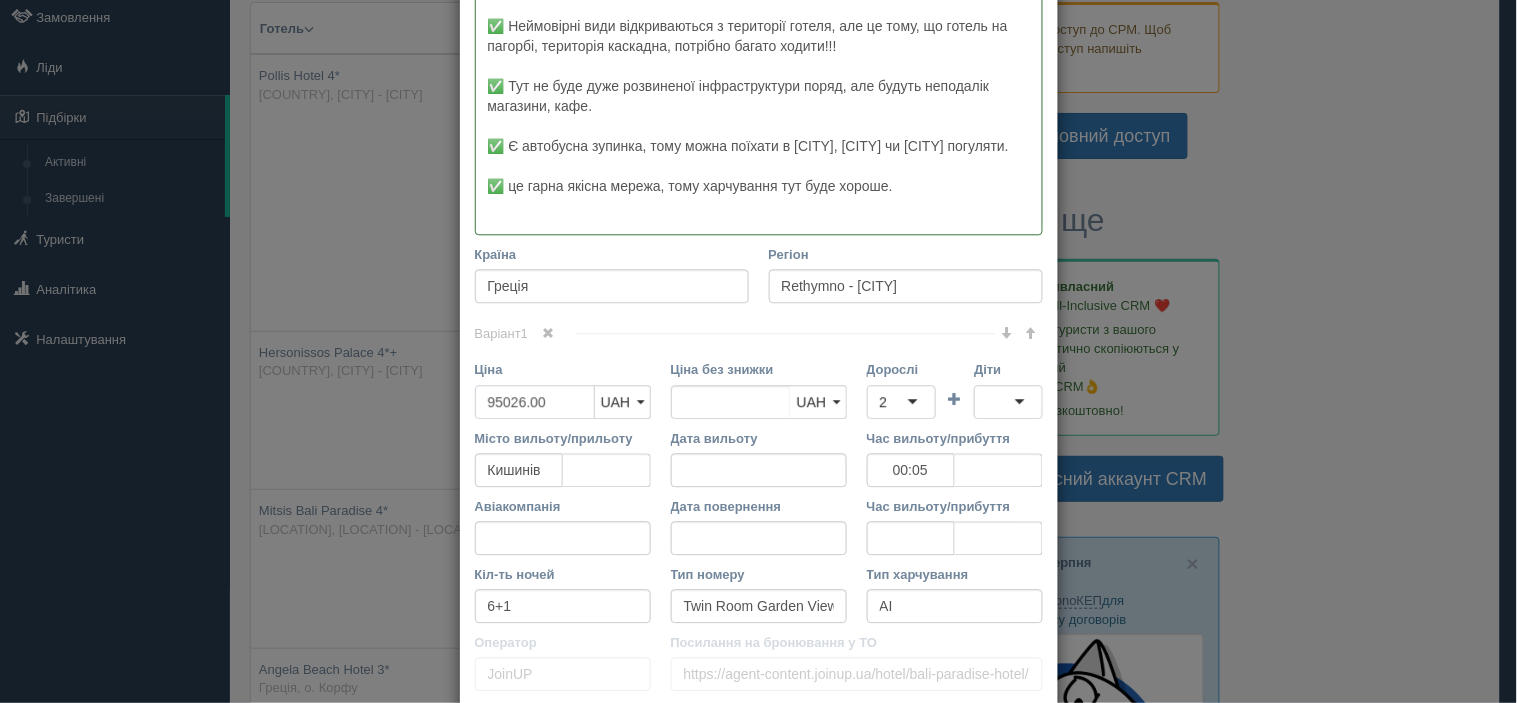 click on "95026.00" at bounding box center [535, 402] 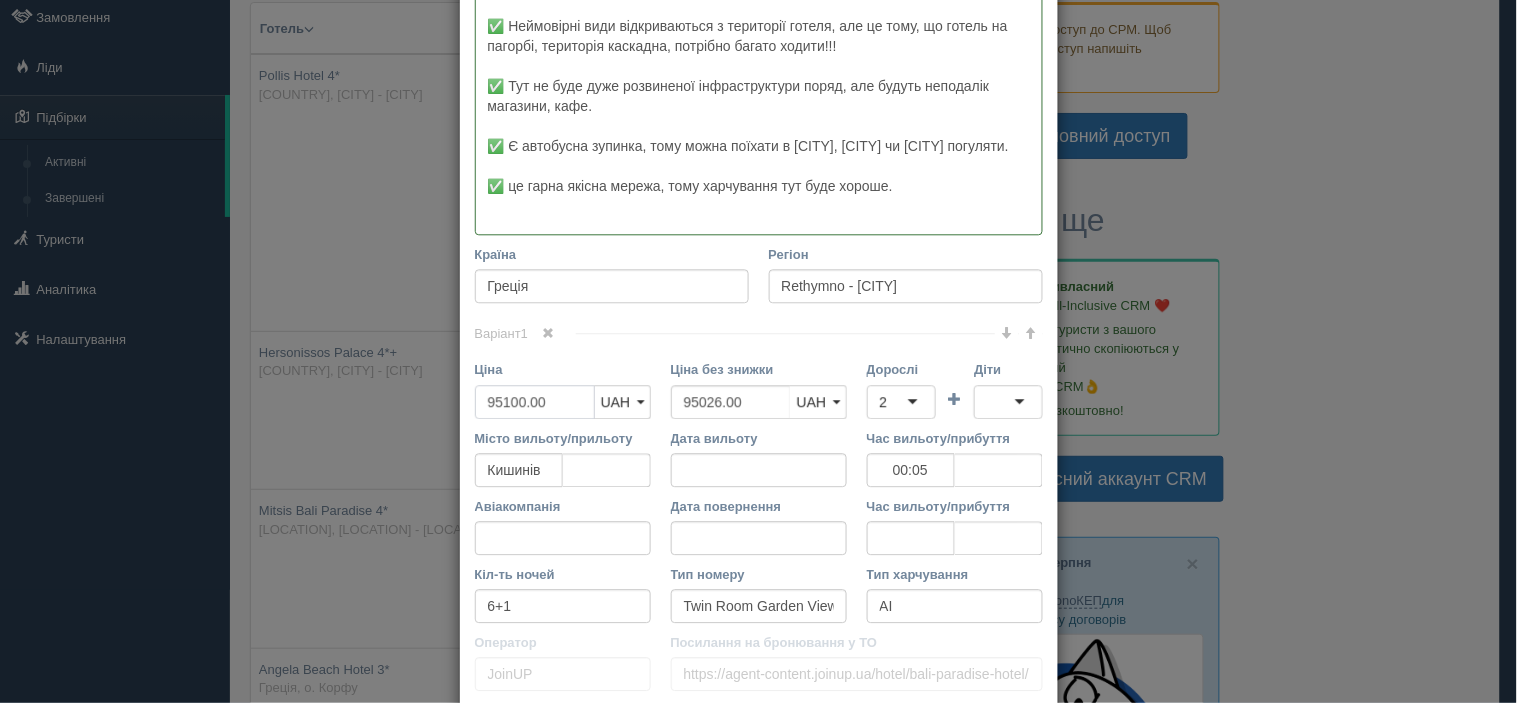 type on "95100.00" 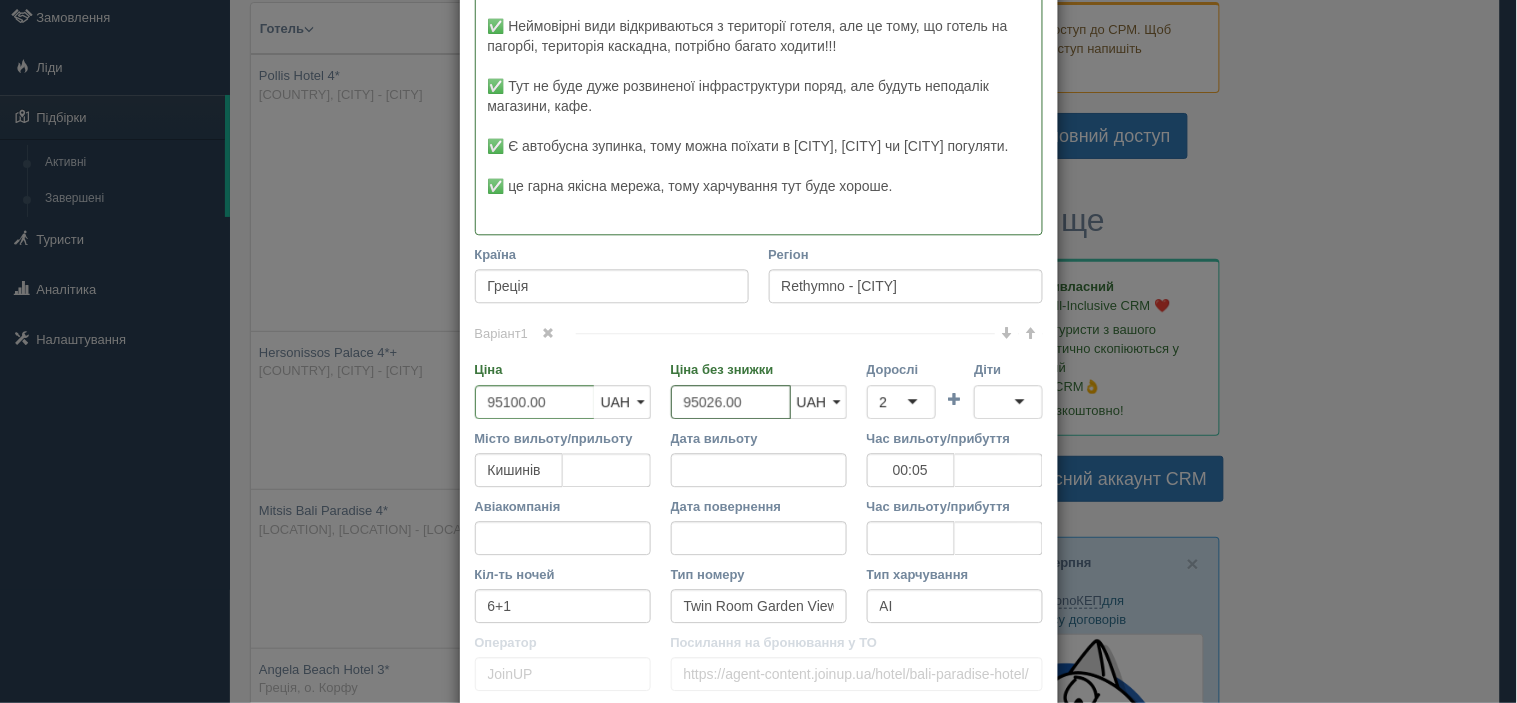 drag, startPoint x: 692, startPoint y: 402, endPoint x: 713, endPoint y: 401, distance: 21.023796 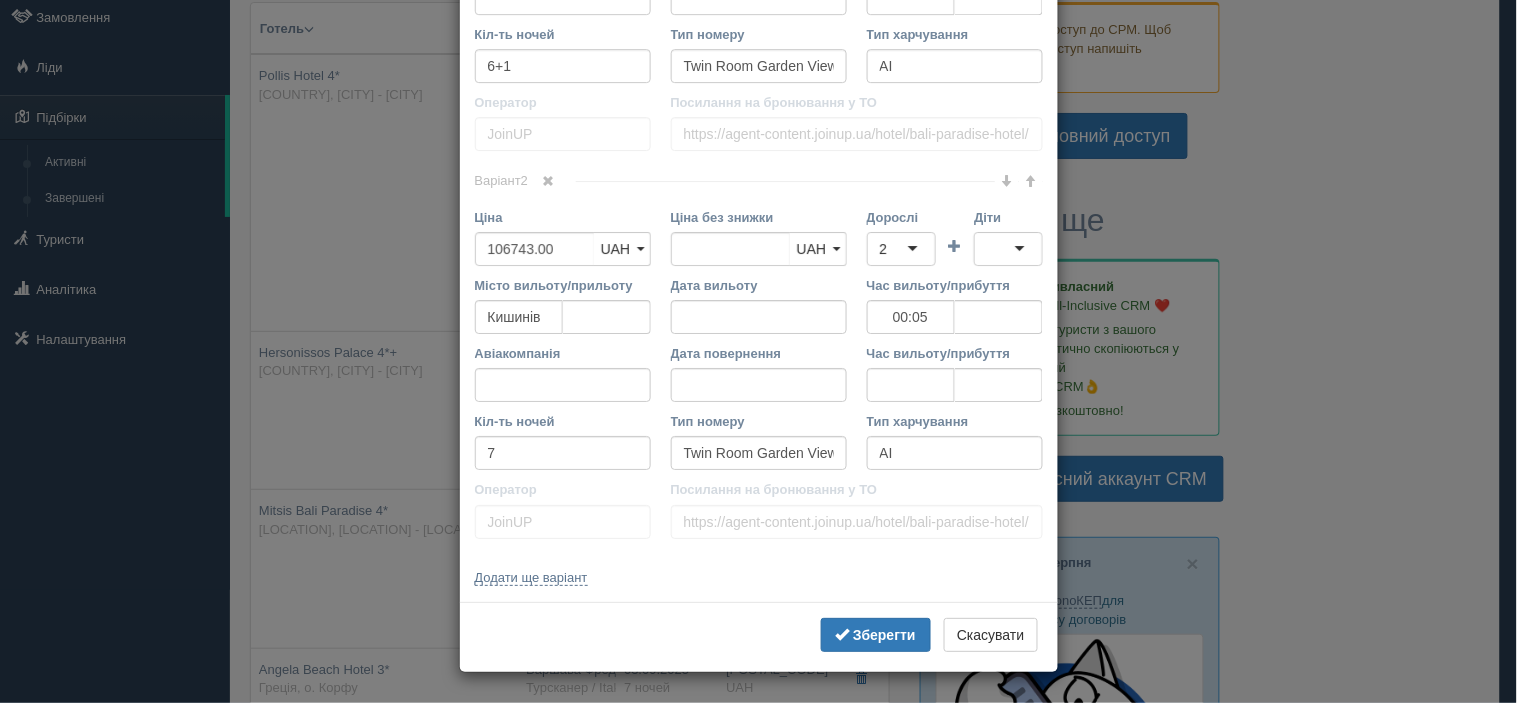 scroll, scrollTop: 1652, scrollLeft: 0, axis: vertical 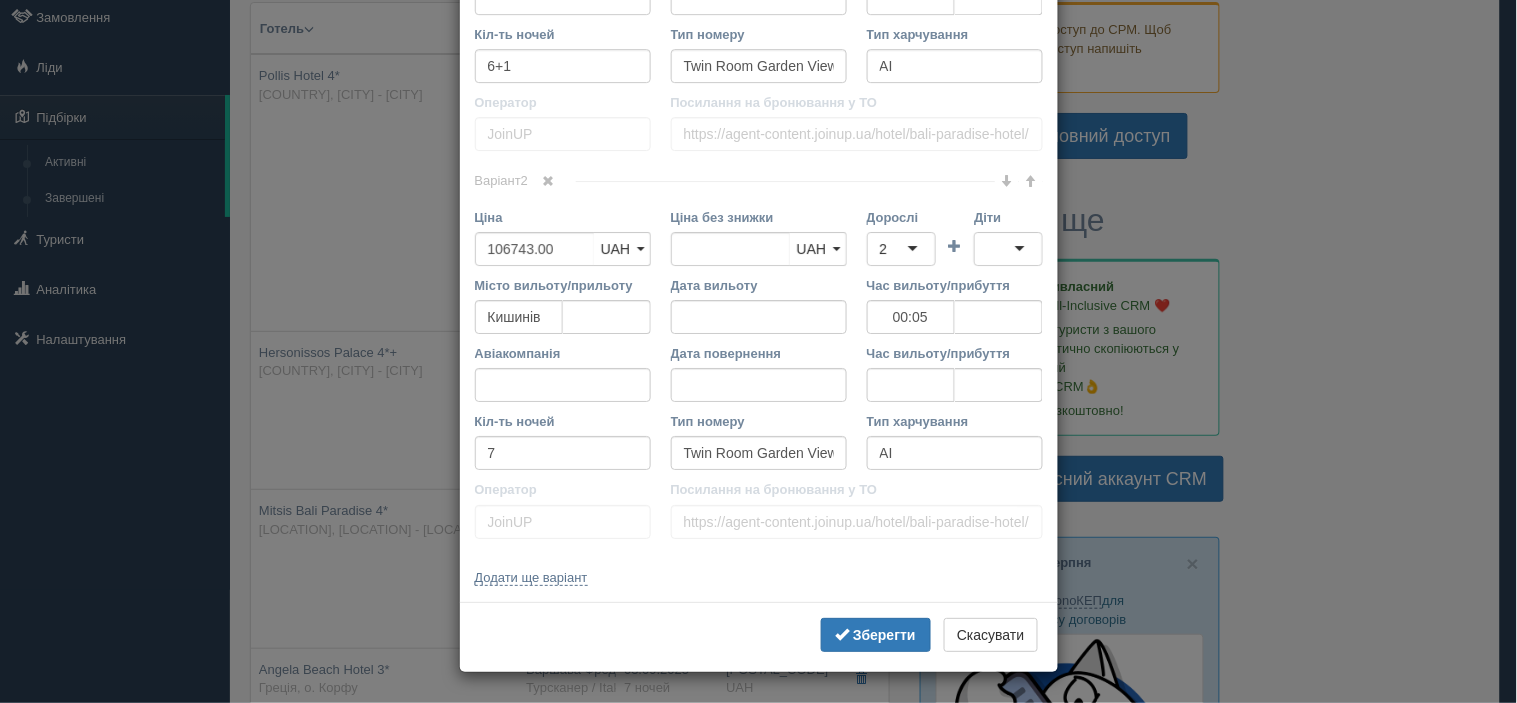 type on "95100.00" 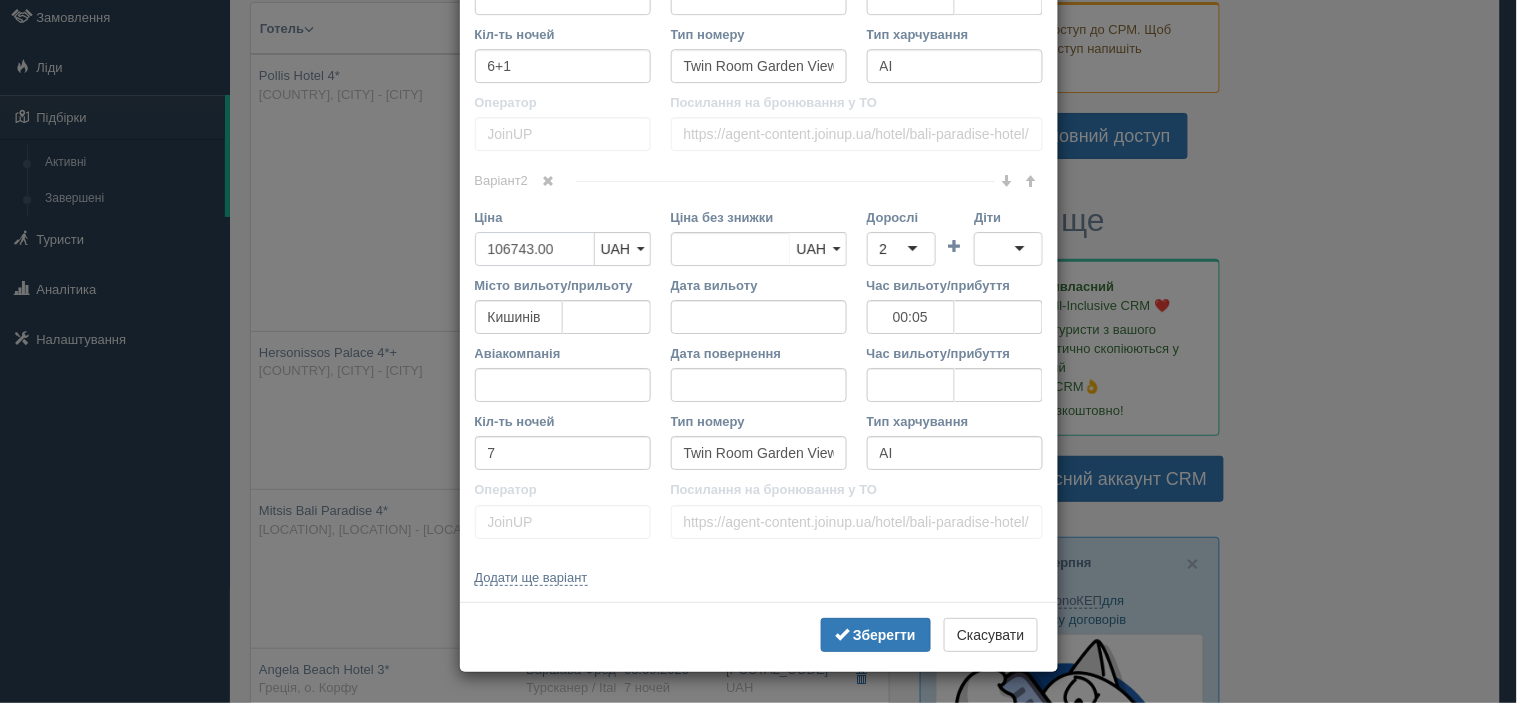 drag, startPoint x: 510, startPoint y: 247, endPoint x: 523, endPoint y: 247, distance: 13 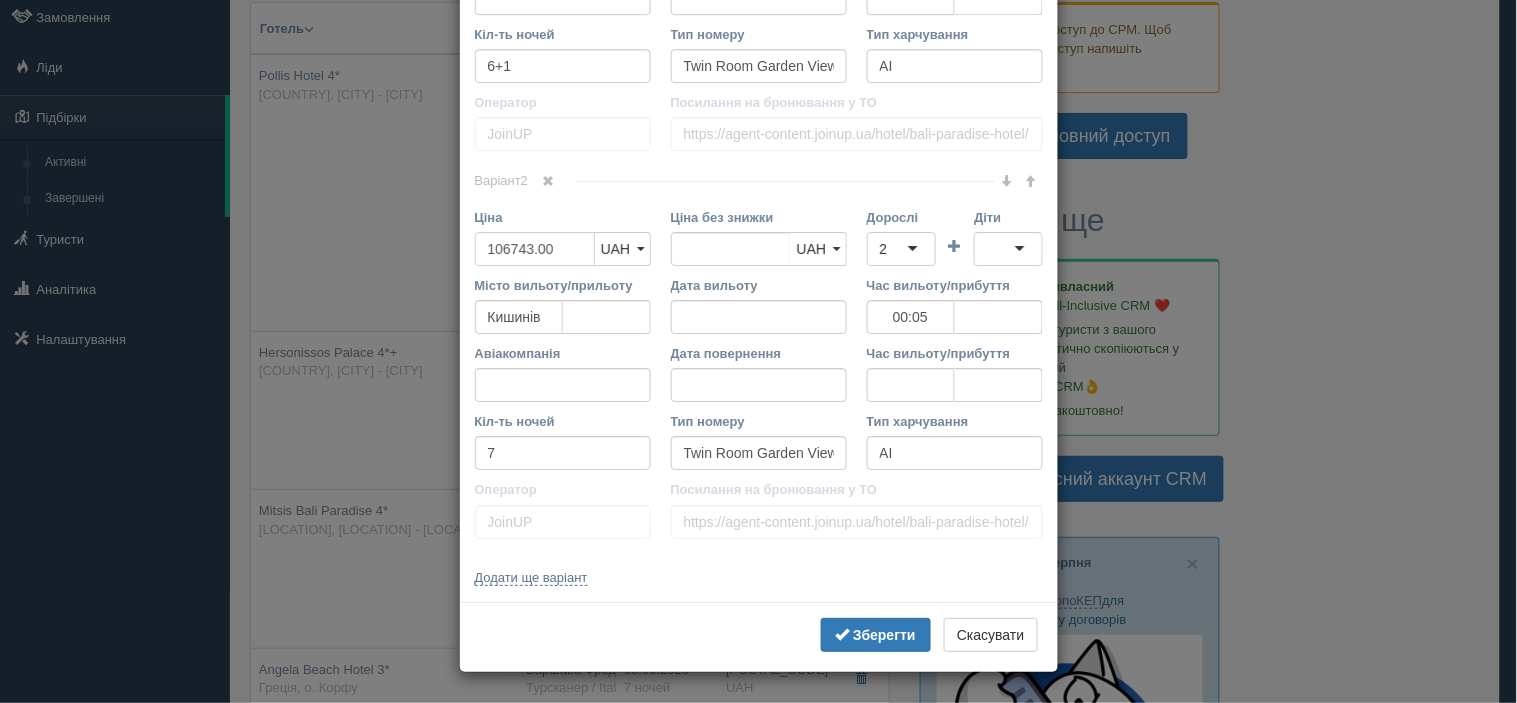 click on "106743.00" at bounding box center (535, 249) 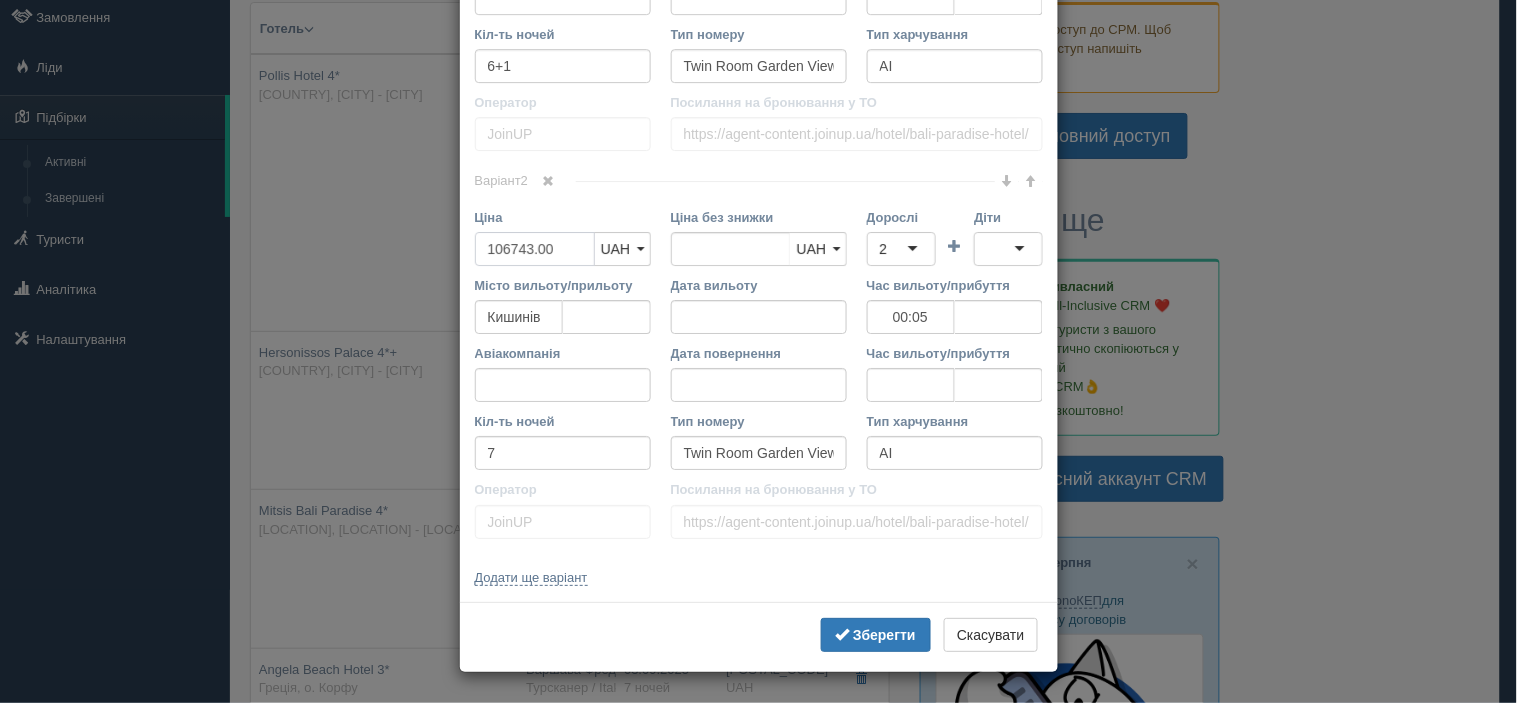 type on "10670.00" 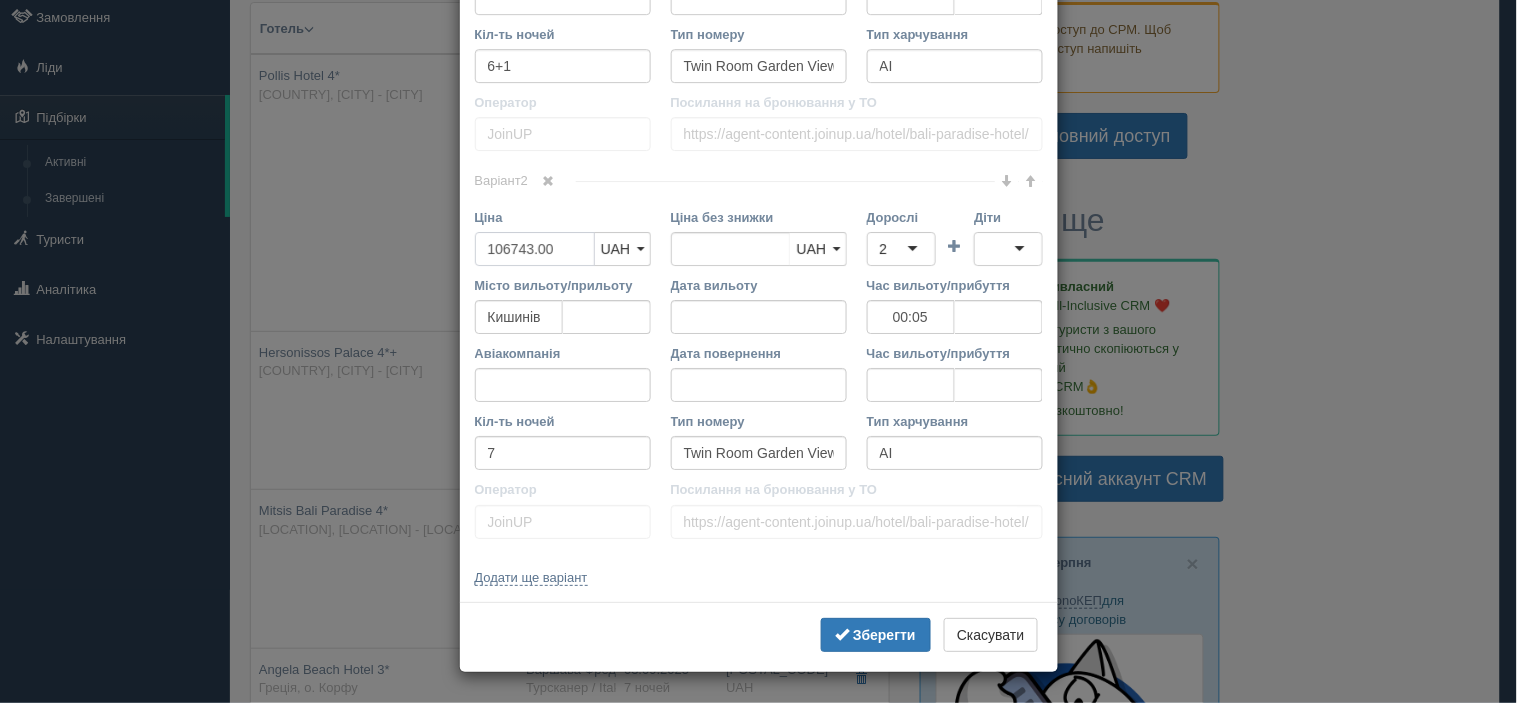 type on "106743.00" 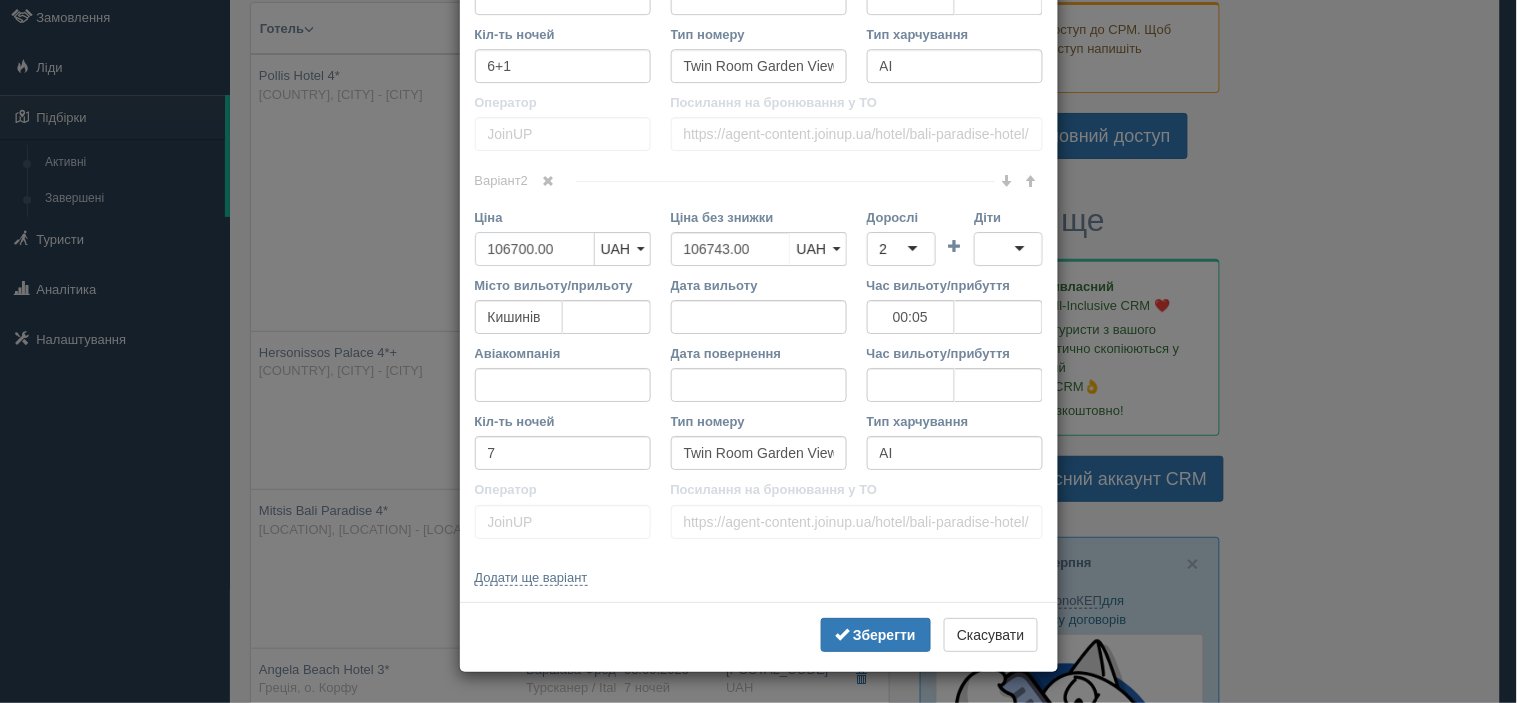 type on "106700.00" 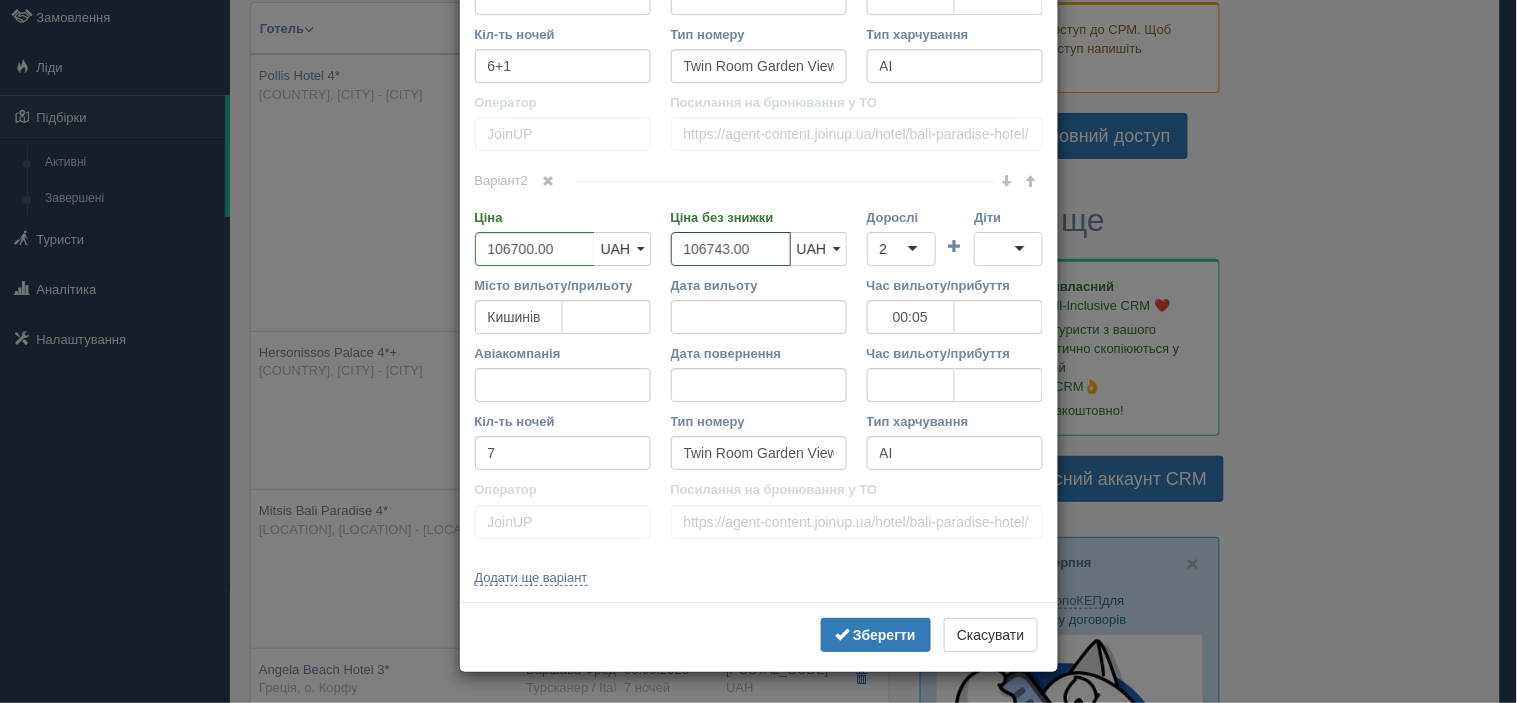 drag, startPoint x: 707, startPoint y: 247, endPoint x: 721, endPoint y: 250, distance: 14.3178215 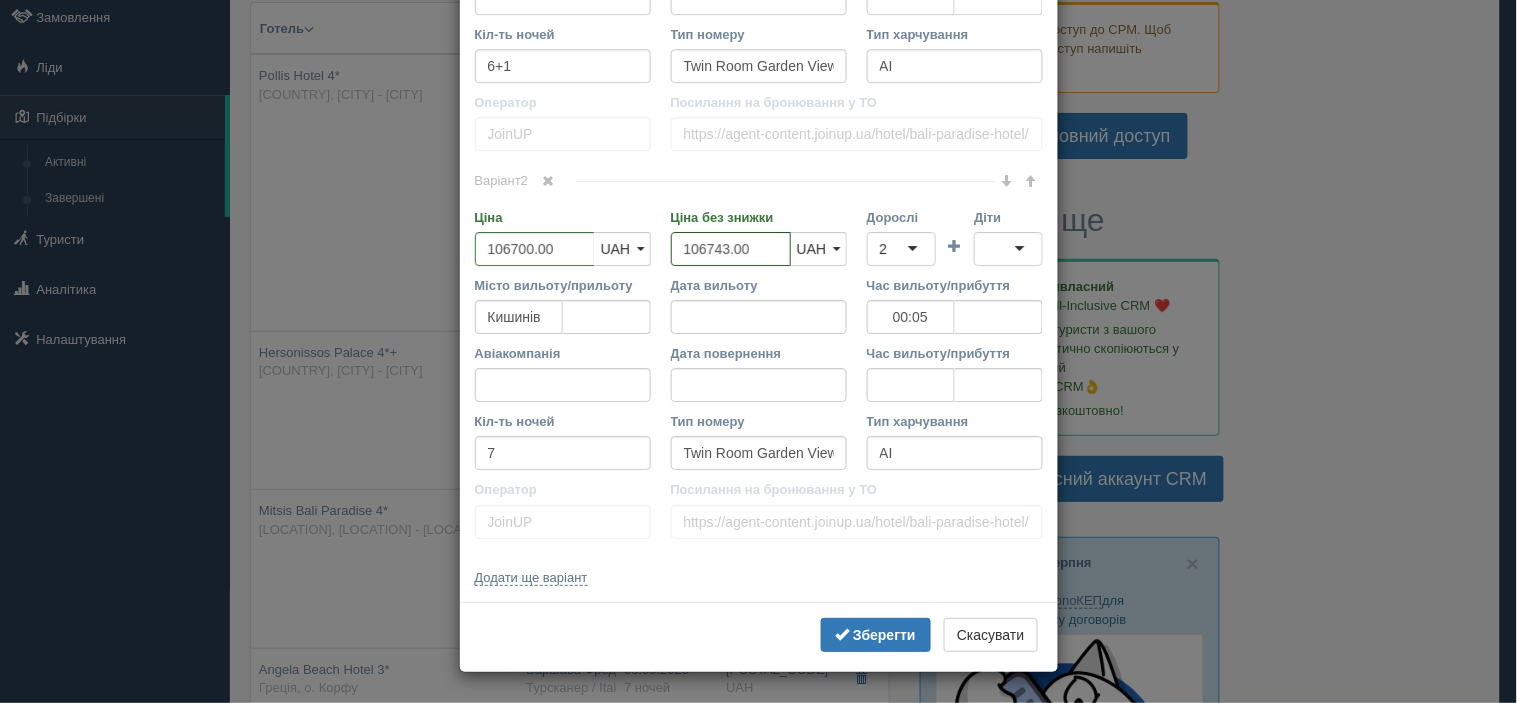 click on "106743.00" at bounding box center [731, 249] 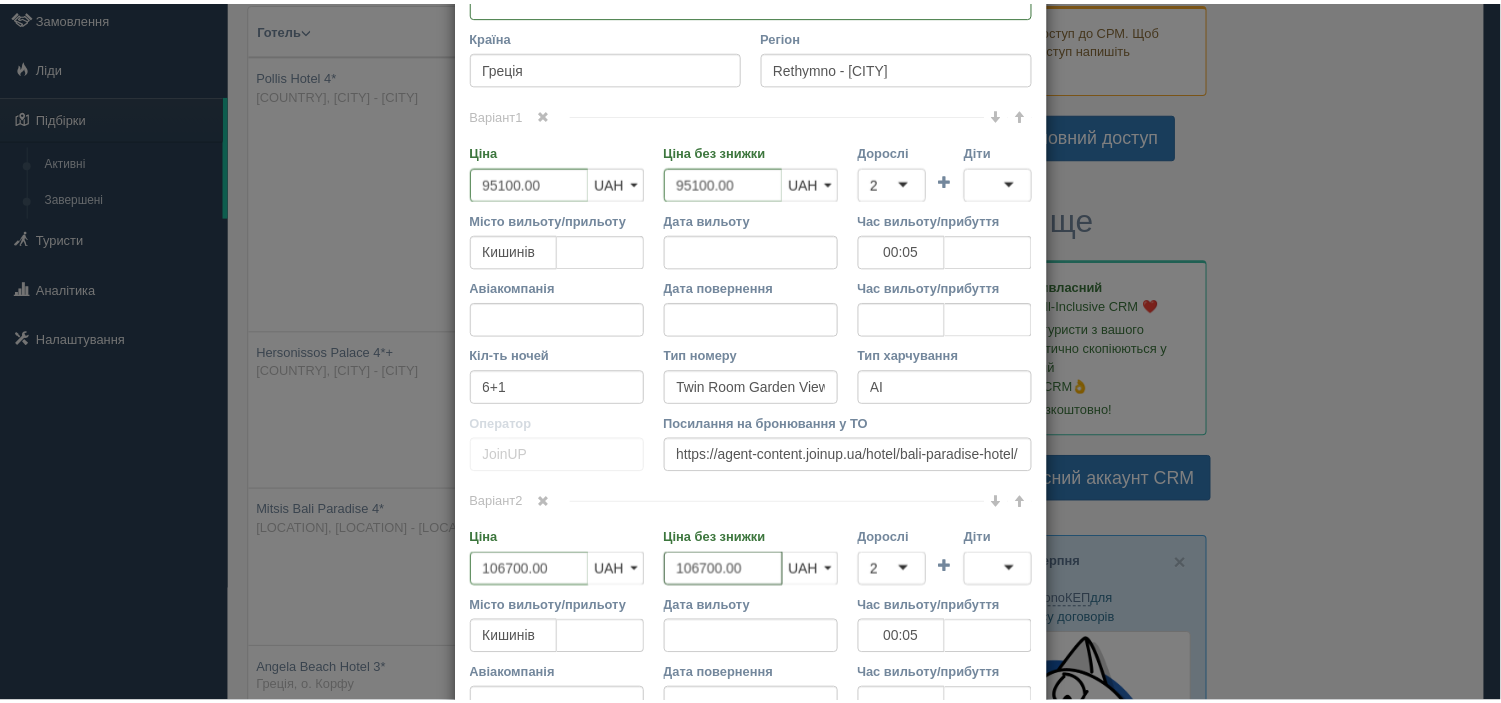 scroll, scrollTop: 1652, scrollLeft: 0, axis: vertical 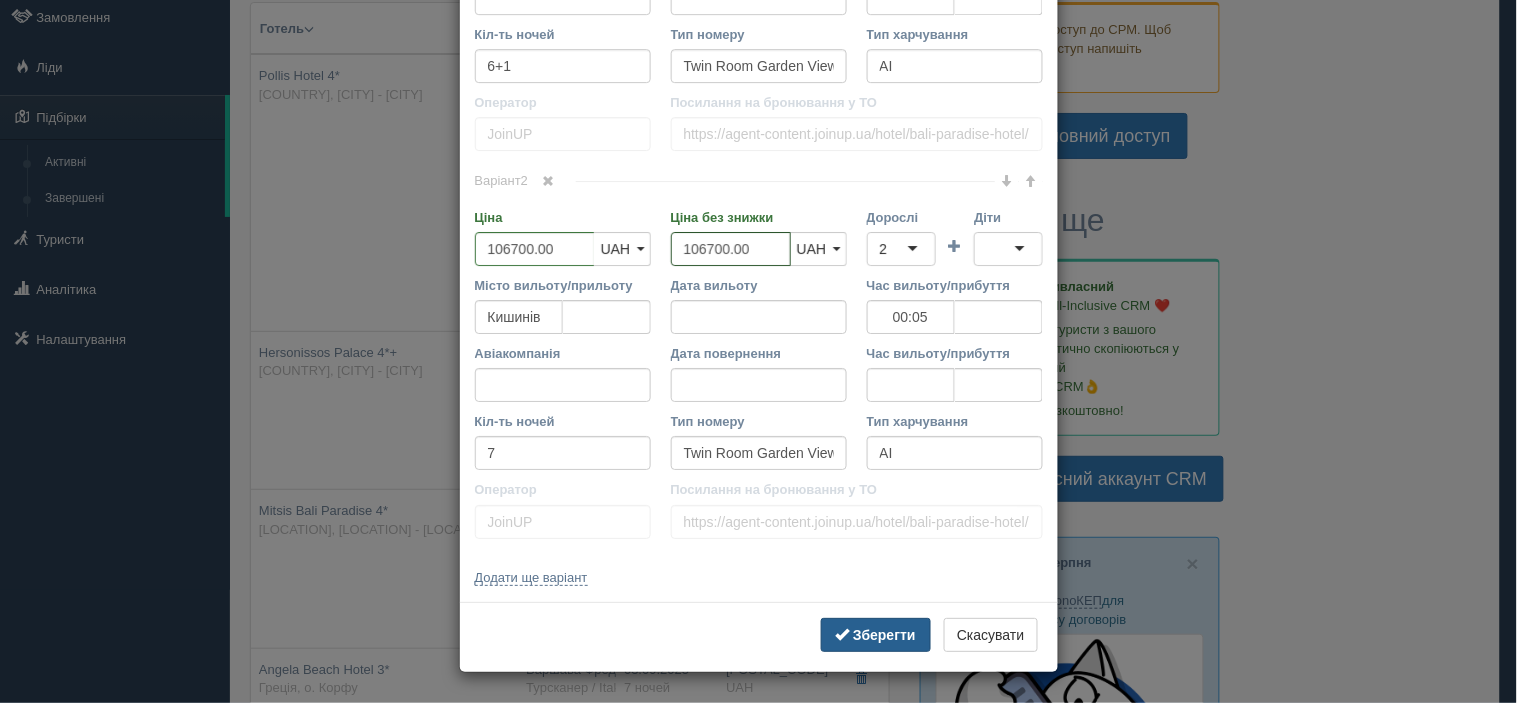 type on "106700.00" 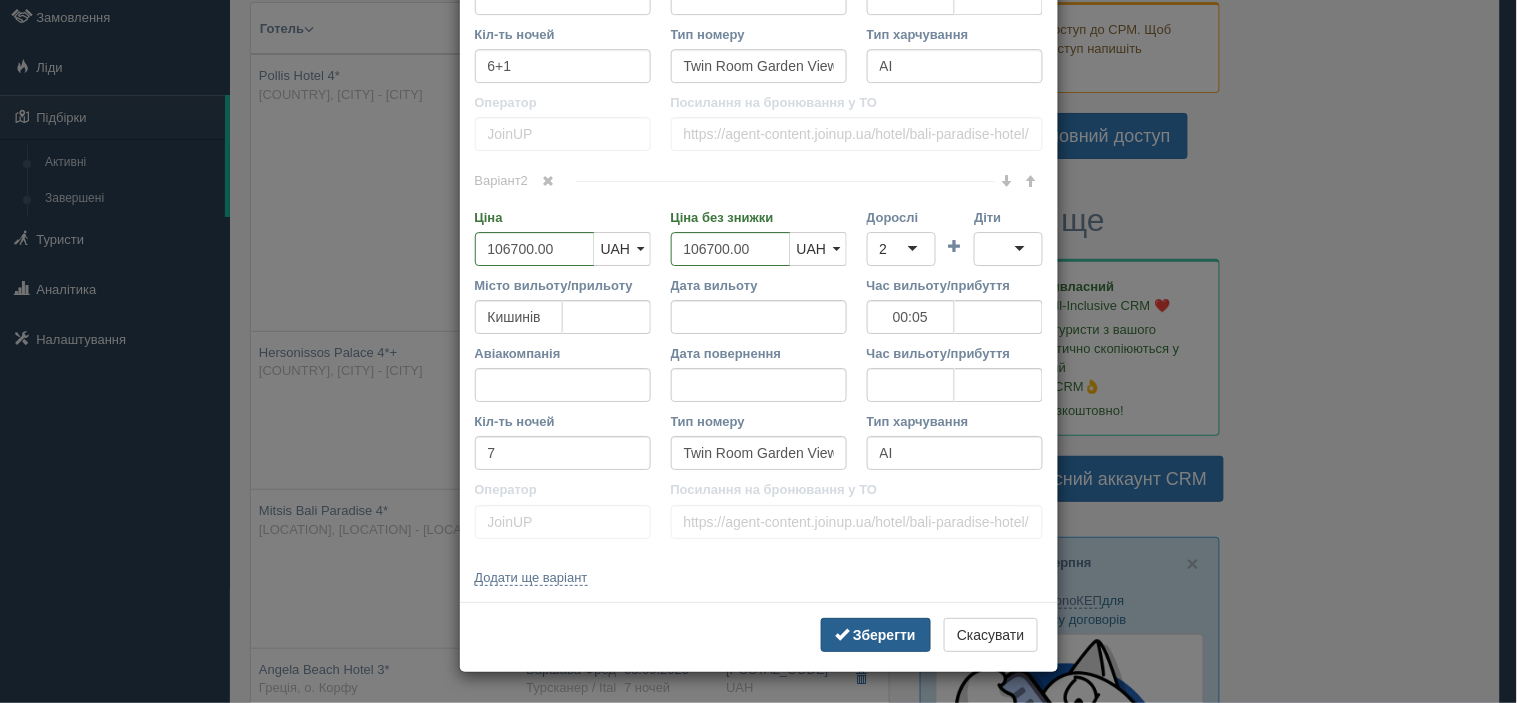 click on "Зберегти" at bounding box center (884, 635) 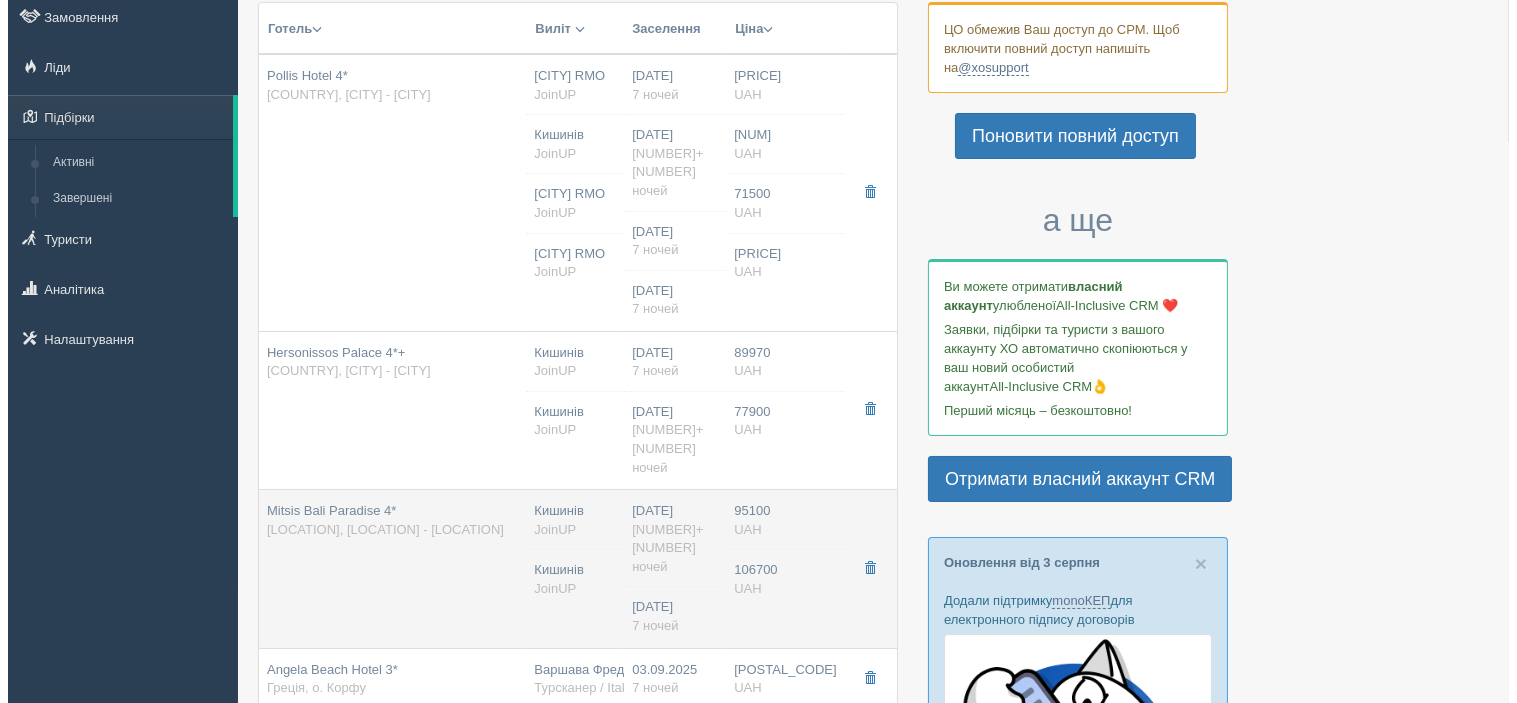 scroll, scrollTop: 335, scrollLeft: 0, axis: vertical 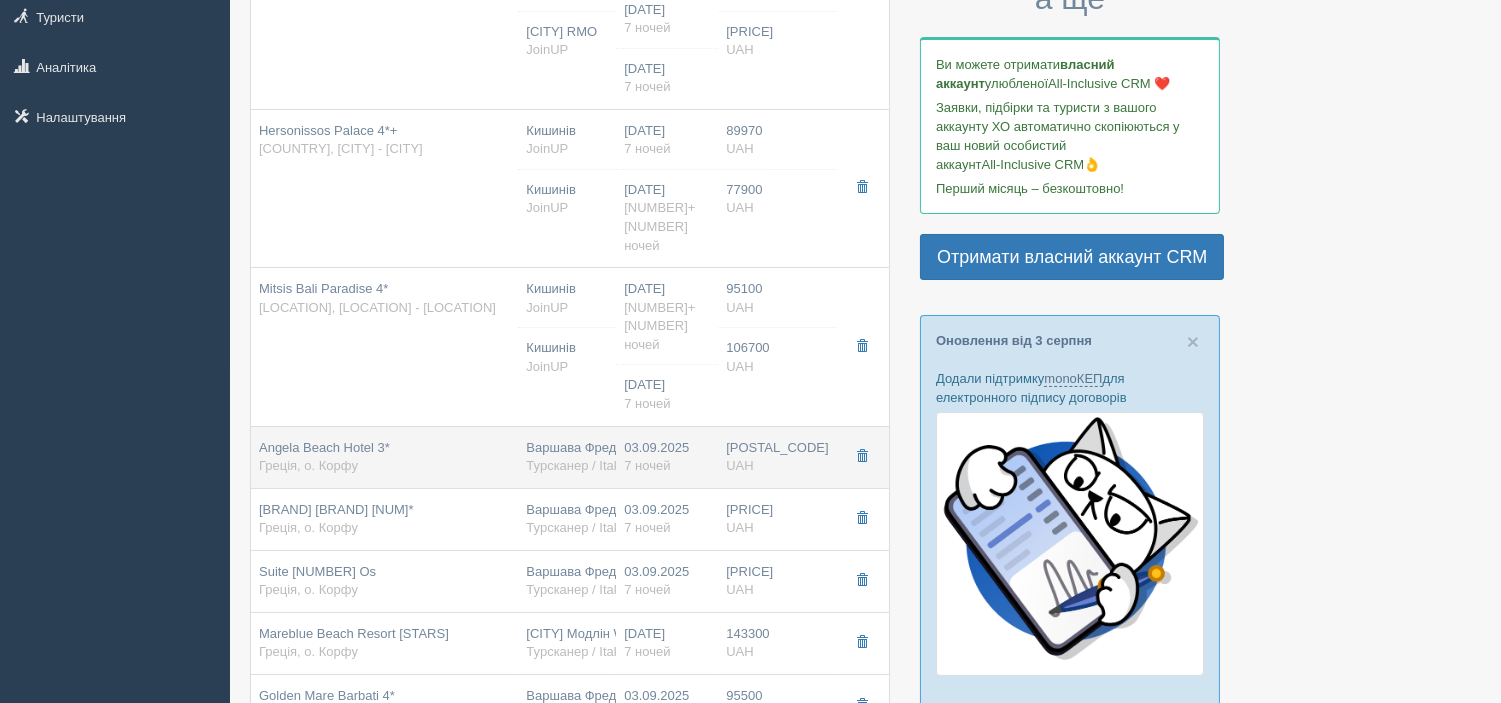 click on "Angela Beach Hotel [STARS]
Греція, о. Корфу" at bounding box center [384, 457] 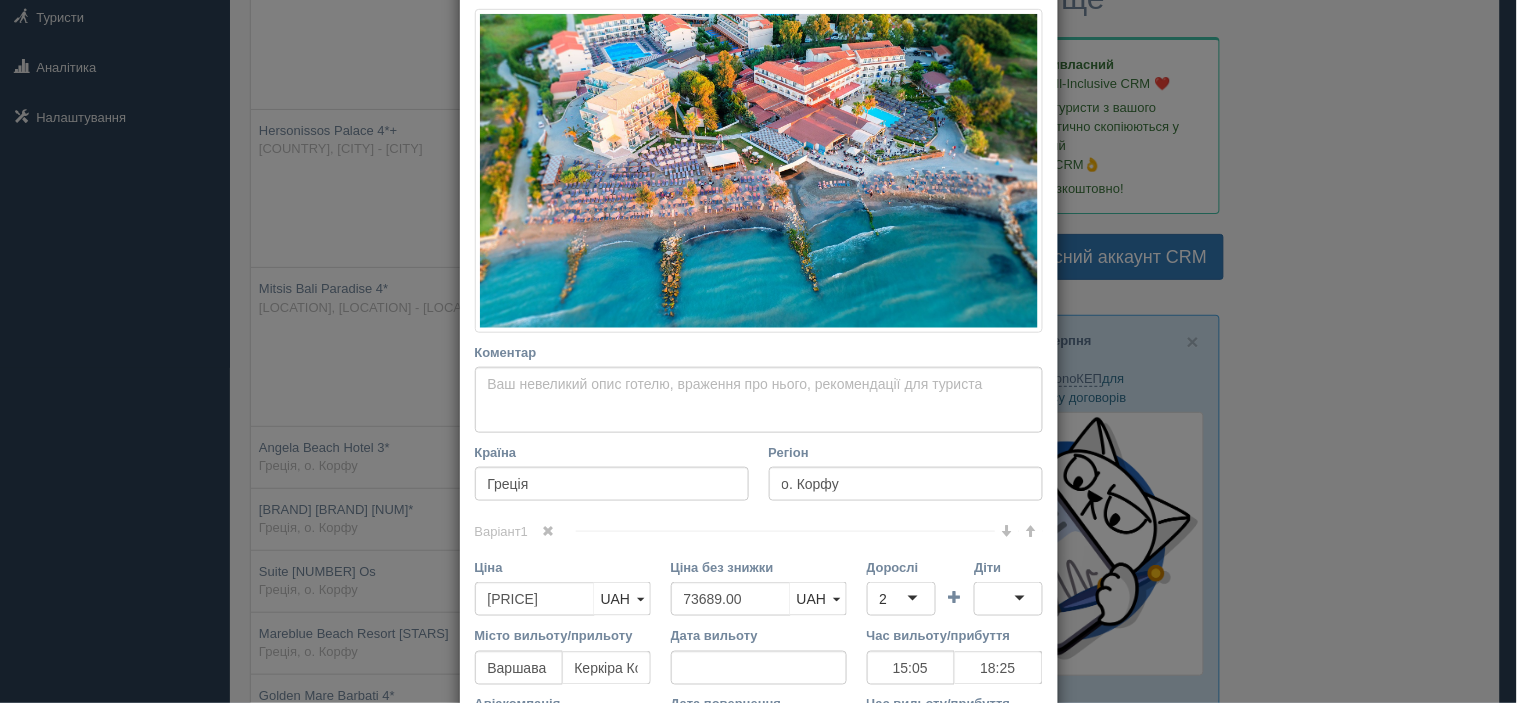 scroll, scrollTop: 333, scrollLeft: 0, axis: vertical 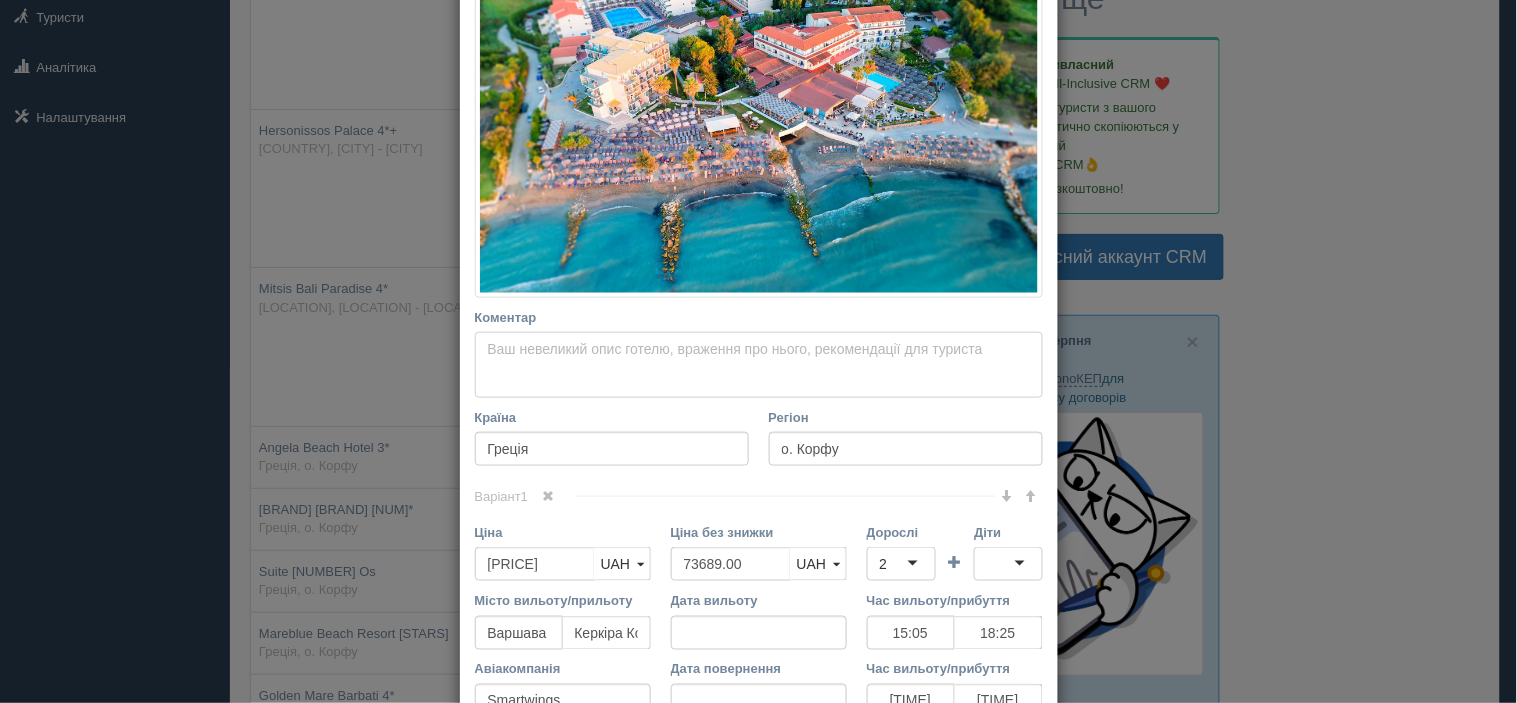 click on "Коментар
Основний опис
Додатковий опис
Закріпити
Збережено
Необхідно вказати назву готелю і країну" at bounding box center (759, 365) 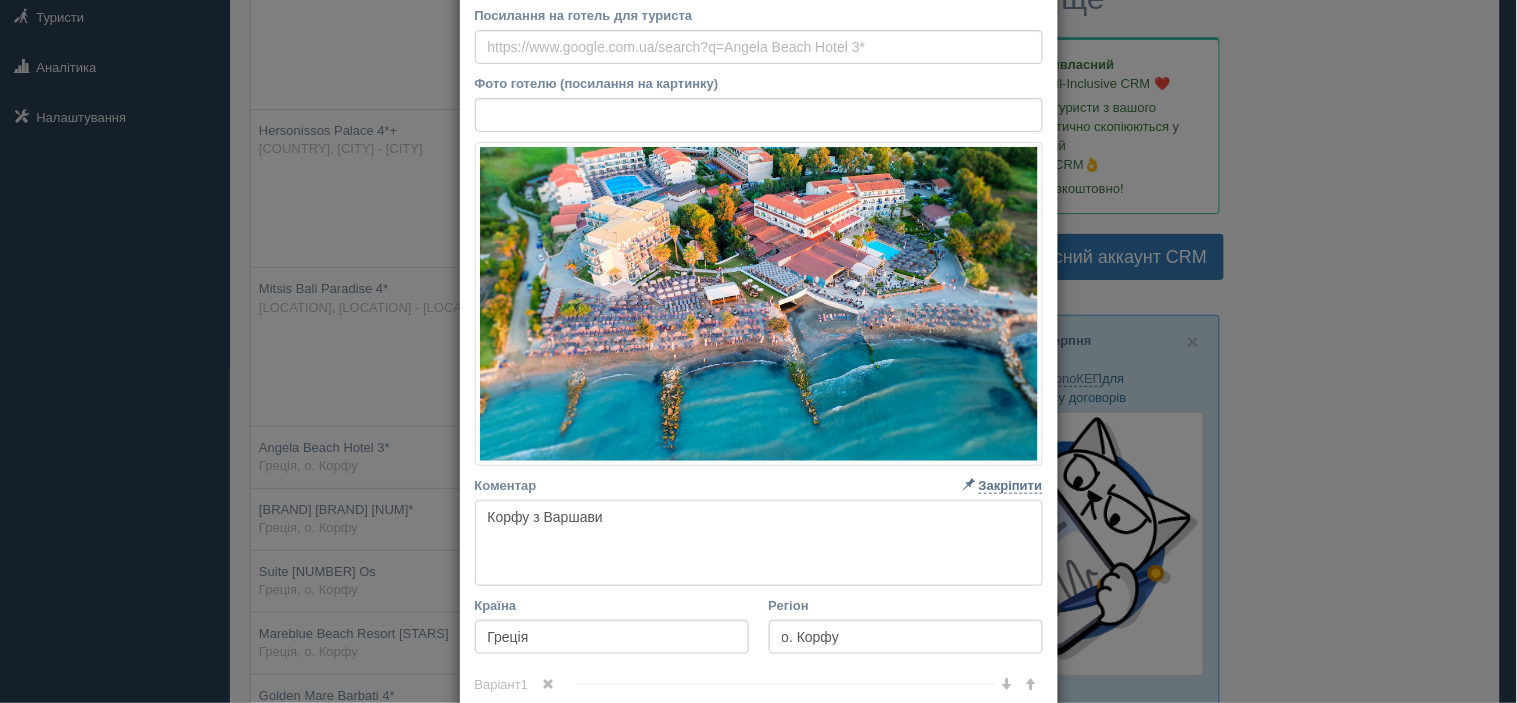 scroll, scrollTop: 224, scrollLeft: 0, axis: vertical 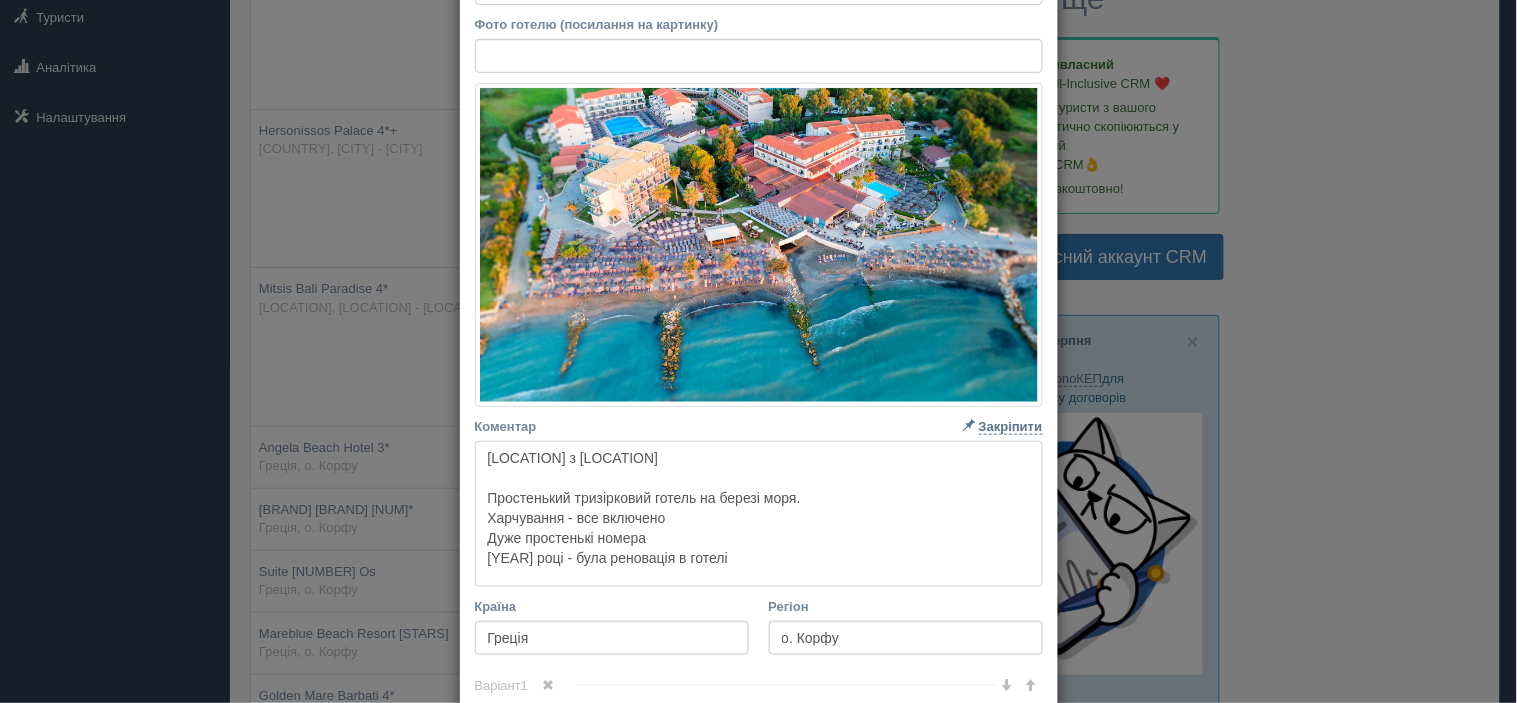 click on "[LOCATION] з [LOCATION]
Простенький тризірковий готель на березі моря.
Харчування - все включено
Дуже простенькі номера
[YEAR] році - була реновація в готелі" at bounding box center (759, 514) 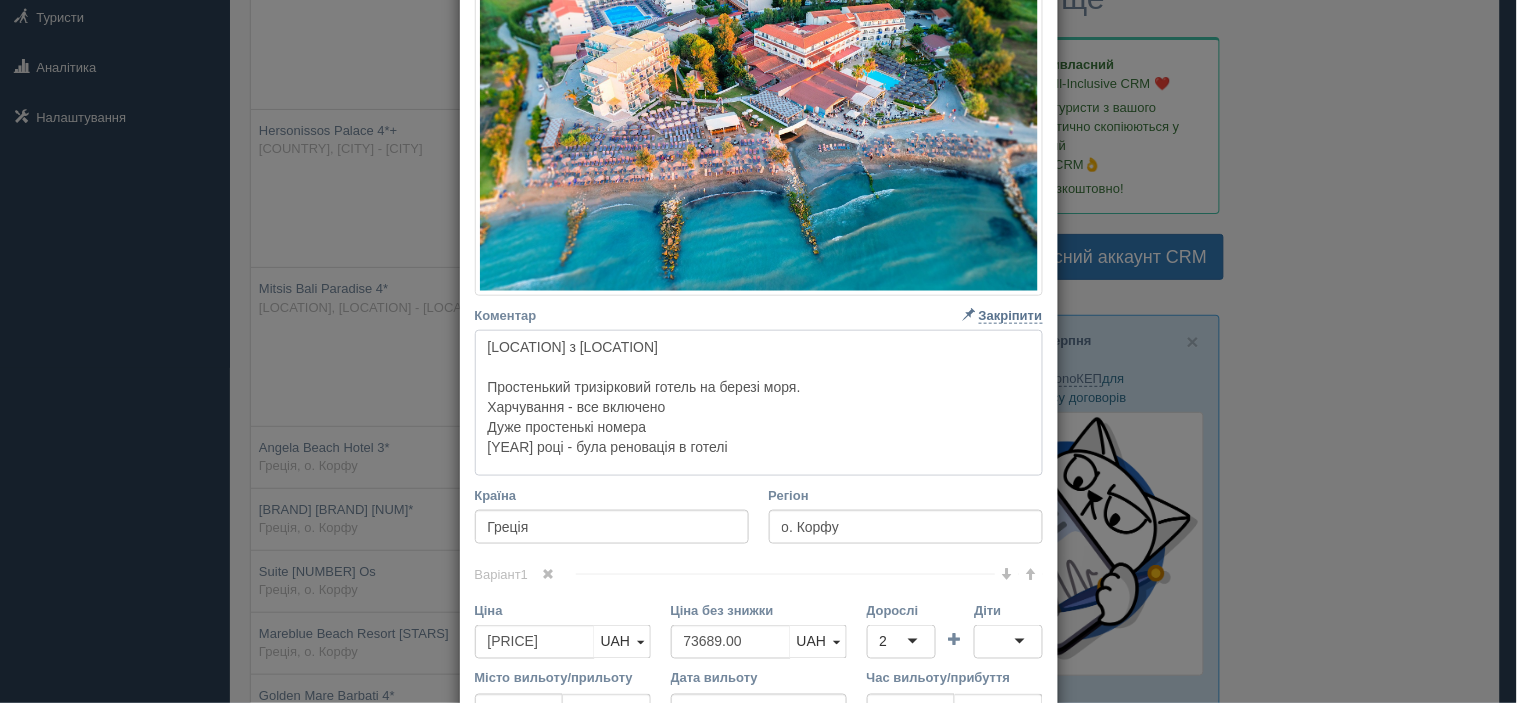 click on "[LOCATION] з [LOCATION]
Простенький тризірковий готель на березі моря.
Харчування - все включено
Дуже простенькі номера
[YEAR] році - була реновація в готелі" at bounding box center [759, 403] 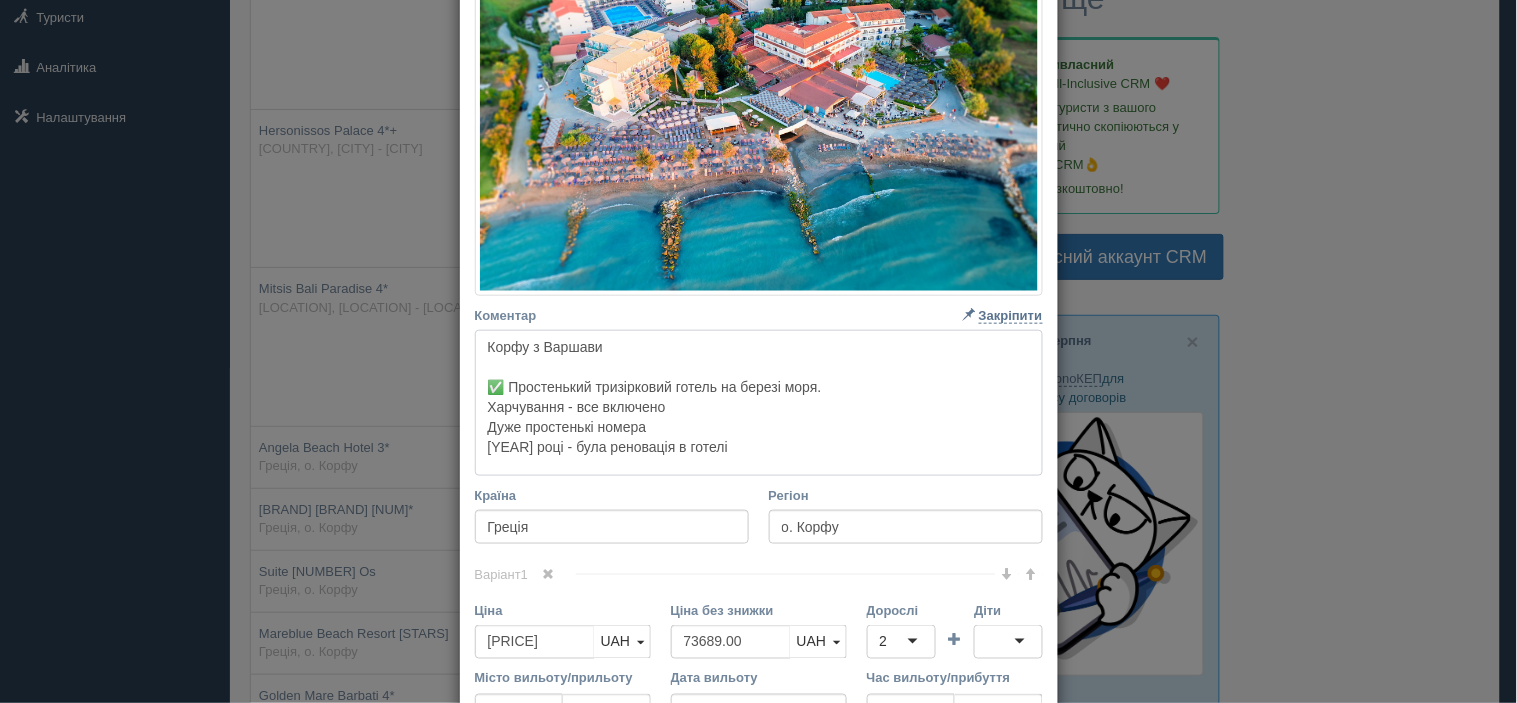 drag, startPoint x: 477, startPoint y: 402, endPoint x: 492, endPoint y: 415, distance: 19.849434 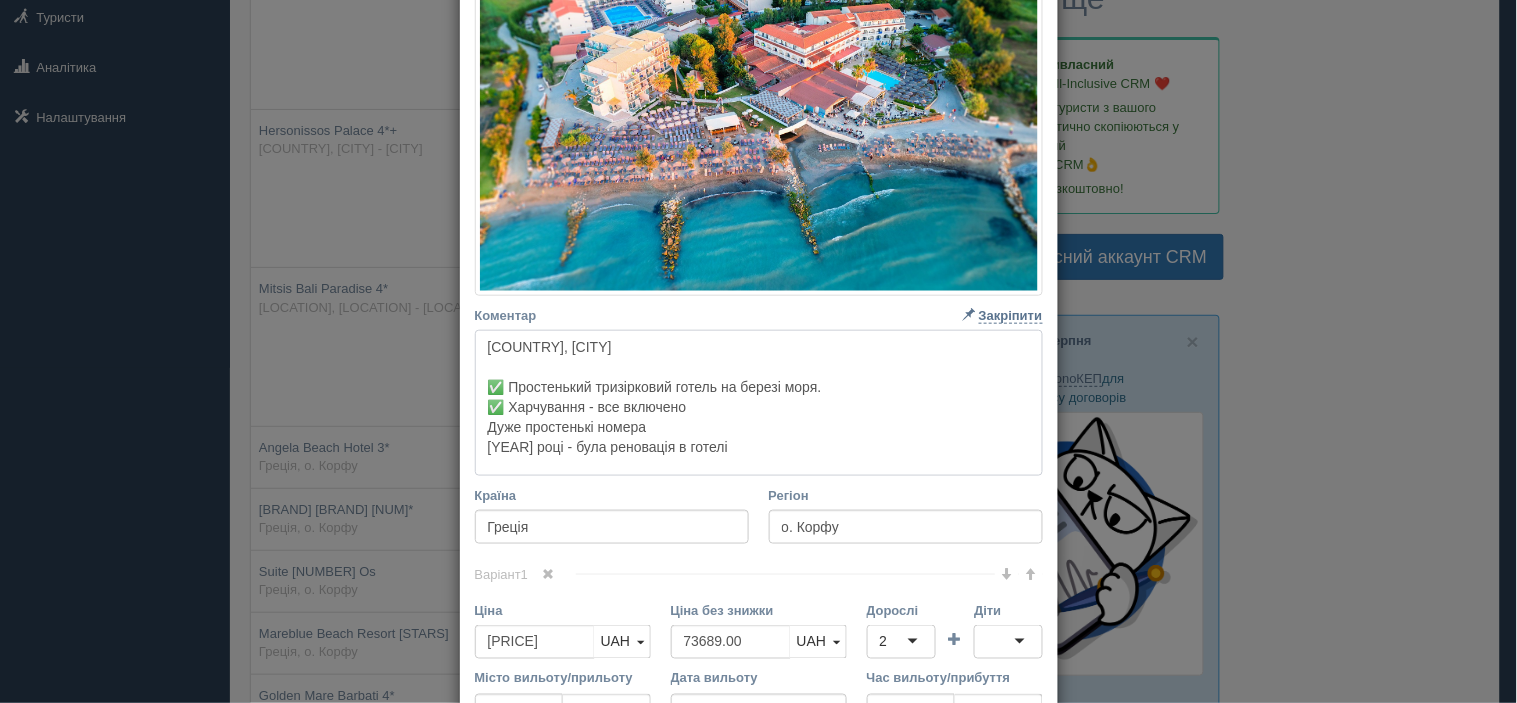 click on "[COUNTRY], [CITY]
✅ Простенький тризірковий готель на березі моря.
✅ Харчування - все включено
Дуже простенькі номера
[YEAR] році - була реновація в готелі" at bounding box center [759, 403] 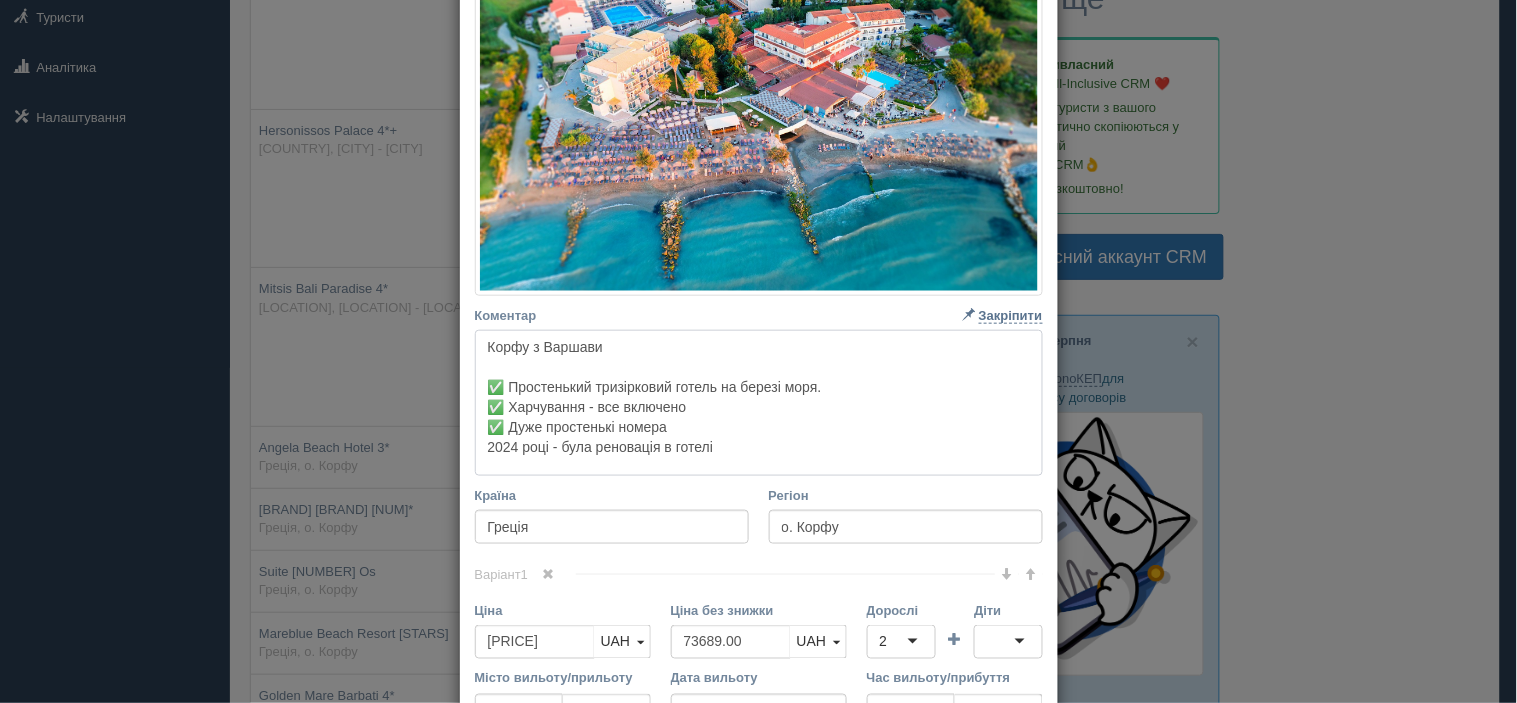 click on "Корфу з Варшави
✅ Простенький тризірковий готель на березі моря.
✅ Харчування - все включено
✅ Дуже простенькі номера
2024 році - була реновація в готелі" at bounding box center [759, 403] 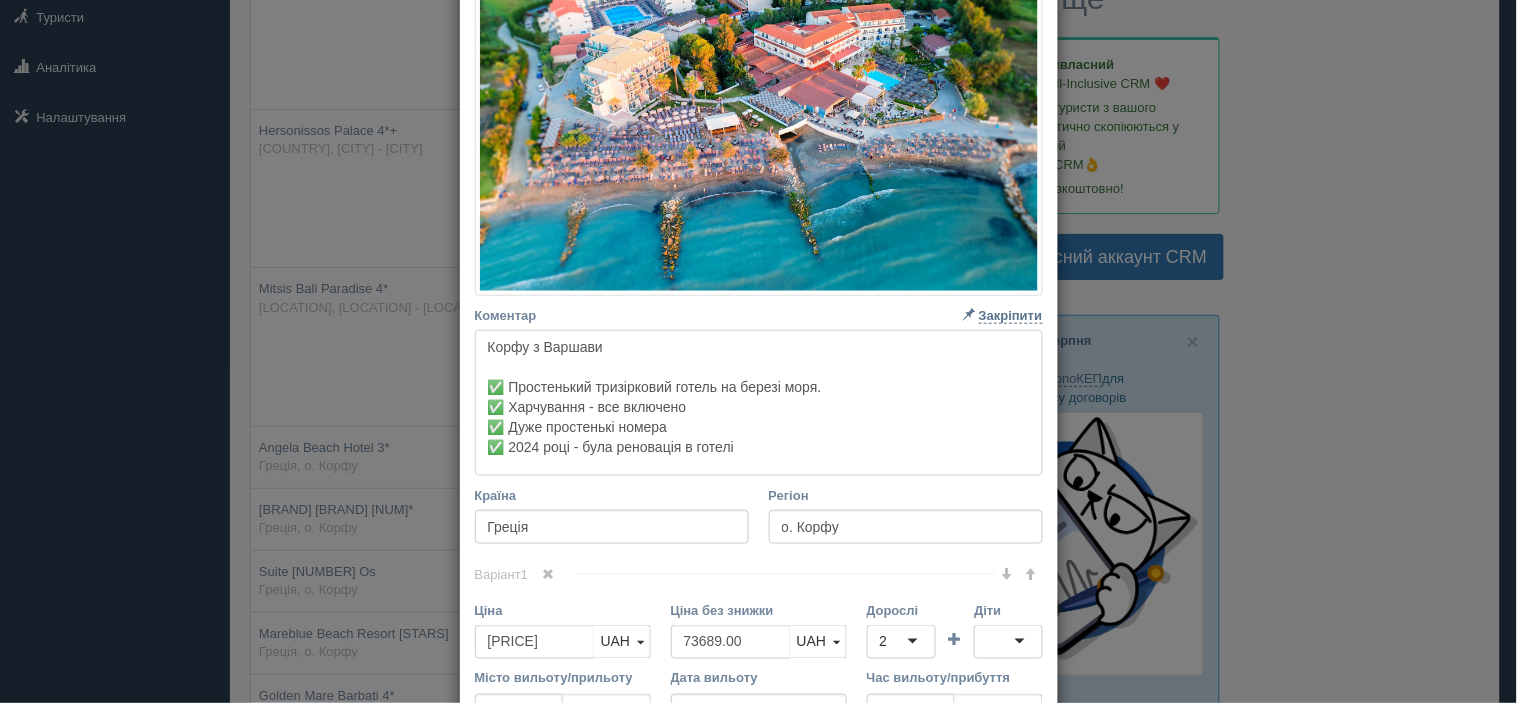 drag, startPoint x: 747, startPoint y: 445, endPoint x: 934, endPoint y: 465, distance: 188.06648 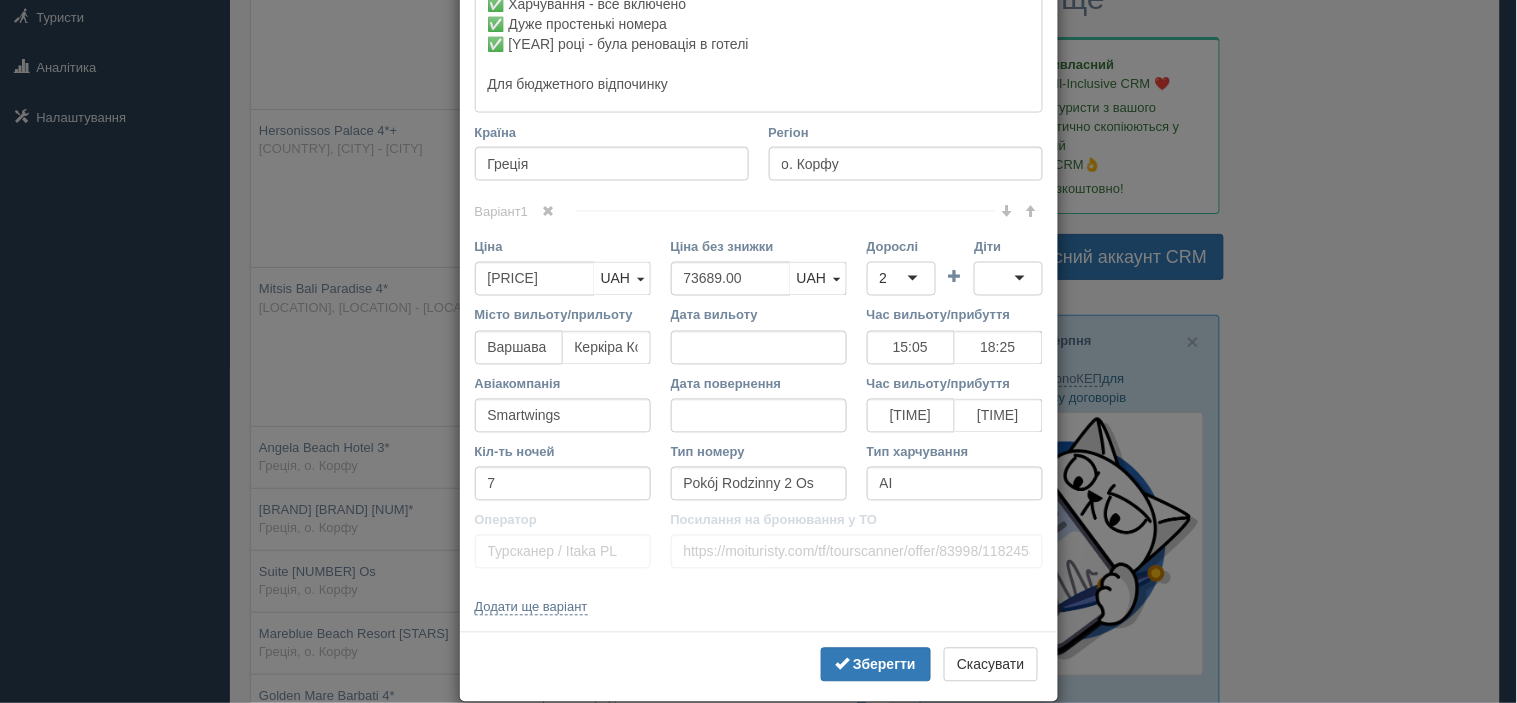 scroll, scrollTop: 768, scrollLeft: 0, axis: vertical 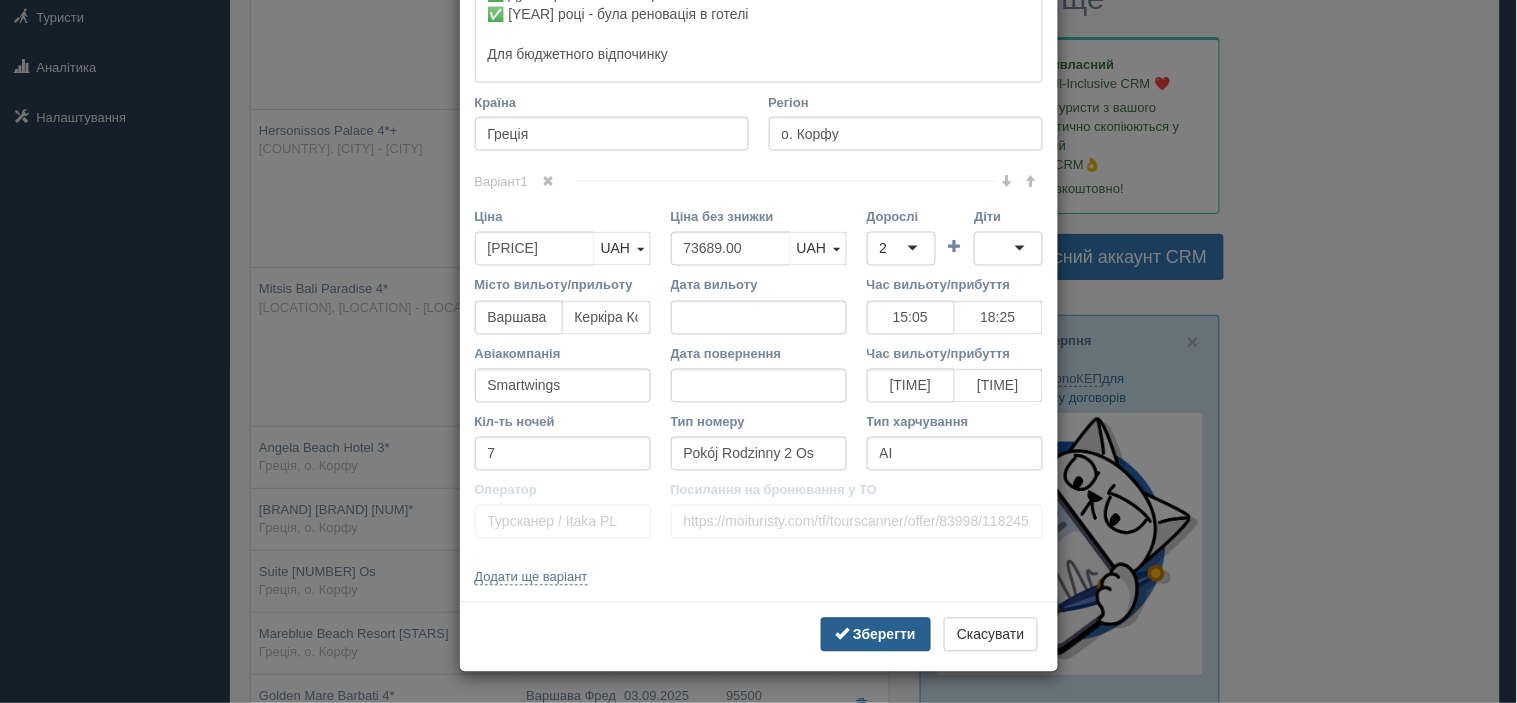 type on "Корфу з Варшави
✅ Простенький тризірковий готель на березі моря.
✅ Харчування - все включено
✅ Дуже простенькі номера
✅ [YEAR] році - була реновація в готелі
Для бюджетного відпочинку" 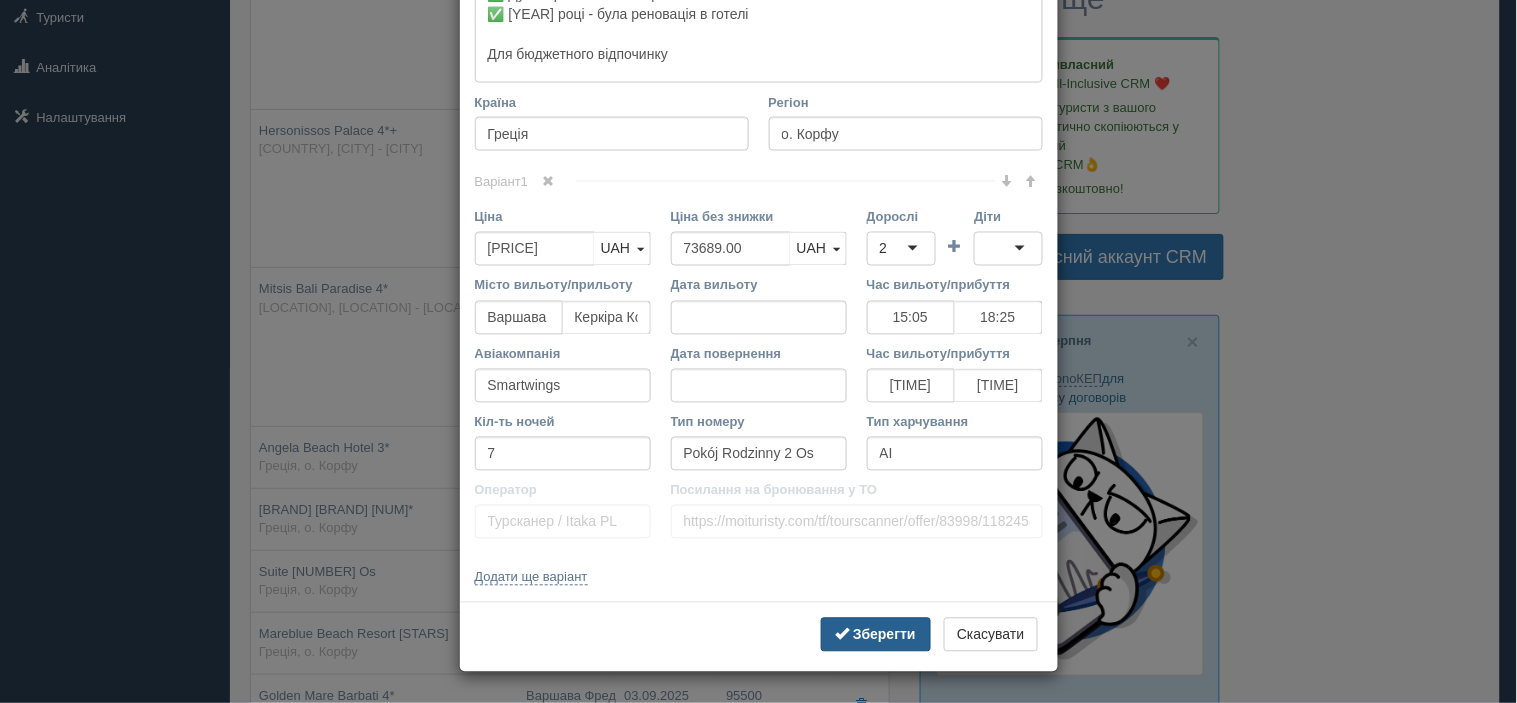 click on "Зберегти" at bounding box center [884, 635] 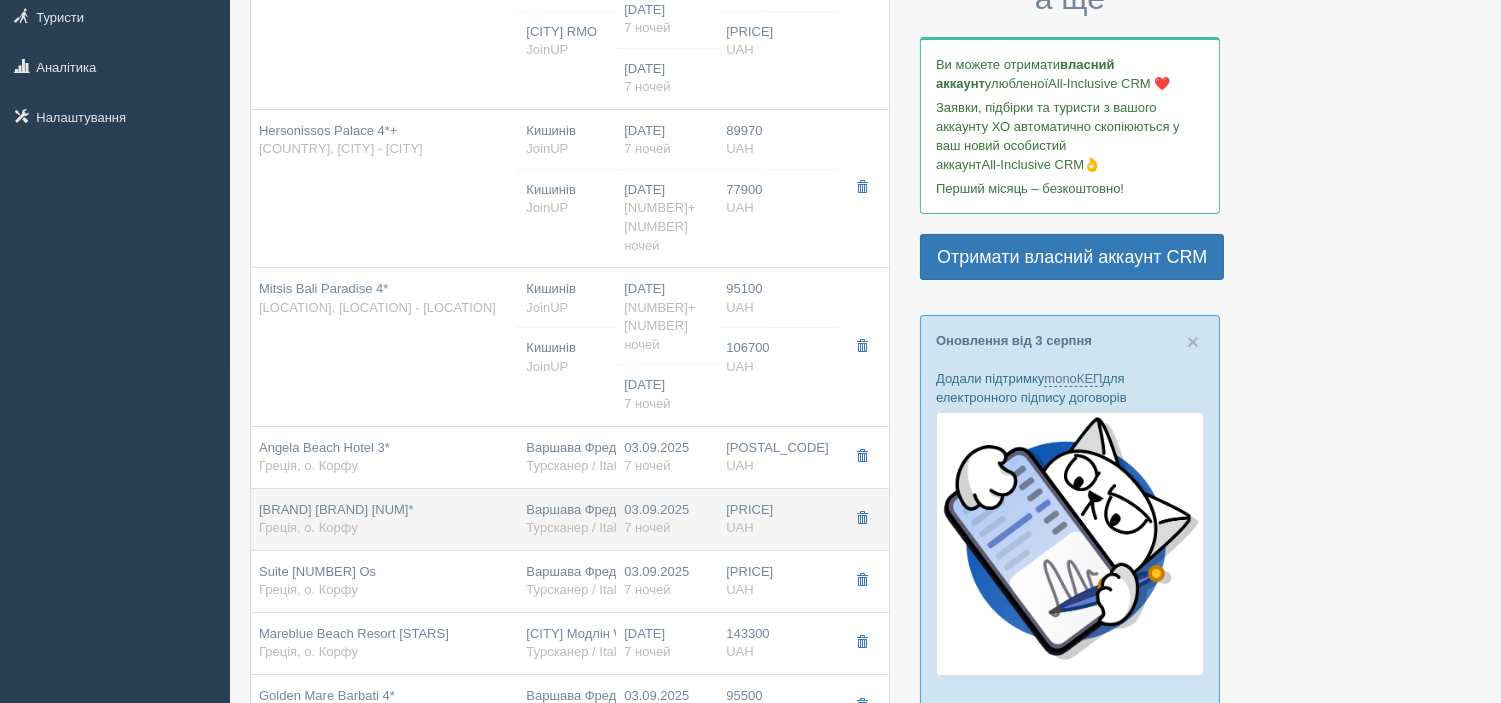 click on "Porto Demo Boutique Hotel 4*
Греція, о. Корфу" at bounding box center [336, 519] 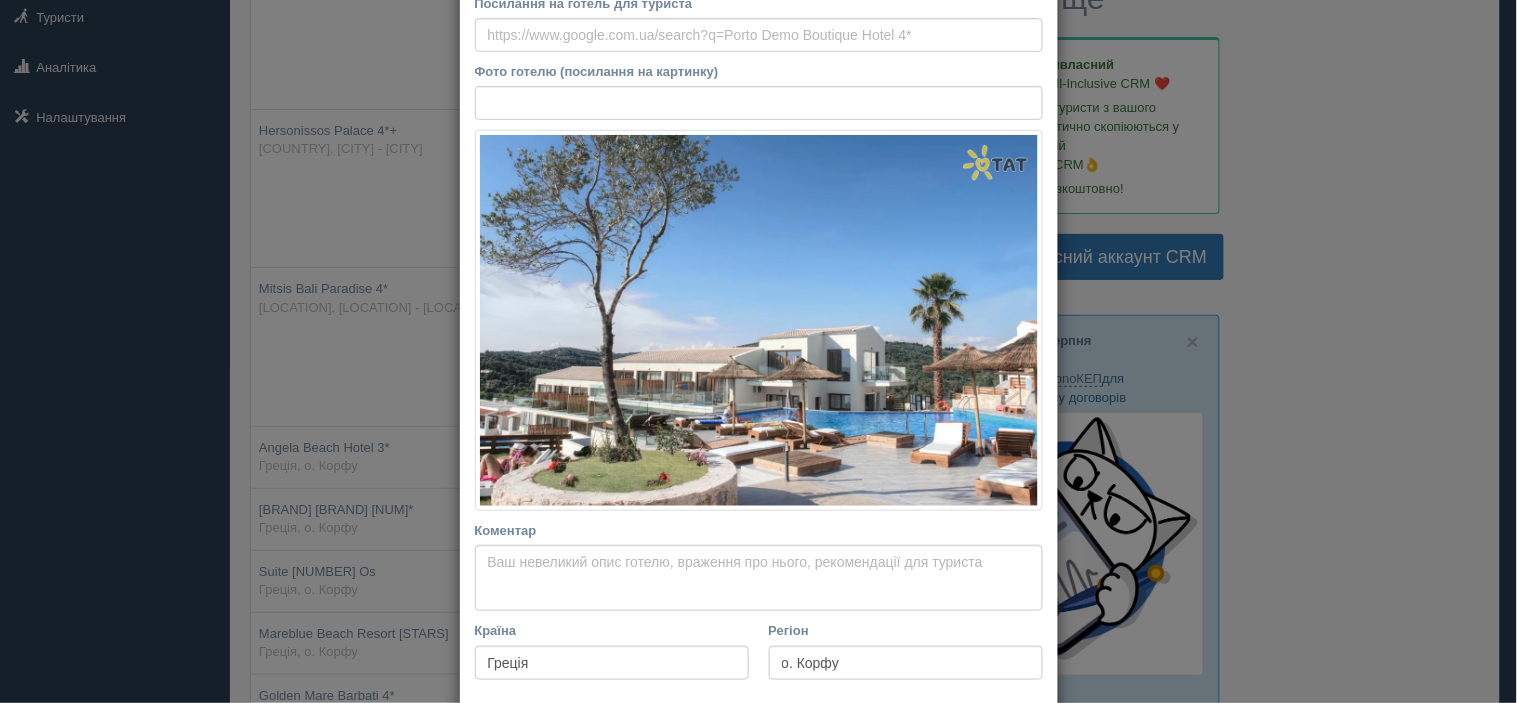 scroll, scrollTop: 222, scrollLeft: 0, axis: vertical 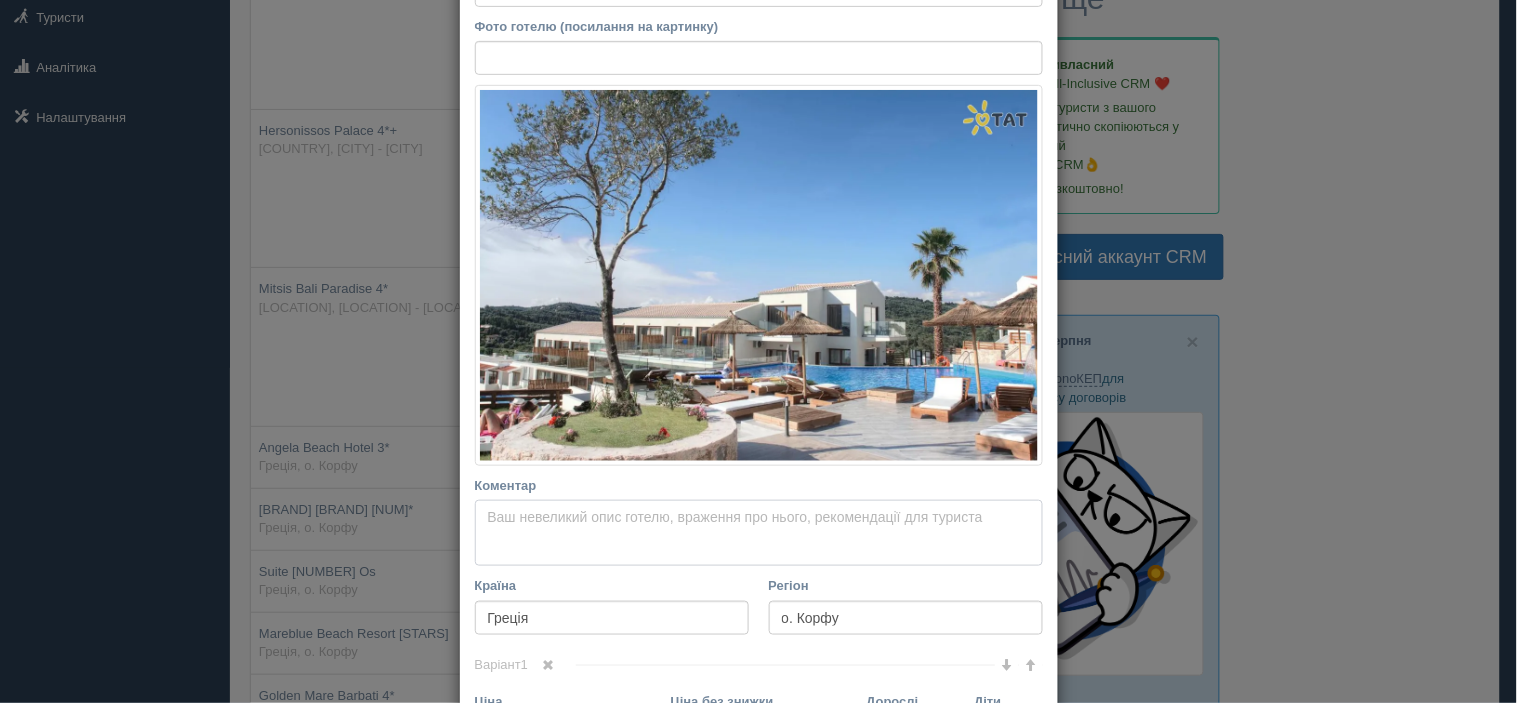 click on "Коментар
Основний опис
Додатковий опис
Закріпити
Збережено
Необхідно вказати назву готелю і країну" at bounding box center [759, 533] 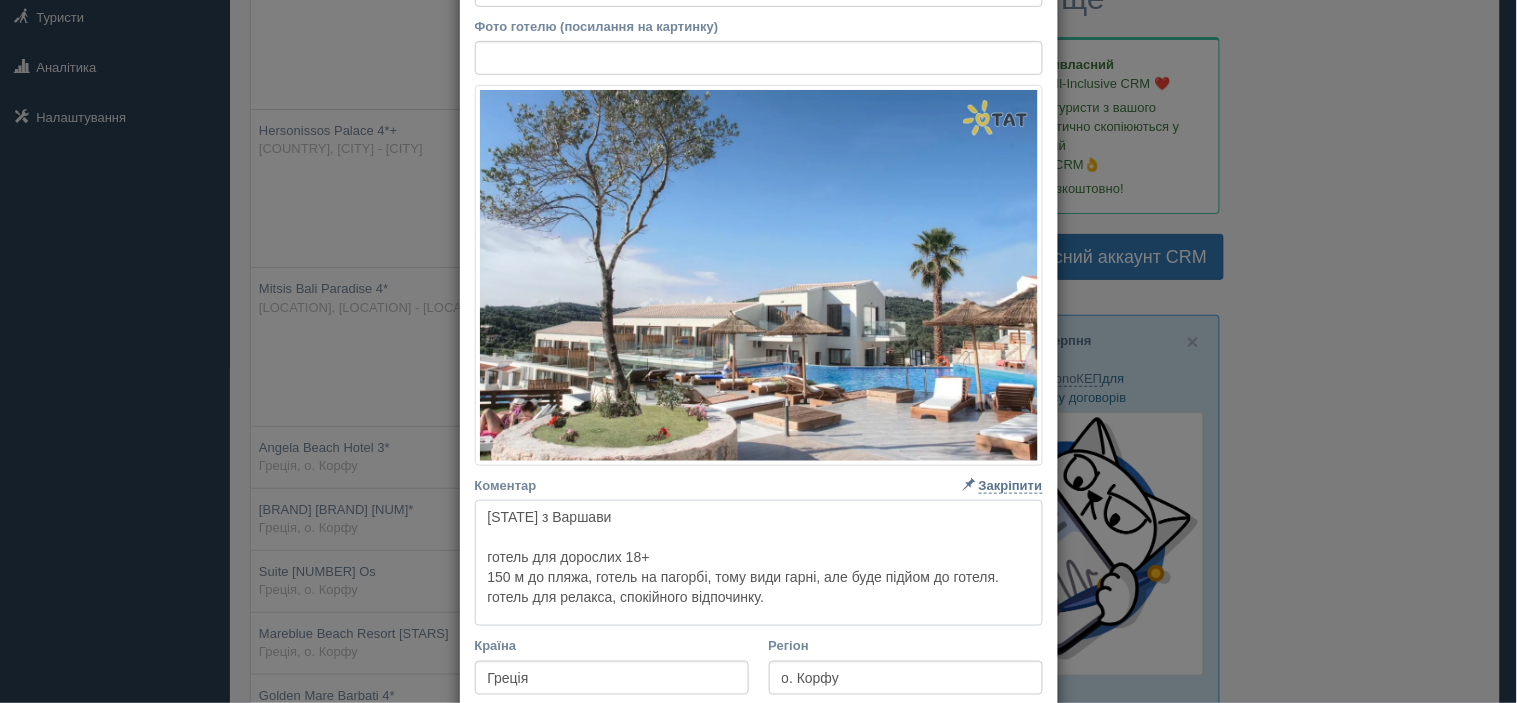 click on "[STATE] з Варшави
готель для дорослих 18+
150 м до пляжа, готель на пагорбі, тому види гарні, але буде підйом до готеля.
готель для релакса, спокійного відпочинку." at bounding box center [759, 563] 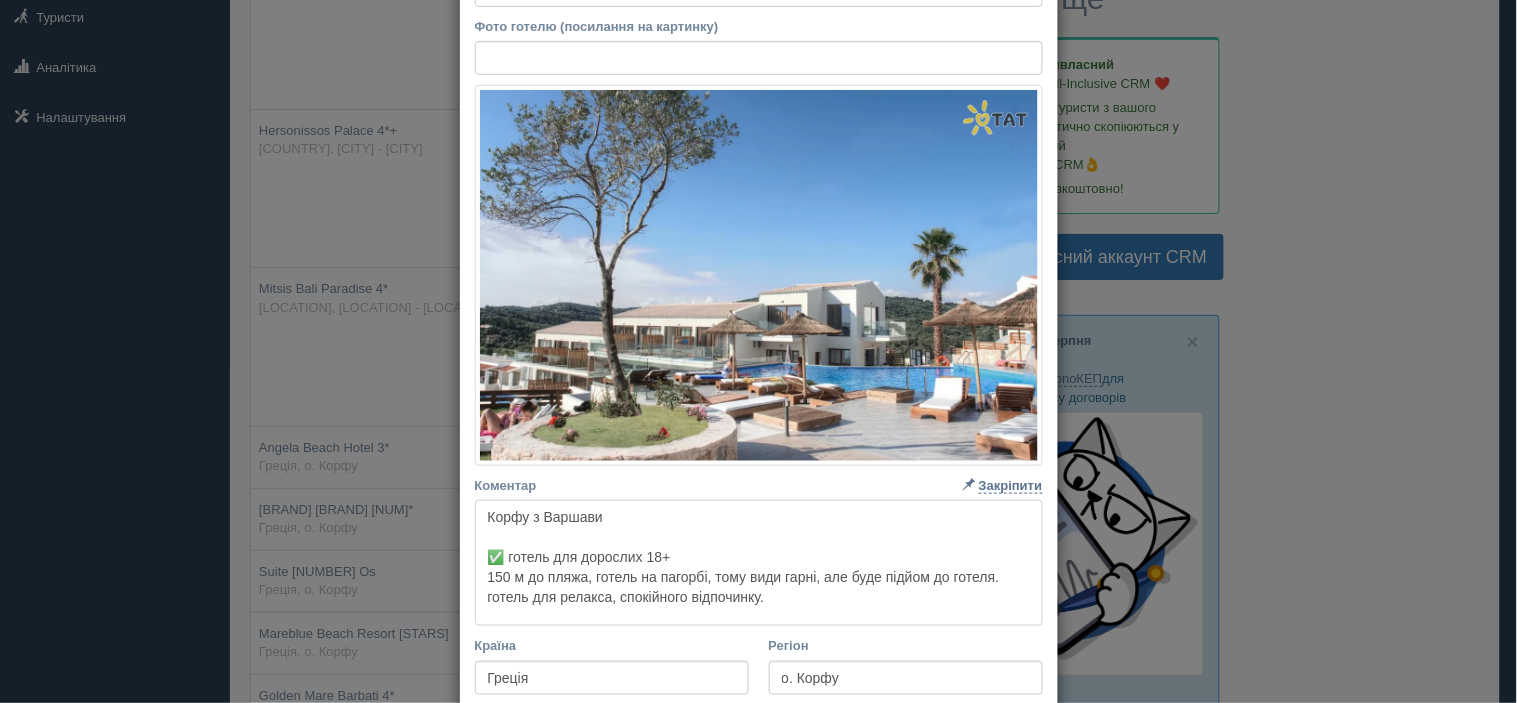 click on "Корфу з Варшави
✅ готель для дорослих 18+
150 м до пляжа, готель на пагорбі, тому види гарні, але буде підйом до готеля.
готель для релакса, спокійного відпочинку." at bounding box center (759, 563) 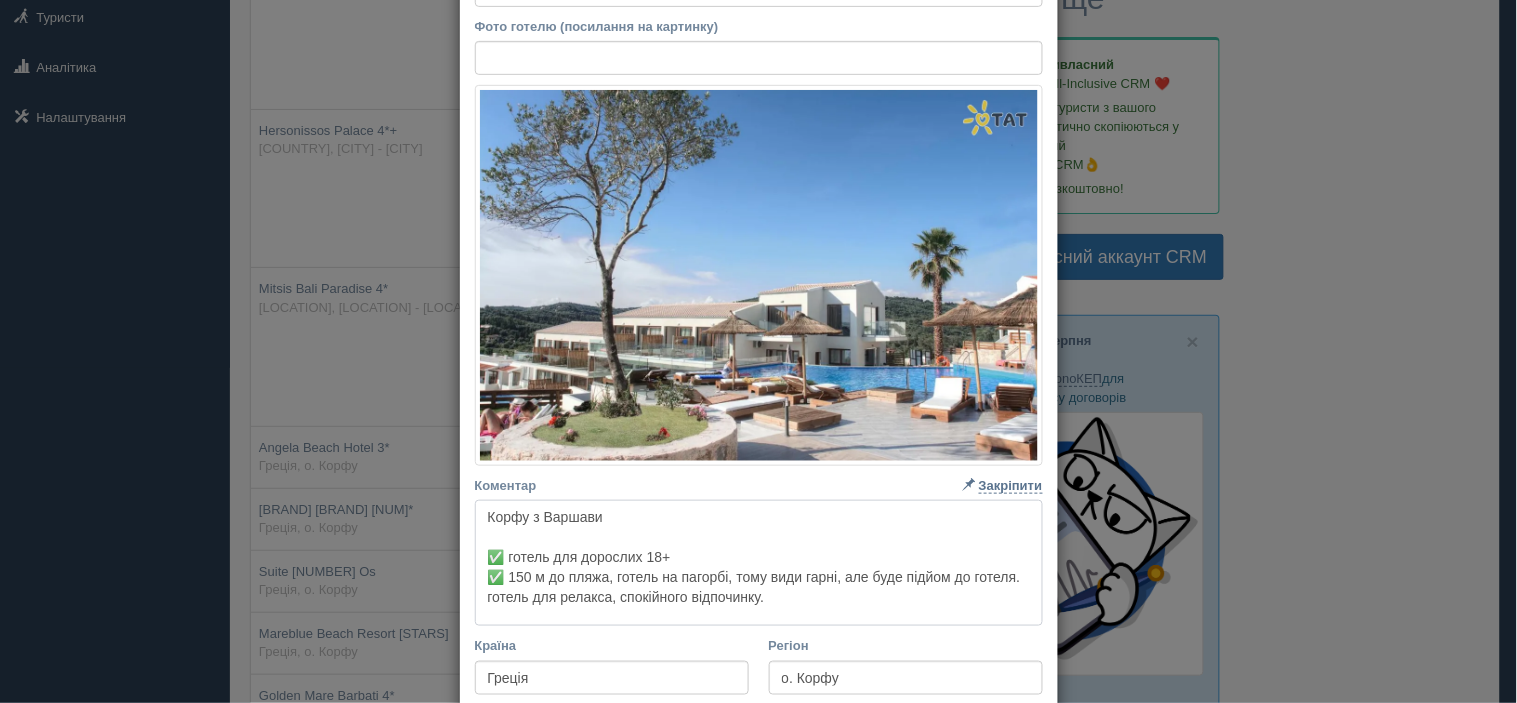 click on "Корфу з Варшави
✅ готель для дорослих 18+
✅ 150 м до пляжа, готель на пагорбі, тому види гарні, але буде підйом до готеля.
готель для релакса, спокійного відпочинку." at bounding box center (759, 563) 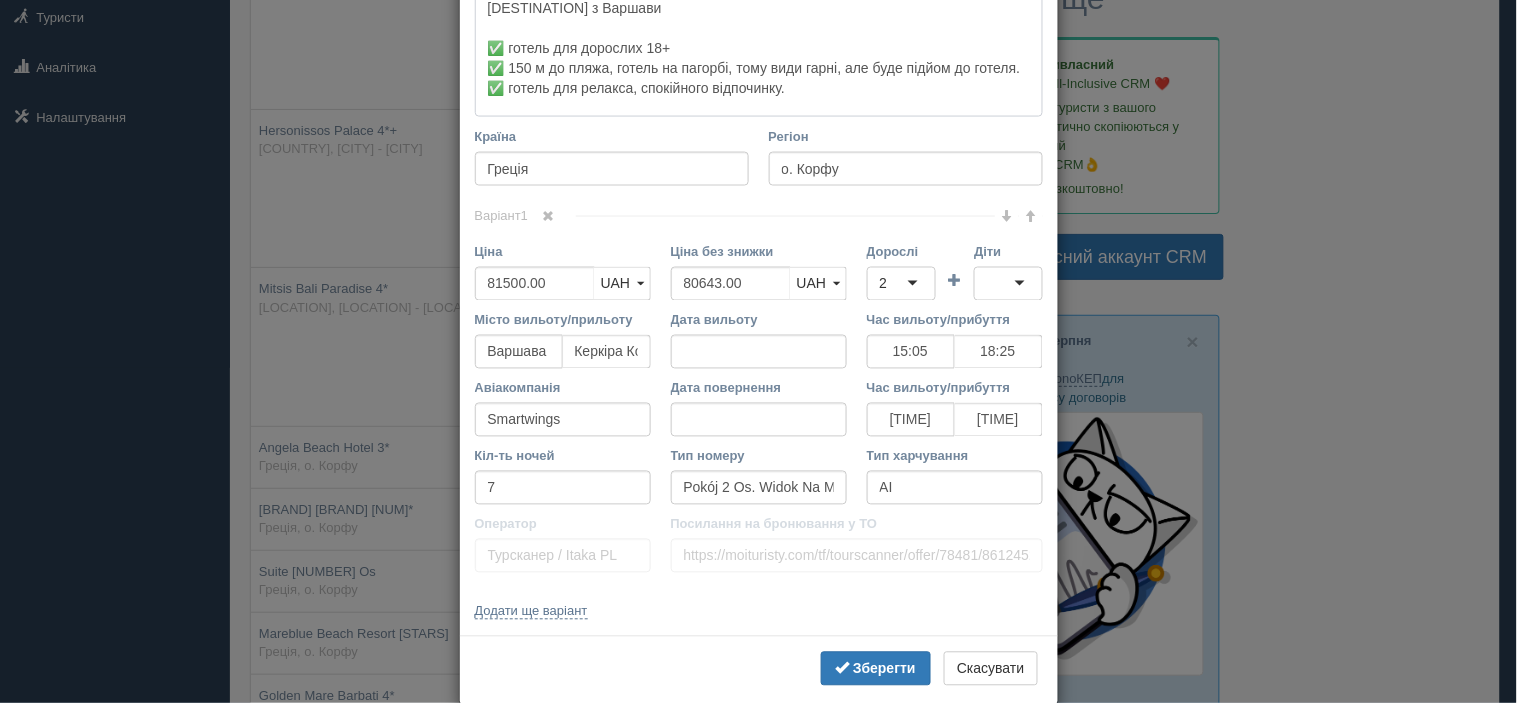 scroll, scrollTop: 765, scrollLeft: 0, axis: vertical 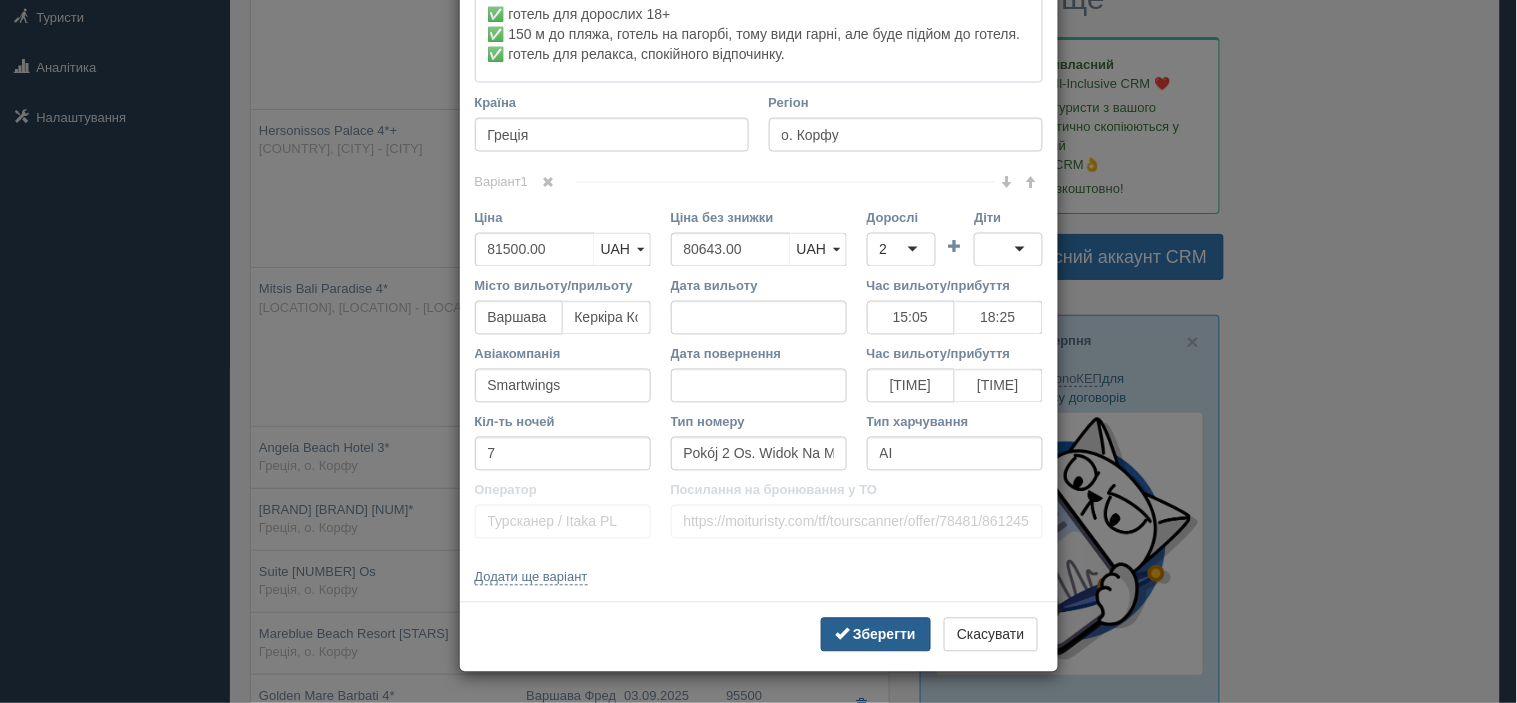 type on "[DESTINATION] з Варшави
✅ готель для дорослих 18+
✅ 150 м до пляжа, готель на пагорбі, тому види гарні, але буде підйом до готеля.
✅ готель для релакса, спокійного відпочинку." 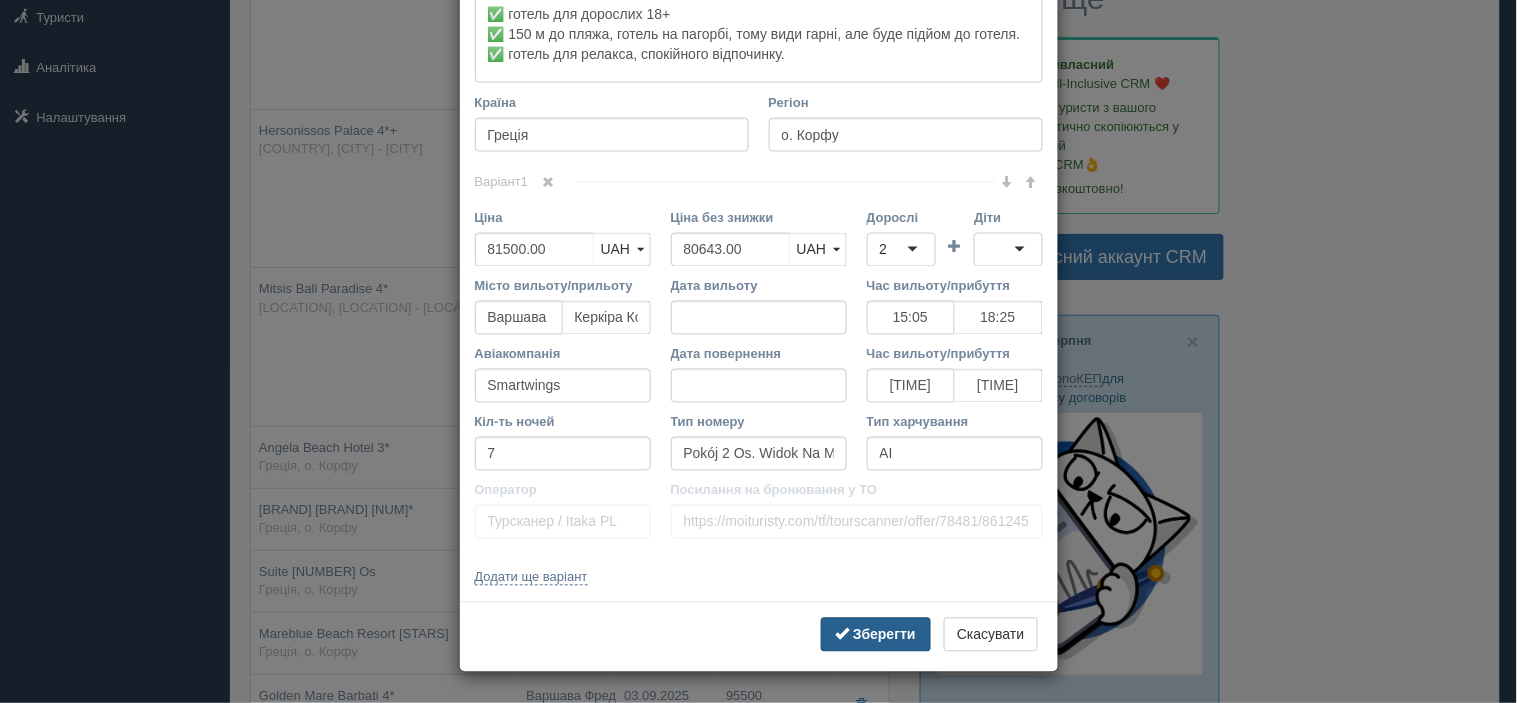 click on "Зберегти" at bounding box center [884, 635] 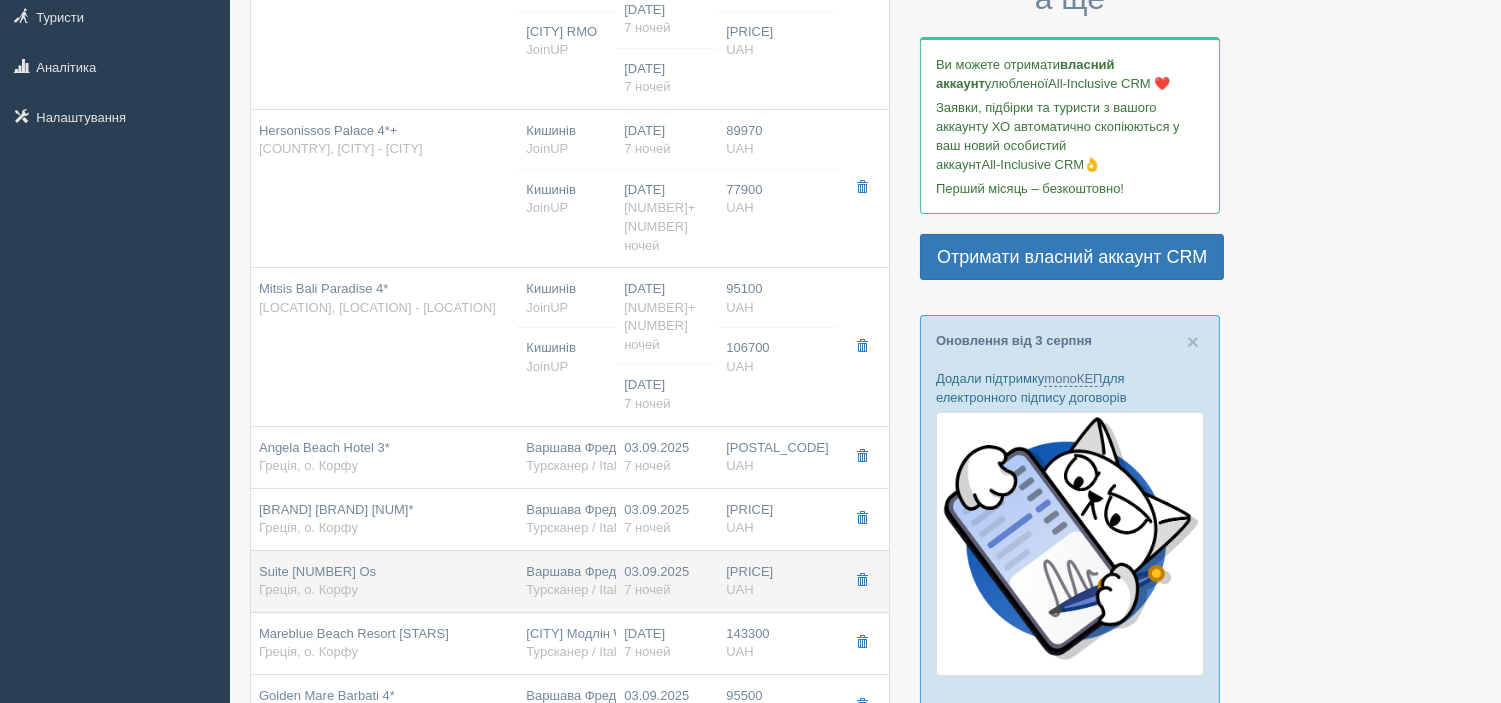 click on "Amour Holiday Resort 4*
Греція, о. Корфу" at bounding box center [317, 581] 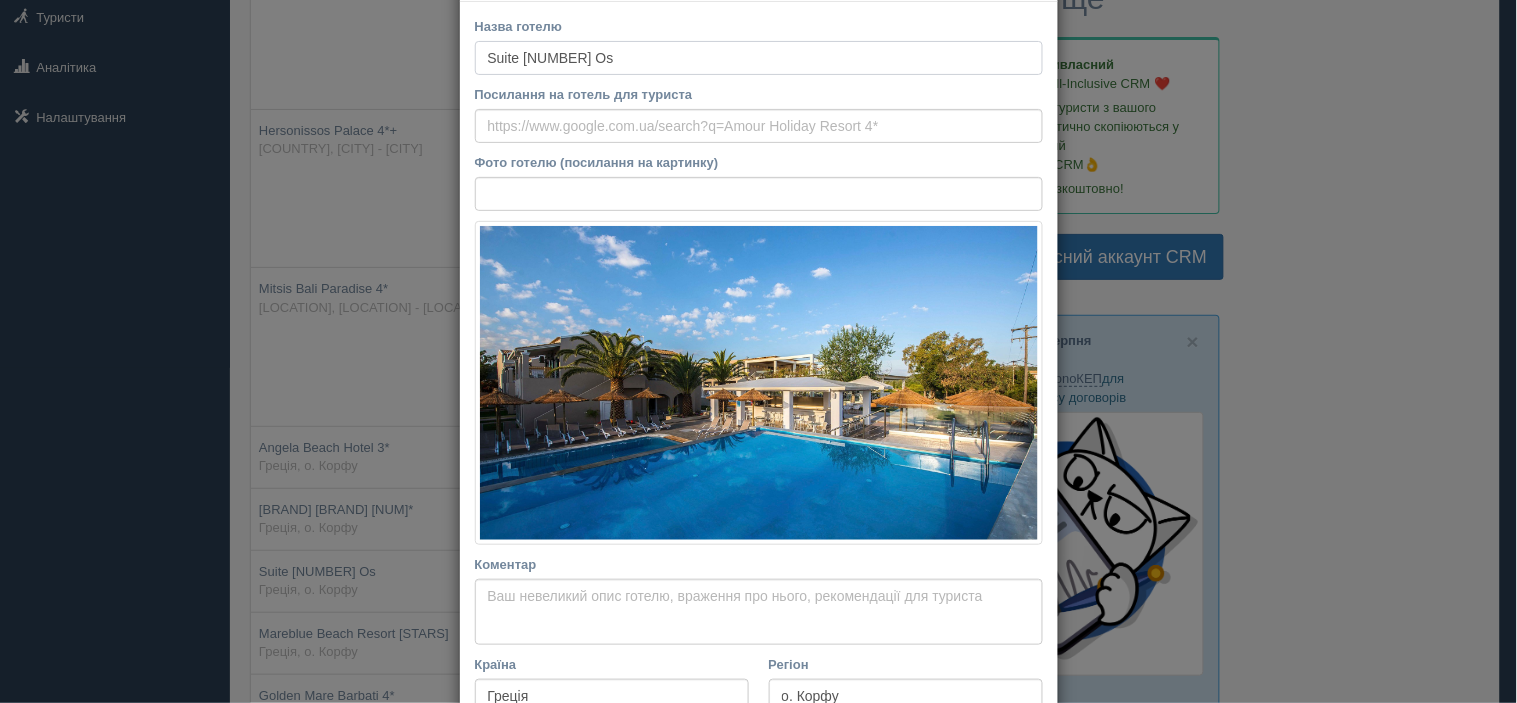 scroll, scrollTop: 222, scrollLeft: 0, axis: vertical 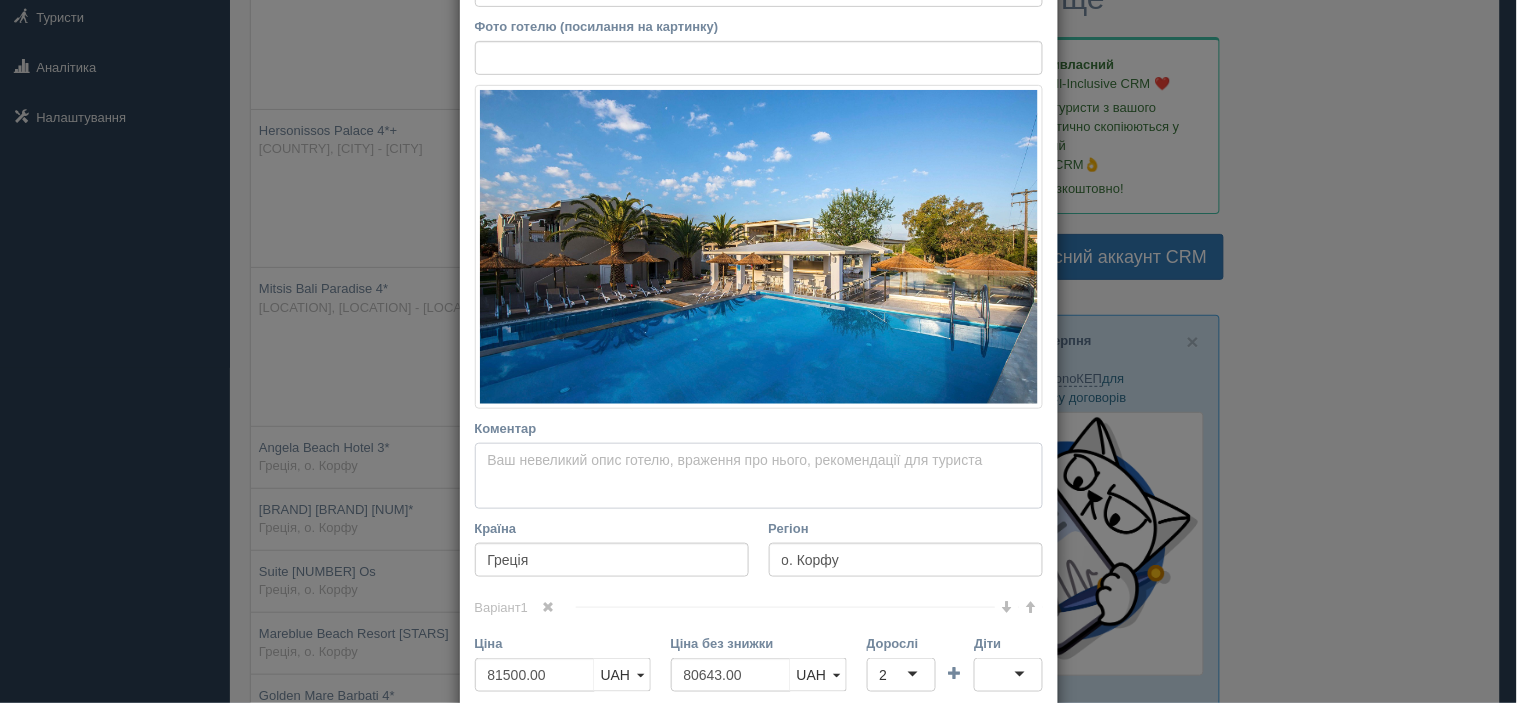 drag, startPoint x: 573, startPoint y: 467, endPoint x: 778, endPoint y: 462, distance: 205.06097 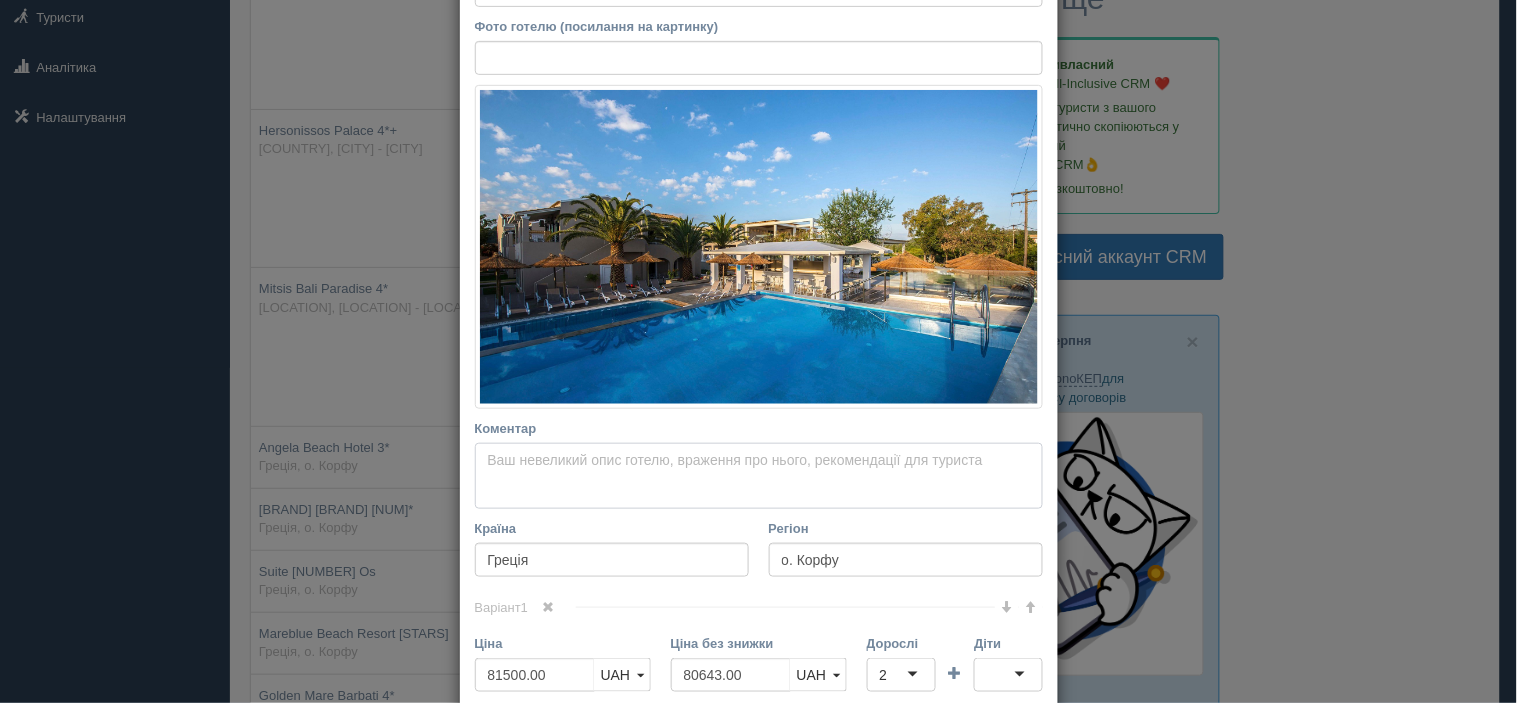 click on "Коментар
Основний опис
Додатковий опис
Закріпити
Збережено
Необхідно вказати назву готелю і країну" at bounding box center [759, 476] 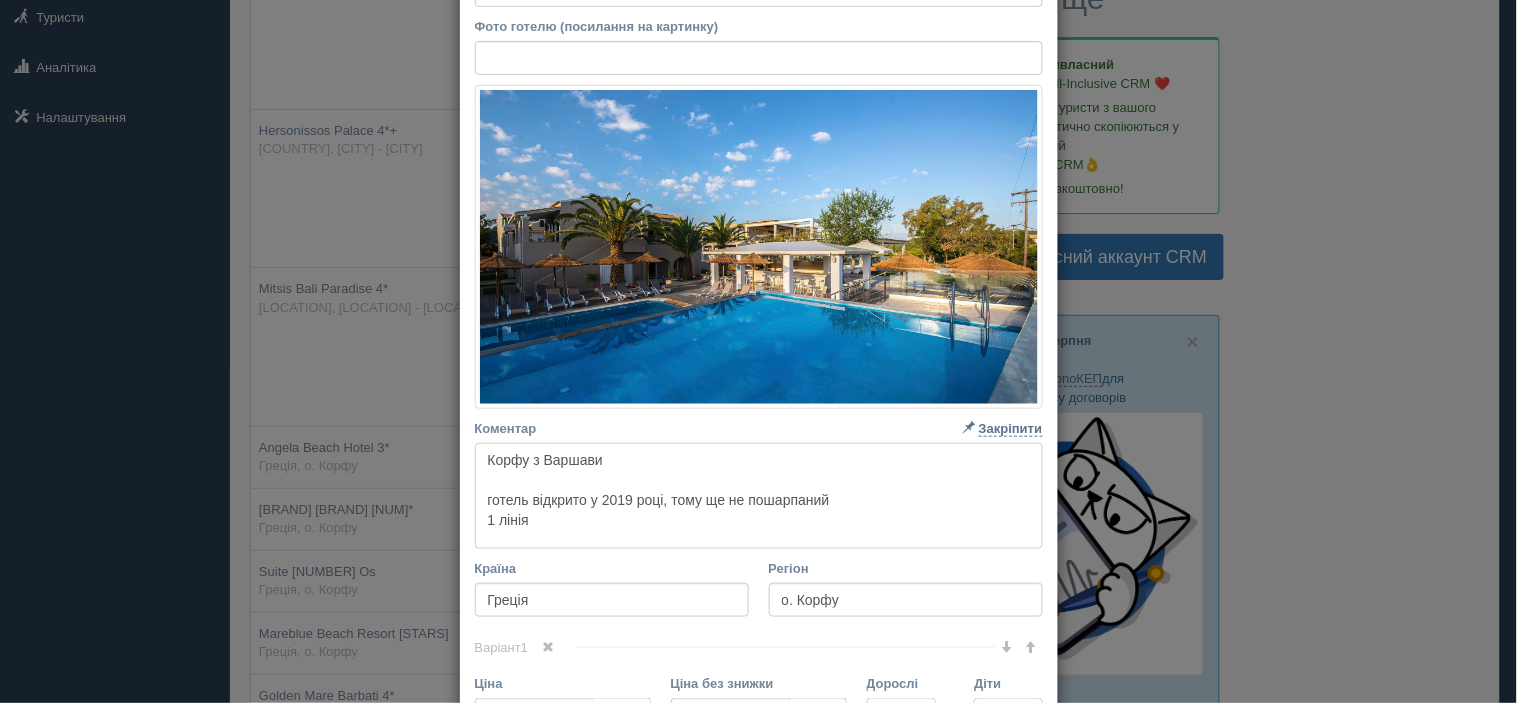 scroll, scrollTop: 0, scrollLeft: 0, axis: both 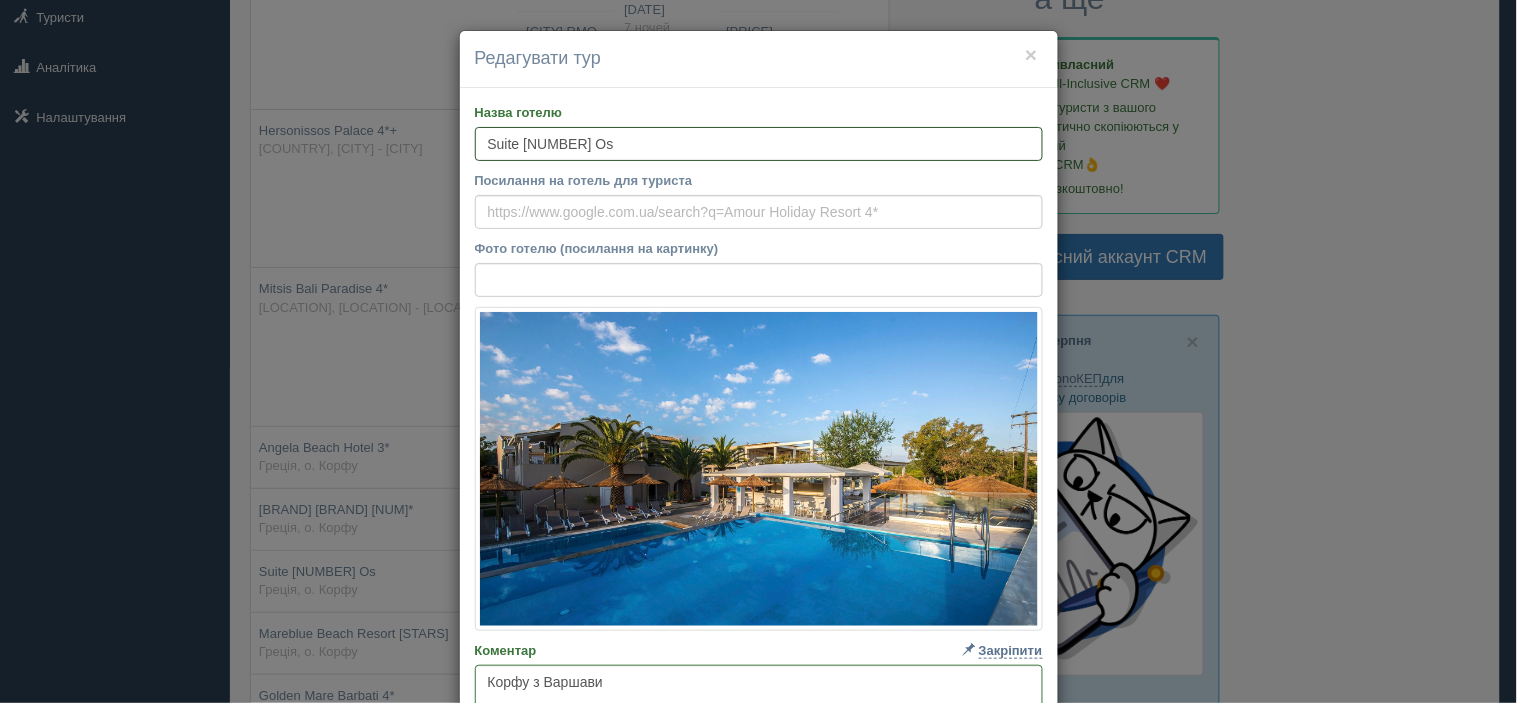 drag, startPoint x: 651, startPoint y: 137, endPoint x: 510, endPoint y: 165, distance: 143.75327 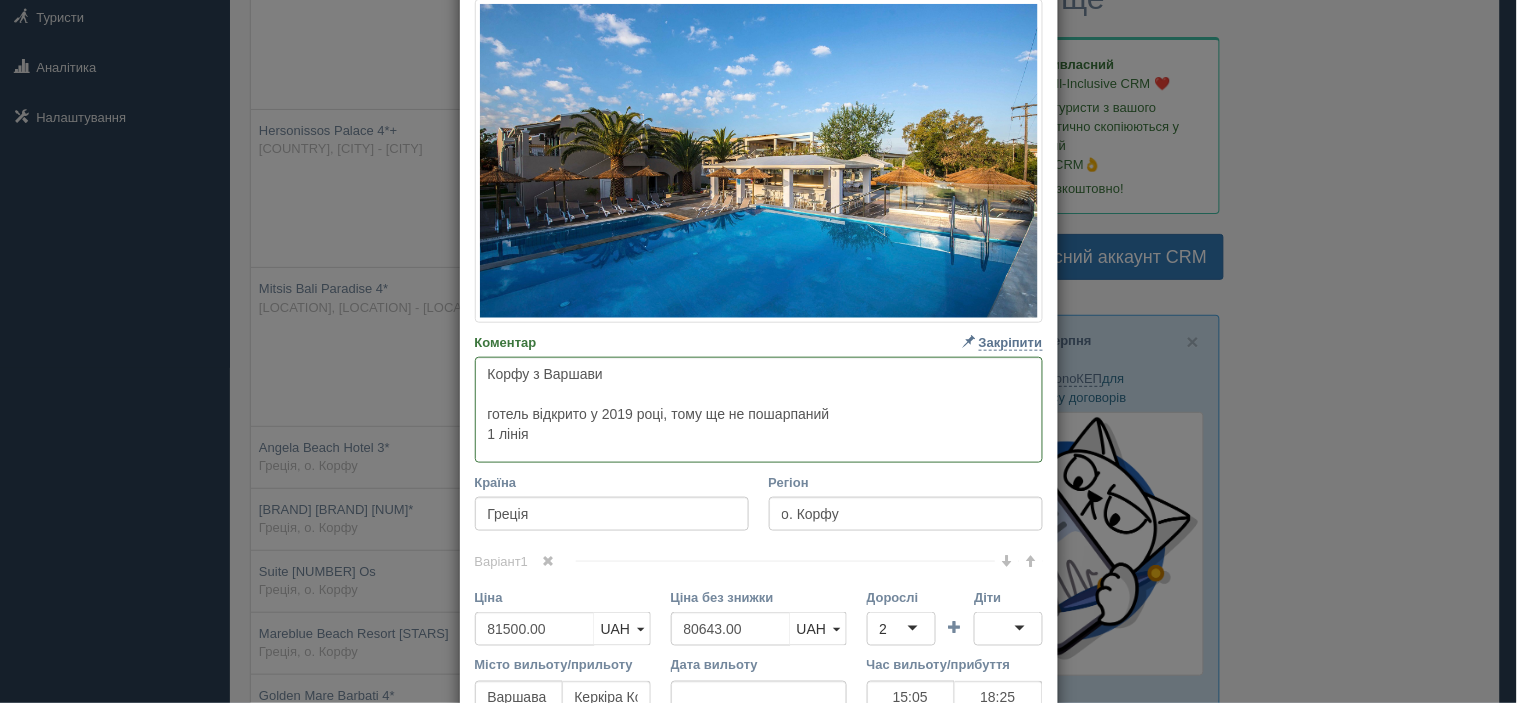 scroll, scrollTop: 333, scrollLeft: 0, axis: vertical 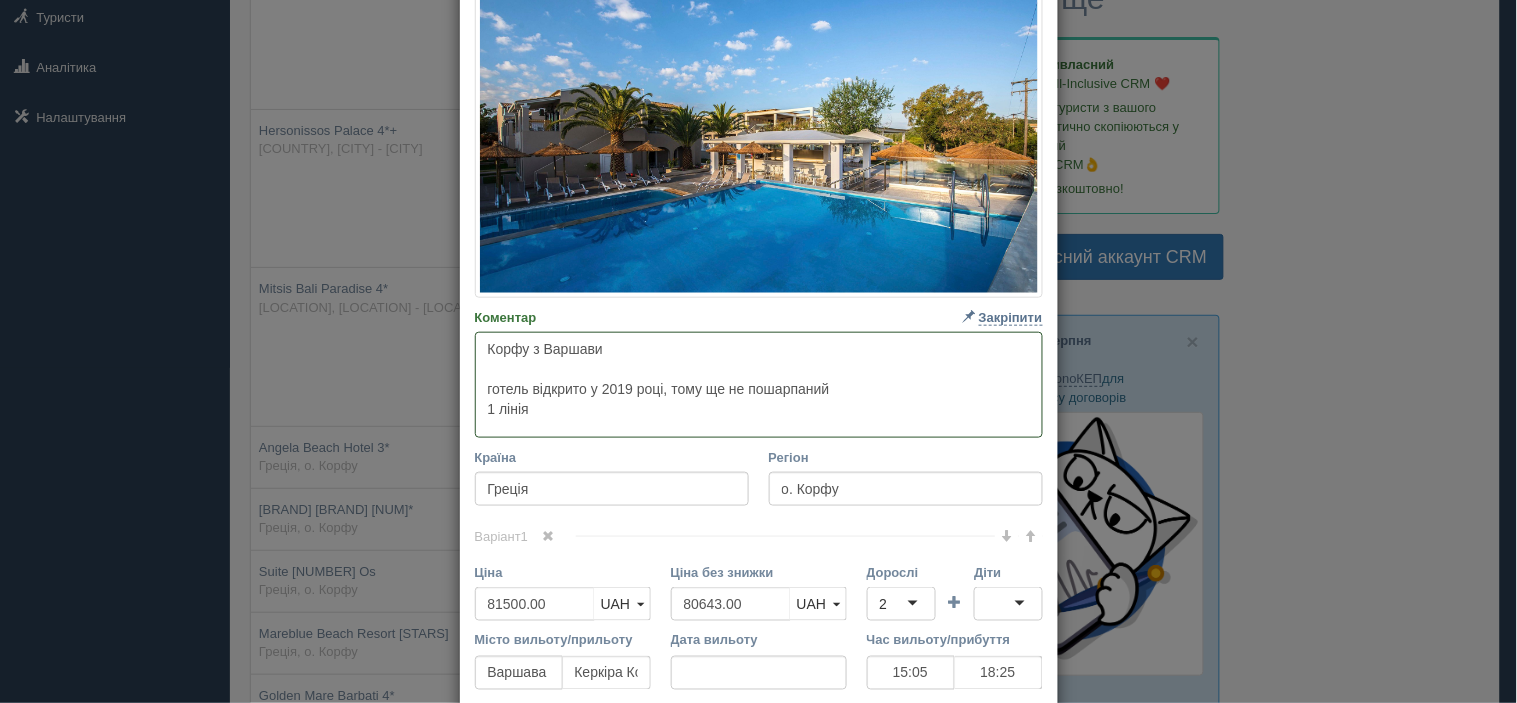 click on "Корфу з Варшави
готель відкрито у 2019 році, тому ще не пошарпаний
1 лінія" at bounding box center [759, 385] 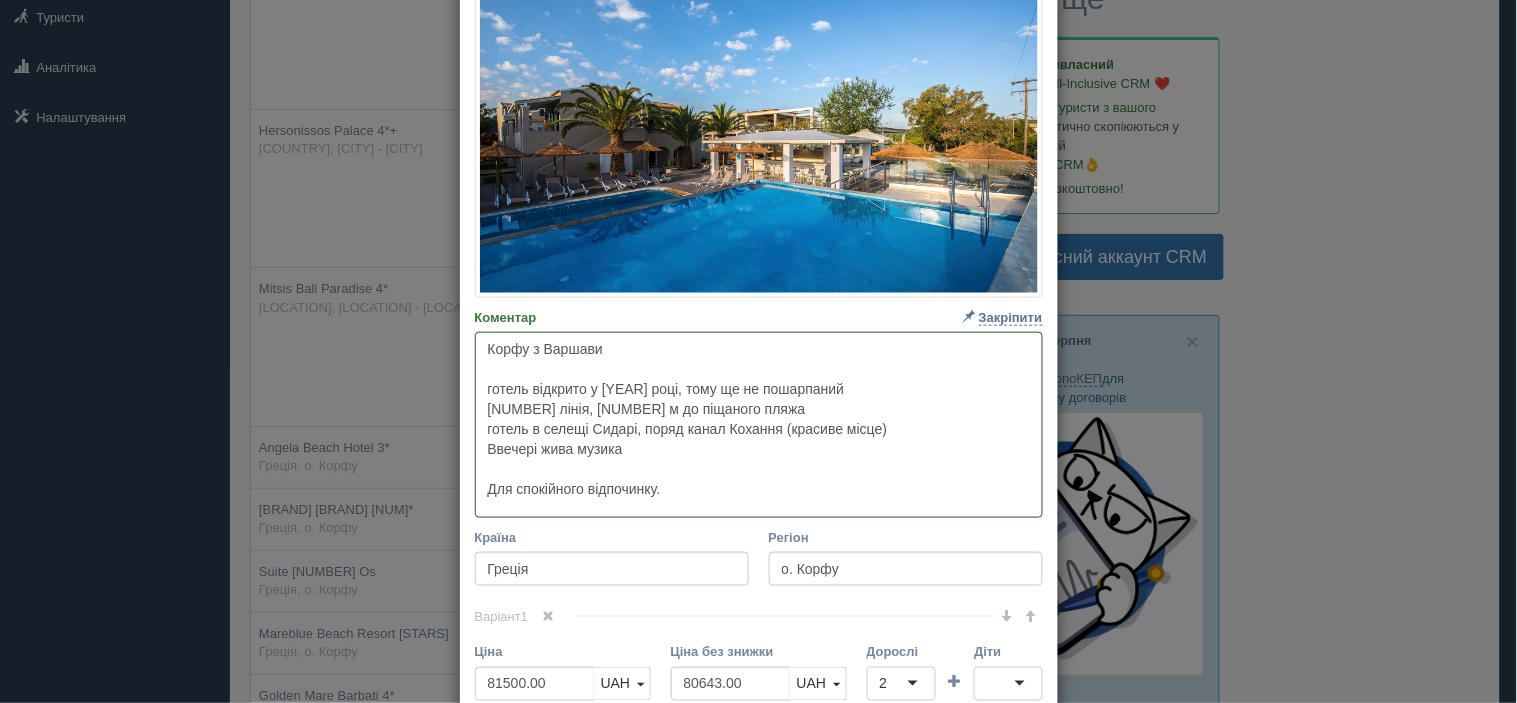 click on "Корфу з Варшави
готель відкрито у [YEAR] році, тому ще не пошарпаний
[NUMBER] лінія, [NUMBER] м до піщаного пляжа
готель в селещі Сидарі, поряд канал Кохання (красиве місце)
Ввечері жива музика
Для спокійного відпочинку." at bounding box center [759, 425] 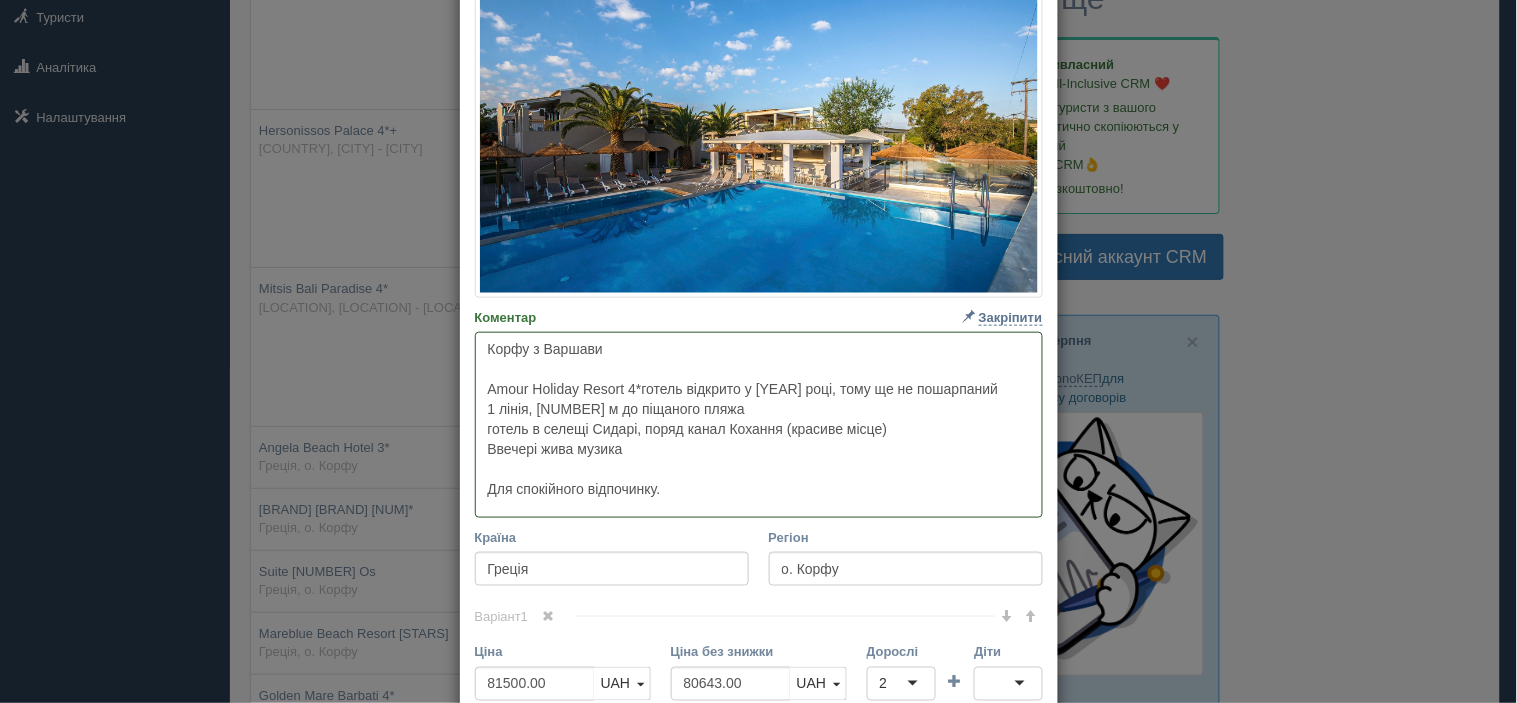 click on "Корфу з Варшави
Amour Holiday Resort 4*готель відкрито у [YEAR] році, тому ще не пошарпаний
1 лінія, [NUMBER] м до піщаного пляжа
готель в селещі Сидарі, поряд канал Кохання (красиве місце)
Ввечері жива музика
Для спокійного відпочинку." at bounding box center [759, 425] 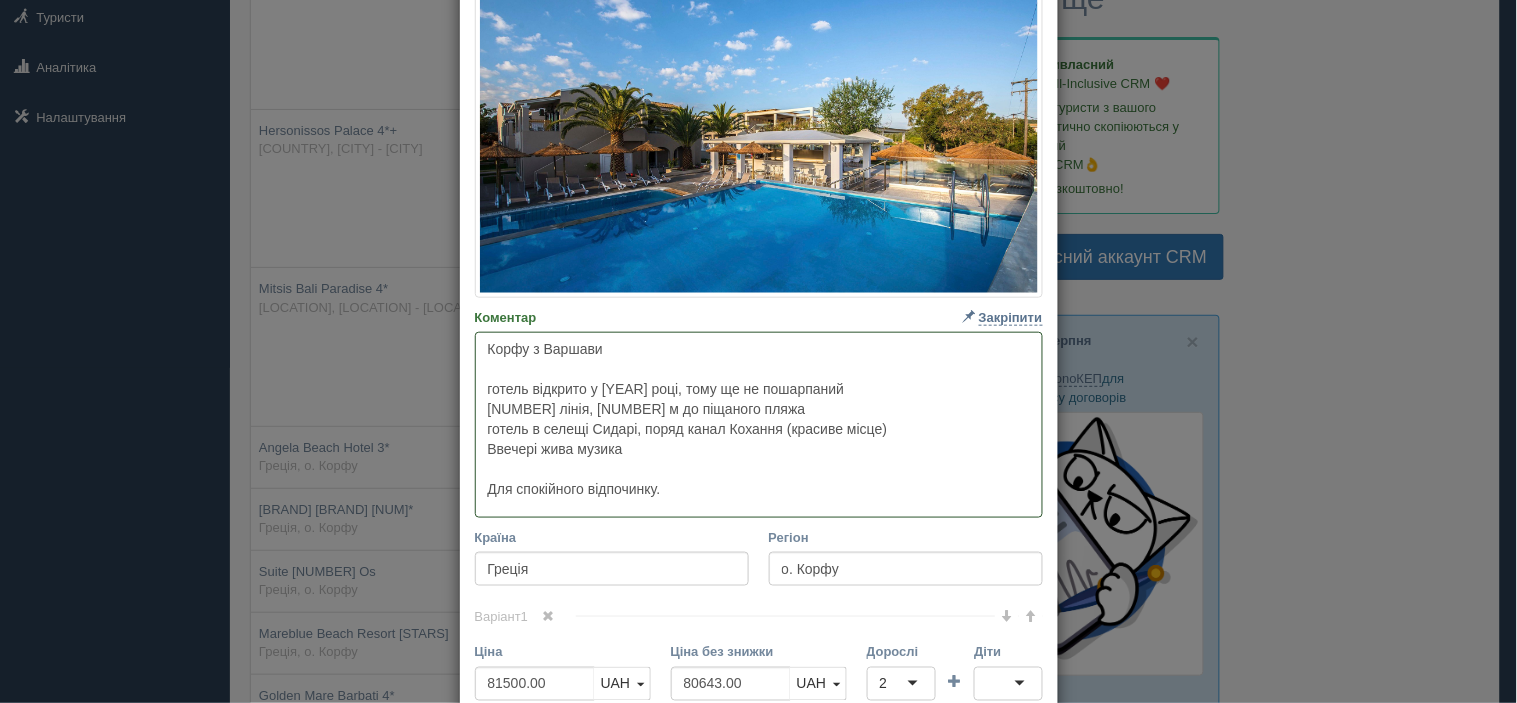 paste on "✅" 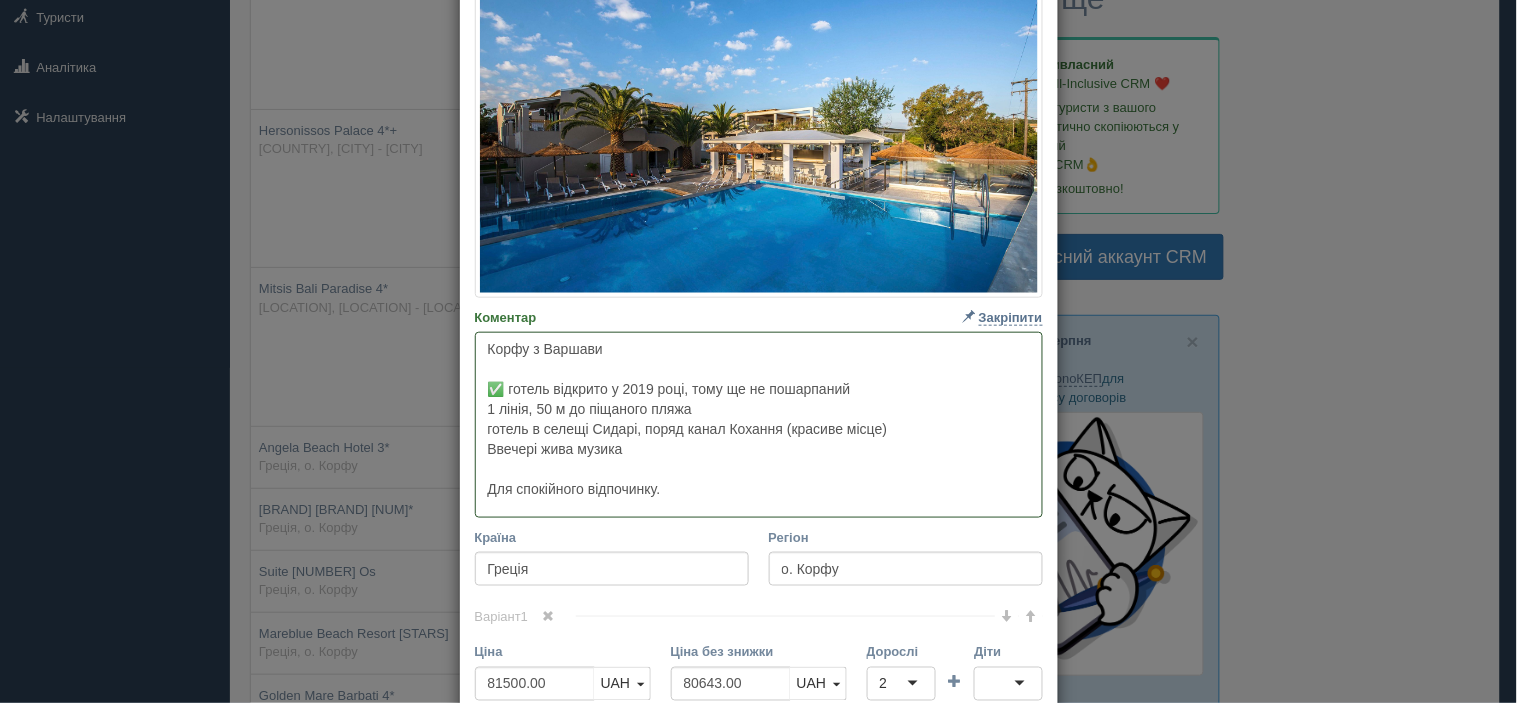 click on "Корфу з Варшави
✅ готель відкрито у 2019 році, тому ще не пошарпаний
1 лінія, 50 м до піщаного пляжа
готель в селещі Сидарі, поряд канал Кохання (красиве місце)
Ввечері жива музика
Для спокійного відпочинку." at bounding box center (759, 425) 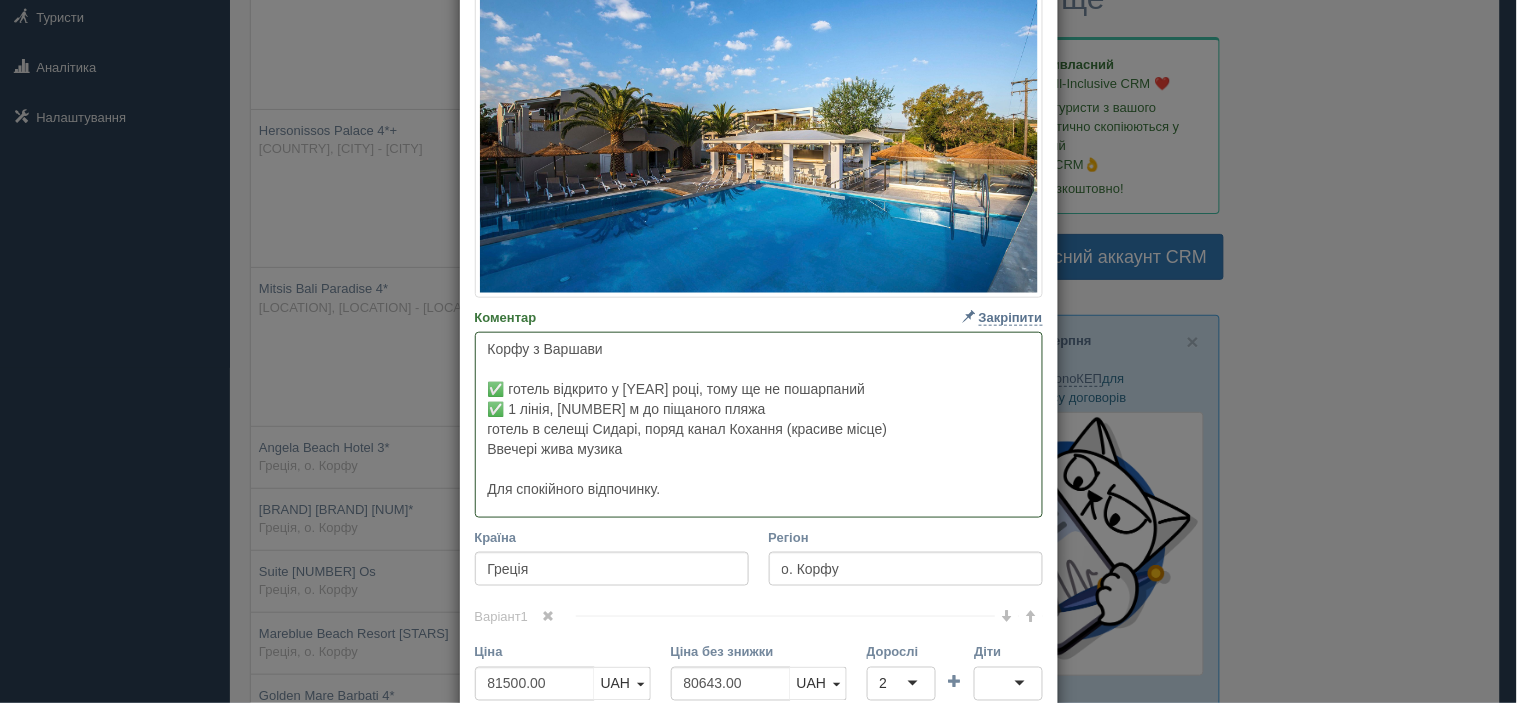 click on "Корфу з Варшави
✅ готель відкрито у [YEAR] році, тому ще не пошарпаний
✅ 1 лінія, [NUMBER] м до піщаного пляжа
готель в селещі Сидарі, поряд канал Кохання (красиве місце)
Ввечері жива музика
Для спокійного відпочинку." at bounding box center (759, 425) 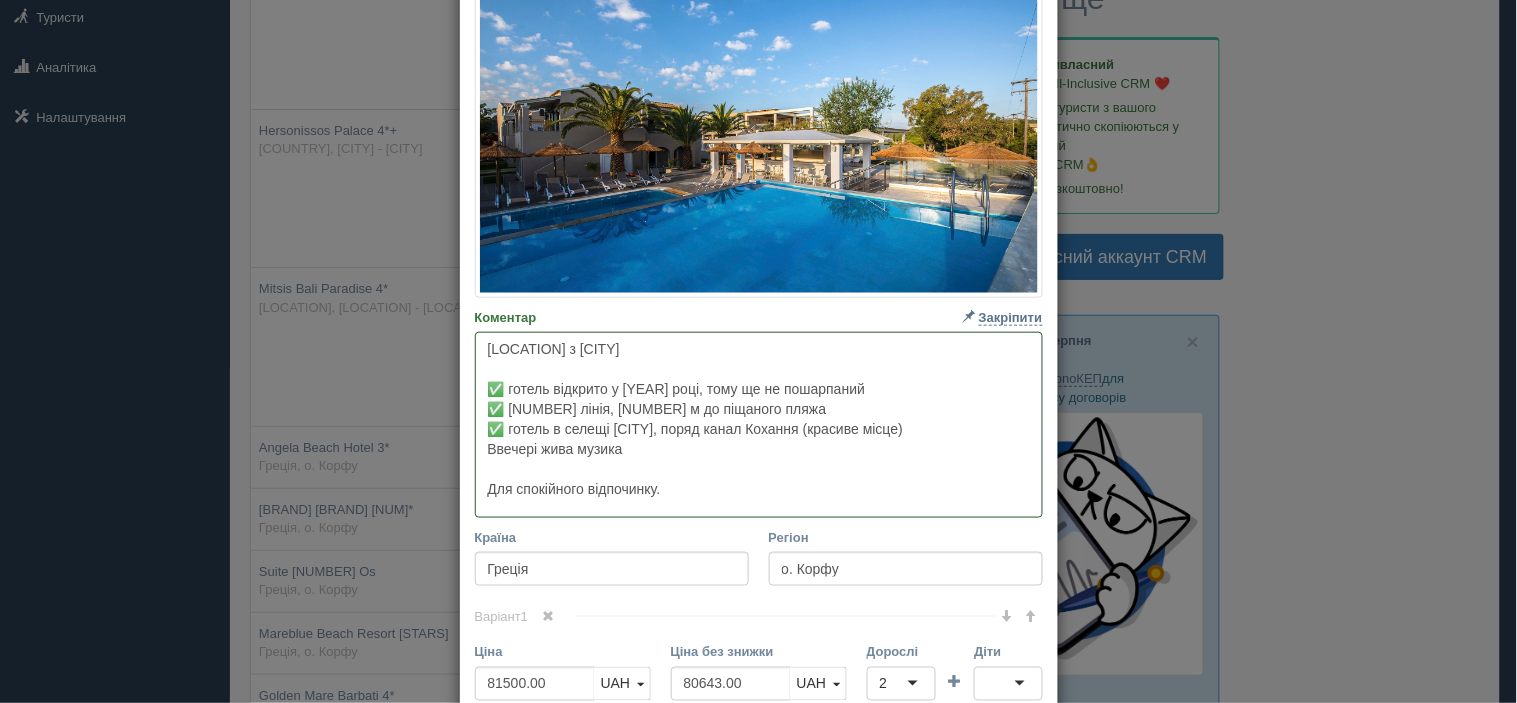 click on "[LOCATION] з [CITY]
✅ готель відкрито у [YEAR] році, тому ще не пошарпаний
✅ [NUMBER] лінія, [NUMBER] м до піщаного пляжа
✅ готель в селещі [CITY], поряд канал Кохання (красиве місце)
Ввечері жива музика
Для спокійного відпочинку." at bounding box center (759, 425) 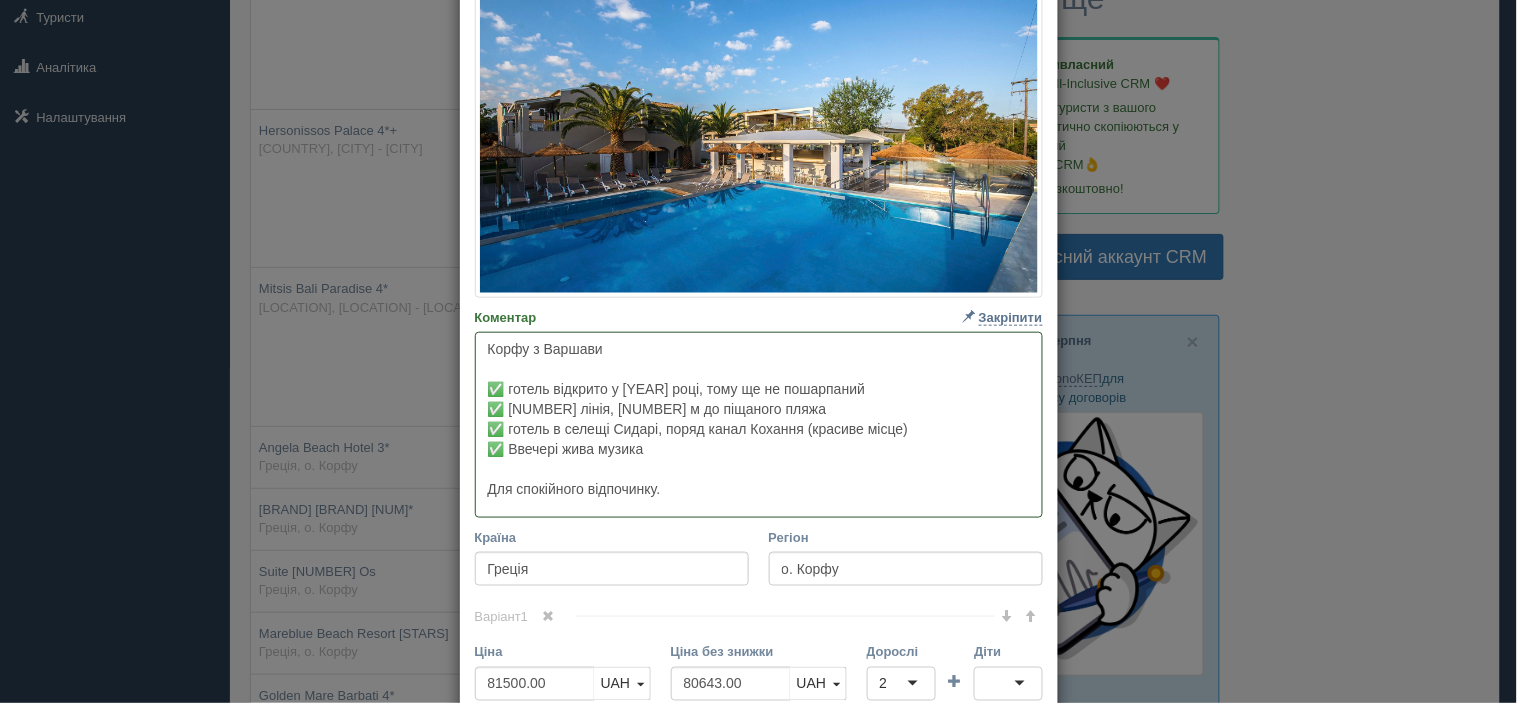 click on "Корфу з Варшави
✅ готель відкрито у [YEAR] році, тому ще не пошарпаний
✅ [NUMBER] лінія, [NUMBER] м до піщаного пляжа
✅ готель в селещі Сидарі, поряд канал Кохання (красиве місце)
✅ Ввечері жива музика
Для спокійного відпочинку." at bounding box center [759, 425] 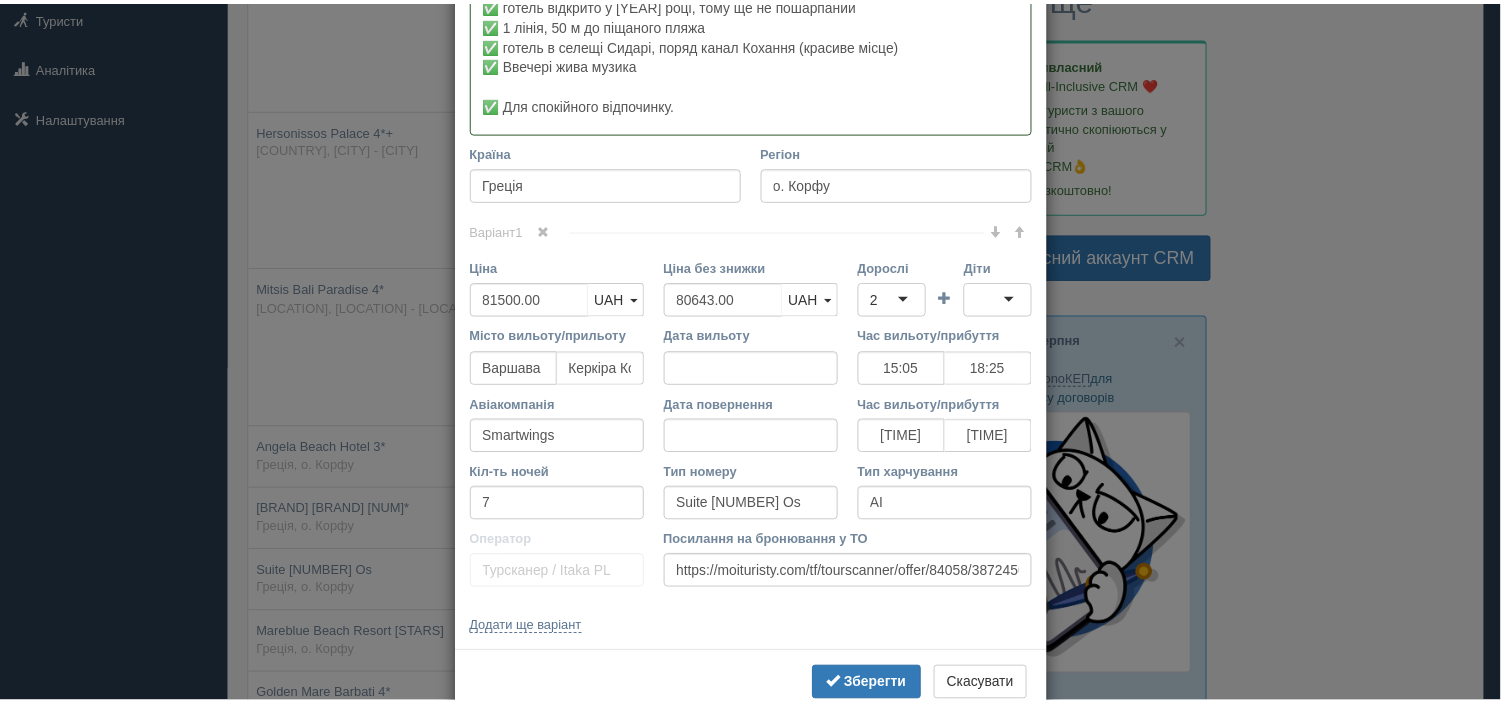 scroll, scrollTop: 768, scrollLeft: 0, axis: vertical 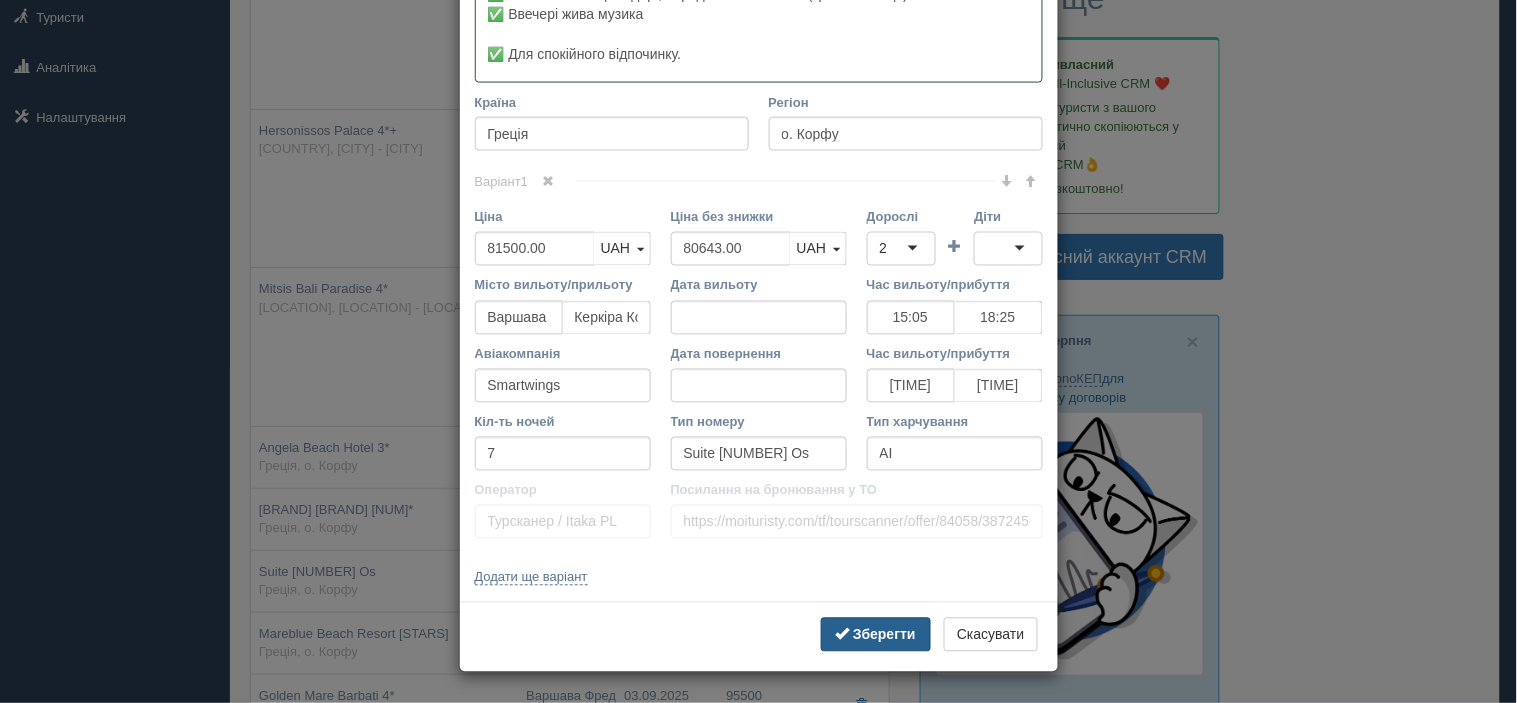 type on "[ISLAND] з Варшави
✅ готель відкрито у [YEAR] році, тому ще не пошарпаний
✅ 1 лінія, 50 м до піщаного пляжа
✅ готель в селещі Сидарі, поряд канал Кохання (красиве місце)
✅ Ввечері жива музика
✅ Для спокійного відпочинку." 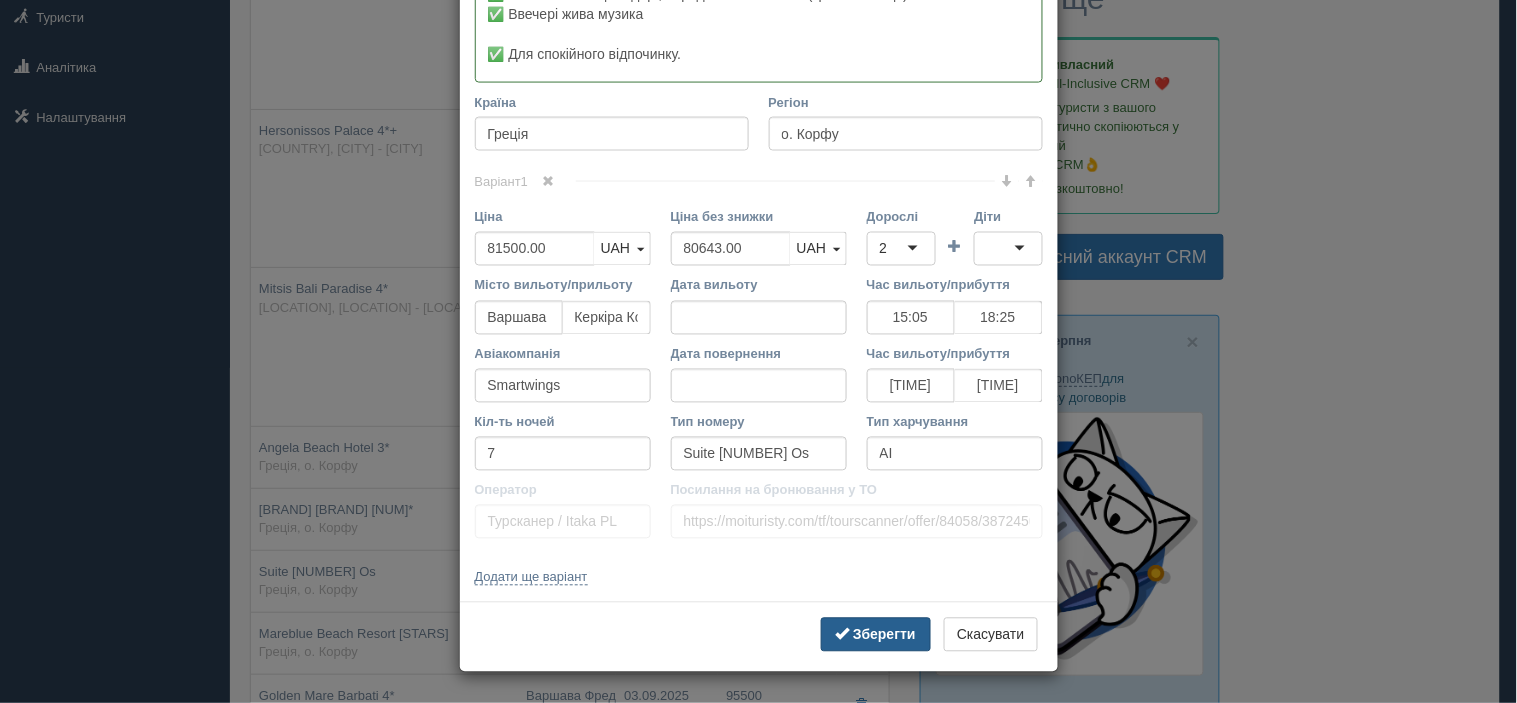 click on "Зберегти" at bounding box center [884, 635] 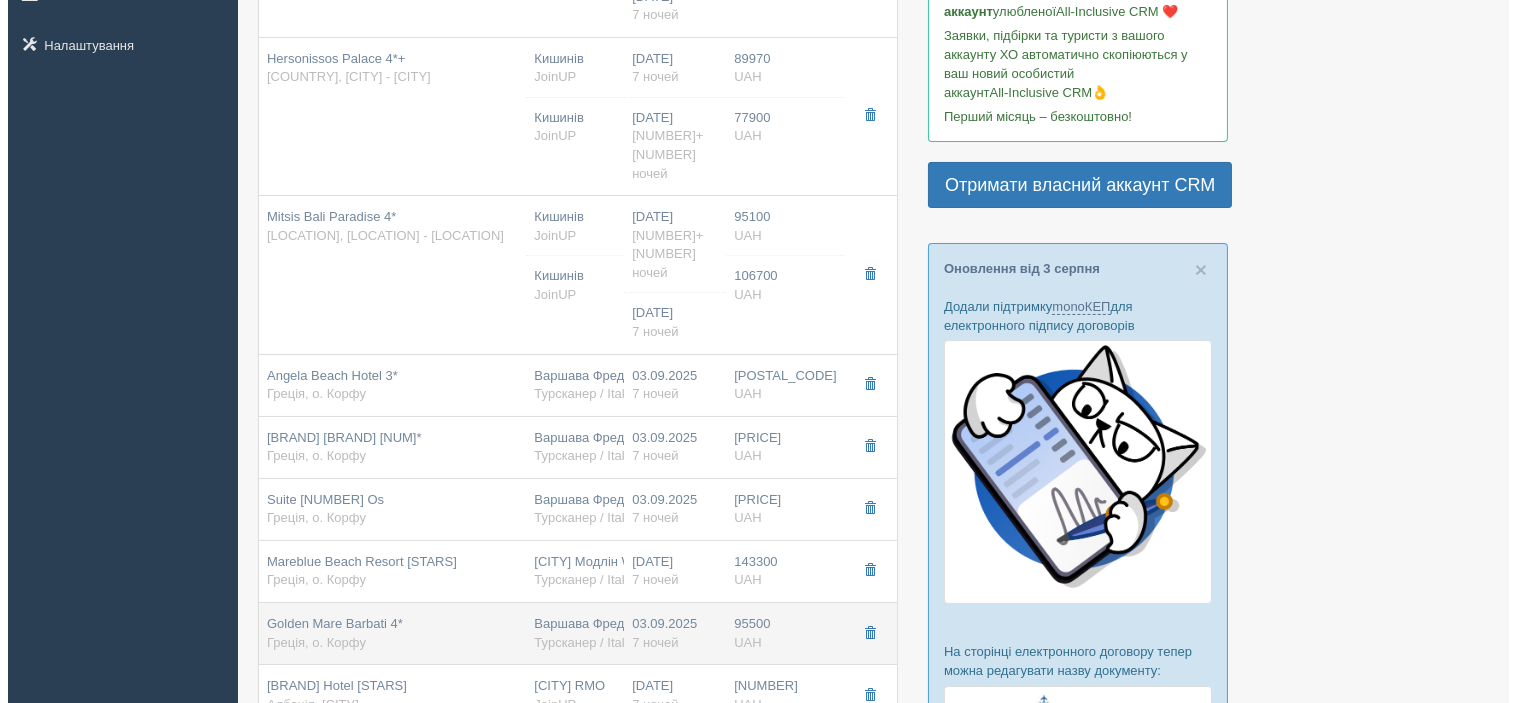 scroll, scrollTop: 446, scrollLeft: 0, axis: vertical 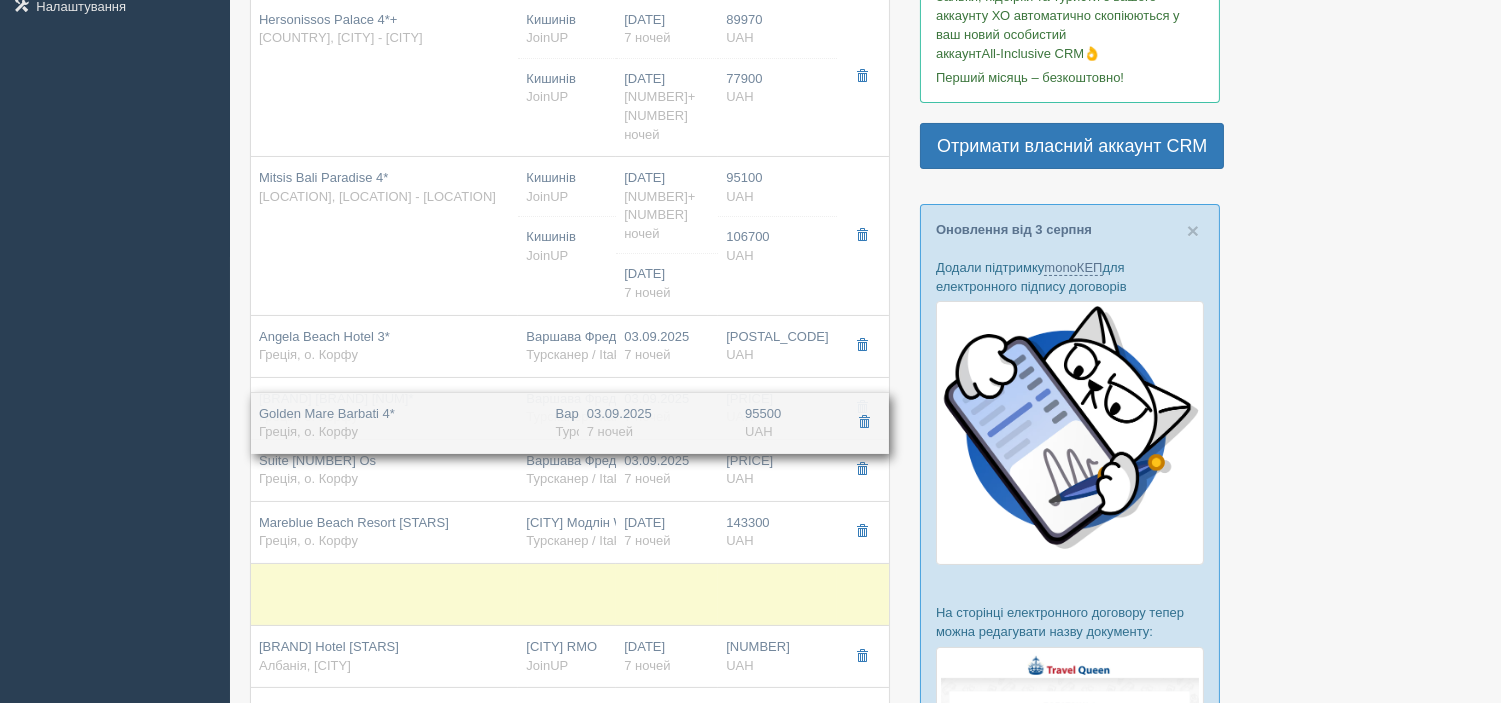 drag, startPoint x: 352, startPoint y: 486, endPoint x: 338, endPoint y: 424, distance: 63.560993 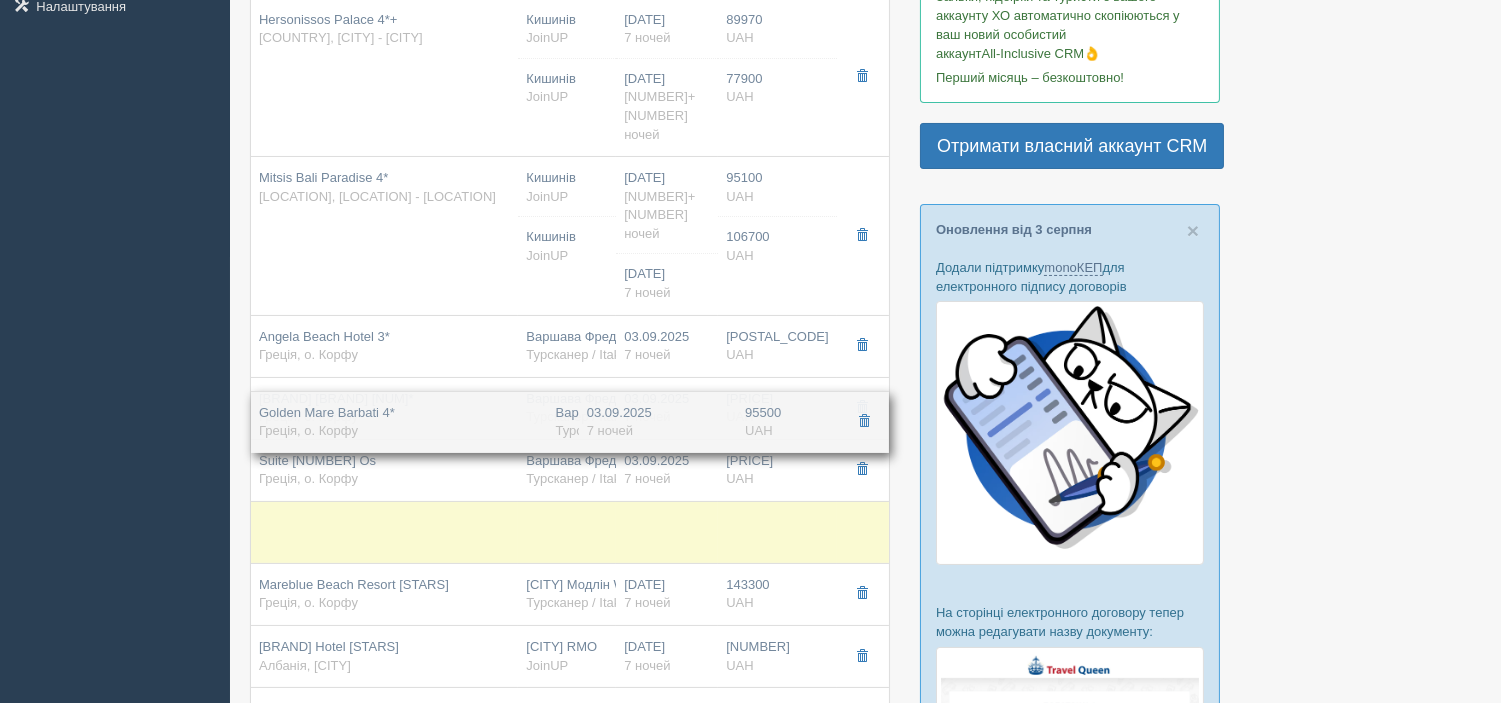 drag, startPoint x: 341, startPoint y: 478, endPoint x: 333, endPoint y: 415, distance: 63.505905 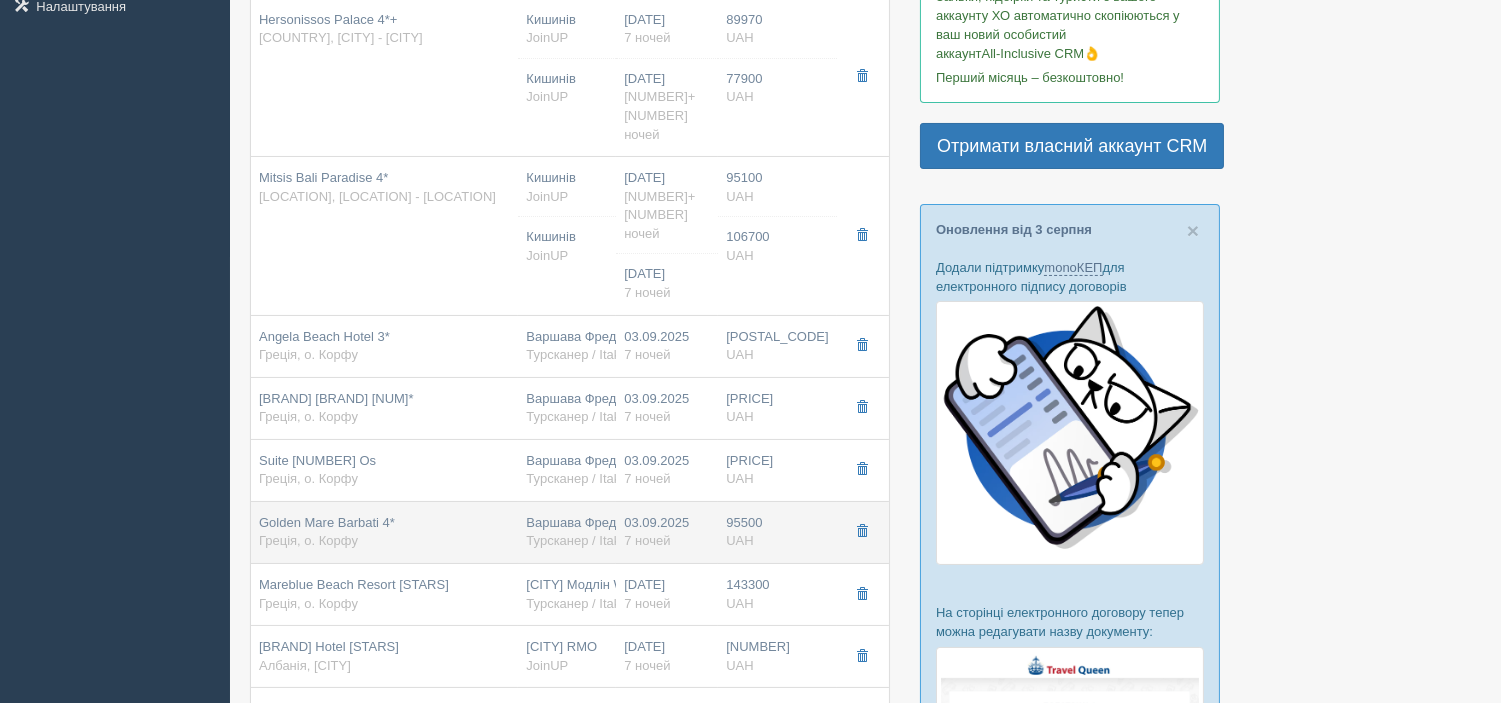 click on "Golden Mare Barbati 4*
Греція, о. Корфу" at bounding box center [327, 532] 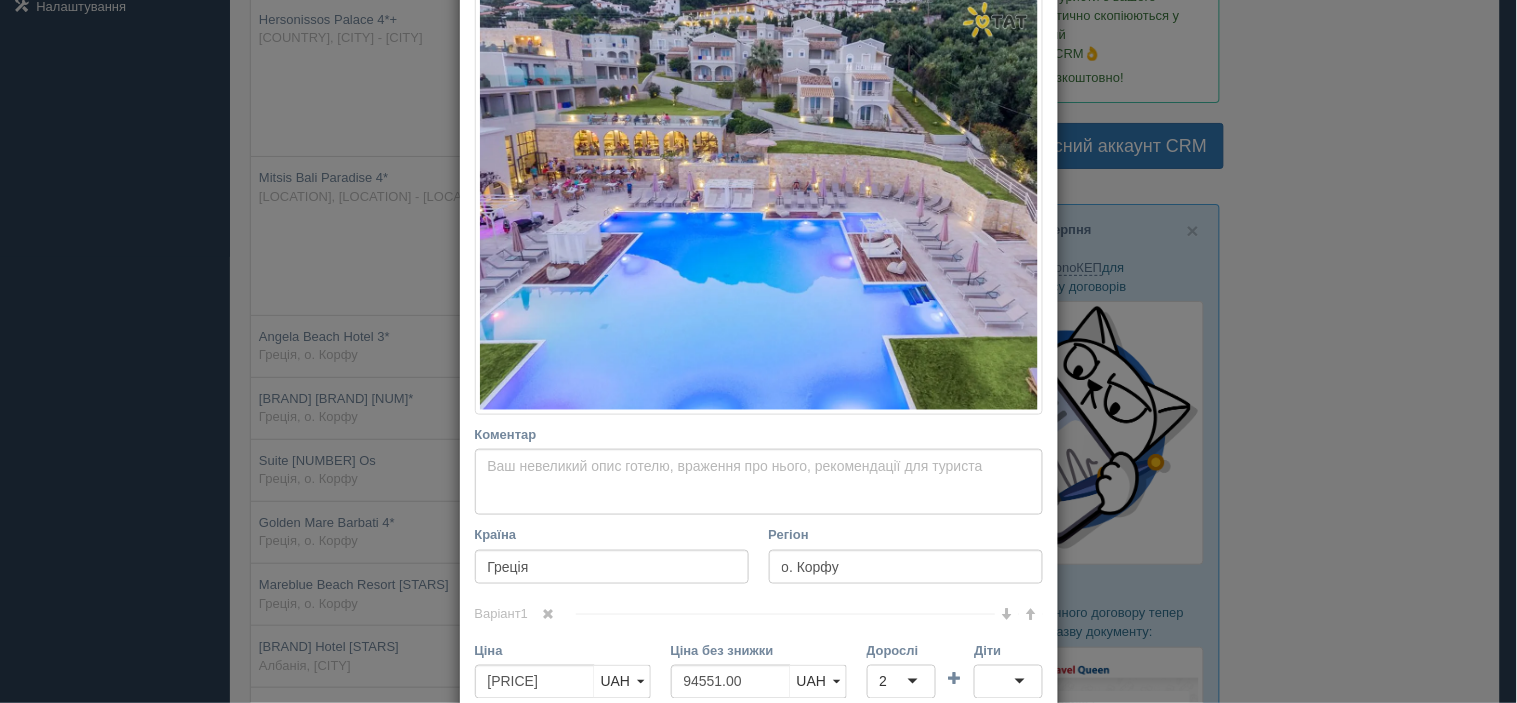 scroll, scrollTop: 333, scrollLeft: 0, axis: vertical 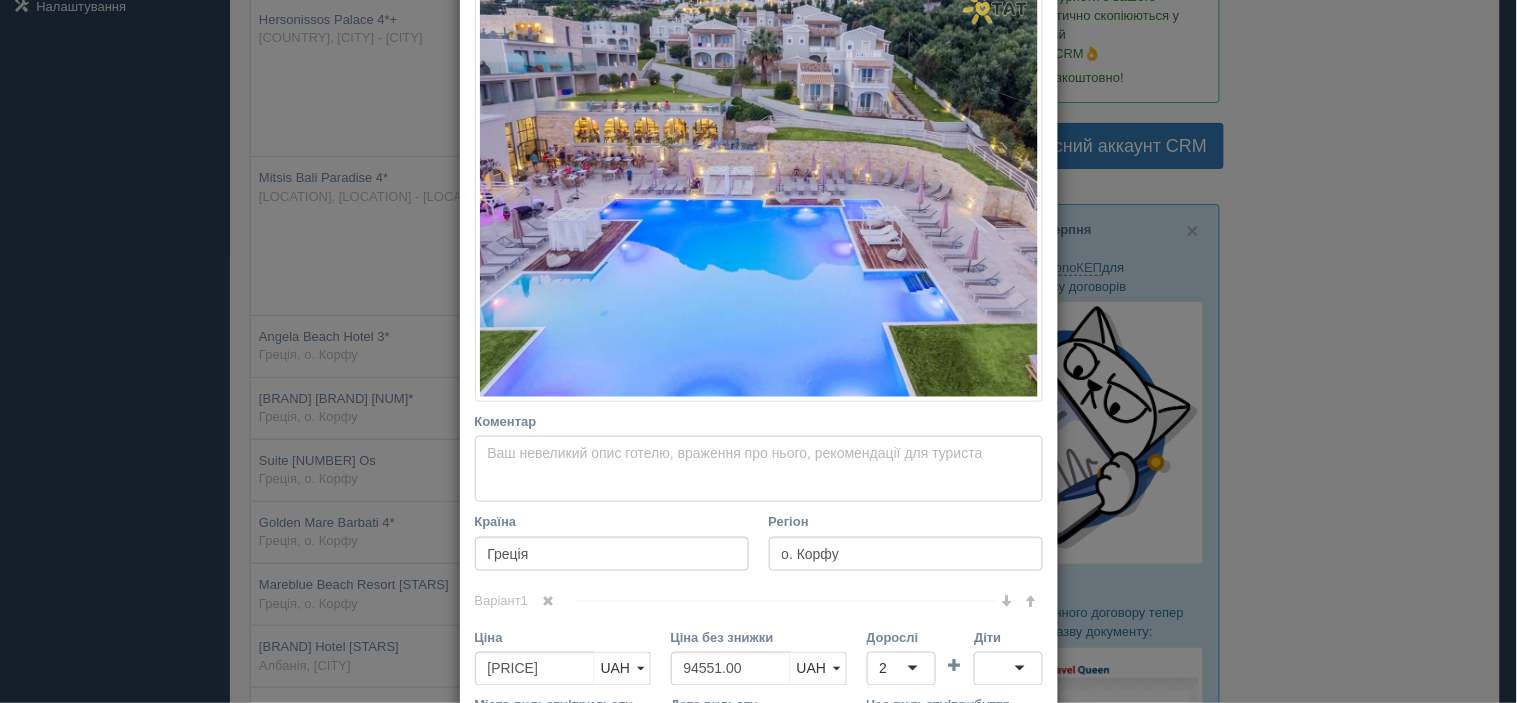 click on "Коментар
Основний опис
Додатковий опис
Закріпити
Збережено
Необхідно вказати назву готелю і країну" at bounding box center [759, 469] 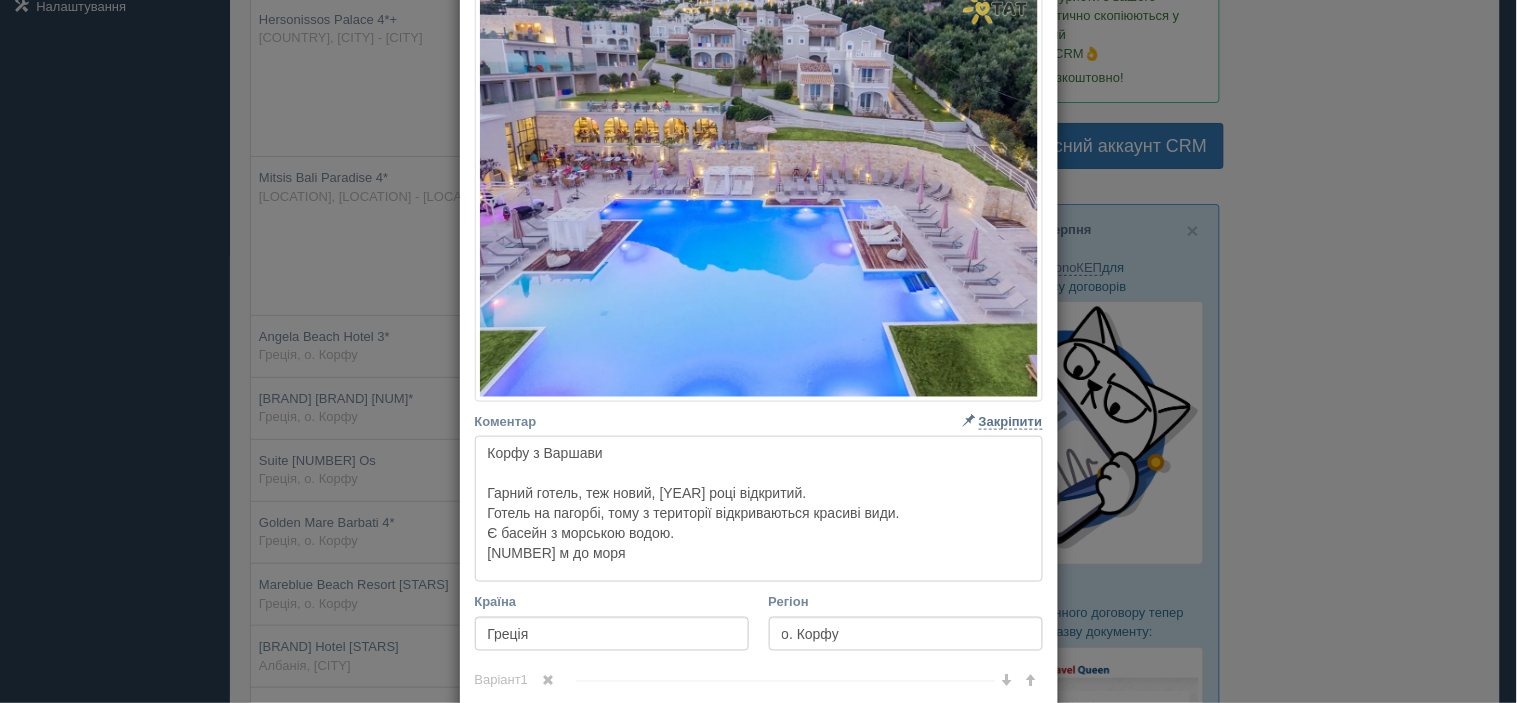 scroll, scrollTop: 444, scrollLeft: 0, axis: vertical 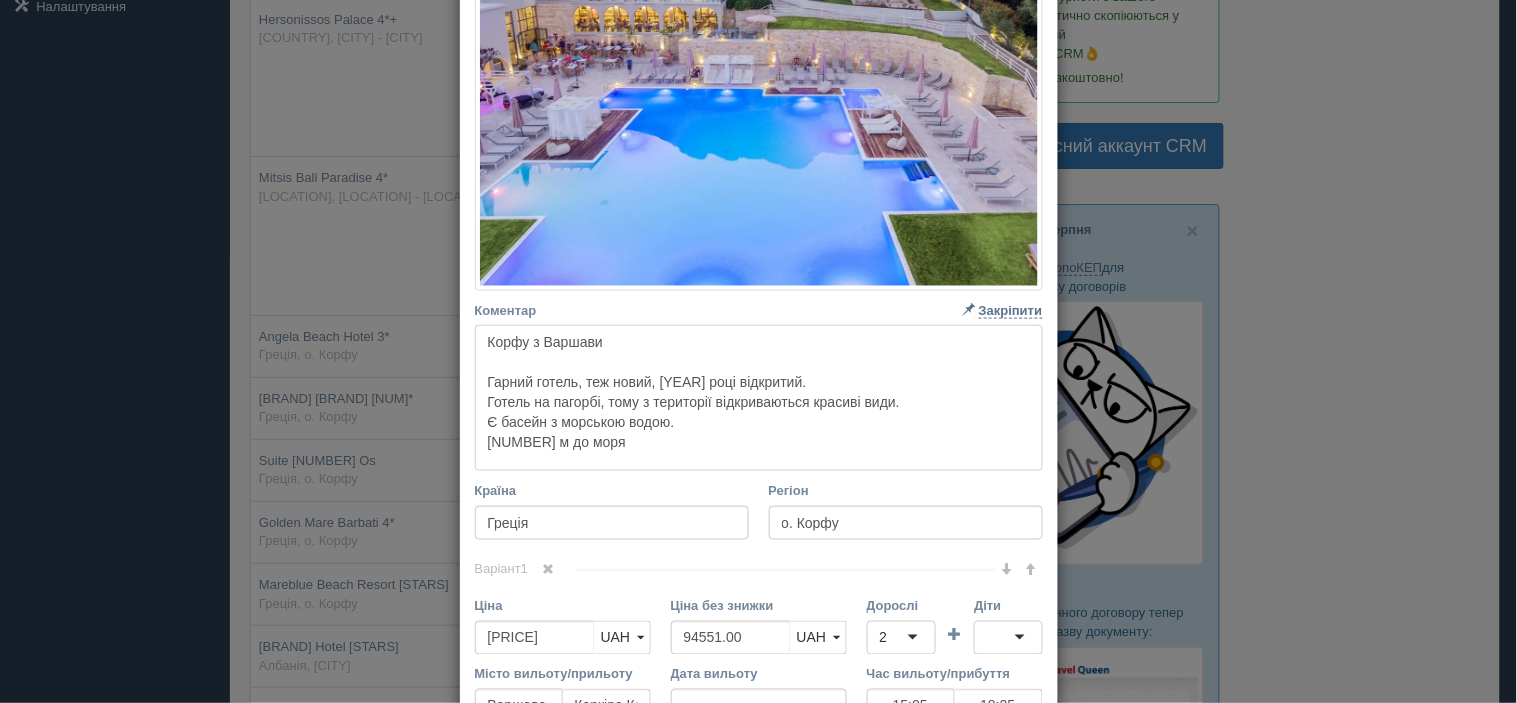 click on "Корфу з Варшави
Гарний готель, теж новий, [YEAR] році відкритий.
Готель на пагорбі, тому з території відкриваються красиві види.
Є басейн з морською водою.
[NUMBER] м до моря" at bounding box center [759, 398] 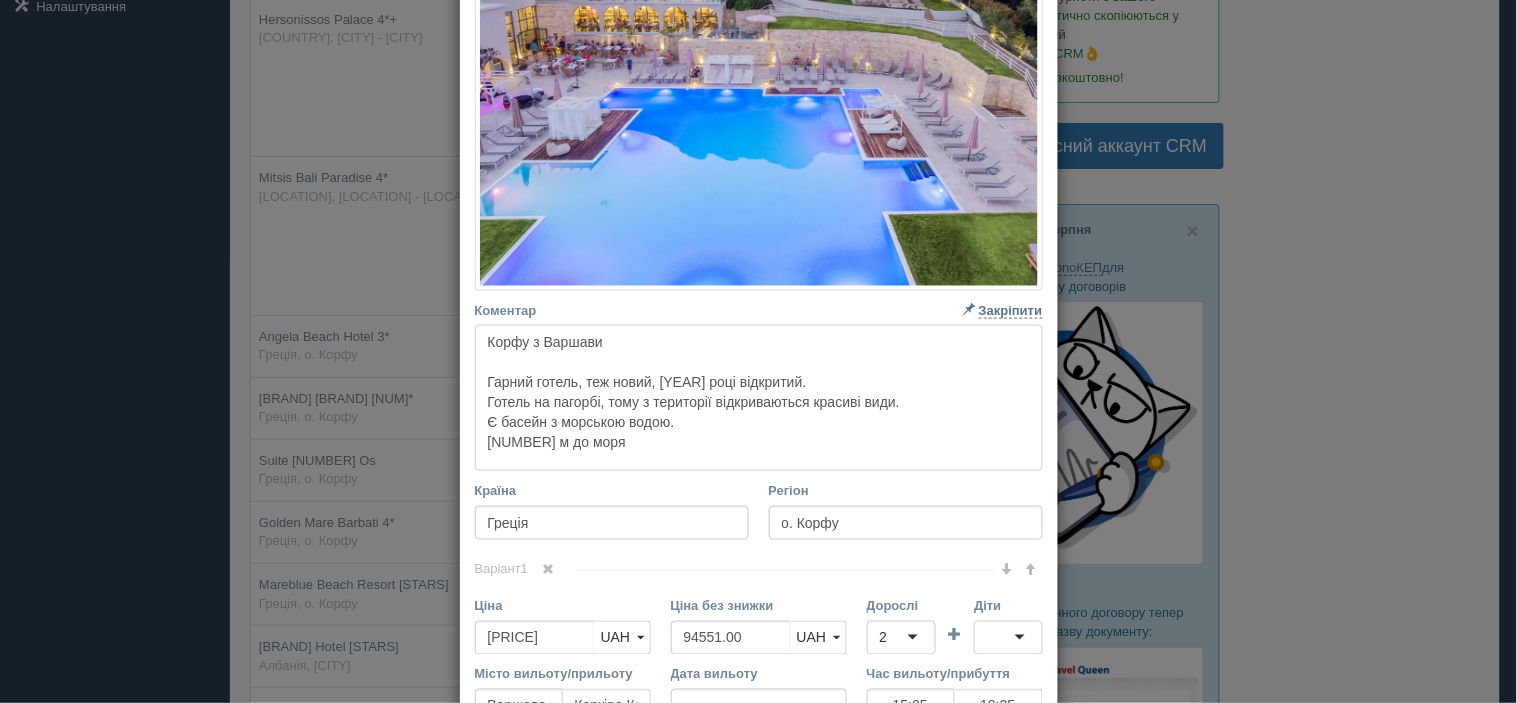paste on "✅" 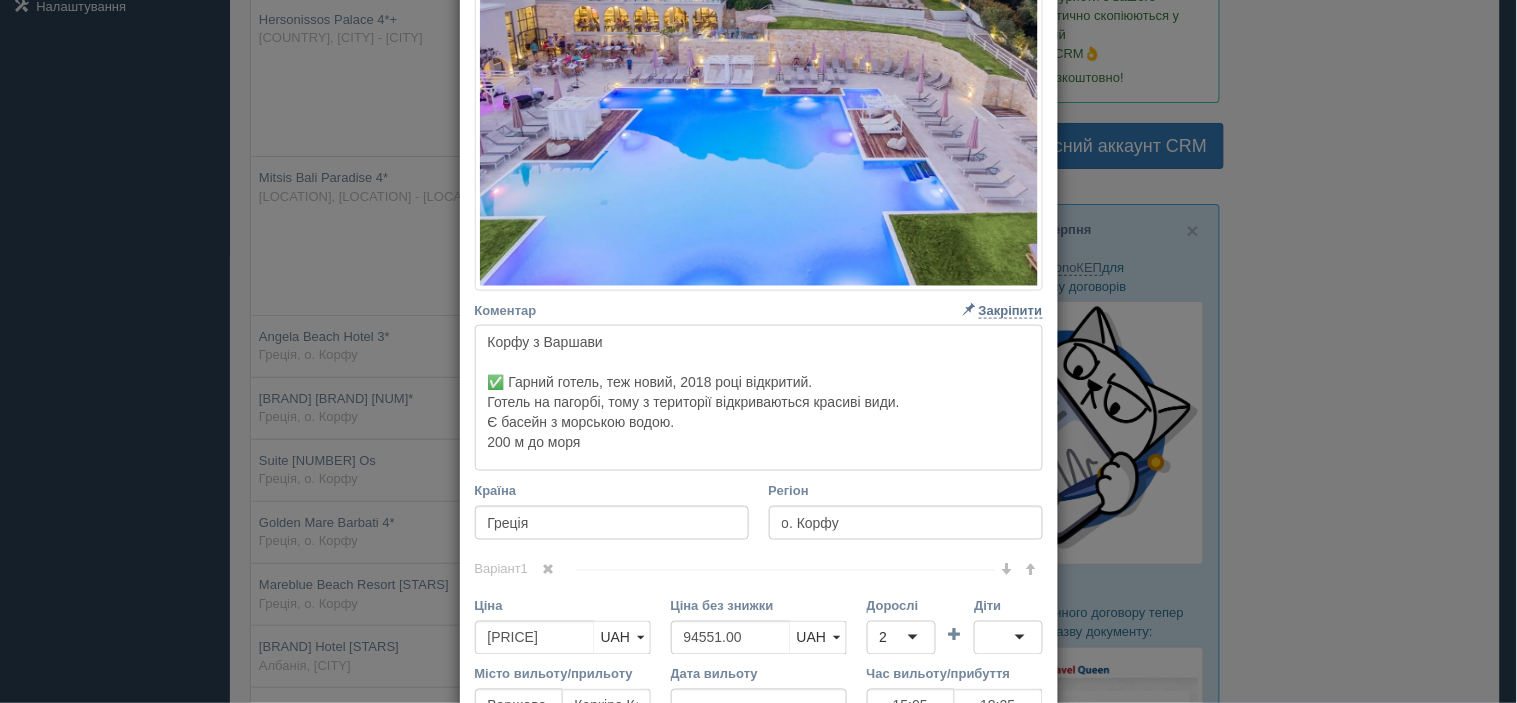 click on "Корфу з Варшави
✅ Гарний готель, теж новий, 2018 році відкритий.
Готель на пагорбі, тому з території відкриваються красиві види.
Є басейн з морською водою.
200 м до моря" at bounding box center [759, 398] 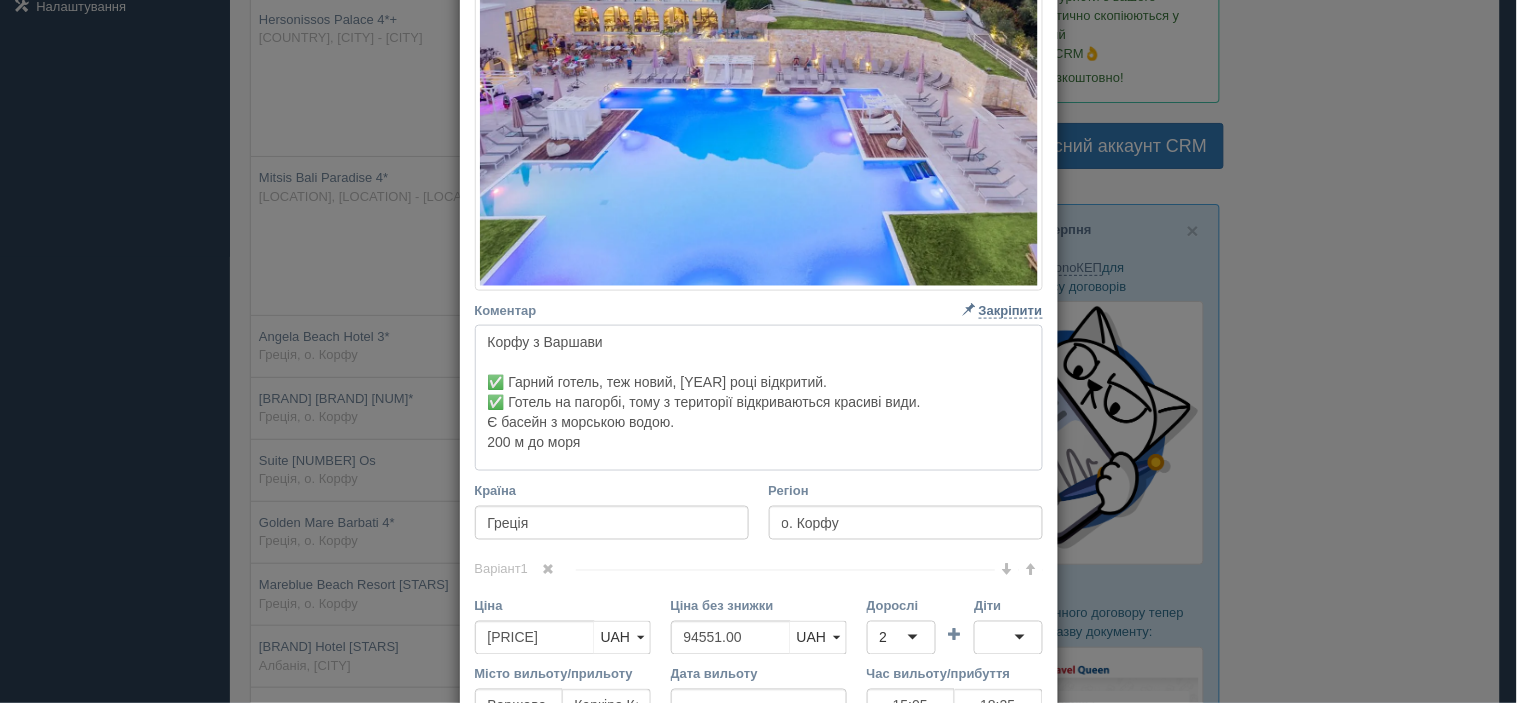 click on "Корфу з Варшави
✅ Гарний готель, теж новий, [YEAR] році відкритий.
✅ Готель на пагорбі, тому з території відкриваються красиві види.
Є басейн з морською водою.
200 м до моря" at bounding box center (759, 398) 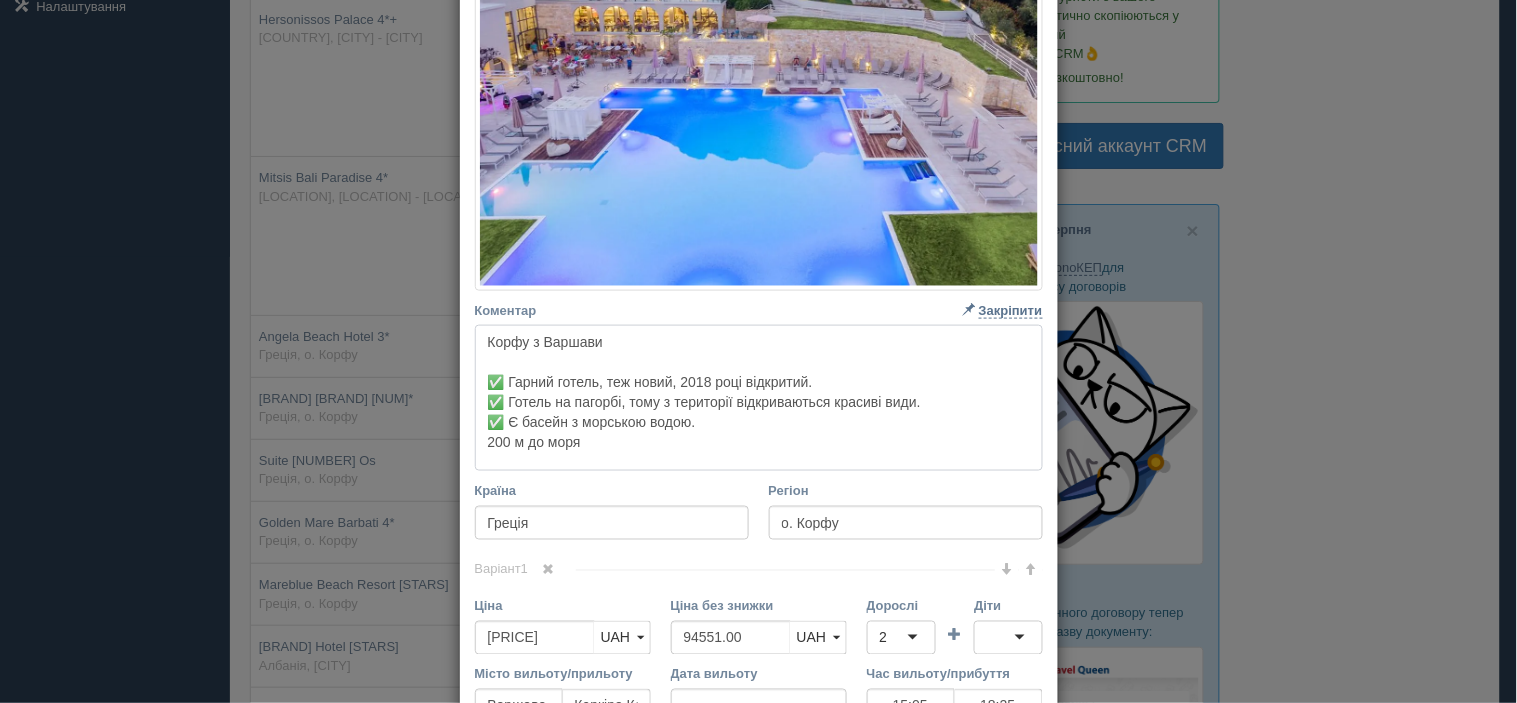 click on "Корфу з Варшави
✅ Гарний готель, теж новий, 2018 році відкритий.
✅ Готель на пагорбі, тому з території відкриваються красиві види.
✅ Є басейн з морською водою.
200 м до моря" at bounding box center (759, 398) 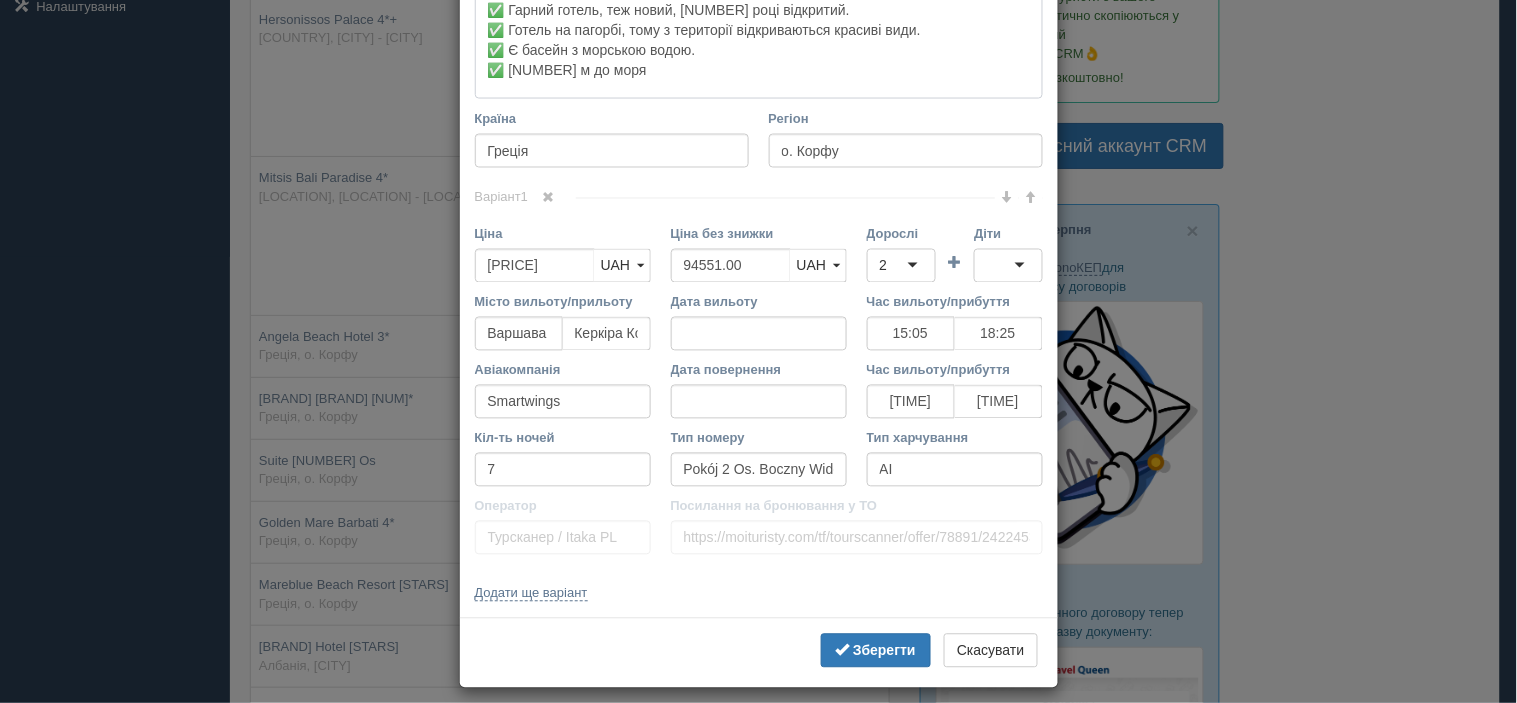 scroll, scrollTop: 833, scrollLeft: 0, axis: vertical 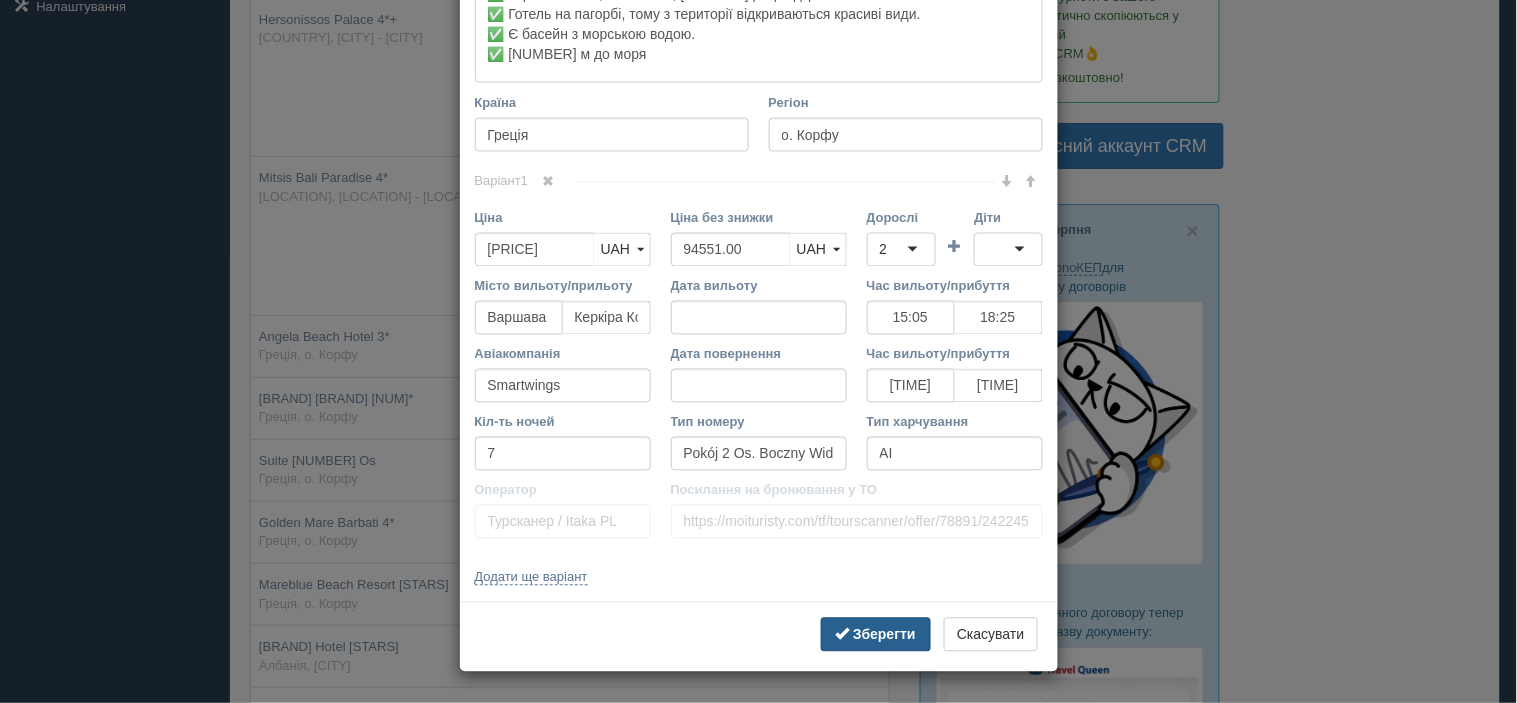 type on "Корфу з Варшави
✅ Гарний готель, теж новий, [NUMBER] році відкритий.
✅ Готель на пагорбі, тому з території відкриваються красиві види.
✅ Є басейн з морською водою.
✅ [NUMBER] м до моря" 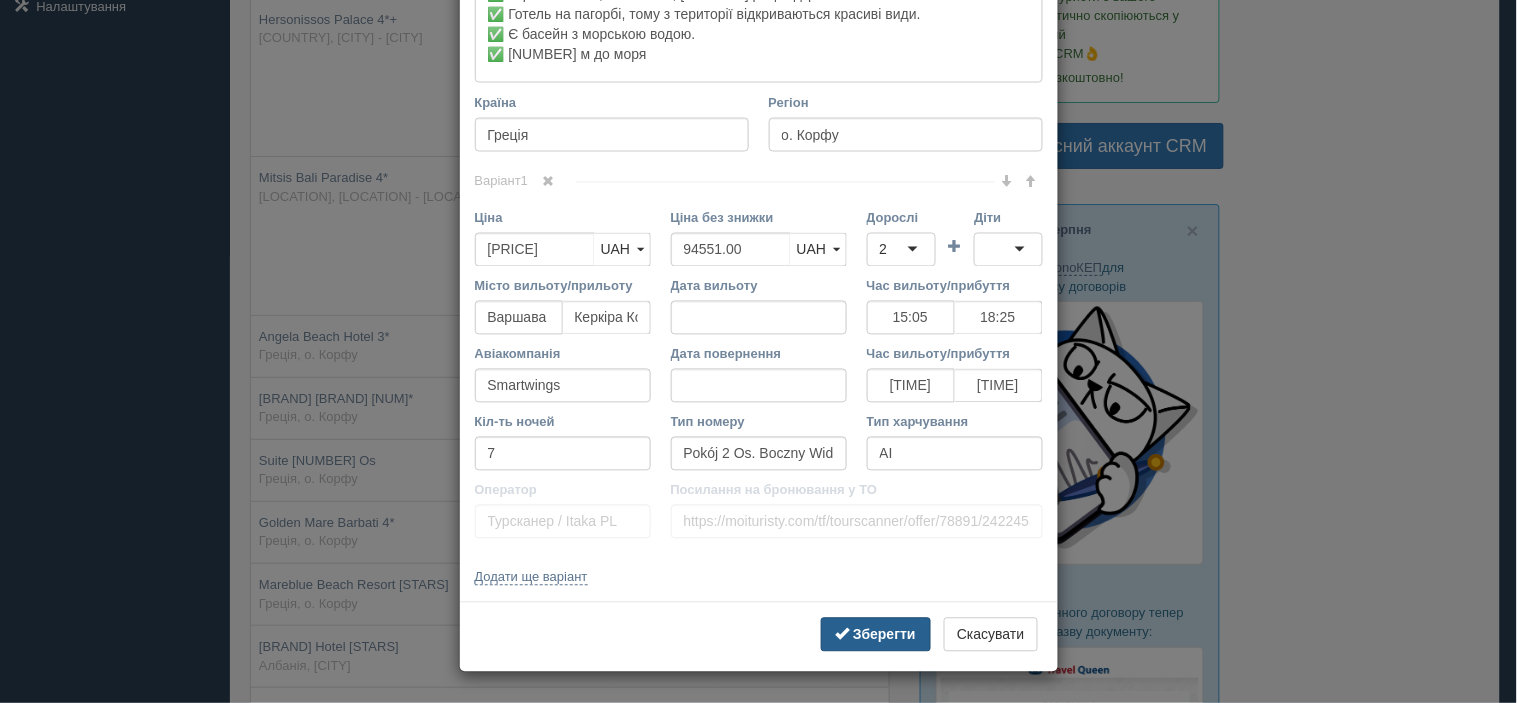 click on "Зберегти" at bounding box center (884, 635) 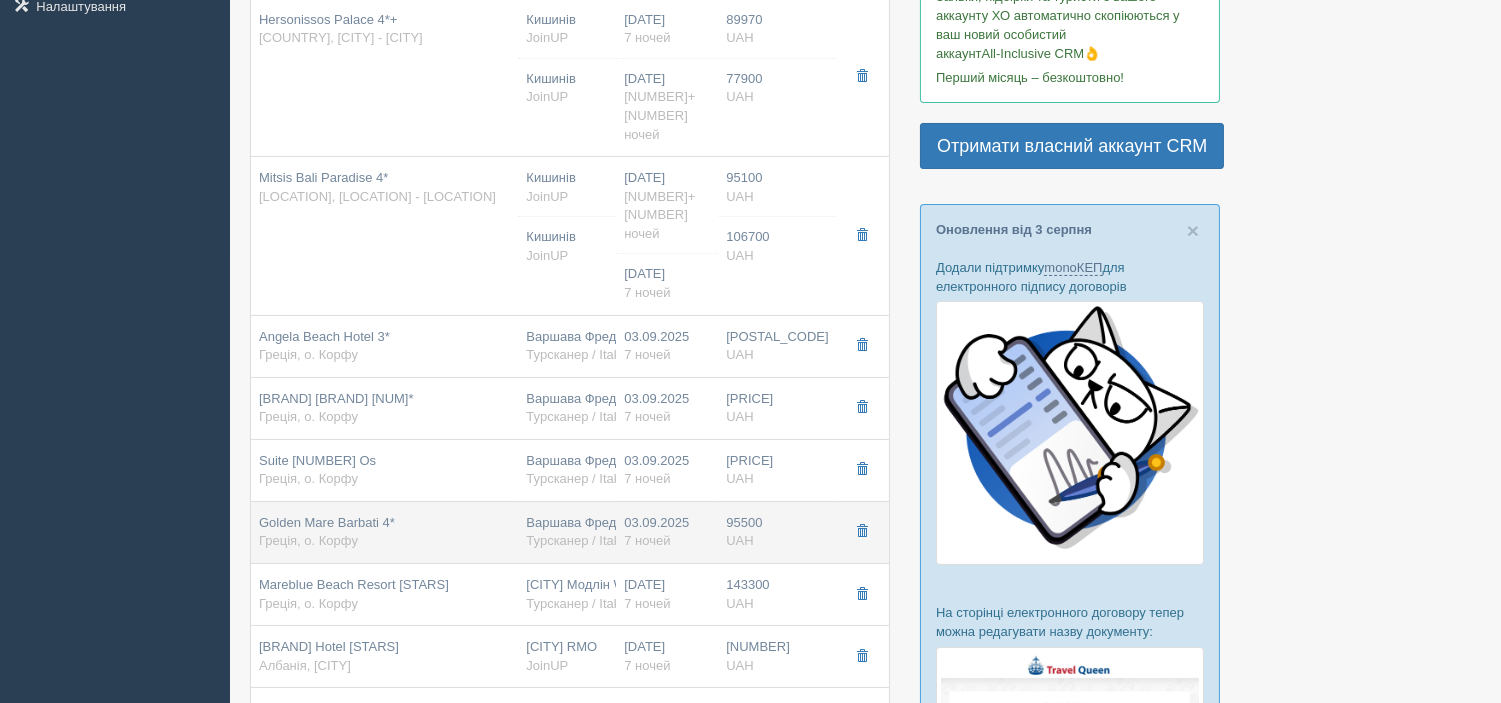 click on "Golden Mare Barbati 4*
Греція, о. Корфу" at bounding box center [384, 532] 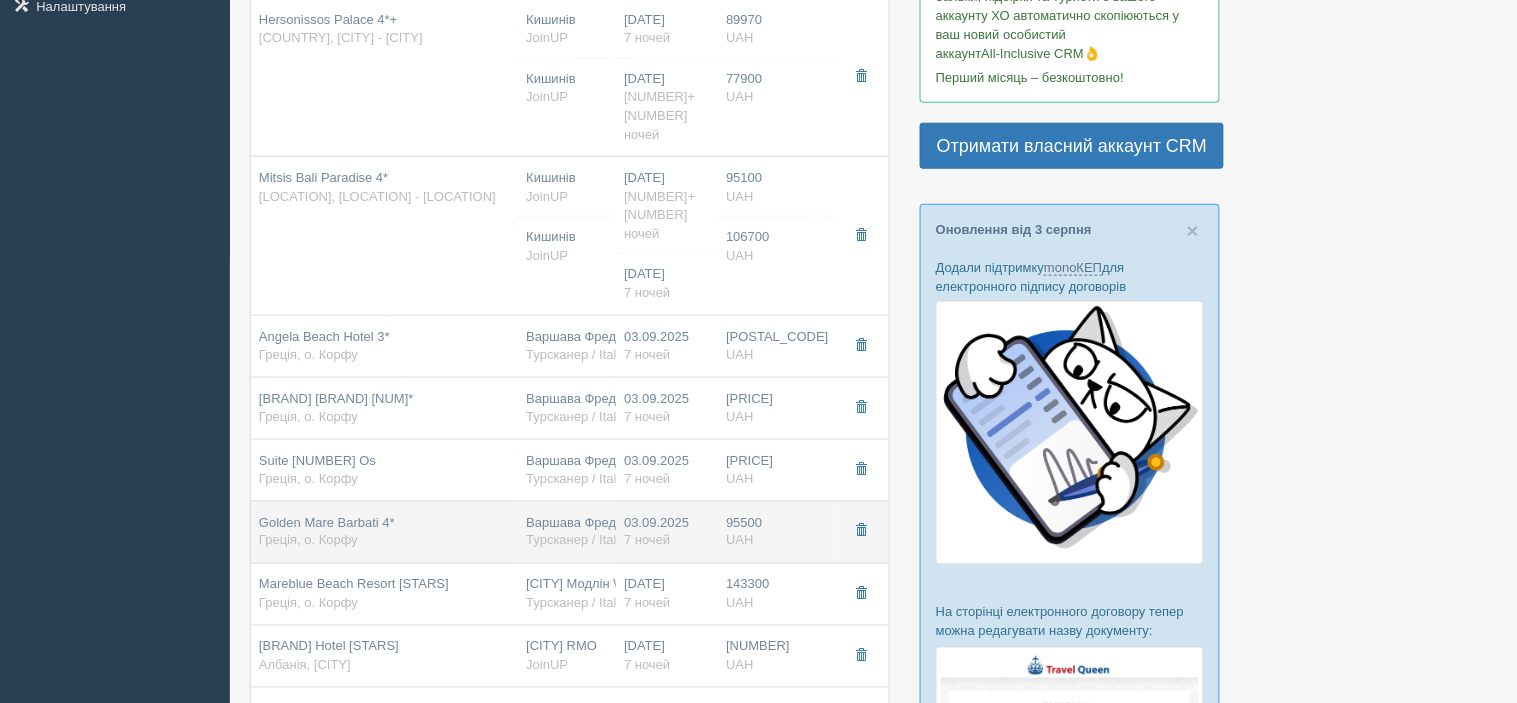 scroll, scrollTop: 0, scrollLeft: 0, axis: both 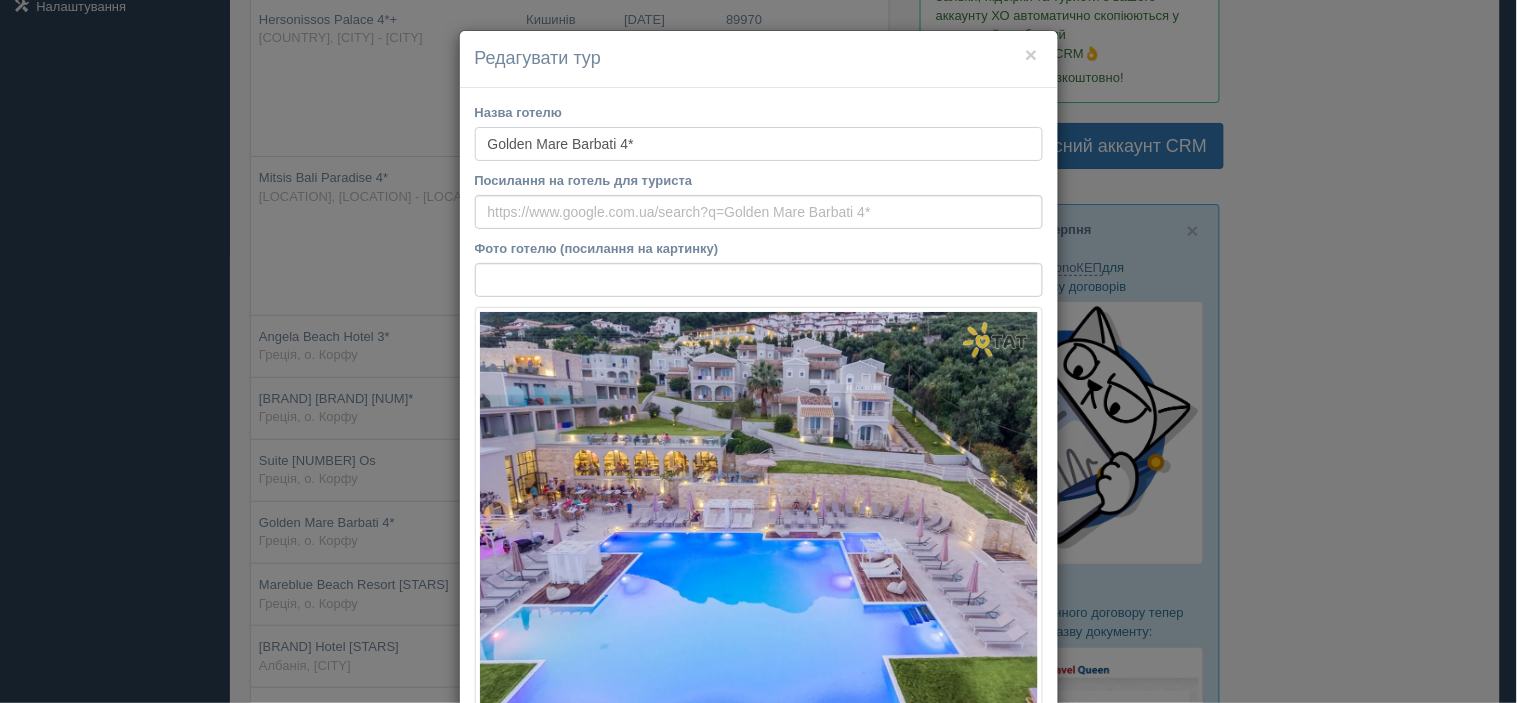 drag, startPoint x: 660, startPoint y: 138, endPoint x: 467, endPoint y: 142, distance: 193.04144 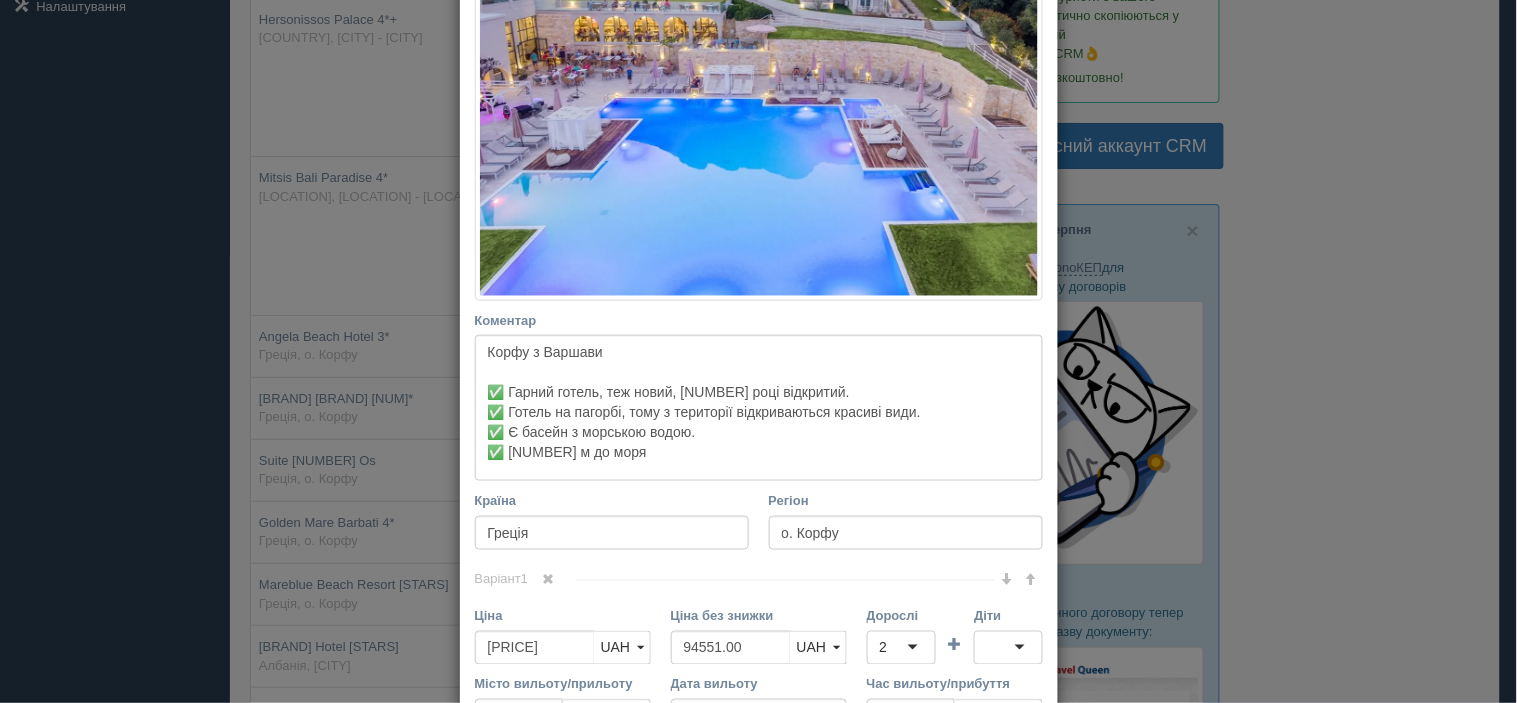 scroll, scrollTop: 444, scrollLeft: 0, axis: vertical 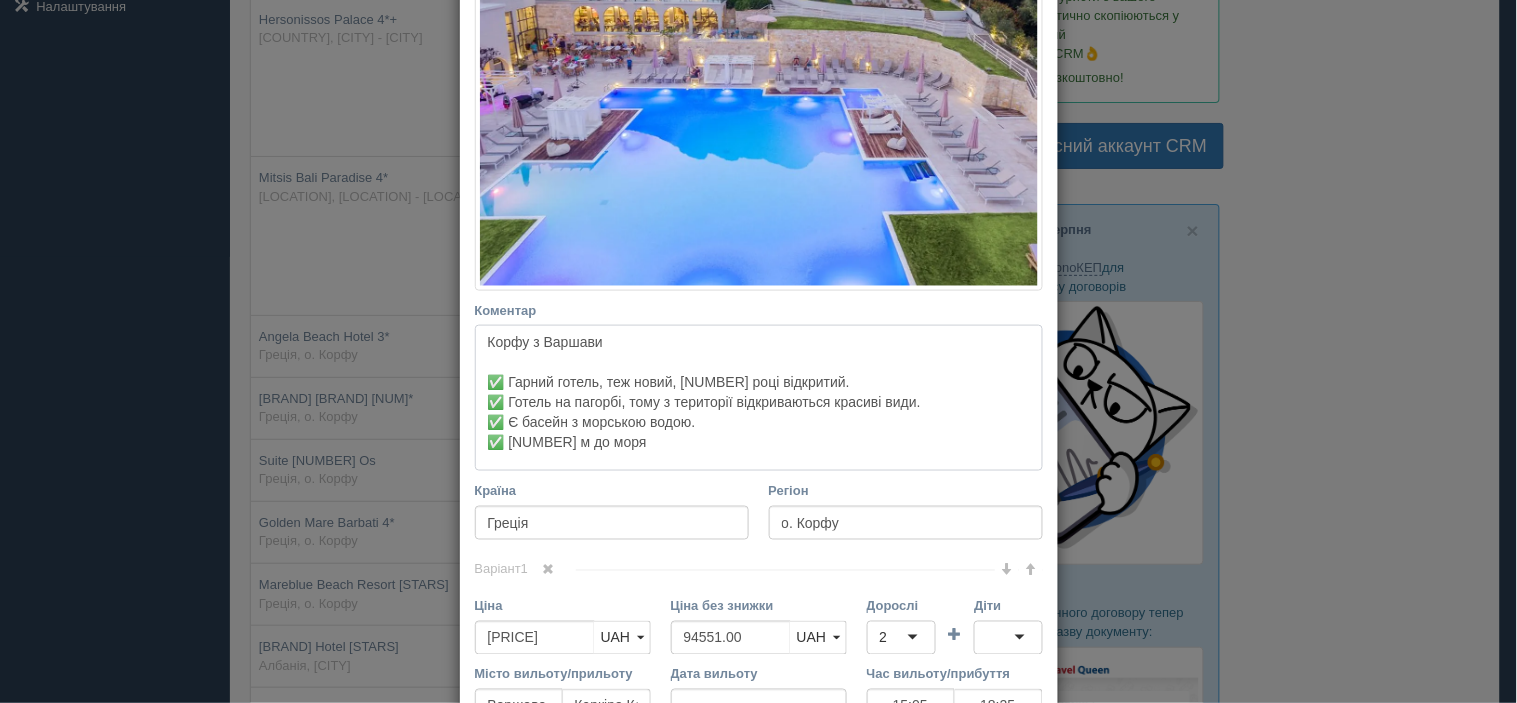 click on "Корфу з Варшави
✅ Гарний готель, теж новий, [NUMBER] році відкритий.
✅ Готель на пагорбі, тому з території відкриваються красиві види.
✅ Є басейн з морською водою.
✅ [NUMBER] м до моря" at bounding box center (759, 398) 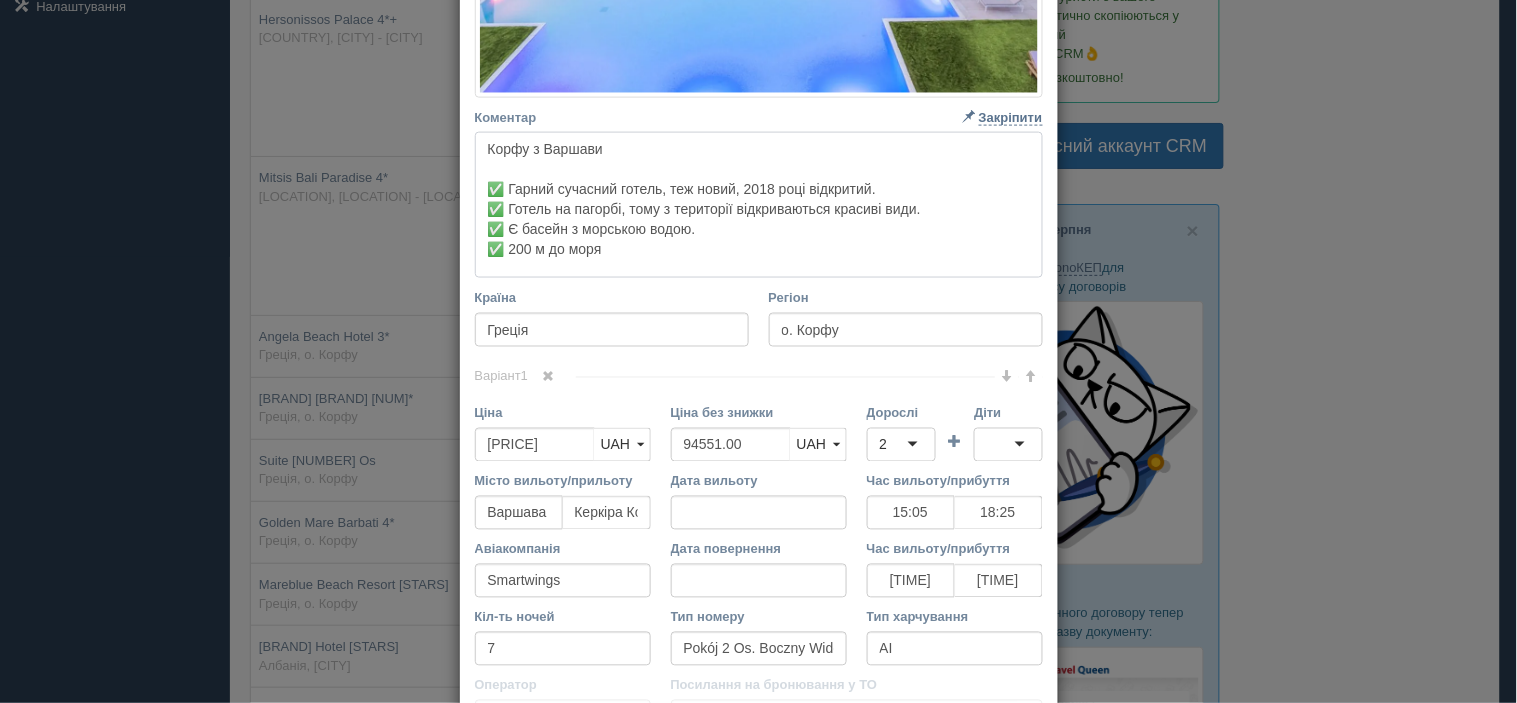scroll, scrollTop: 666, scrollLeft: 0, axis: vertical 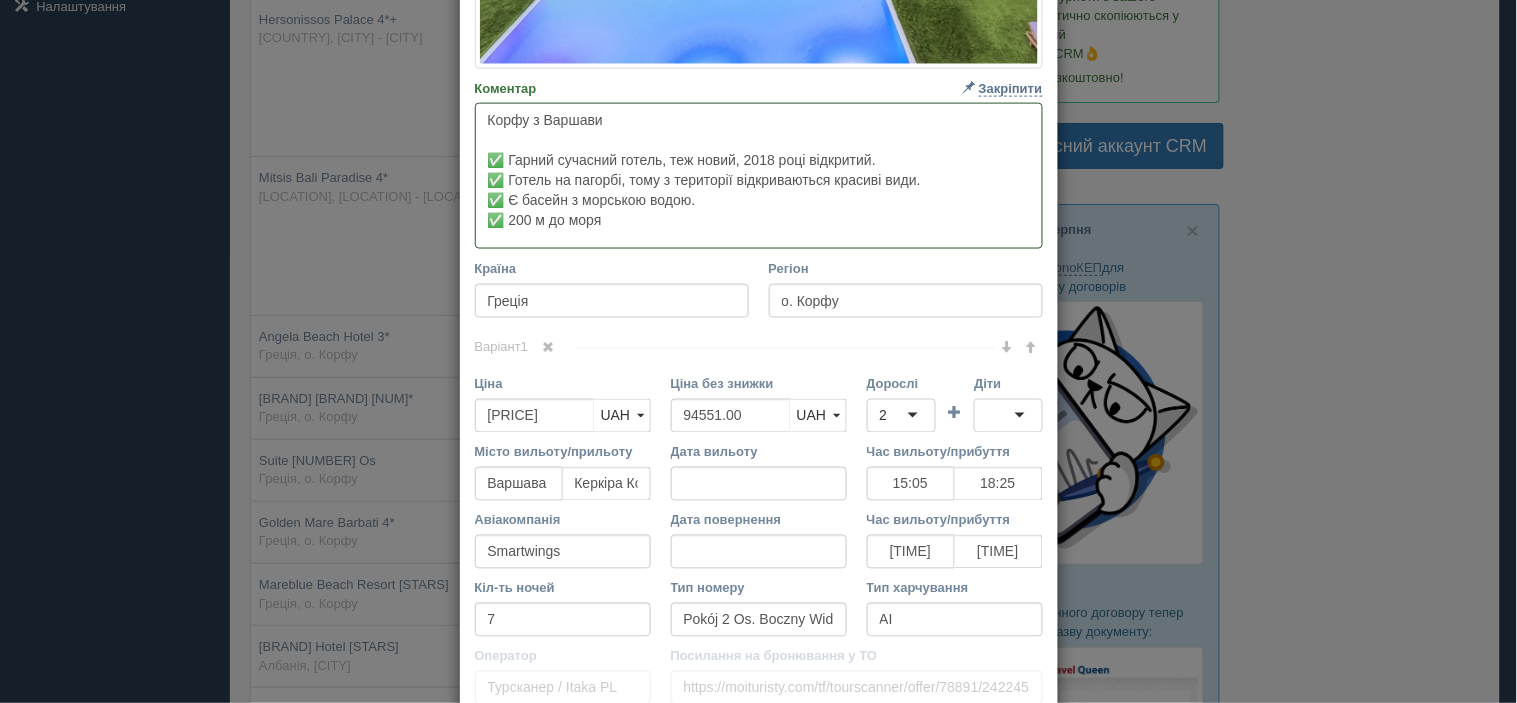 click on "Корфу з Варшави
✅ Гарний сучасний готель, теж новий, 2018 році відкритий.
✅ Готель на пагорбі, тому з території відкриваються красиві види.
✅ Є басейн з морською водою.
✅ 200 м до моря" at bounding box center (759, 176) 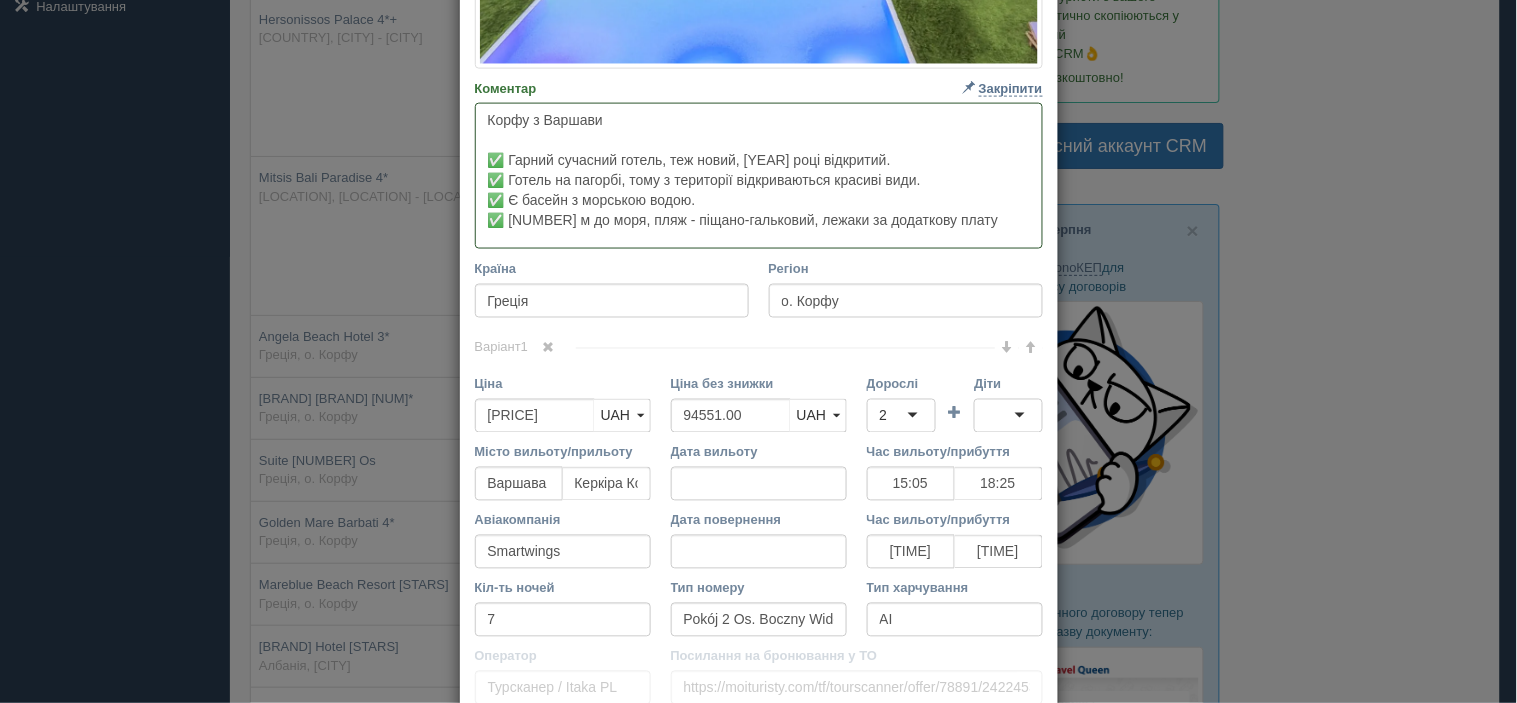 type on "Корфу з Варшави
✅ Гарний сучасний готель, теж новий, [YEAR] році відкритий.
✅ Готель на пагорбі, тому з території відкриваються красиві види.
✅ Є басейн з морською водою.
✅ [NUMBER] м до моря, пляж - піщано-гальковий, лежаки за додаткову плату" 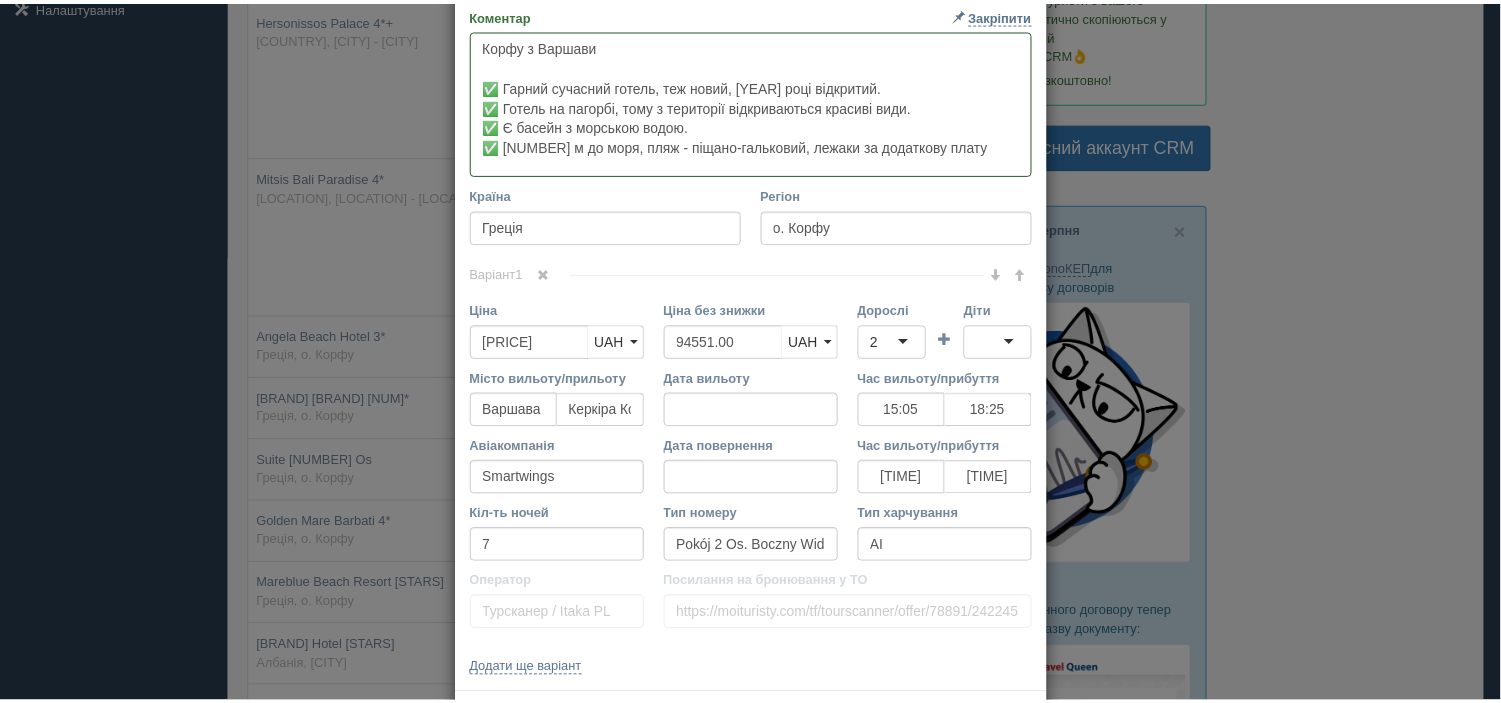 scroll, scrollTop: 833, scrollLeft: 0, axis: vertical 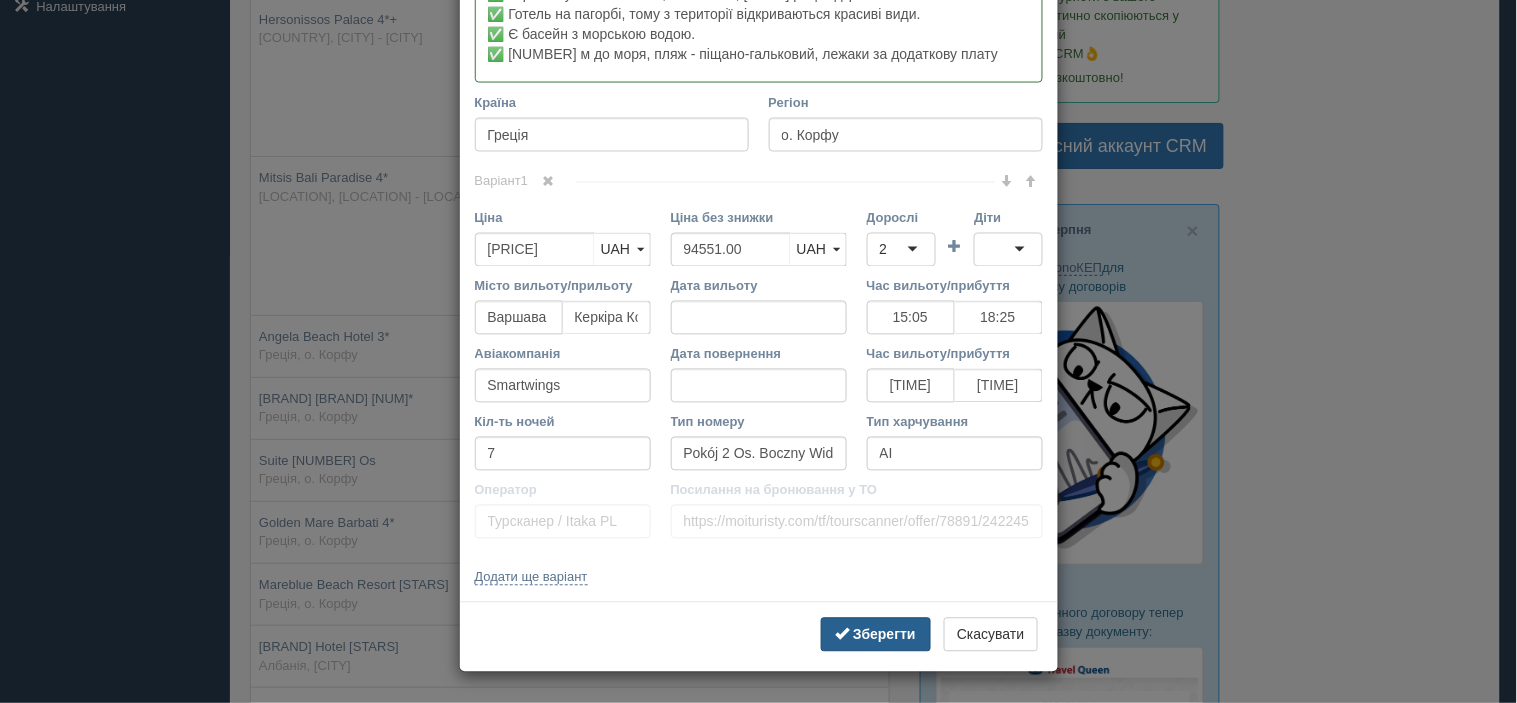 click on "Зберегти" at bounding box center [884, 635] 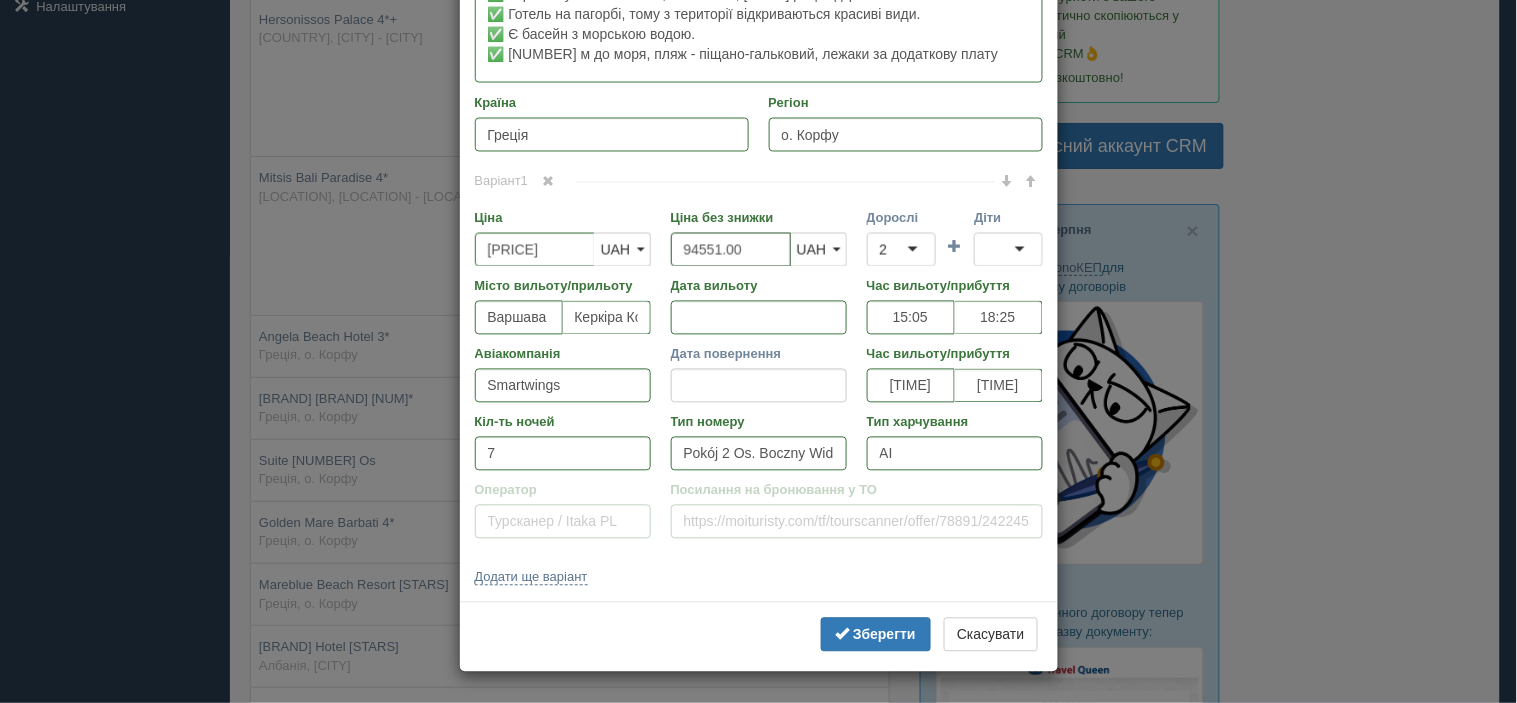 drag, startPoint x: 700, startPoint y: 250, endPoint x: 717, endPoint y: 250, distance: 17 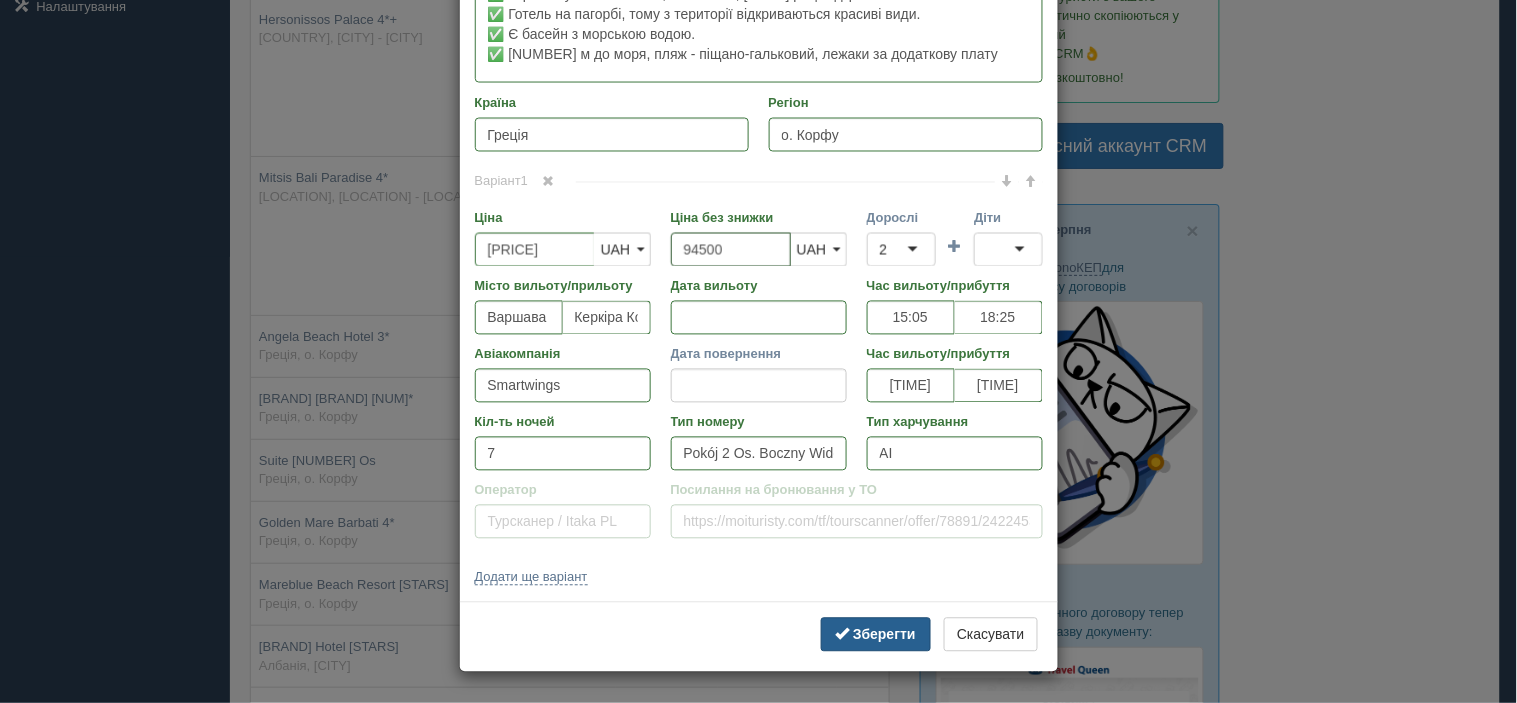 type on "94500" 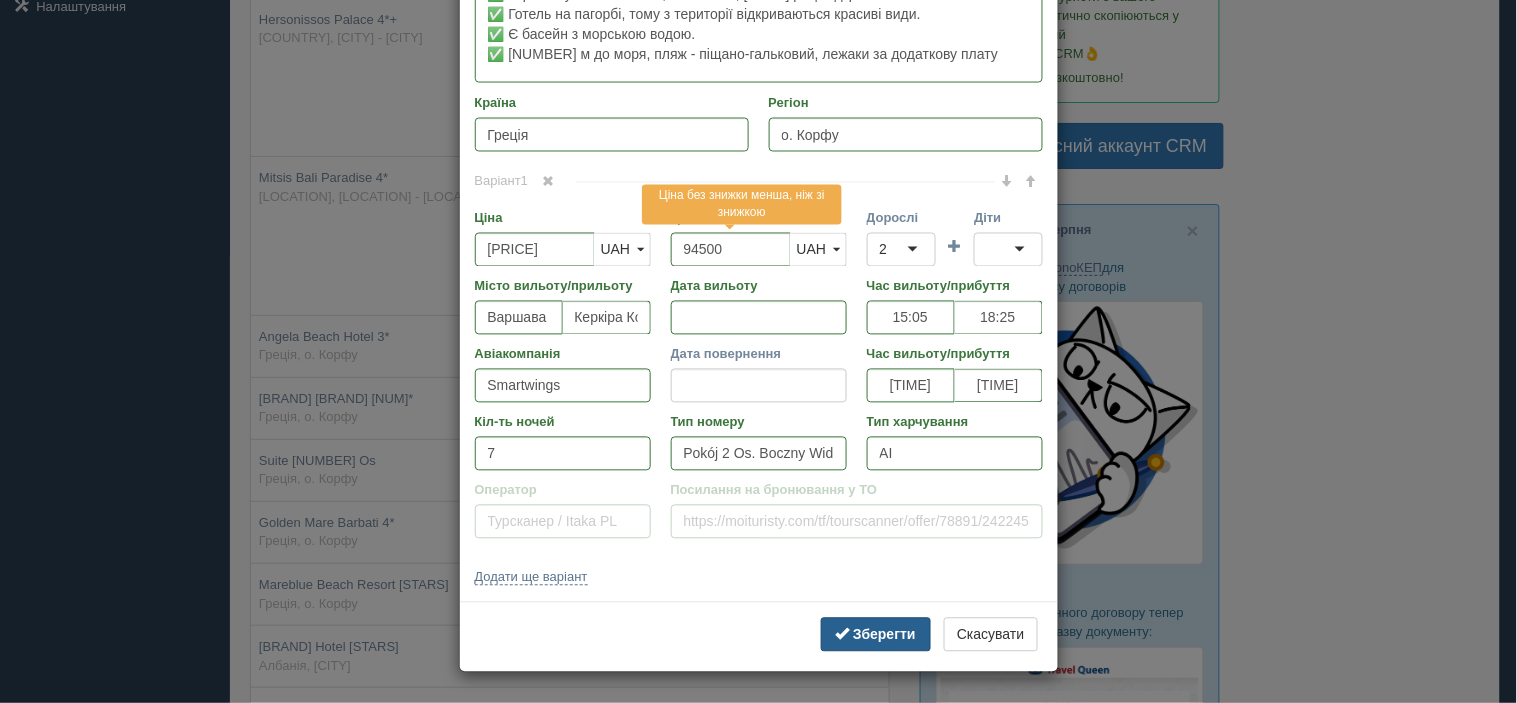 click on "Зберегти" at bounding box center (884, 635) 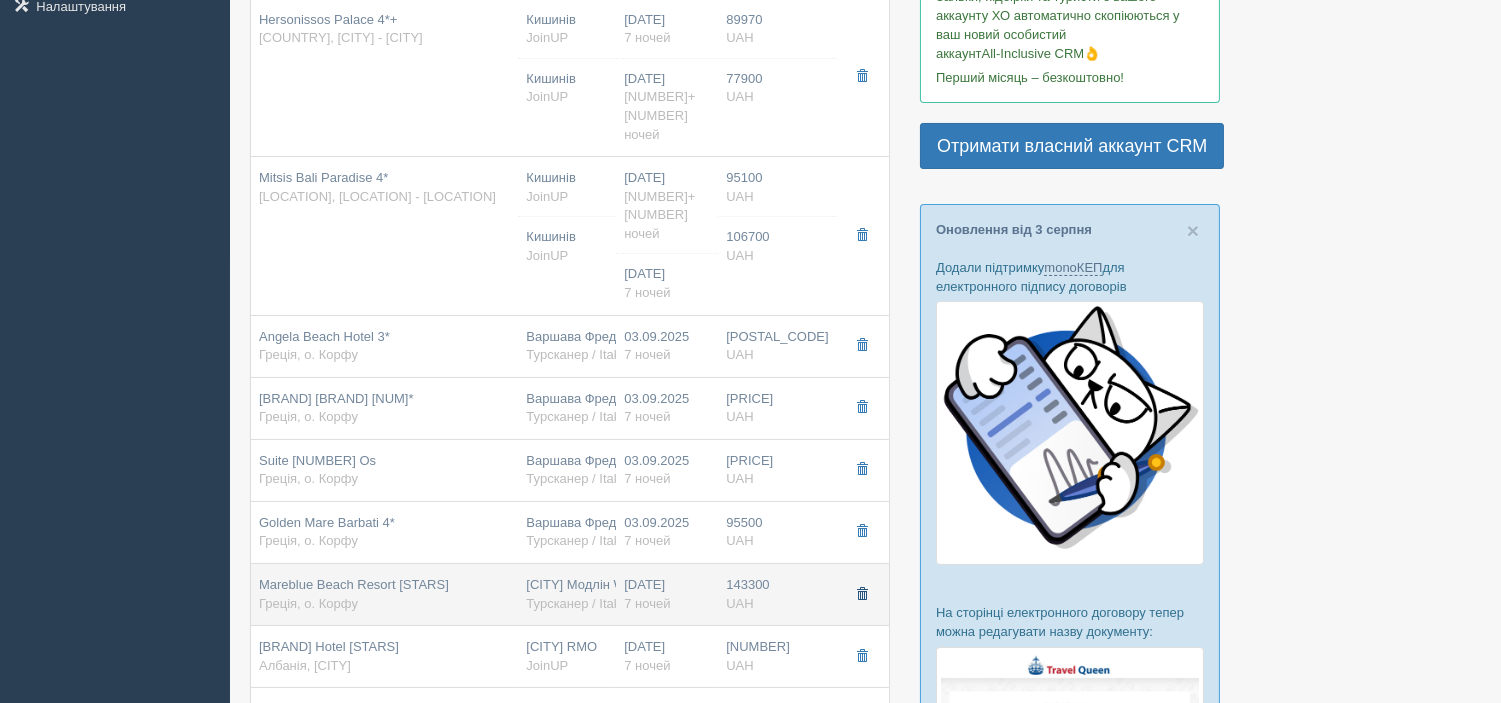 click at bounding box center (862, 594) 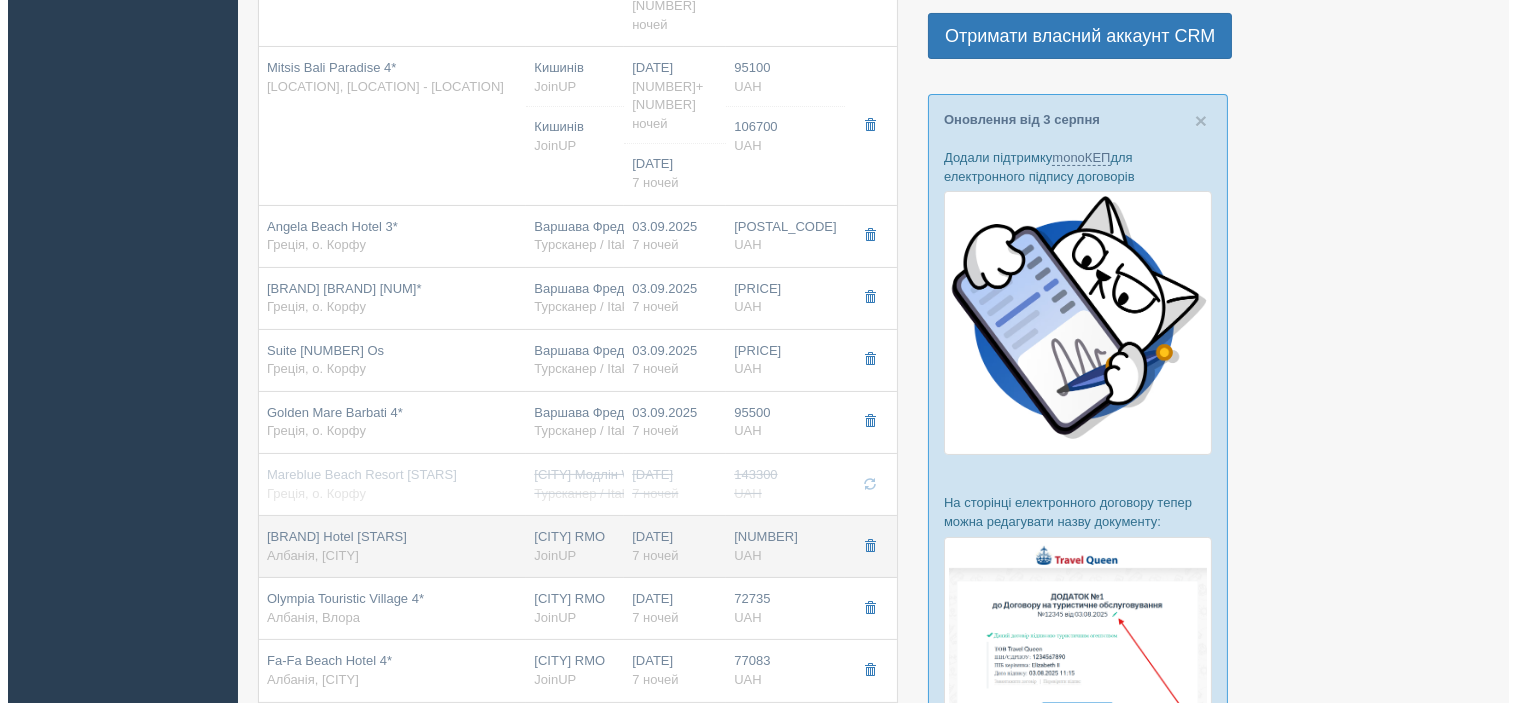 scroll, scrollTop: 557, scrollLeft: 0, axis: vertical 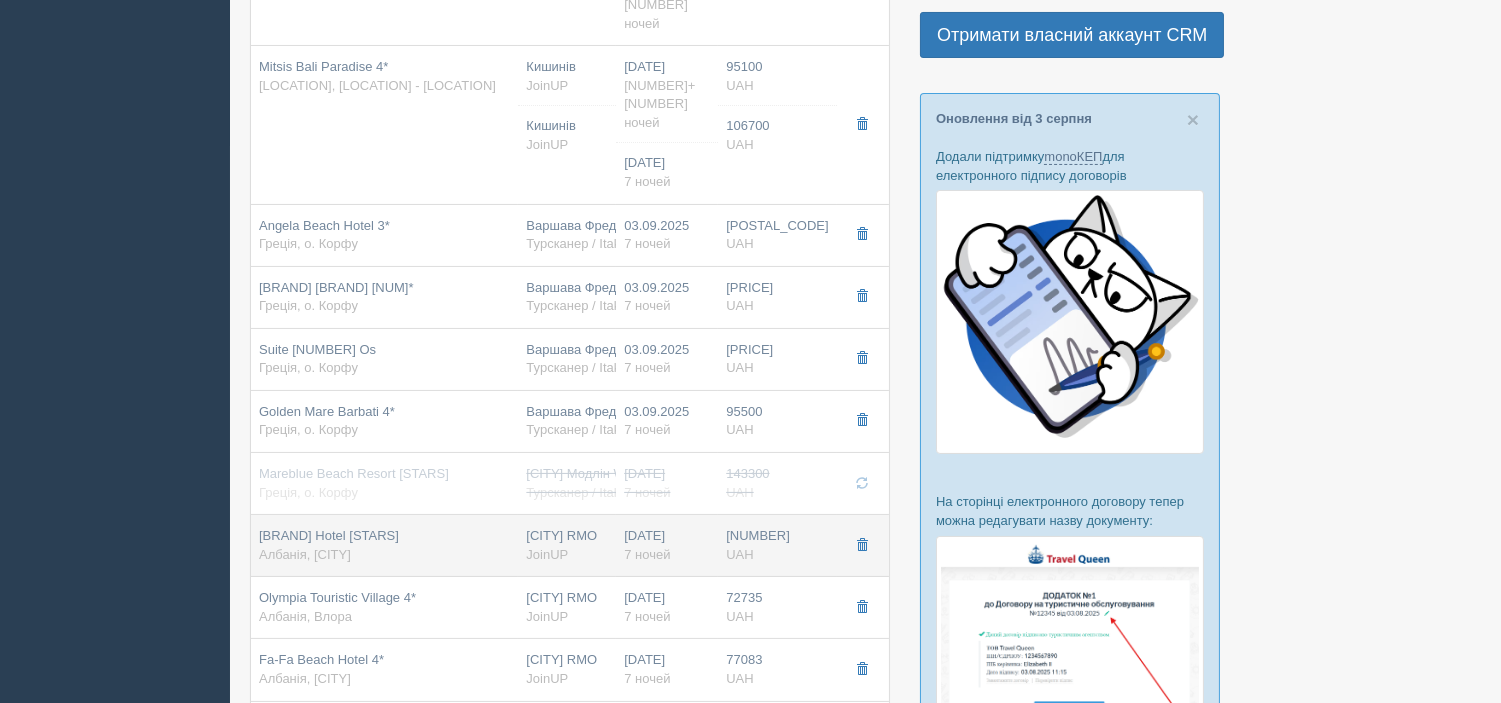 click on "AMH Hotel 4*
Албанія, [CITY]" at bounding box center (384, 545) 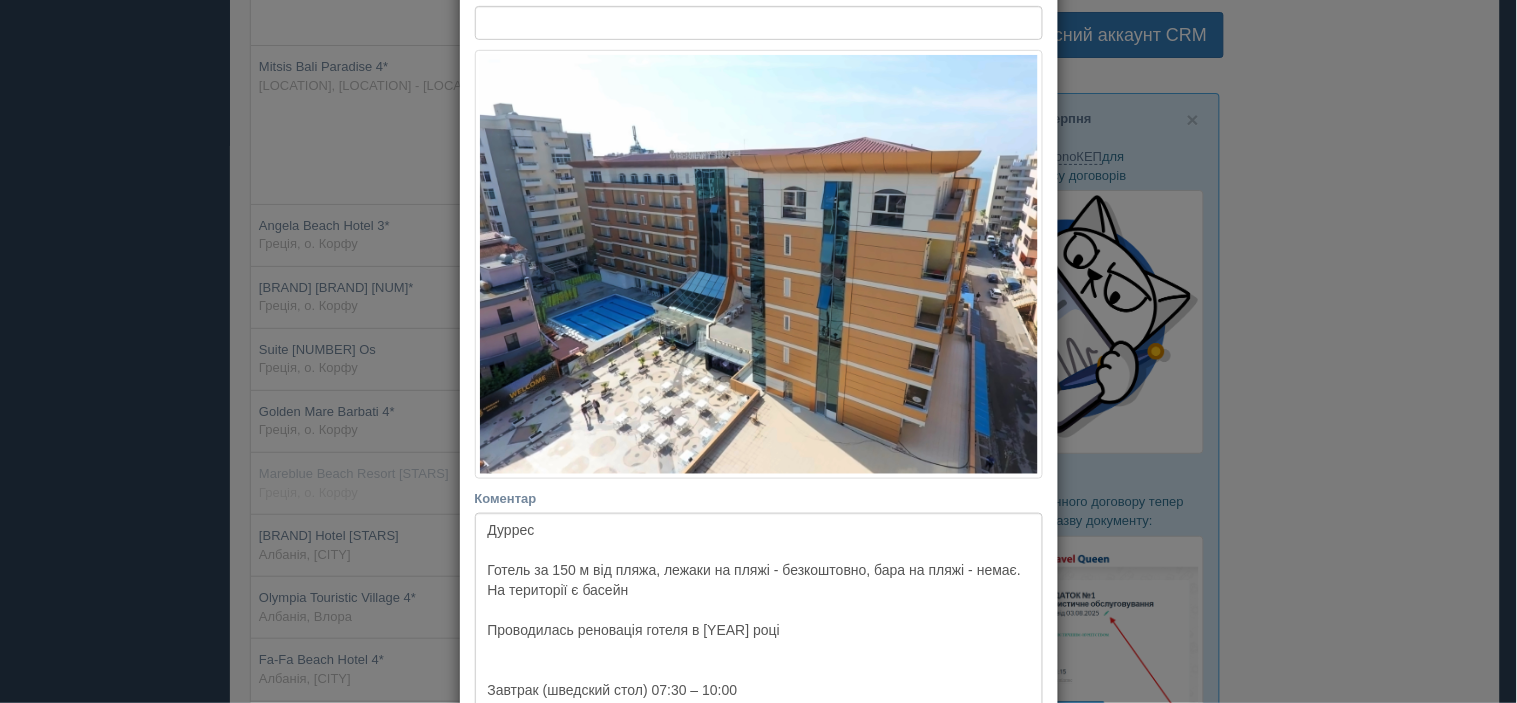 scroll, scrollTop: 444, scrollLeft: 0, axis: vertical 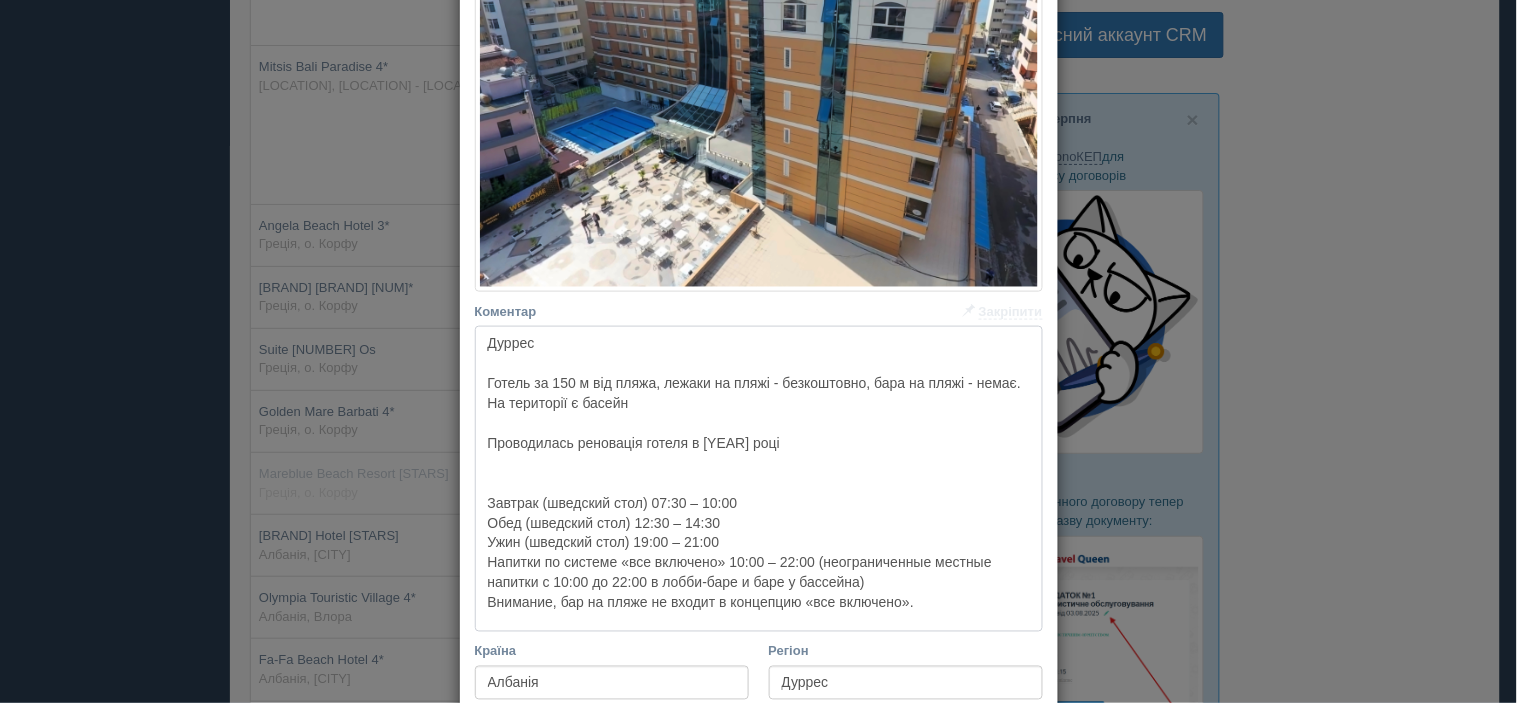 click on "Дуррес
Готель за 150 м від пляжа, лежаки на пляжі - безкоштовно, бара на пляжі - немає.
На території є басейн
Проводилась реновація готеля в [YEAR] році
Завтрак (шведский стол) 07:30 – 10:00
Обед (шведский стол) 12:30 – 14:30
Ужин (шведский стол) 19:00 – 21:00
Напитки по системе «все включено» 10:00 – 22:00 (неограниченные местные напитки с 10:00 до 22:00 в лобби-баре и баре у бассейна)
Внимание, бар на пляже не входит в концепцию «все включено»." at bounding box center [759, 479] 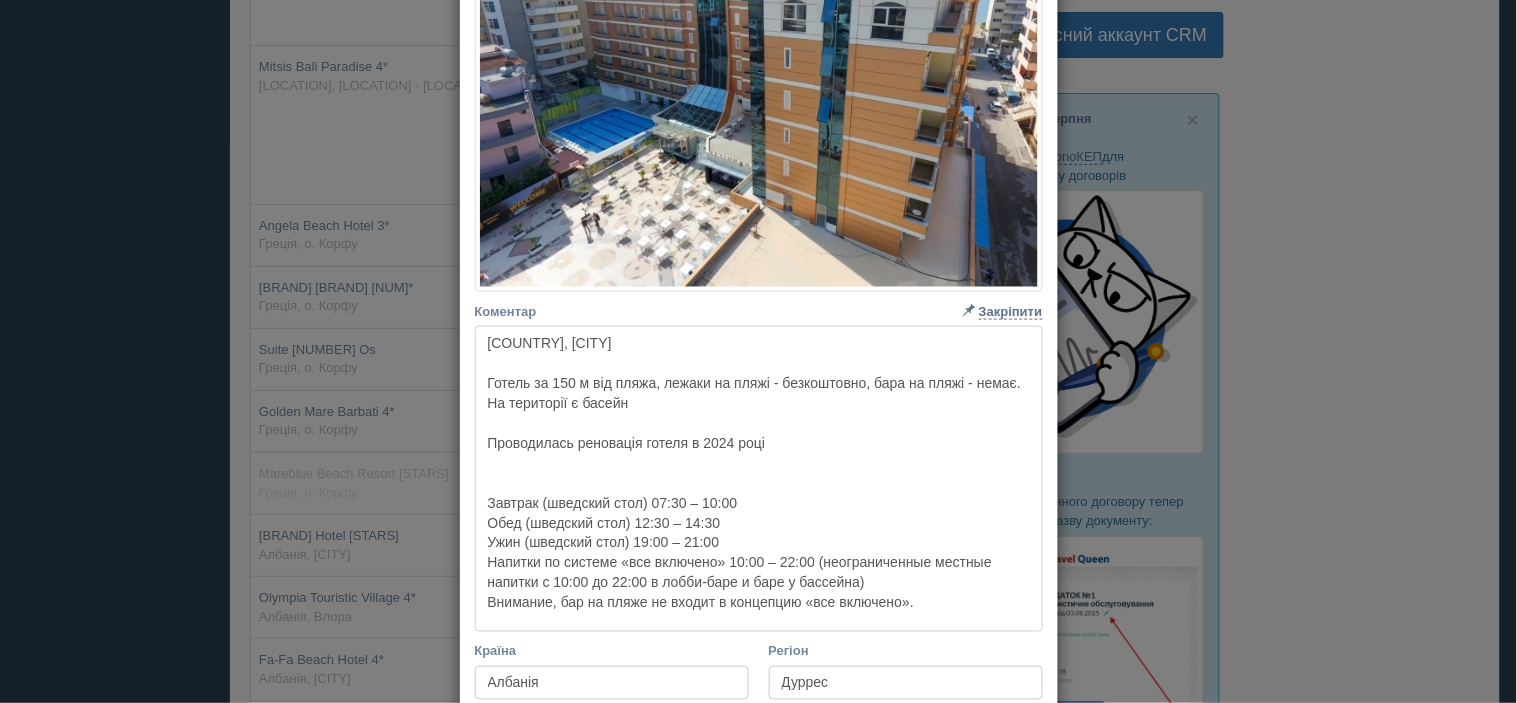 click on "[COUNTRY], [CITY]
Готель за 150 м від пляжа, лежаки на пляжі - безкоштовно, бара на пляжі - немає.
На території є басейн
Проводилась реновація готеля в 2024 році
Завтрак (шведский стол) 07:30 – 10:00
Обед (шведский стол) 12:30 – 14:30
Ужин (шведский стол) 19:00 – 21:00
Напитки по системе «все включено» 10:00 – 22:00 (неограниченные местные напитки с 10:00 до 22:00 в лобби-баре и баре у бассейна)
Внимание, бар на пляже не входит в концепцию «все включено»." at bounding box center (759, 479) 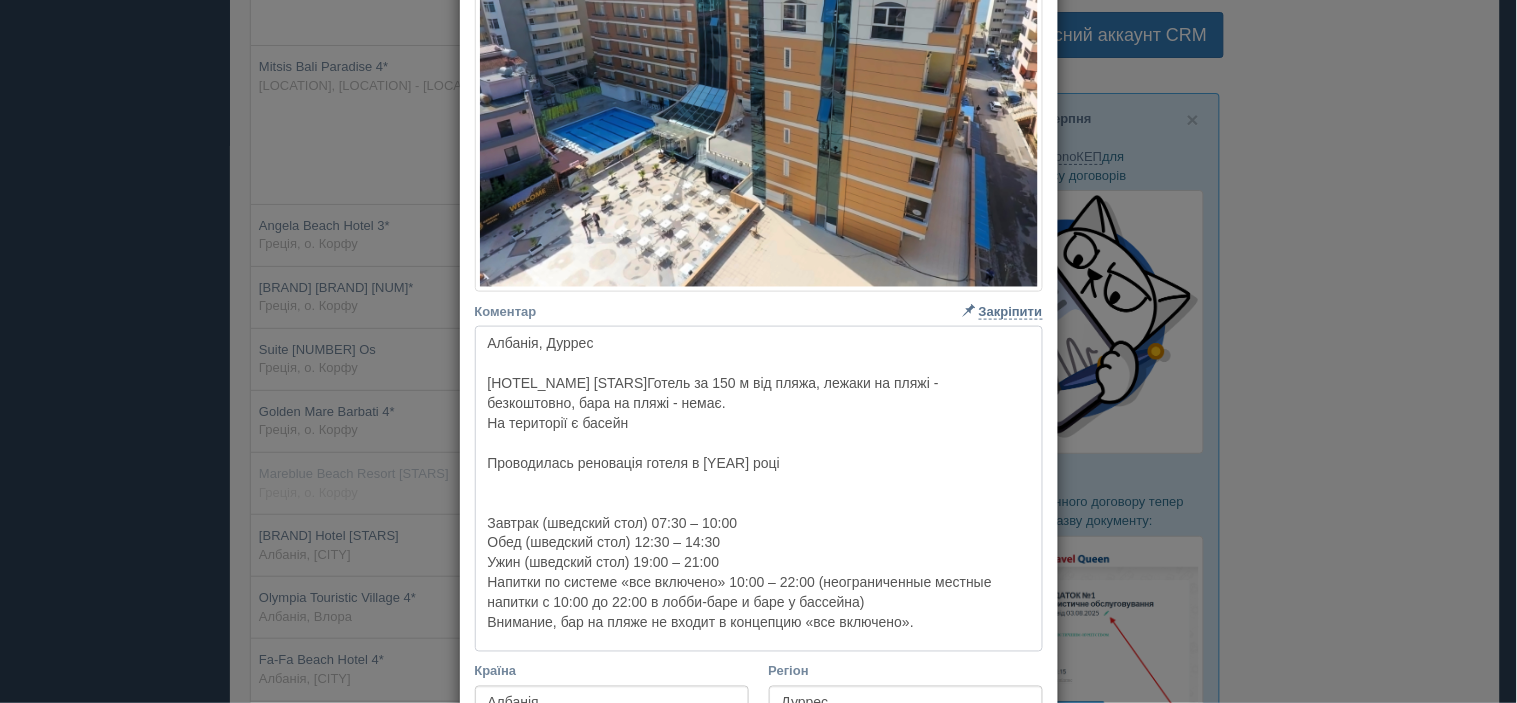 drag, startPoint x: 624, startPoint y: 377, endPoint x: 522, endPoint y: 381, distance: 102.0784 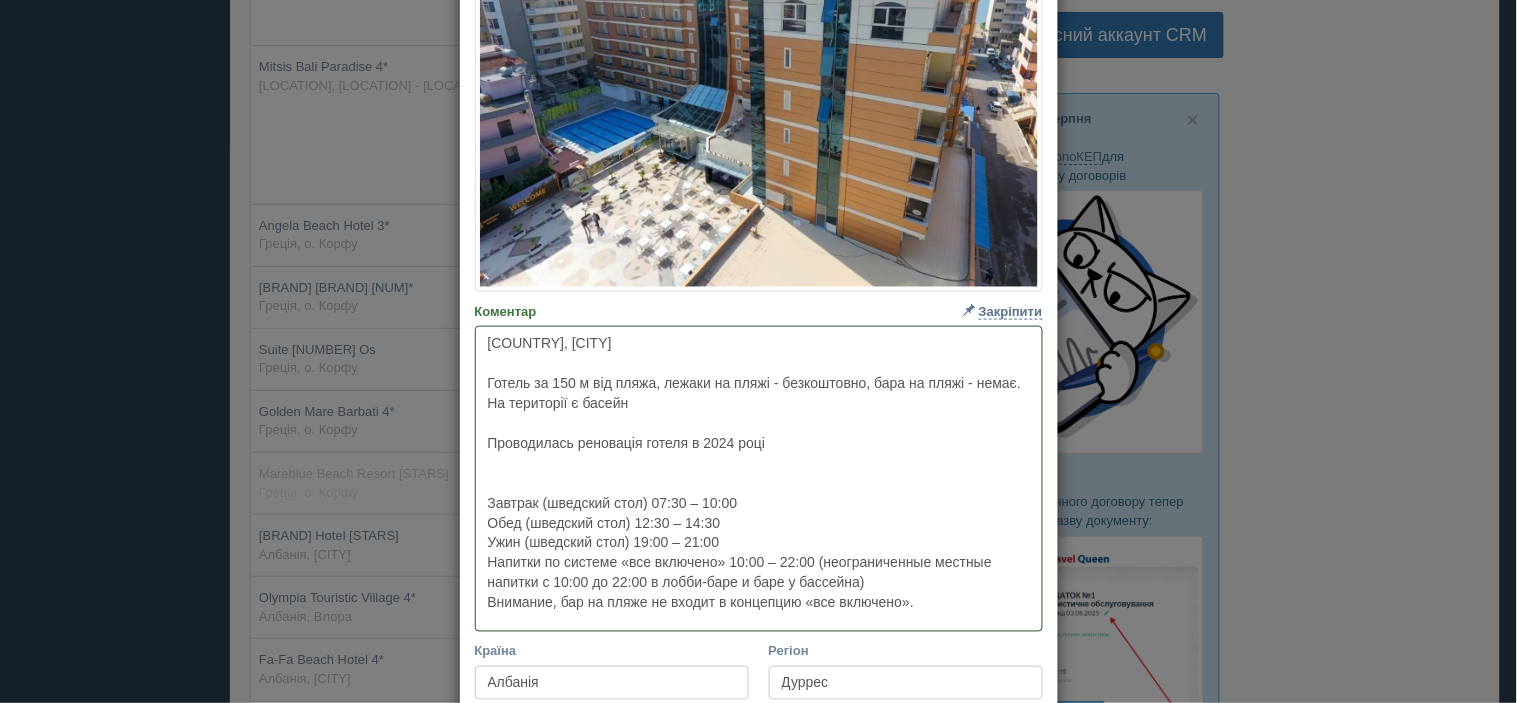 paste on "✅" 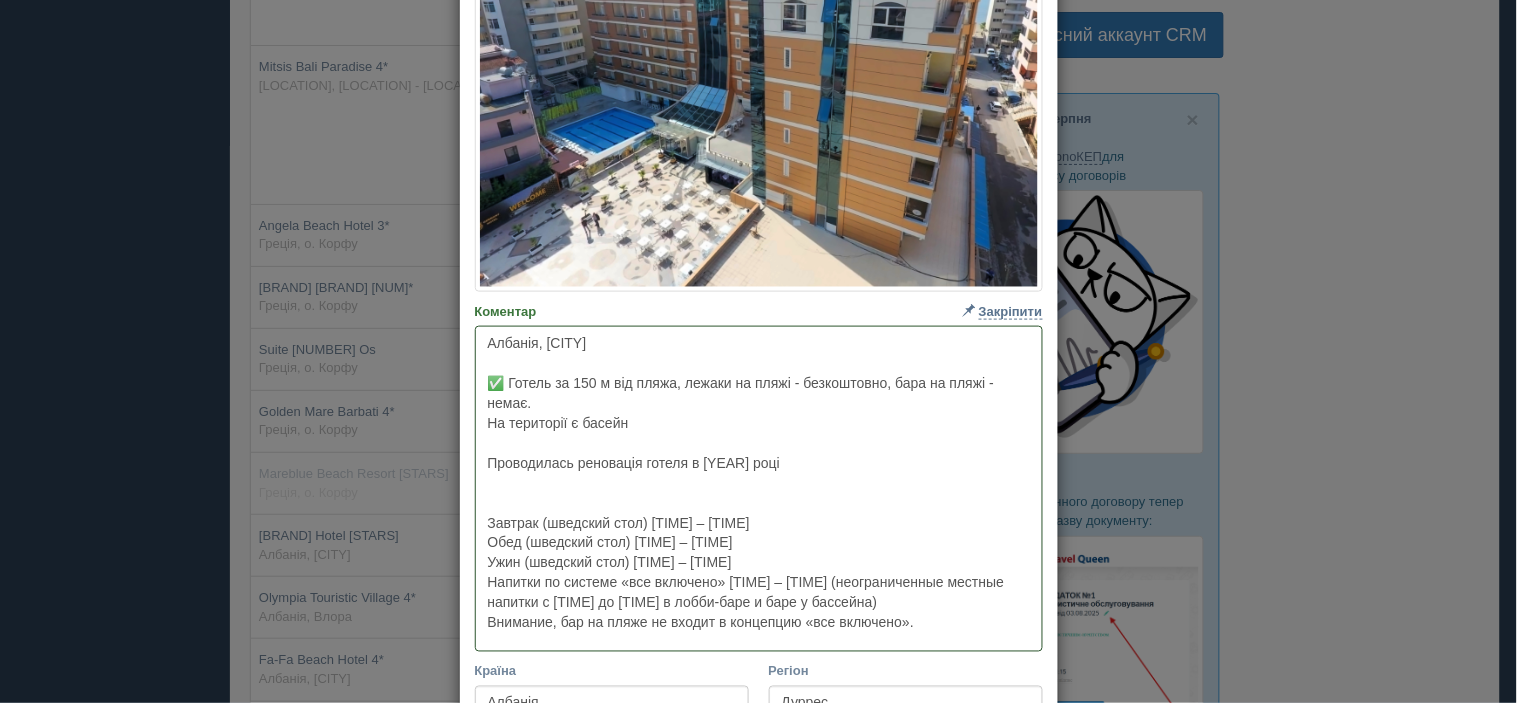 click on "Албанія, [CITY]
✅ Готель за 150 м від пляжа, лежаки на пляжі - безкоштовно, бара на пляжі - немає.
На території є басейн
Проводилась реновація готеля в [YEAR] році
Завтрак (шведский стол) [TIME] – [TIME]
Обед (шведский стол) [TIME] – [TIME]
Ужин (шведский стол) [TIME] – [TIME]
Напитки по системе «все включено» [TIME] – [TIME] (неограниченные местные напитки с [TIME] до [TIME] в лобби-баре и баре у бассейна)
Внимание, бар на пляже не входит в концепцию «все включено»." at bounding box center (759, 489) 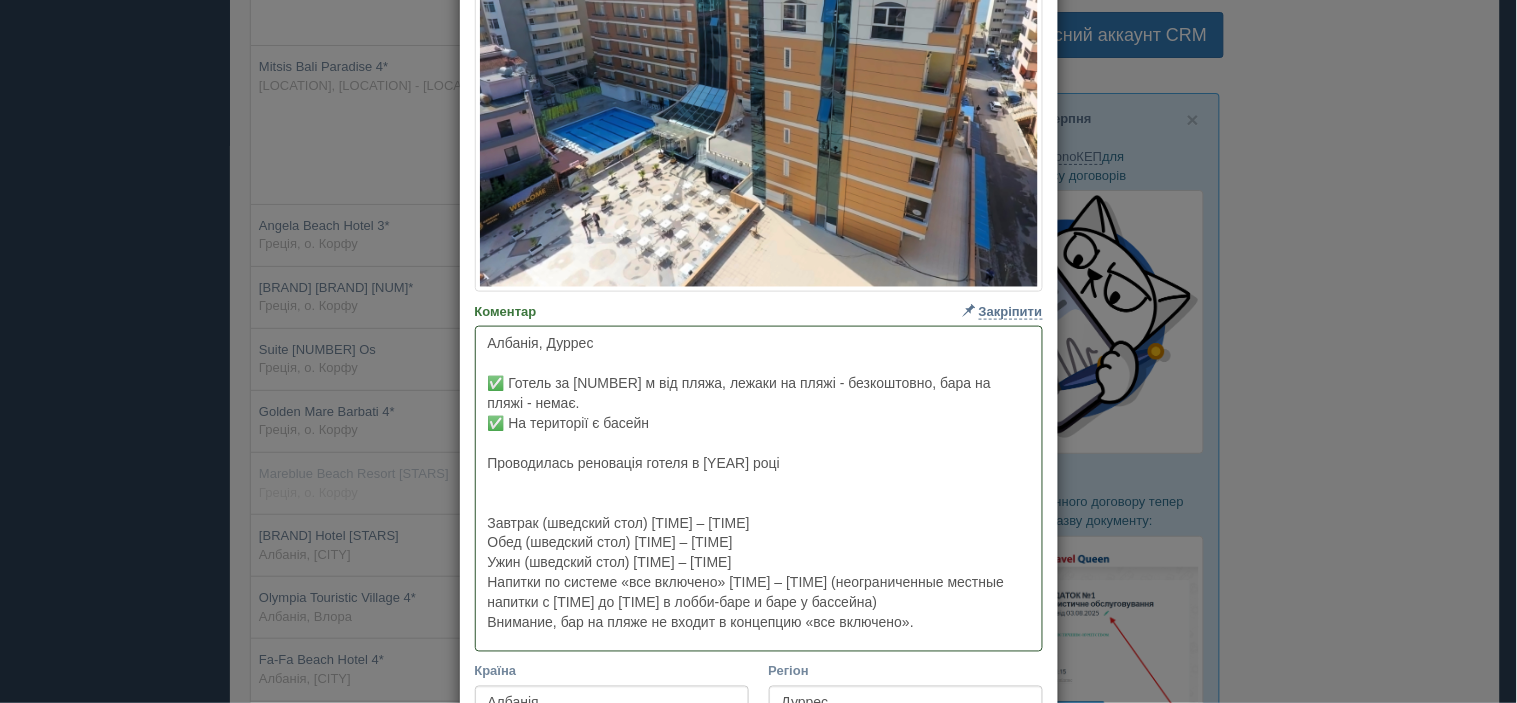 click on "Албанія, Дуррес
✅ Готель за [NUMBER] м від пляжа, лежаки на пляжі - безкоштовно, бара на пляжі - немає.
✅ На території є басейн
Проводилась реновація готеля в [YEAR] році
Завтрак (шведский стол) [TIME] – [TIME]
Обед (шведский стол) [TIME] – [TIME]
Ужин (шведский стол) [TIME] – [TIME]
Напитки по системе «все включено» [TIME] – [TIME] (неограниченные местные напитки с [TIME] до [TIME] в лобби-баре и баре у бассейна)
Внимание, бар на пляже не входит в концепцию «все включено»." at bounding box center (759, 489) 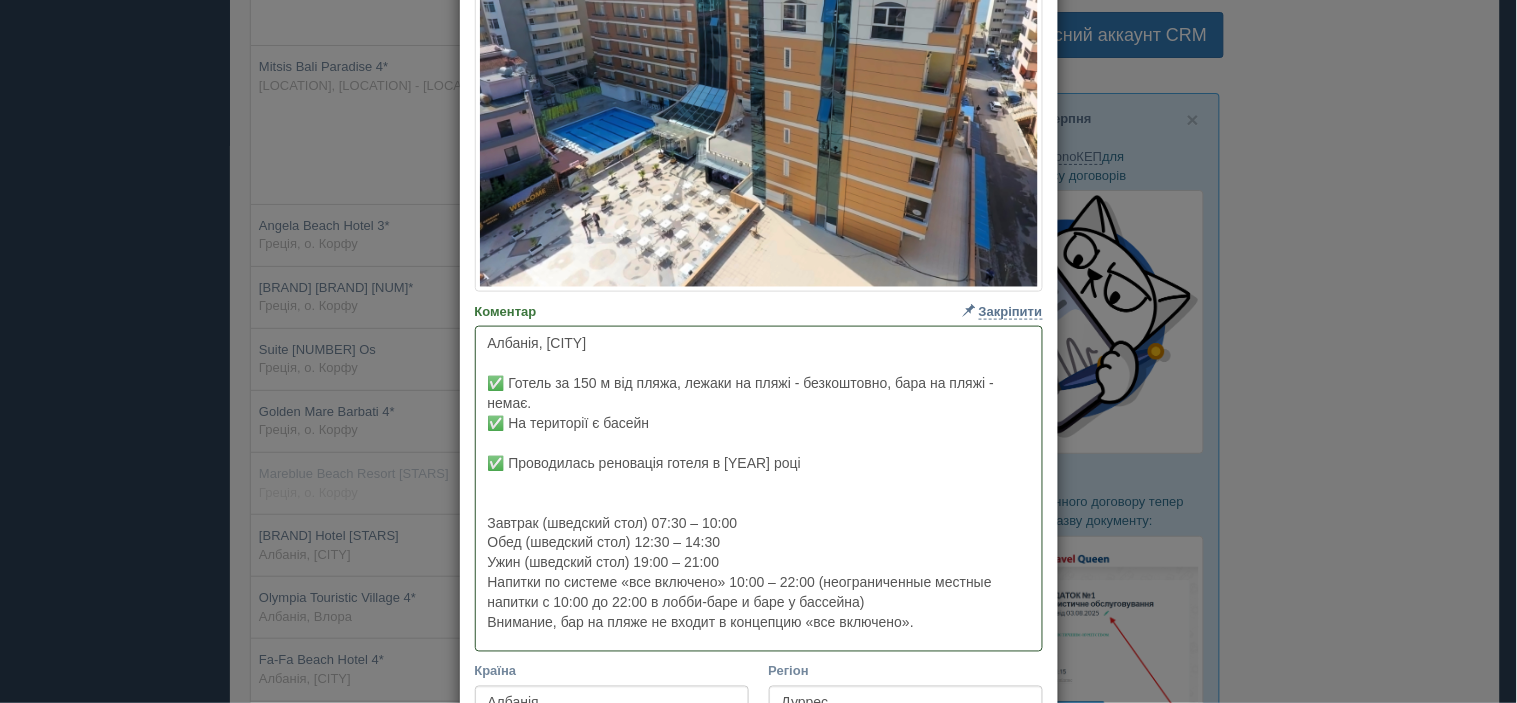scroll, scrollTop: 555, scrollLeft: 0, axis: vertical 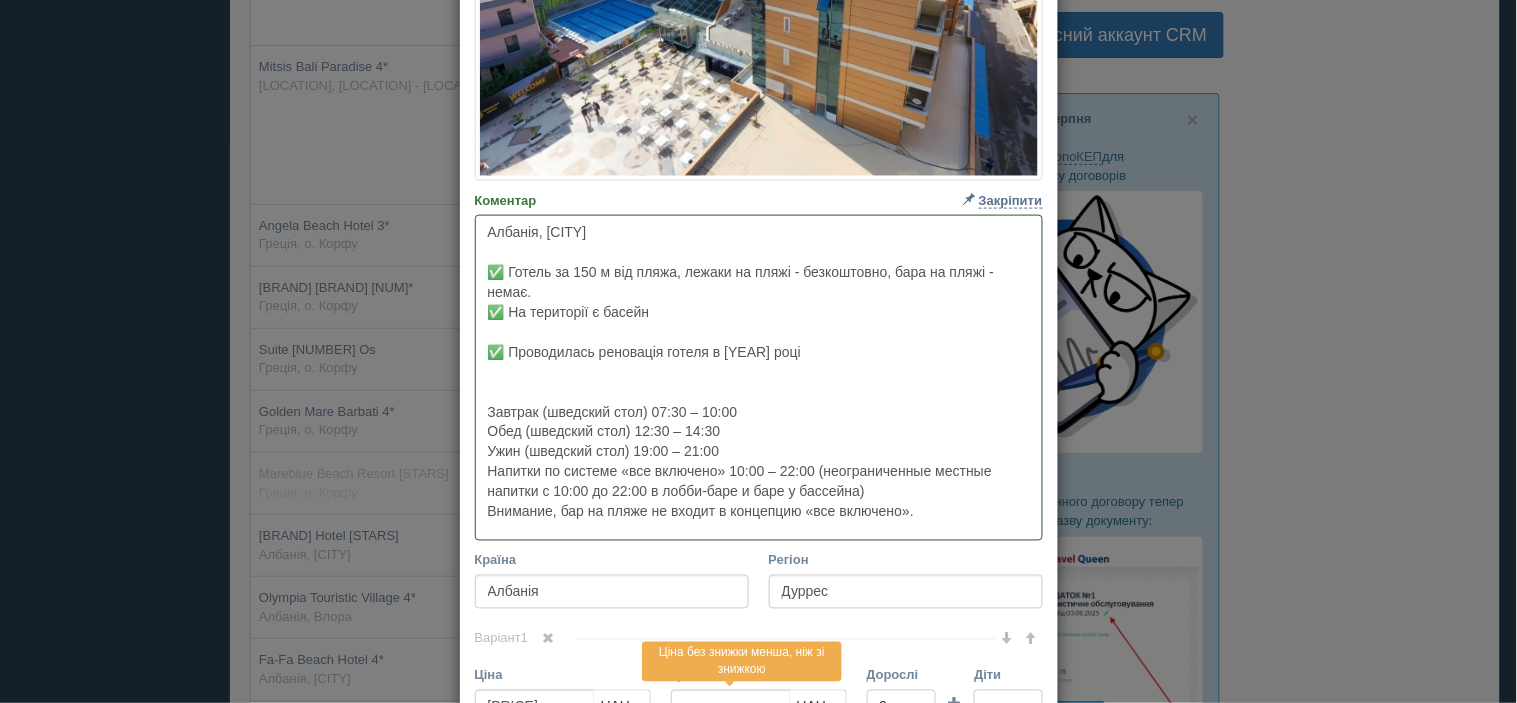 click on "Албанія, [CITY]
✅ Готель за 150 м від пляжа, лежаки на пляжі - безкоштовно, бара на пляжі - немає.
✅ На території є басейн
✅ Проводилась реновація готеля в [YEAR] році
Завтрак (шведский стол) 07:30 – 10:00
Обед (шведский стол) 12:30 – 14:30
Ужин (шведский стол) 19:00 – 21:00
Напитки по системе «все включено» 10:00 – 22:00 (неограниченные местные напитки с 10:00 до 22:00 в лобби-баре и баре у бассейна)
Внимание, бар на пляже не входит в концепцию «все включено»." at bounding box center (759, 378) 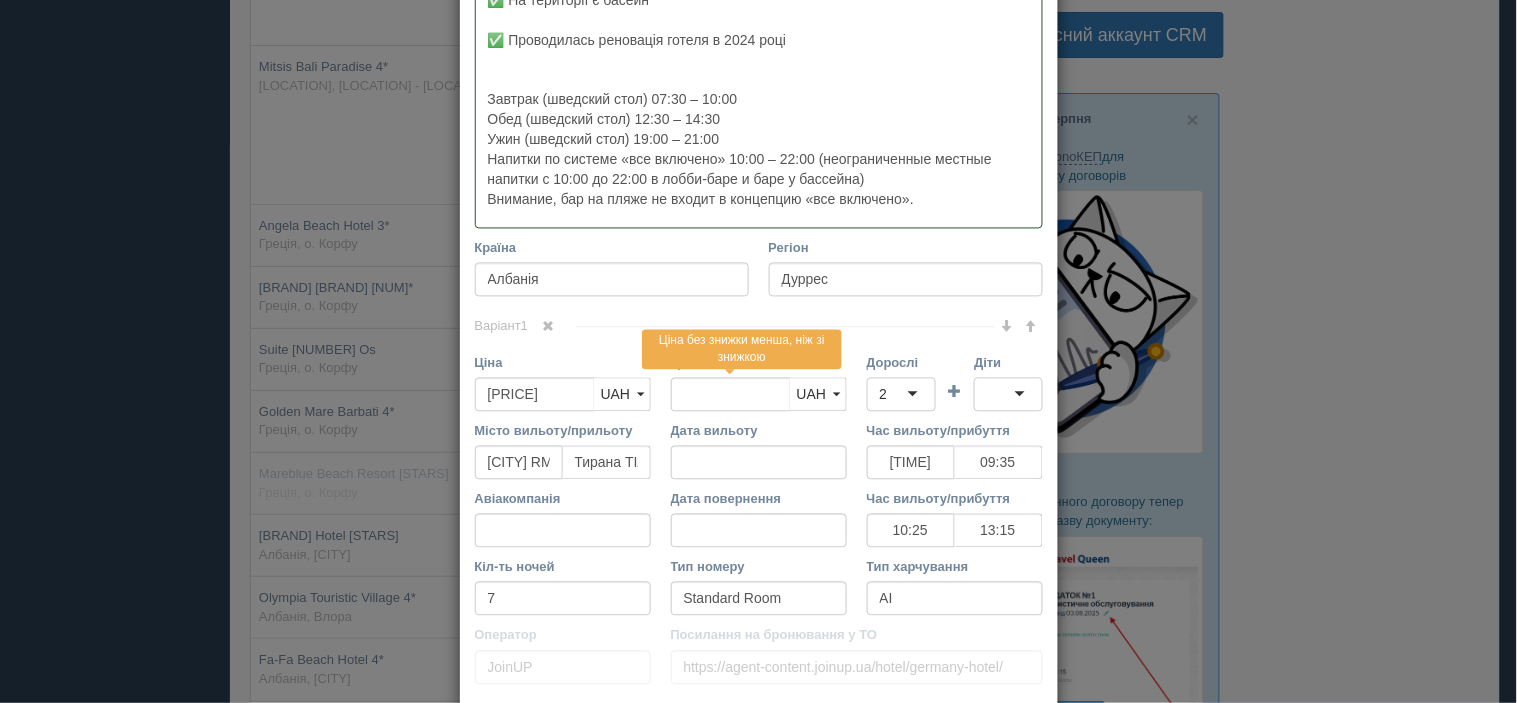 scroll, scrollTop: 888, scrollLeft: 0, axis: vertical 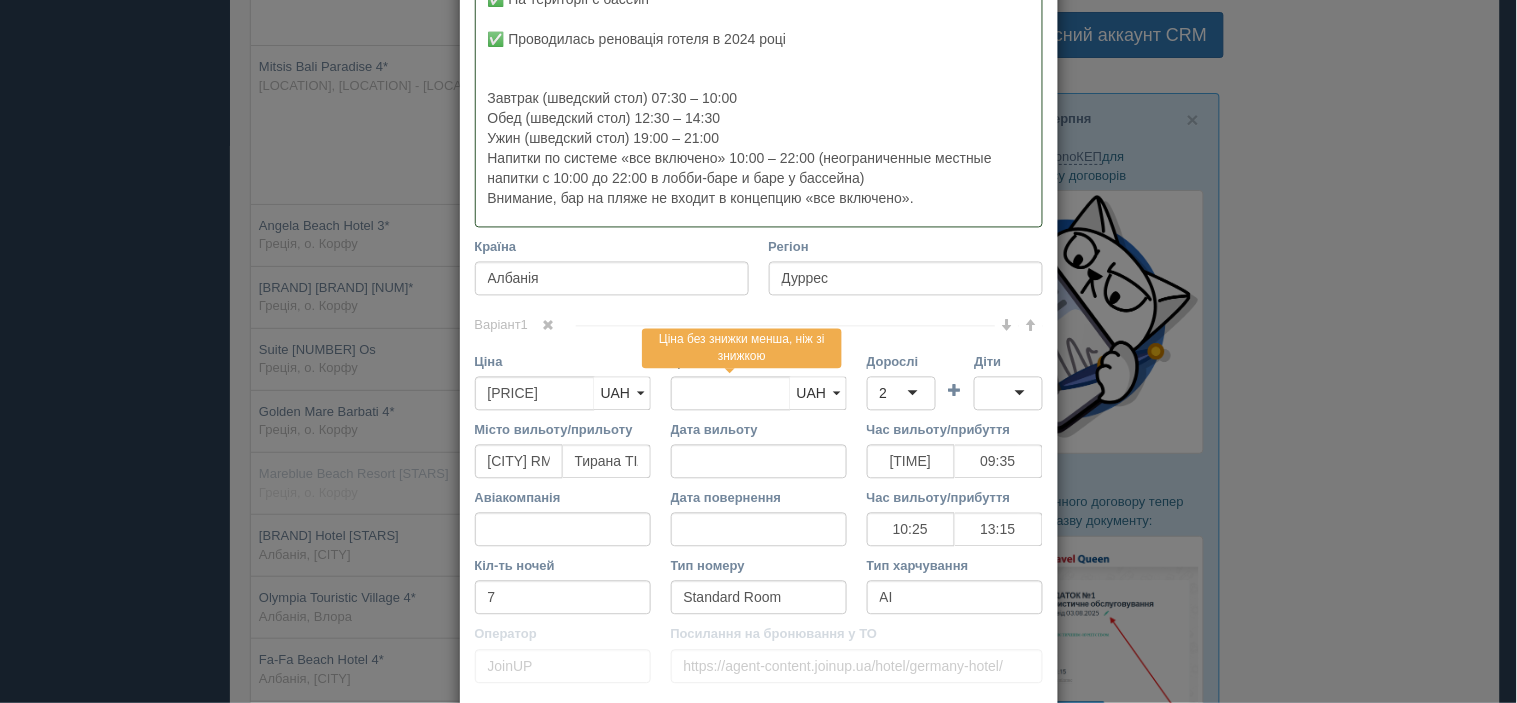type on "Албанія, [CITY]
✅ Готель за 150 м від пляжа, лежаки на пляжі - безкоштовно, бара на пляжі - немає.
✅ На території є басейн
✅ Проводилась реновація готеля в 2024 році
Завтрак (шведский стол) 07:30 – 10:00
Обед (шведский стол) 12:30 – 14:30
Ужин (шведский стол) 19:00 – 21:00
Напитки по системе «все включено» 10:00 – 22:00 (неограниченные местные напитки с 10:00 до 22:00 в лобби-баре и баре у бассейна)
Внимание, бар на пляже не входит в концепцию «все включено»." 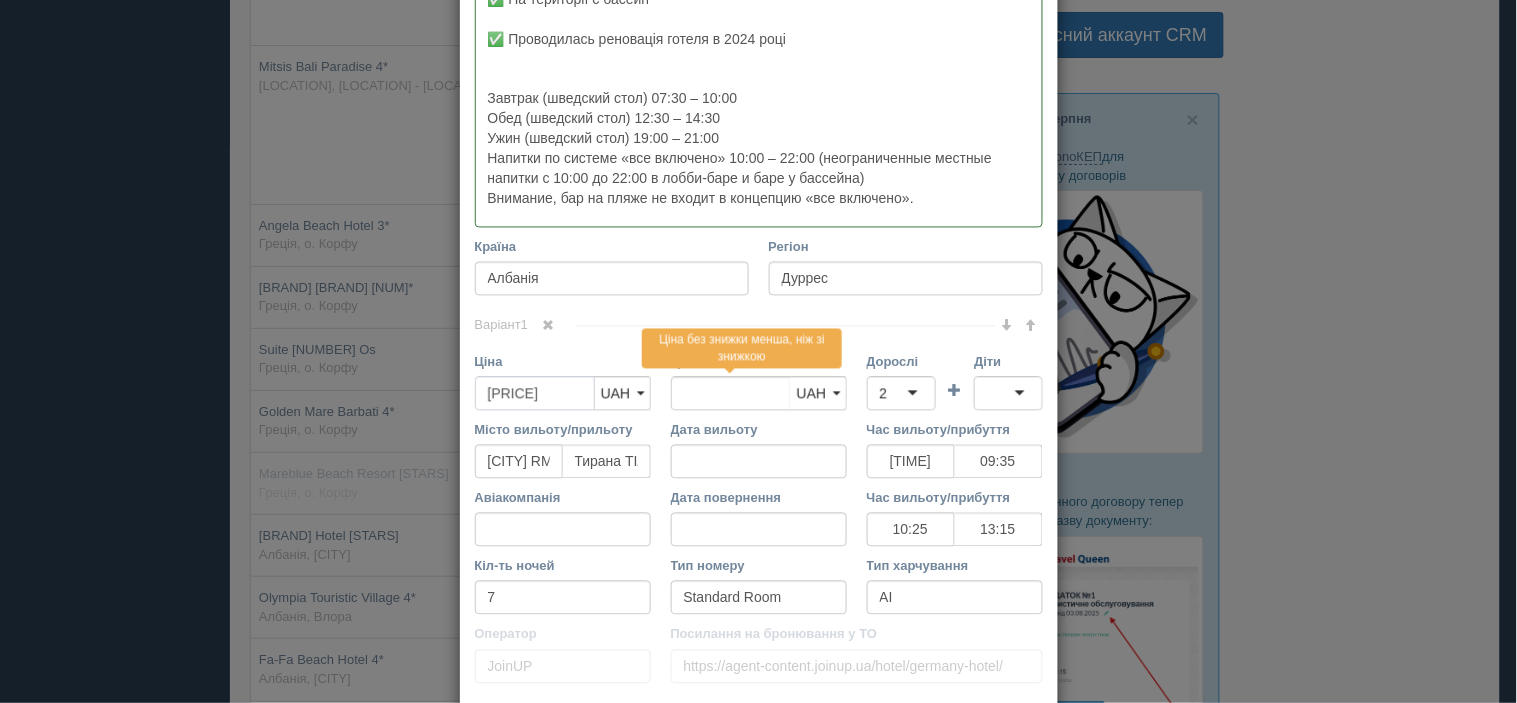 click on "[PRICE]" at bounding box center [535, 394] 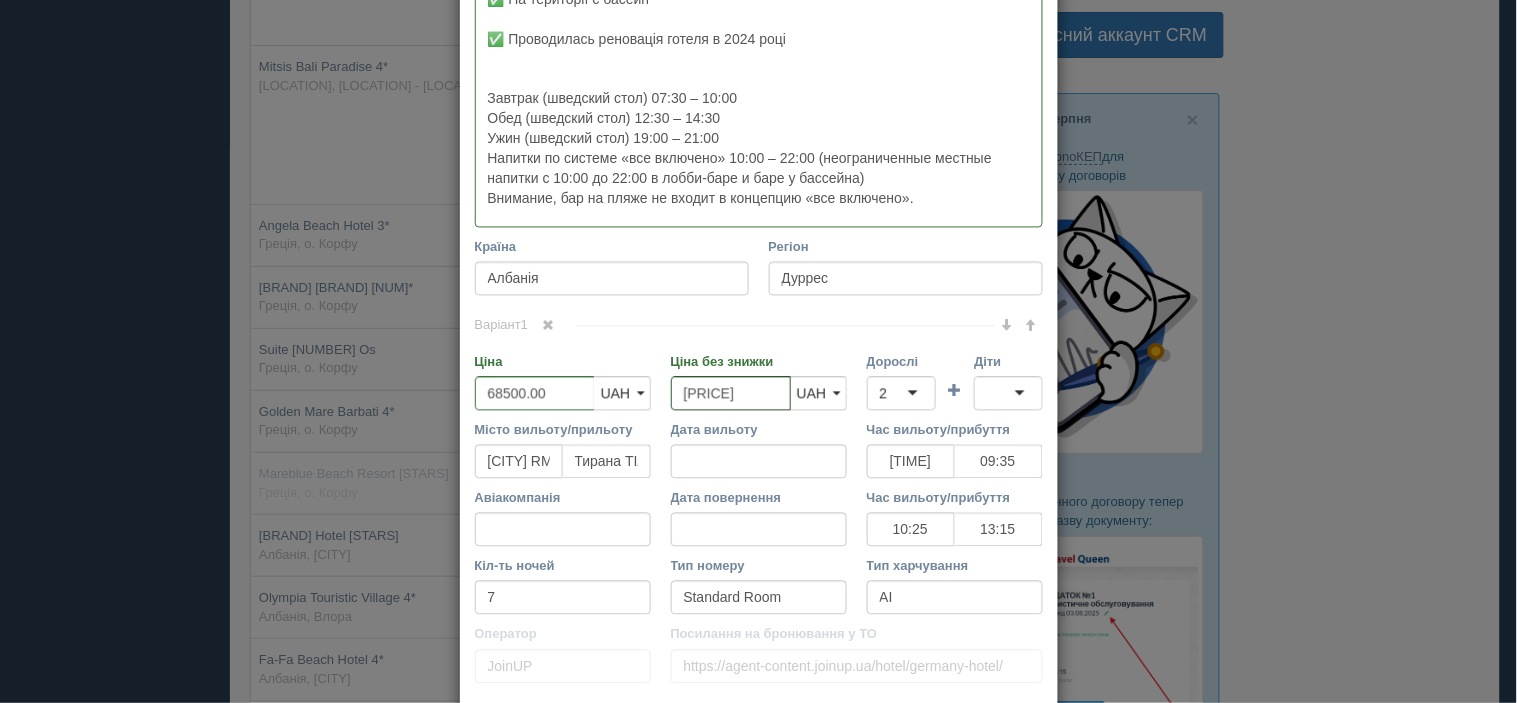 drag, startPoint x: 700, startPoint y: 391, endPoint x: 710, endPoint y: 401, distance: 14.142136 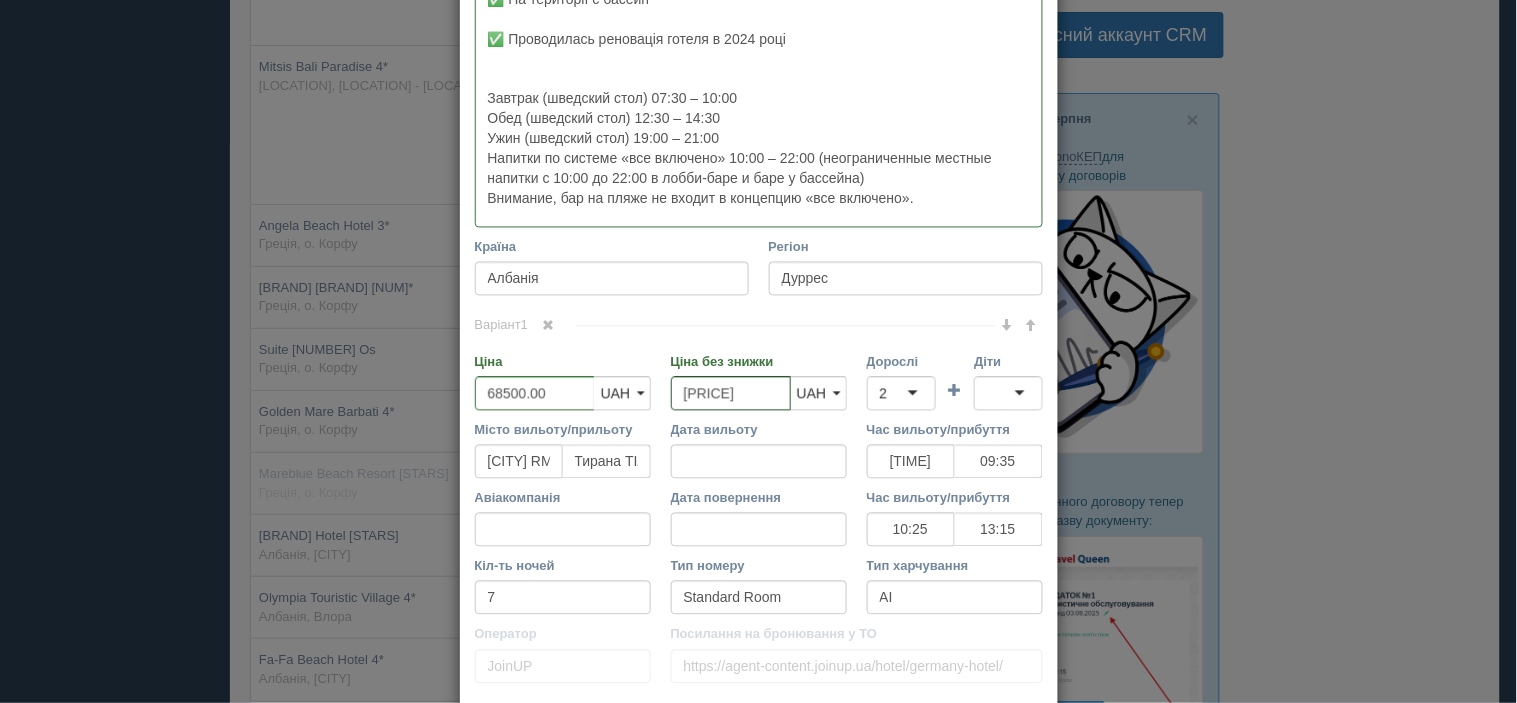click on "[PRICE]" at bounding box center [731, 394] 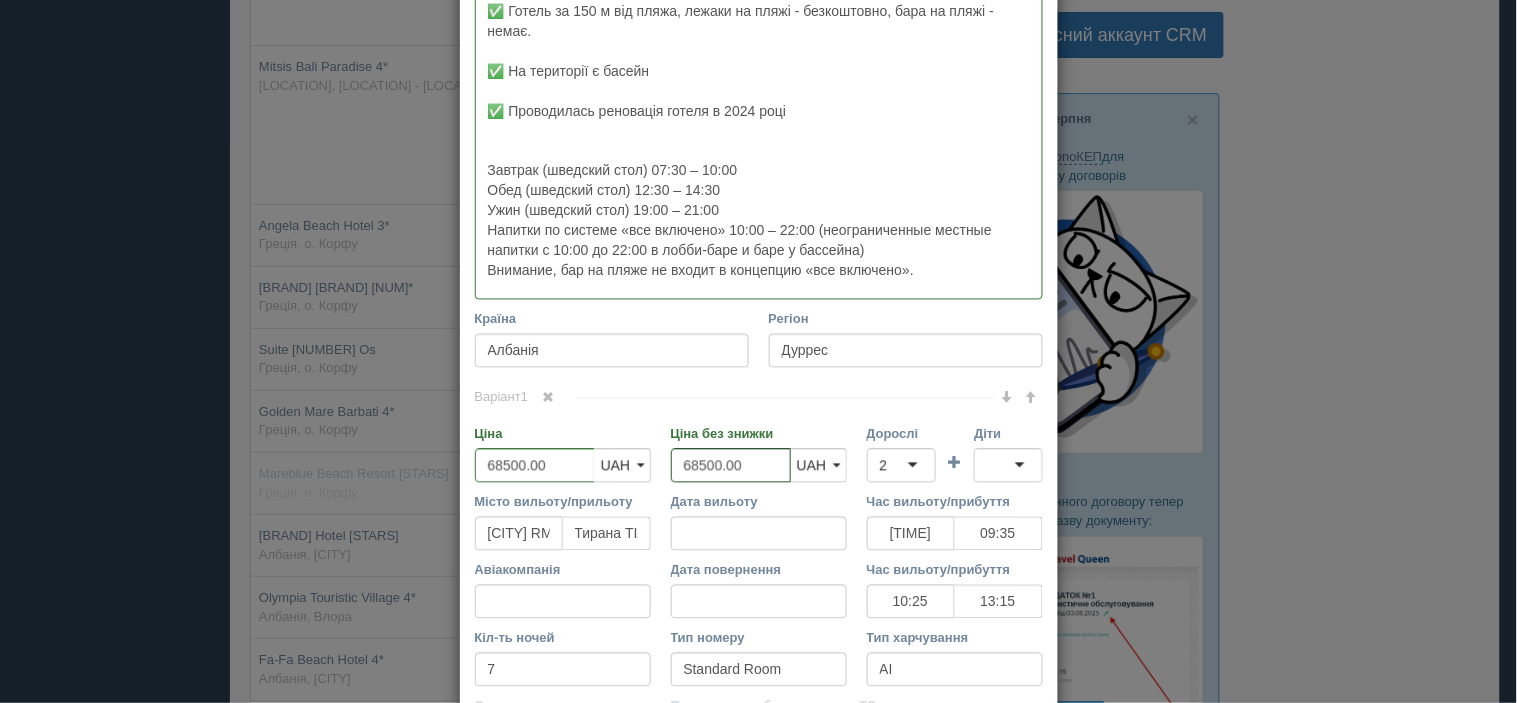scroll, scrollTop: 777, scrollLeft: 0, axis: vertical 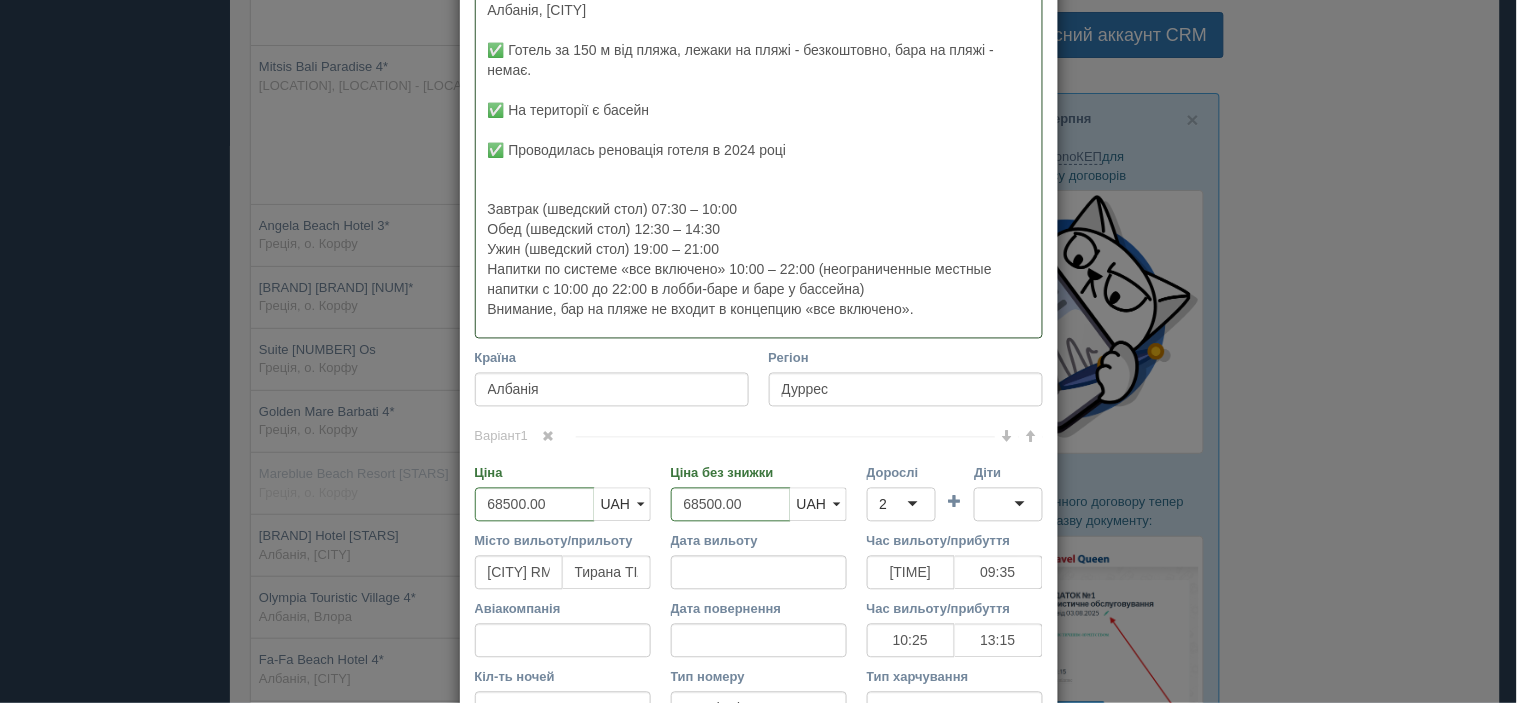 drag, startPoint x: 821, startPoint y: 148, endPoint x: 1516, endPoint y: 137, distance: 695.08704 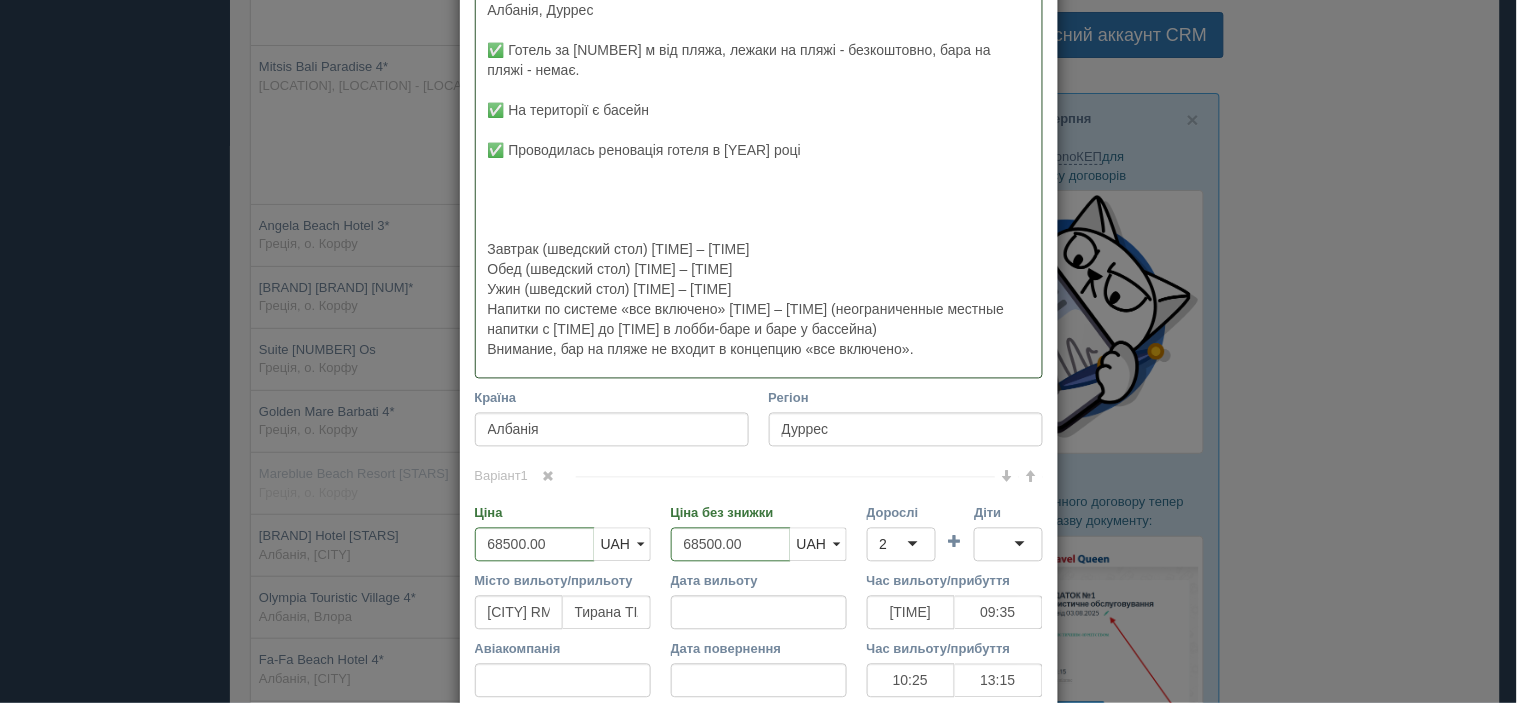 paste on "✅" 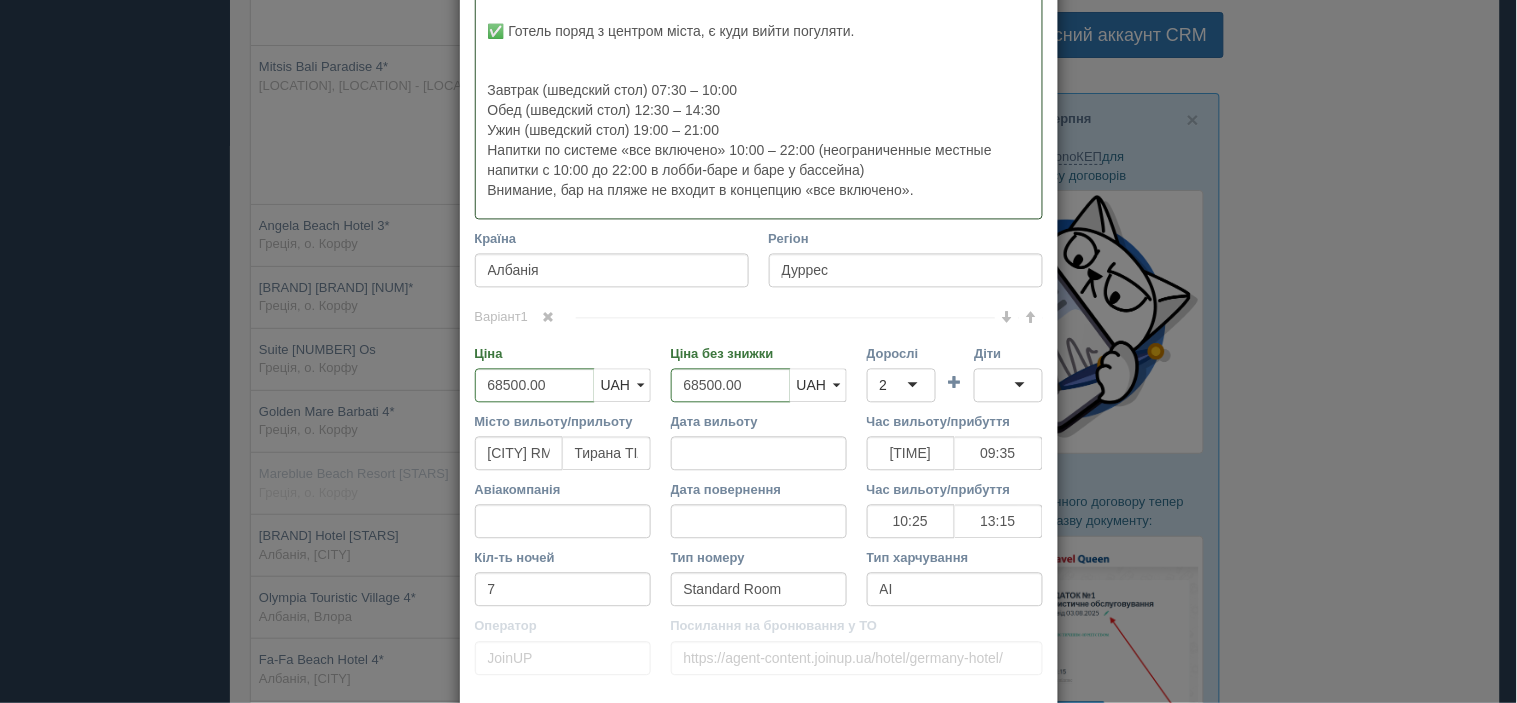 scroll, scrollTop: 1000, scrollLeft: 0, axis: vertical 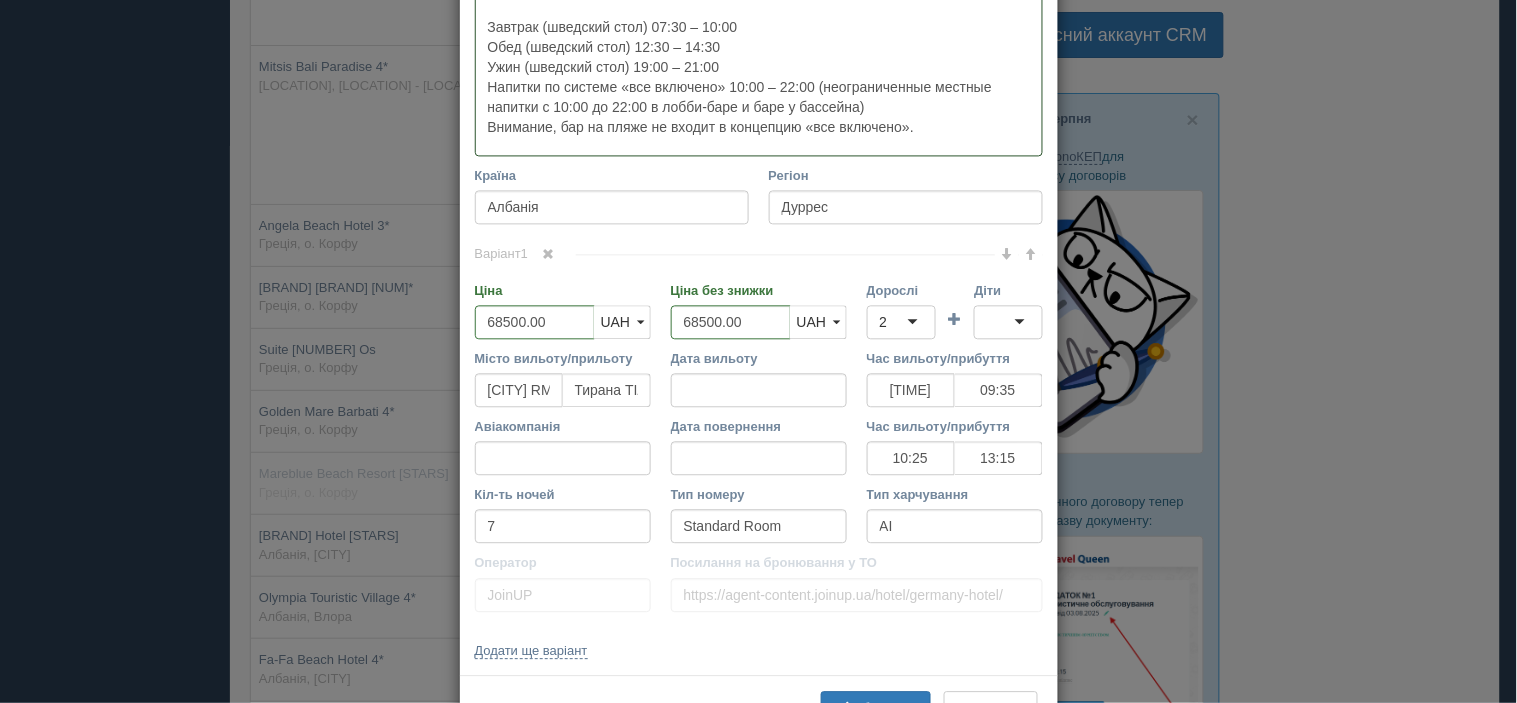click on "Албанія, [CITY]
✅ Готель за 150 м від пляжа, лежаки на пляжі - безкоштовно, бара на пляжі - немає.
✅ На території є басейн
✅ Проводилась реновація готеля в [YEAR] році
✅ Готель поряд з центром міста, є куди вийти погуляти.
Завтрак (шведский стол) 07:30 – 10:00
Обед (шведский стол) 12:30 – 14:30
Ужин (шведский стол) 19:00 – 21:00
Напитки по системе «все включено» 10:00 – 22:00 (неограниченные местные напитки с 10:00 до 22:00 в лобби-баре и баре у бассейна)
Внимание, бар на пляже не входит в концепцию «все включено»." at bounding box center (759, -37) 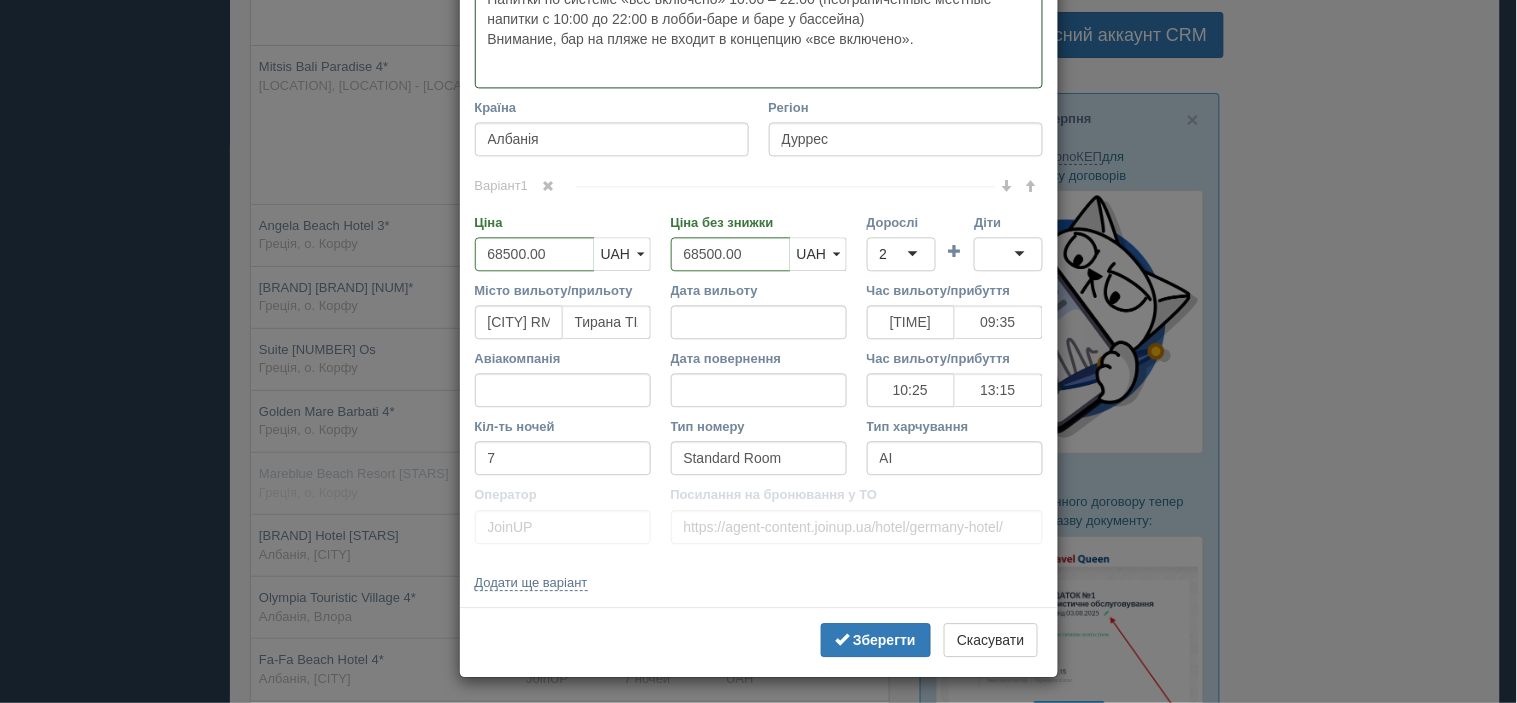 scroll, scrollTop: 1093, scrollLeft: 0, axis: vertical 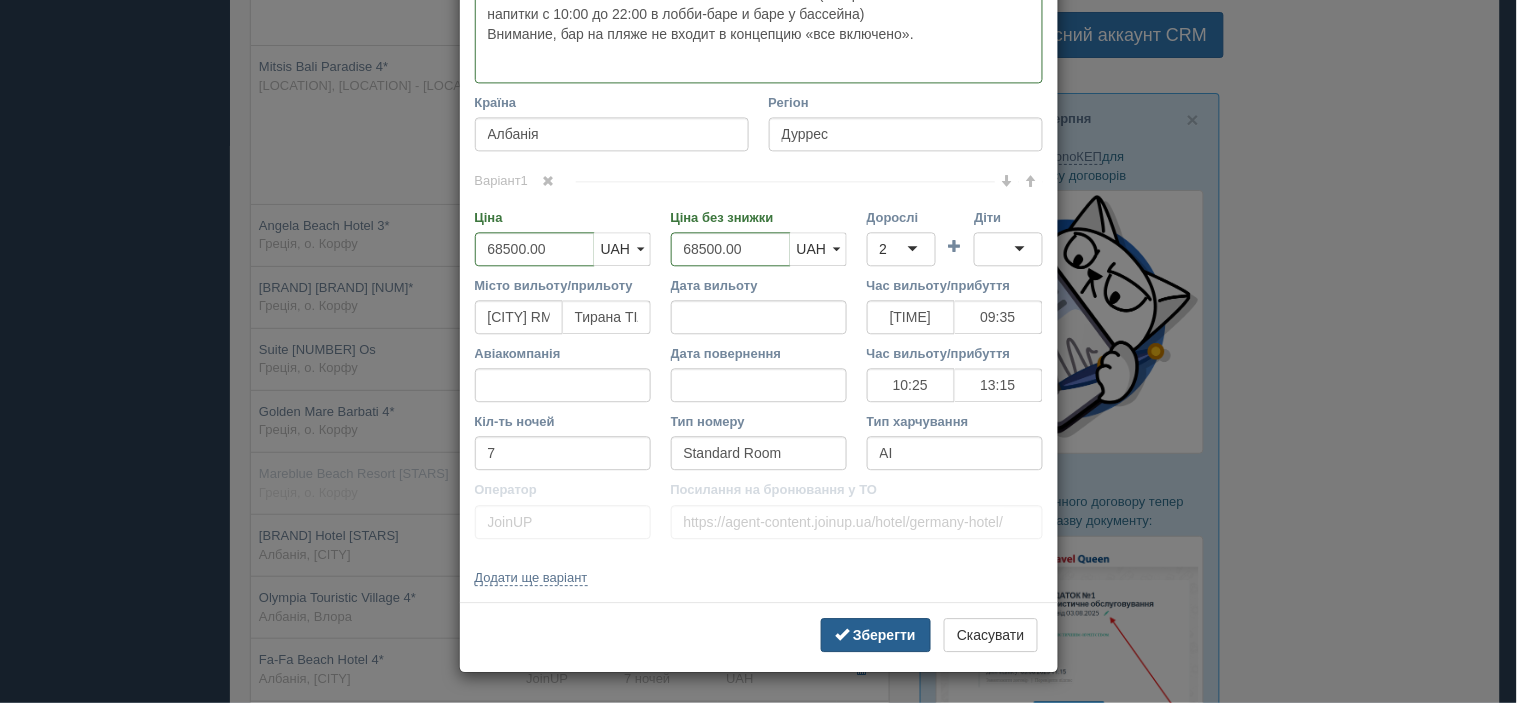 click on "Зберегти" at bounding box center [884, 635] 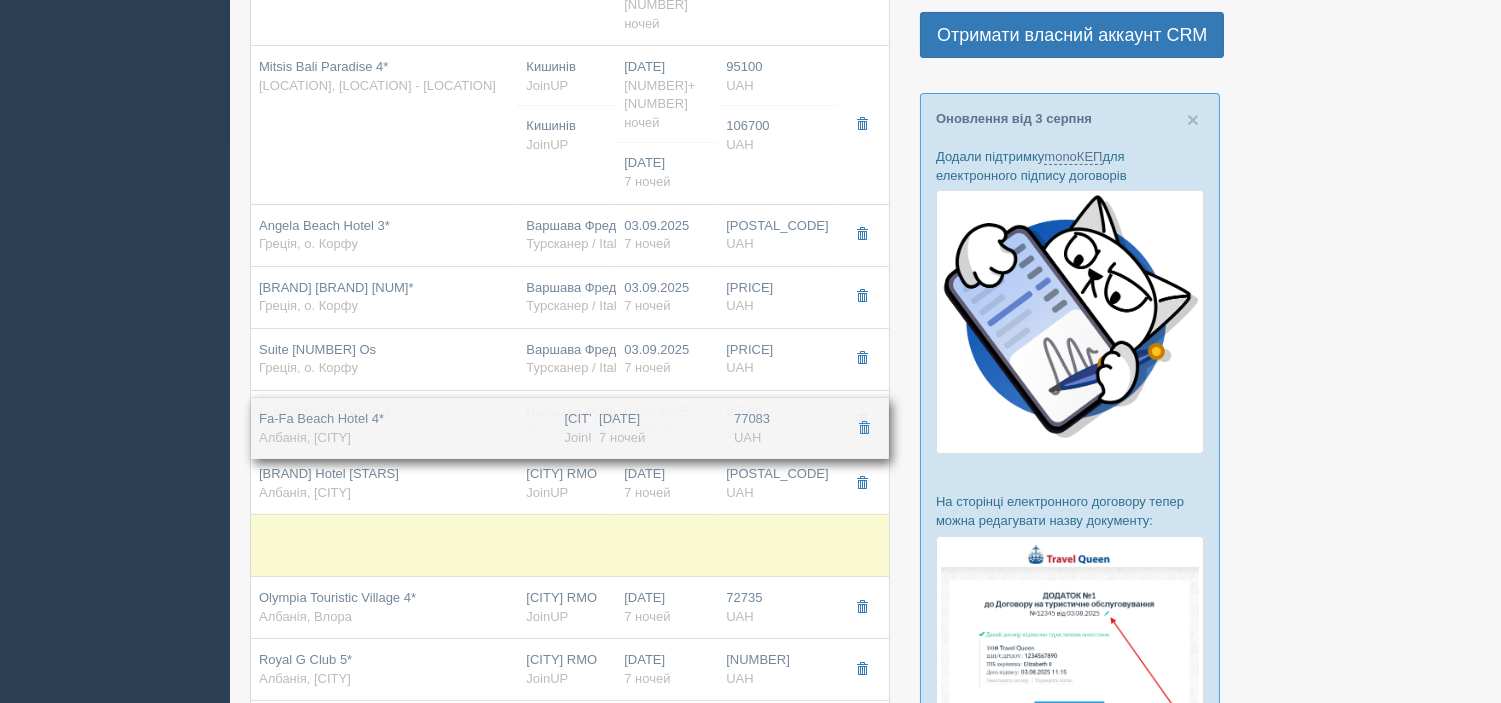 drag, startPoint x: 357, startPoint y: 493, endPoint x: 352, endPoint y: 423, distance: 70.178345 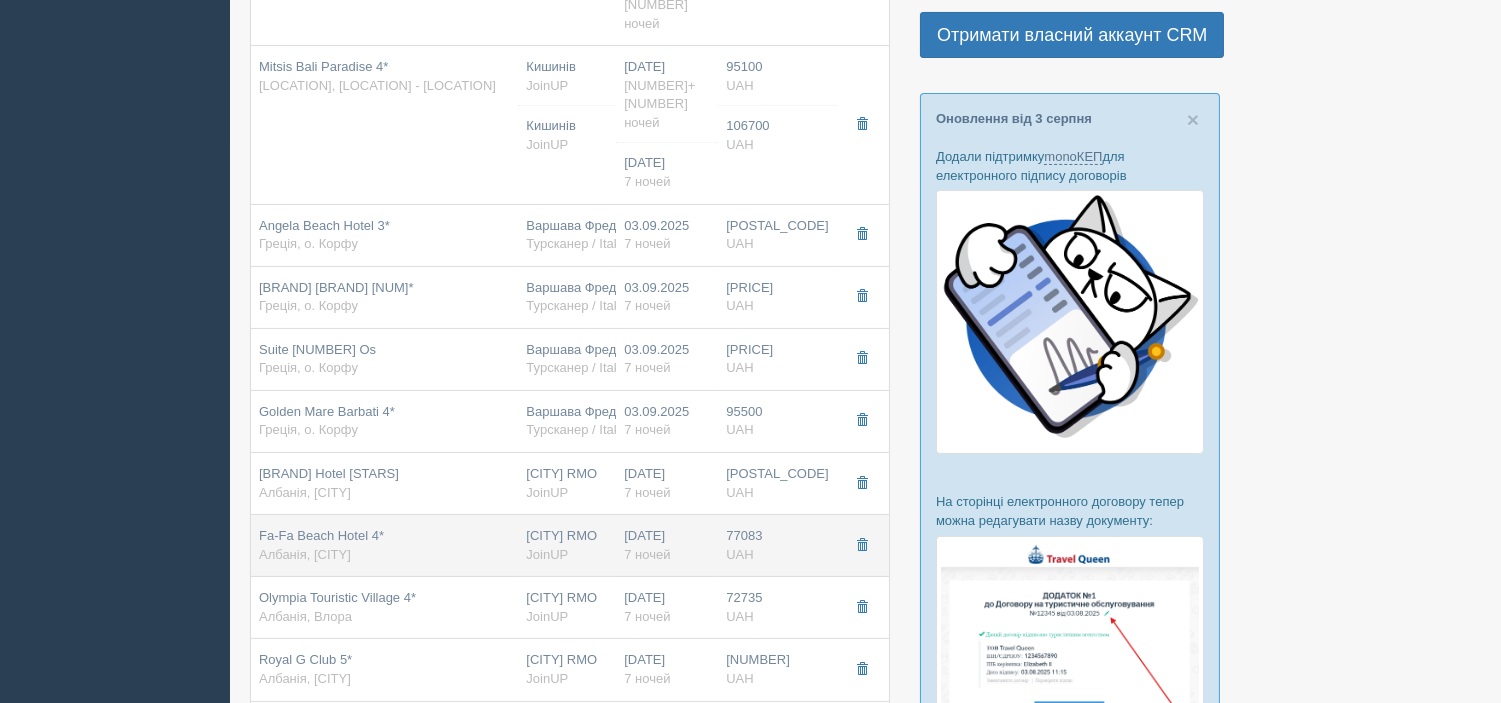 click on "Fa-Fa Beach Hotel 4*
Албанія, Дуррес" at bounding box center [321, 545] 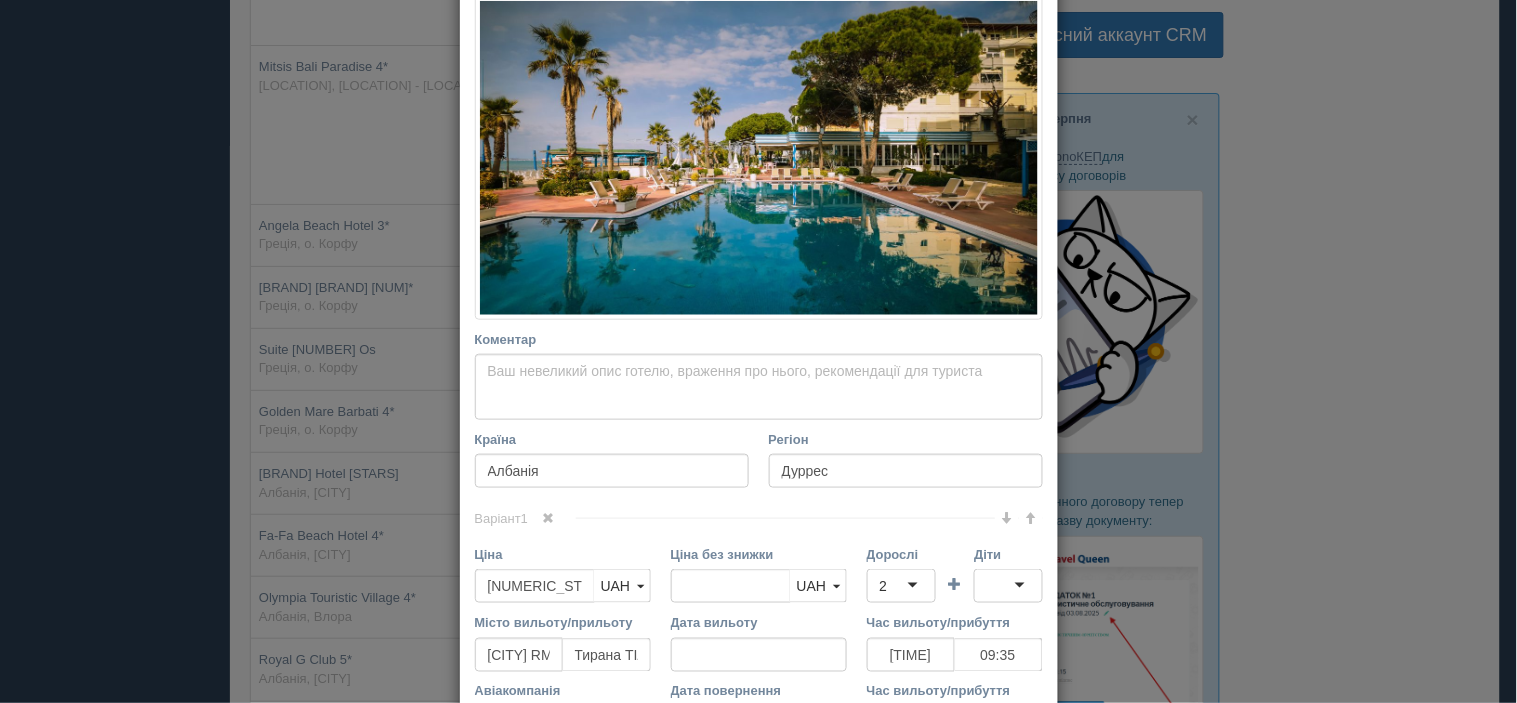 scroll, scrollTop: 333, scrollLeft: 0, axis: vertical 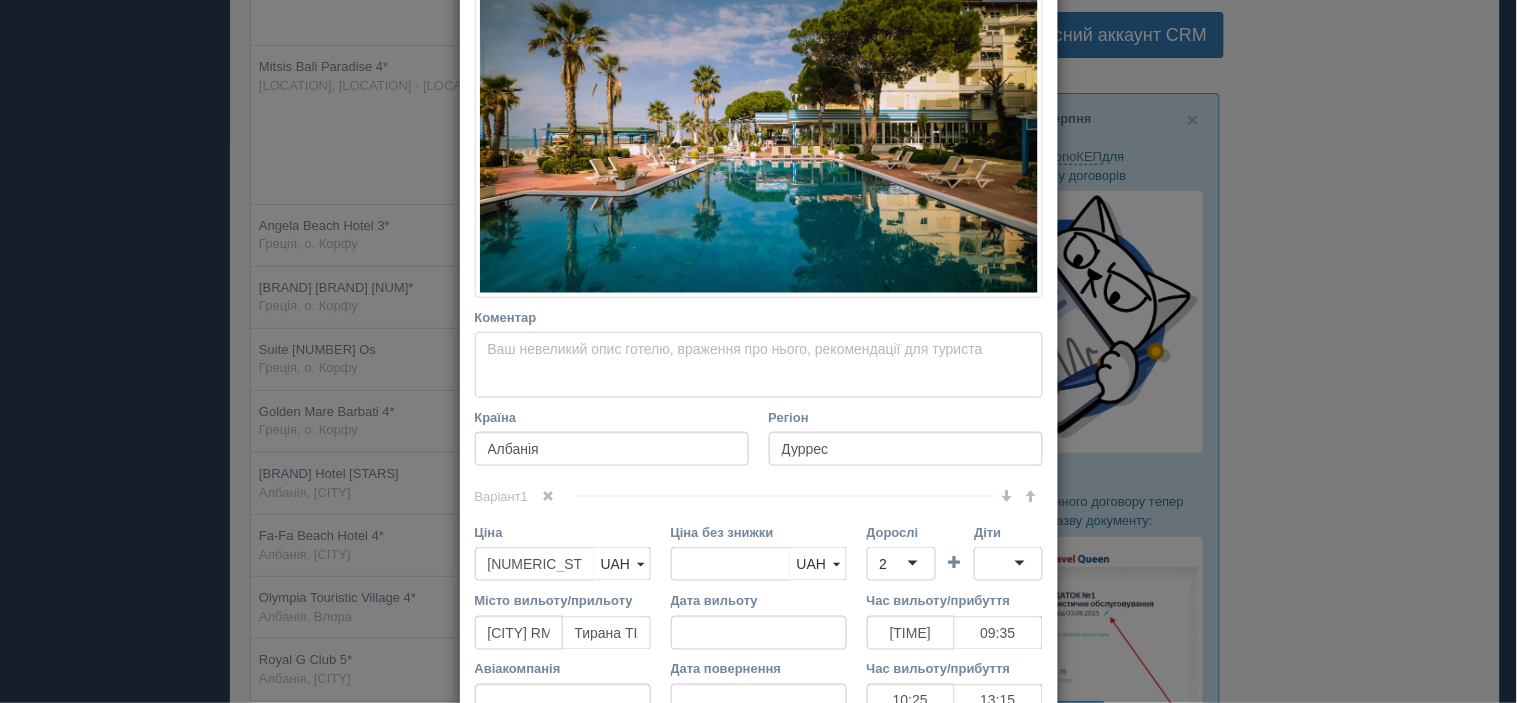 click on "Коментар
Основний опис
Додатковий опис
Закріпити
Збережено
Необхідно вказати назву готелю і країну" at bounding box center (759, 365) 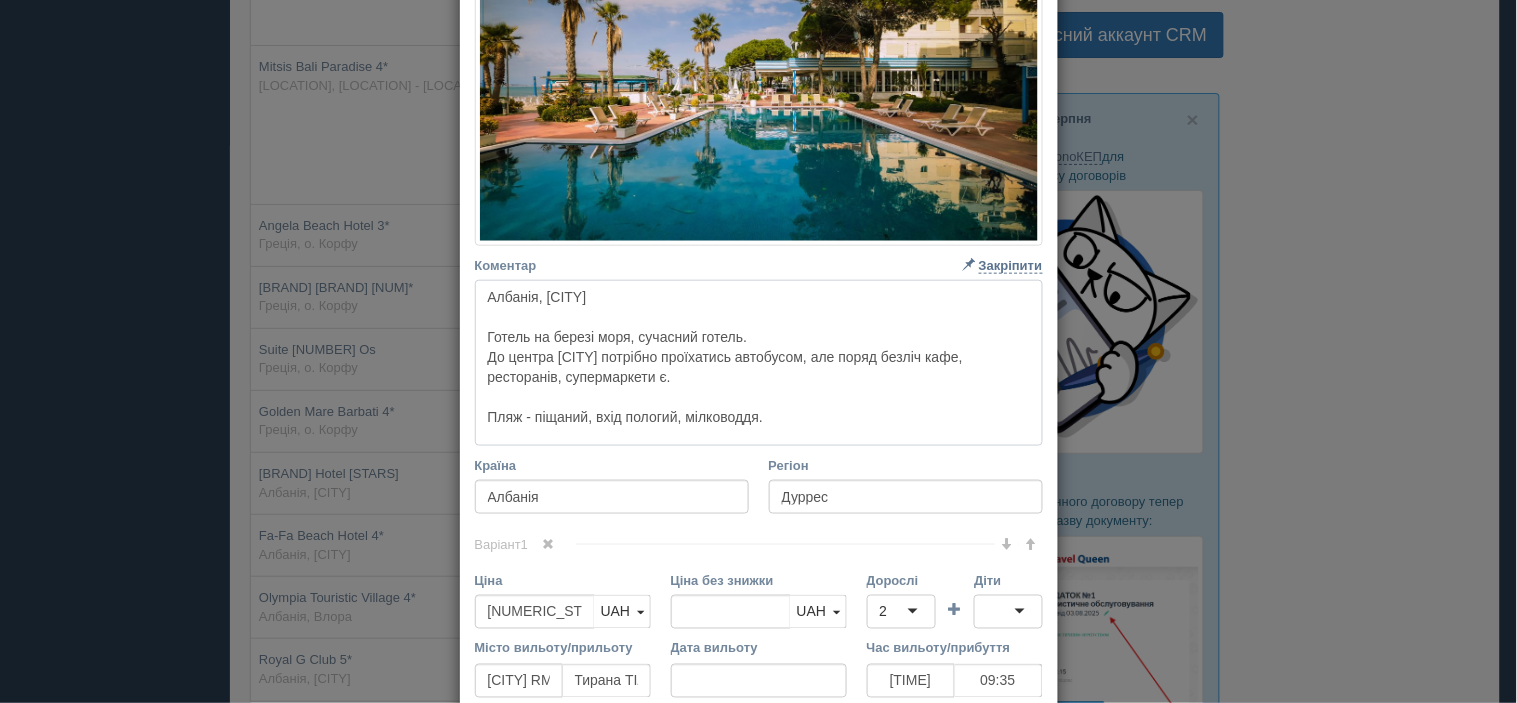 scroll, scrollTop: 444, scrollLeft: 0, axis: vertical 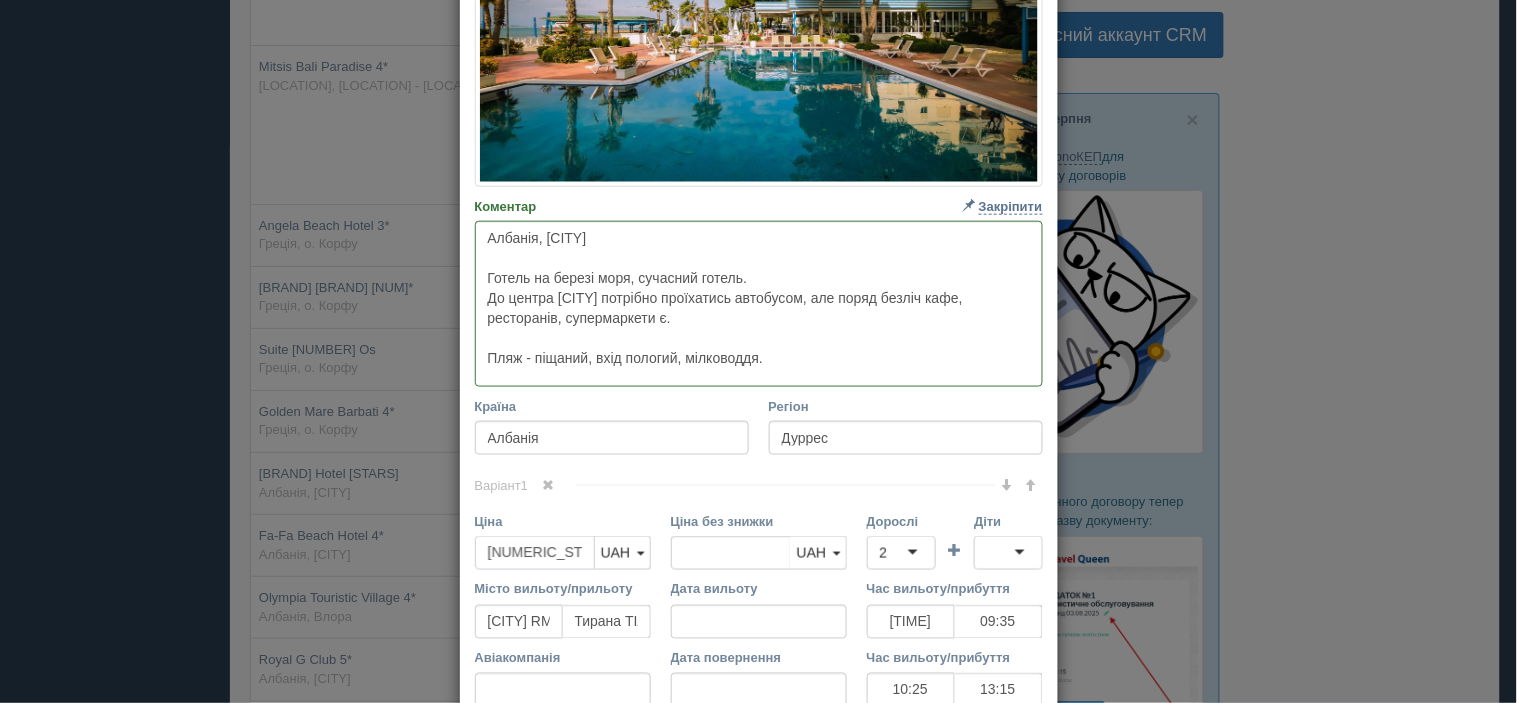drag, startPoint x: 494, startPoint y: 554, endPoint x: 515, endPoint y: 553, distance: 21.023796 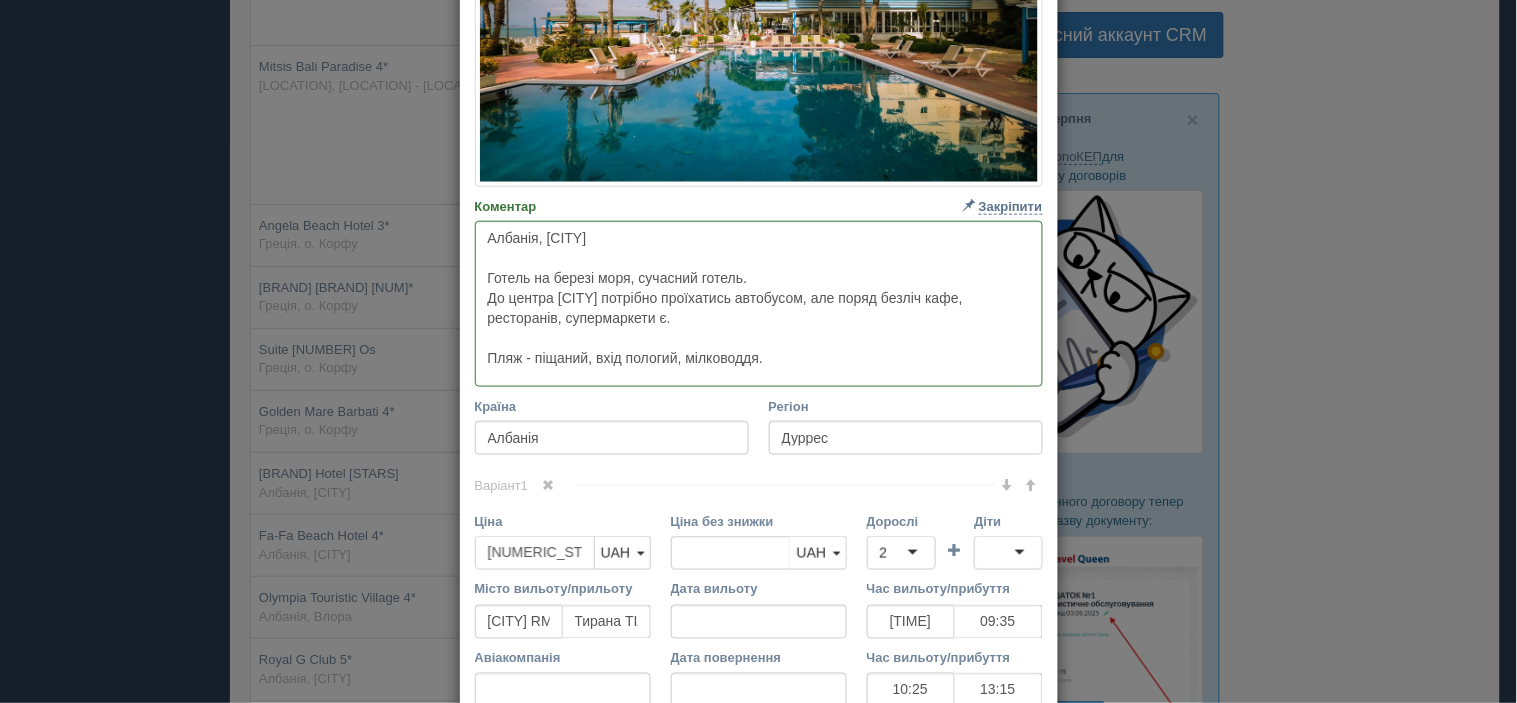 click on "[NUMERIC_STRING]" at bounding box center [535, 553] 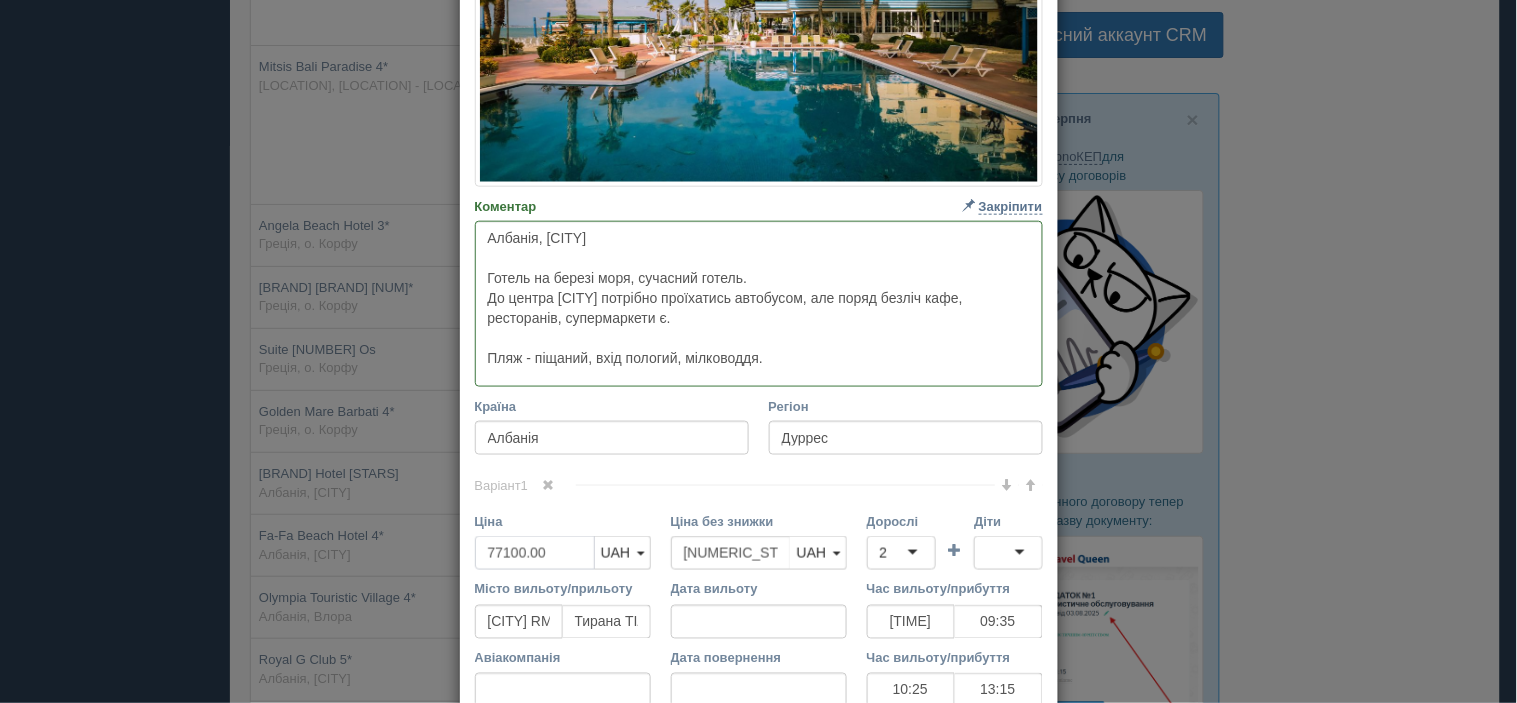 scroll, scrollTop: 555, scrollLeft: 0, axis: vertical 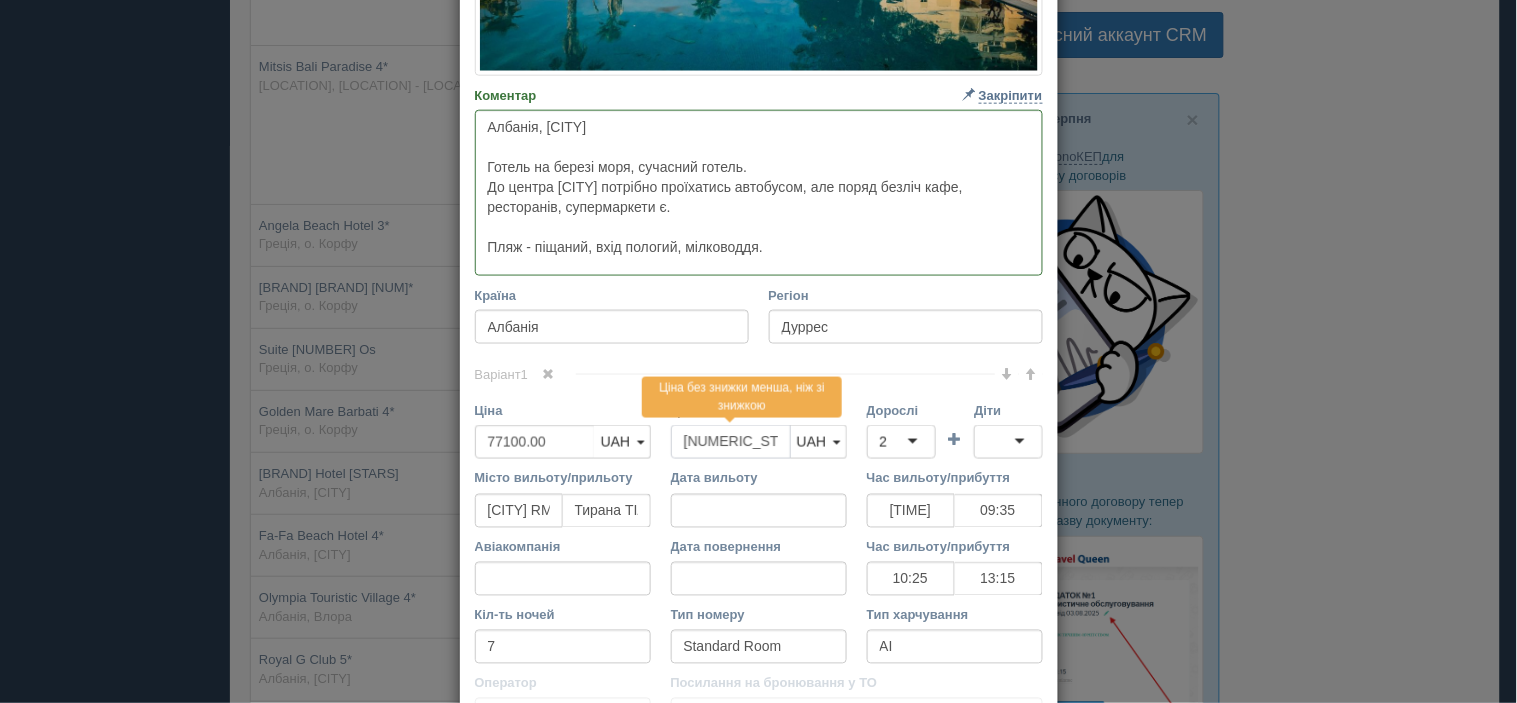 click on "[NUMERIC_STRING]" at bounding box center [731, 442] 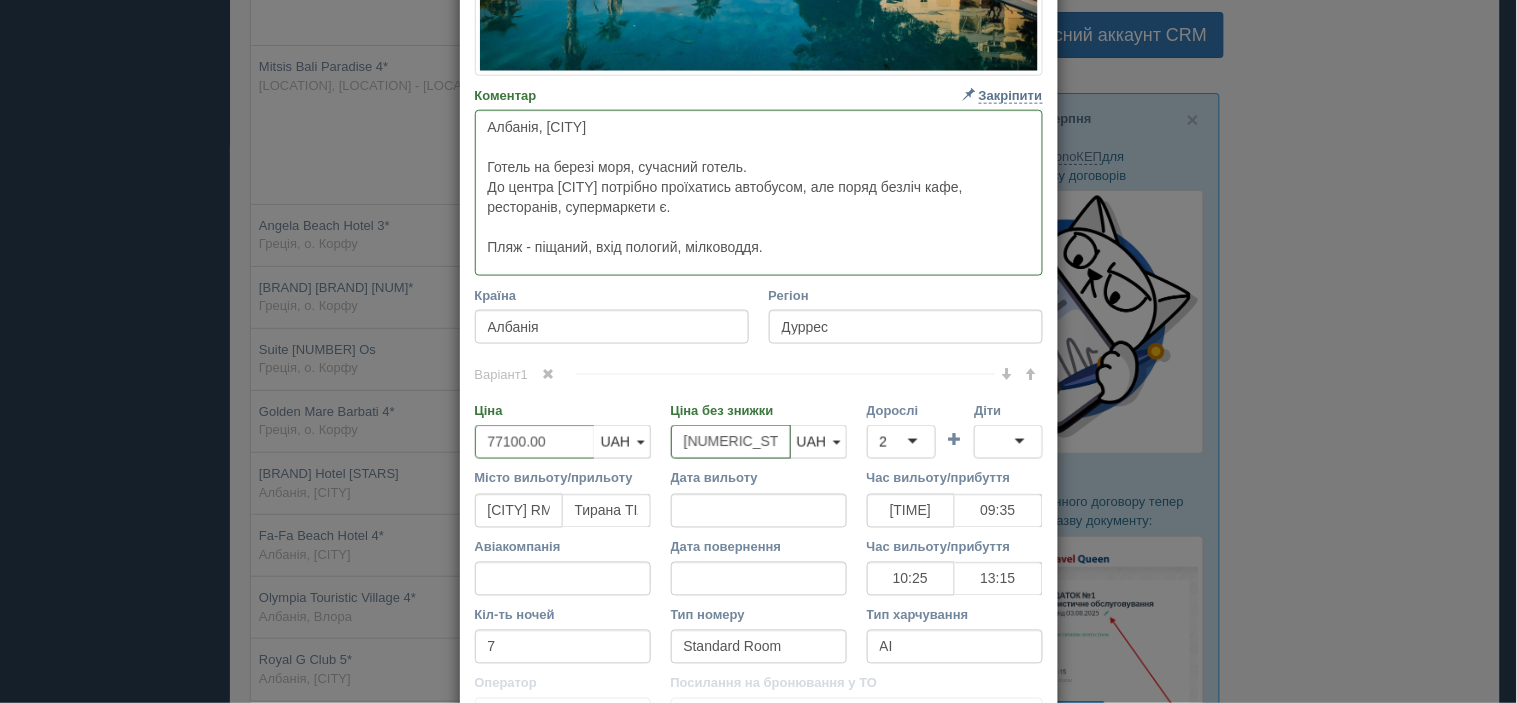 click on "[NUMERIC_STRING]" at bounding box center (731, 442) 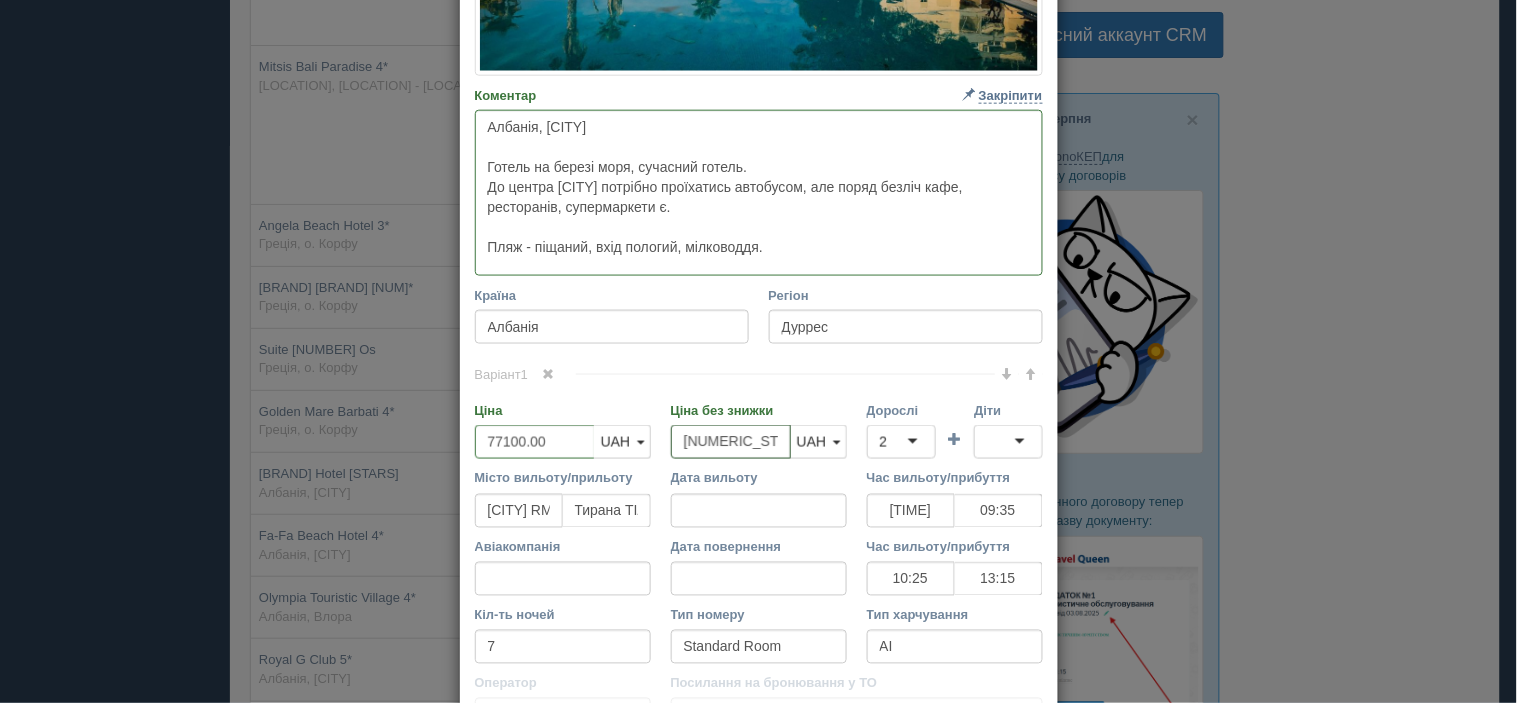 drag, startPoint x: 693, startPoint y: 440, endPoint x: 604, endPoint y: 491, distance: 102.5768 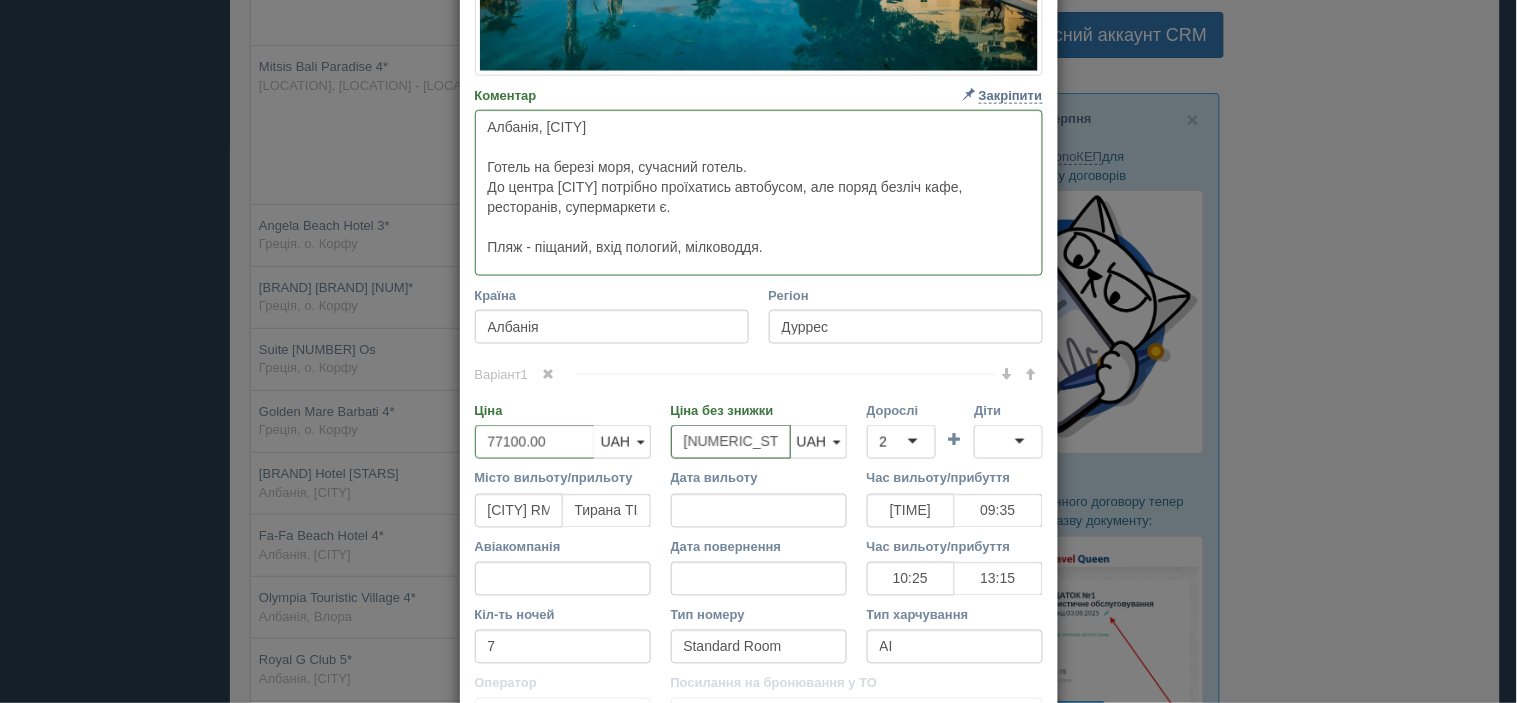 click on "[NUMERIC_STRING]" at bounding box center [731, 442] 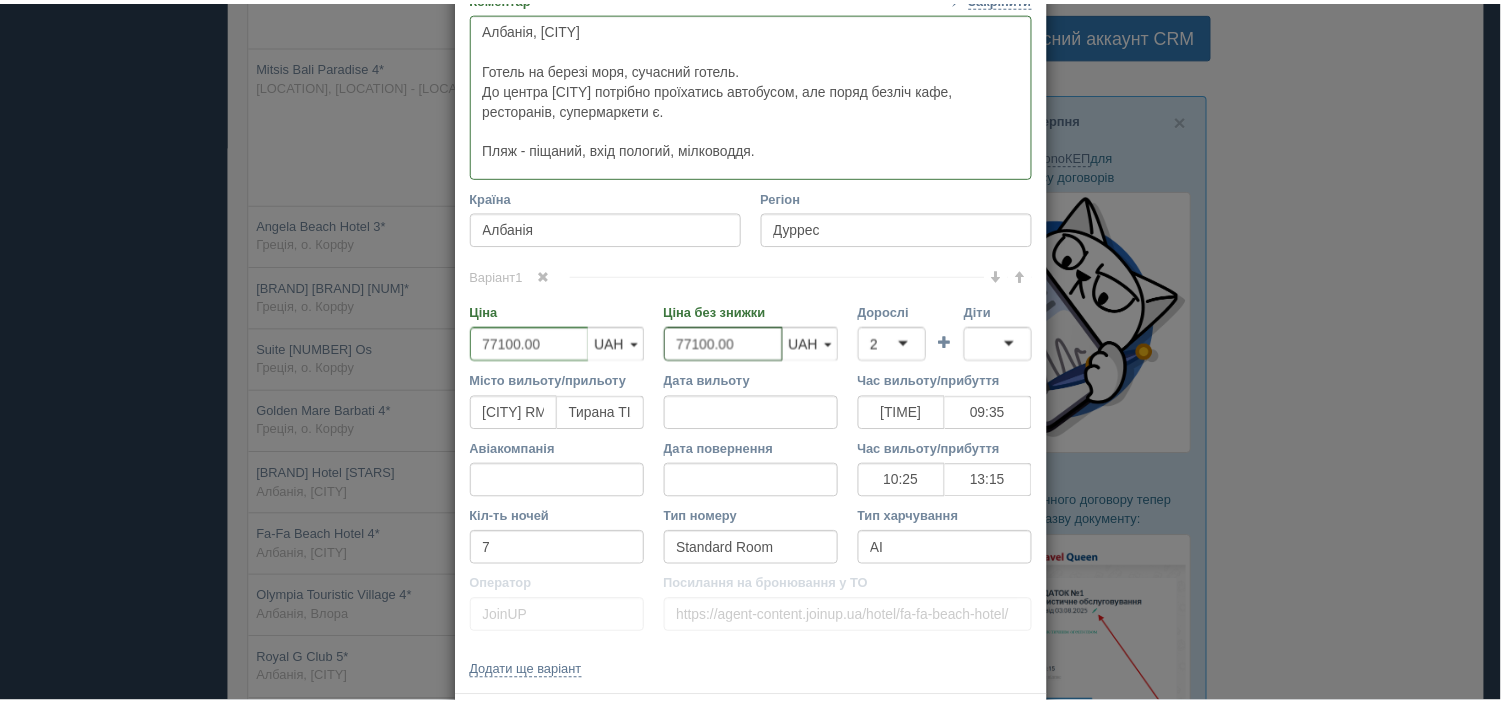 scroll, scrollTop: 748, scrollLeft: 0, axis: vertical 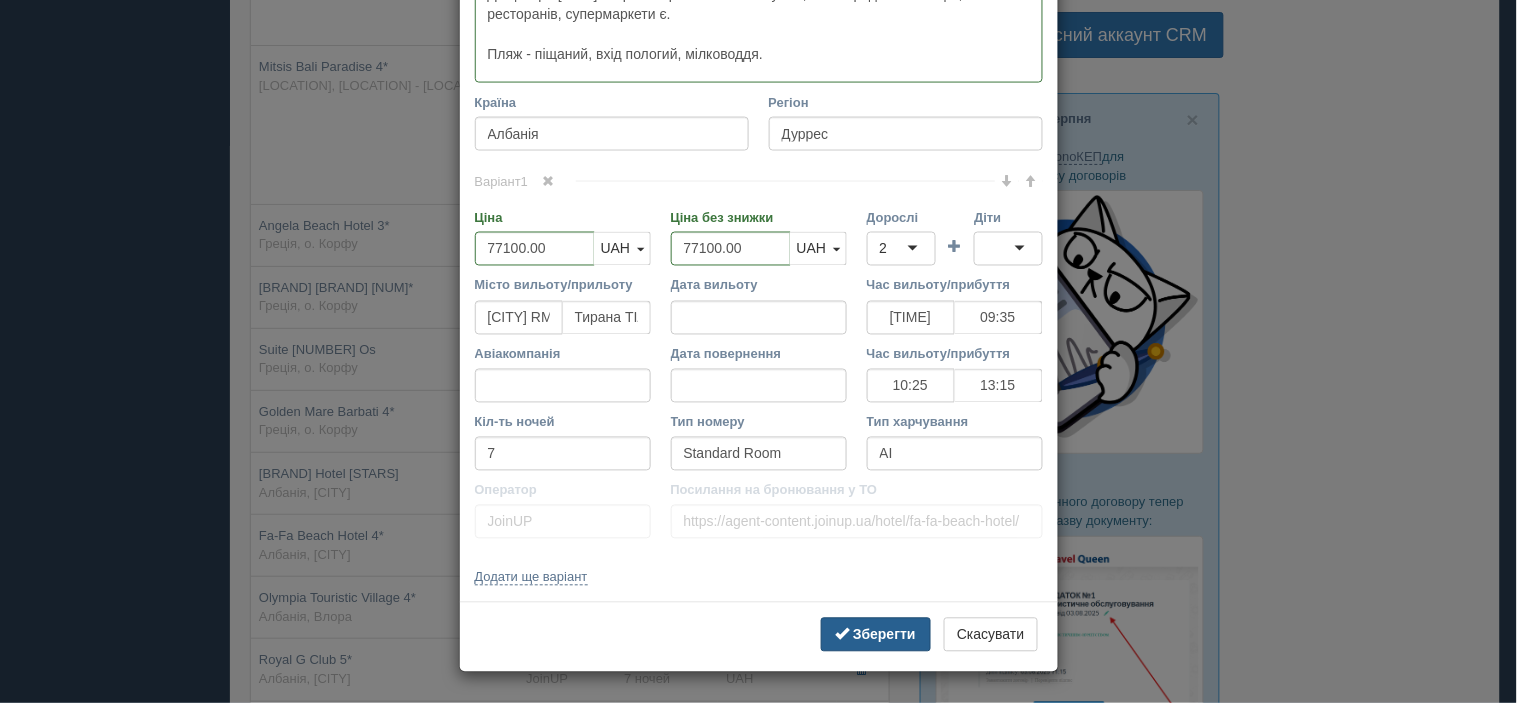 click on "Зберегти" at bounding box center (884, 635) 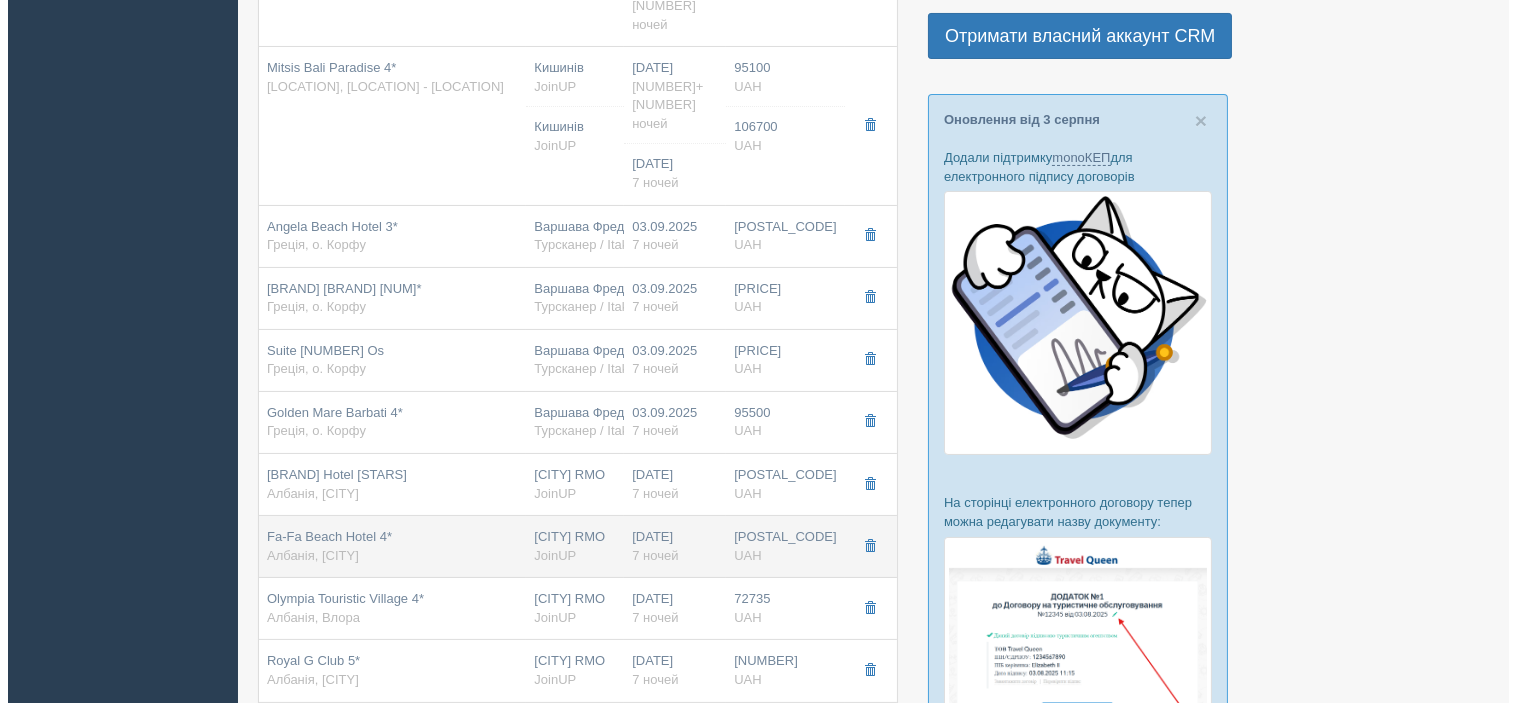 scroll, scrollTop: 557, scrollLeft: 0, axis: vertical 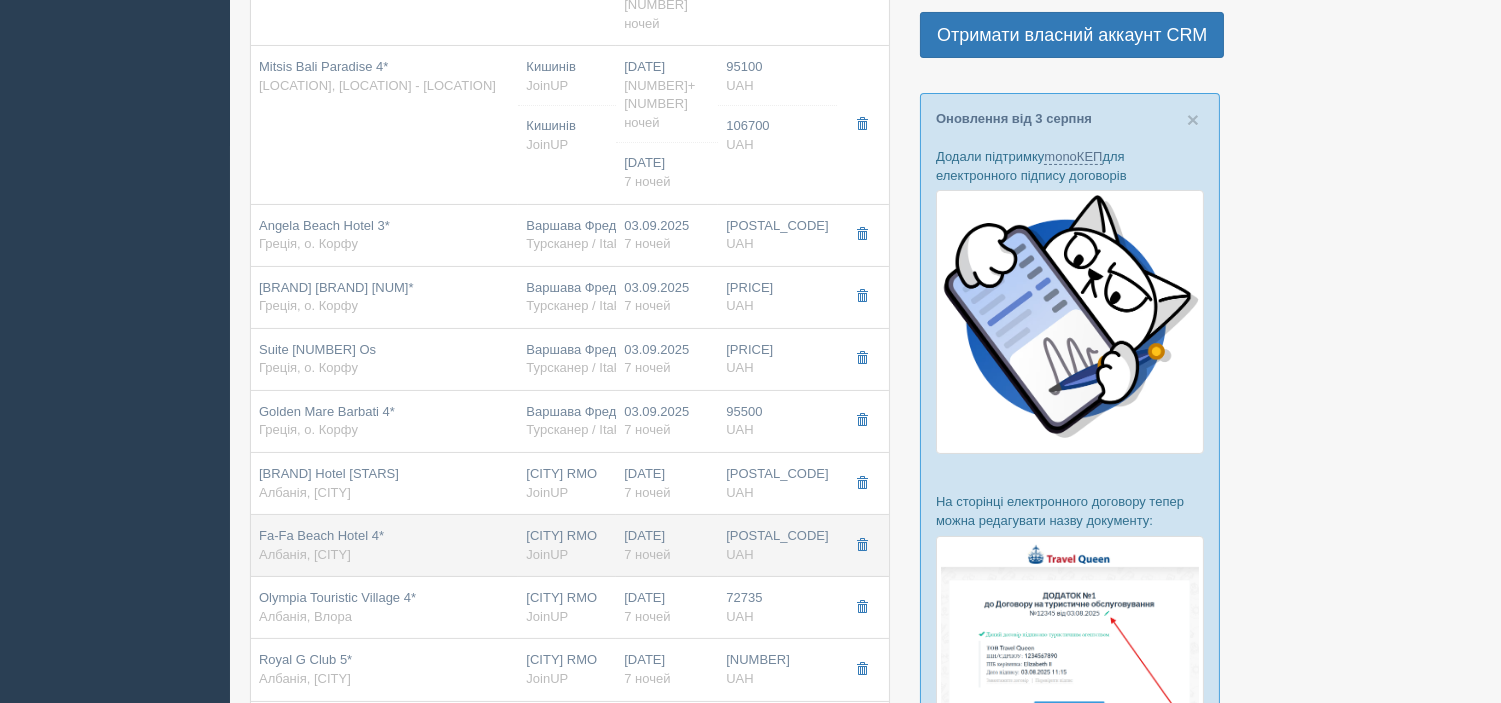 click on "Fa-Fa Beach Hotel 4*
Албанія, Дуррес" at bounding box center [384, 545] 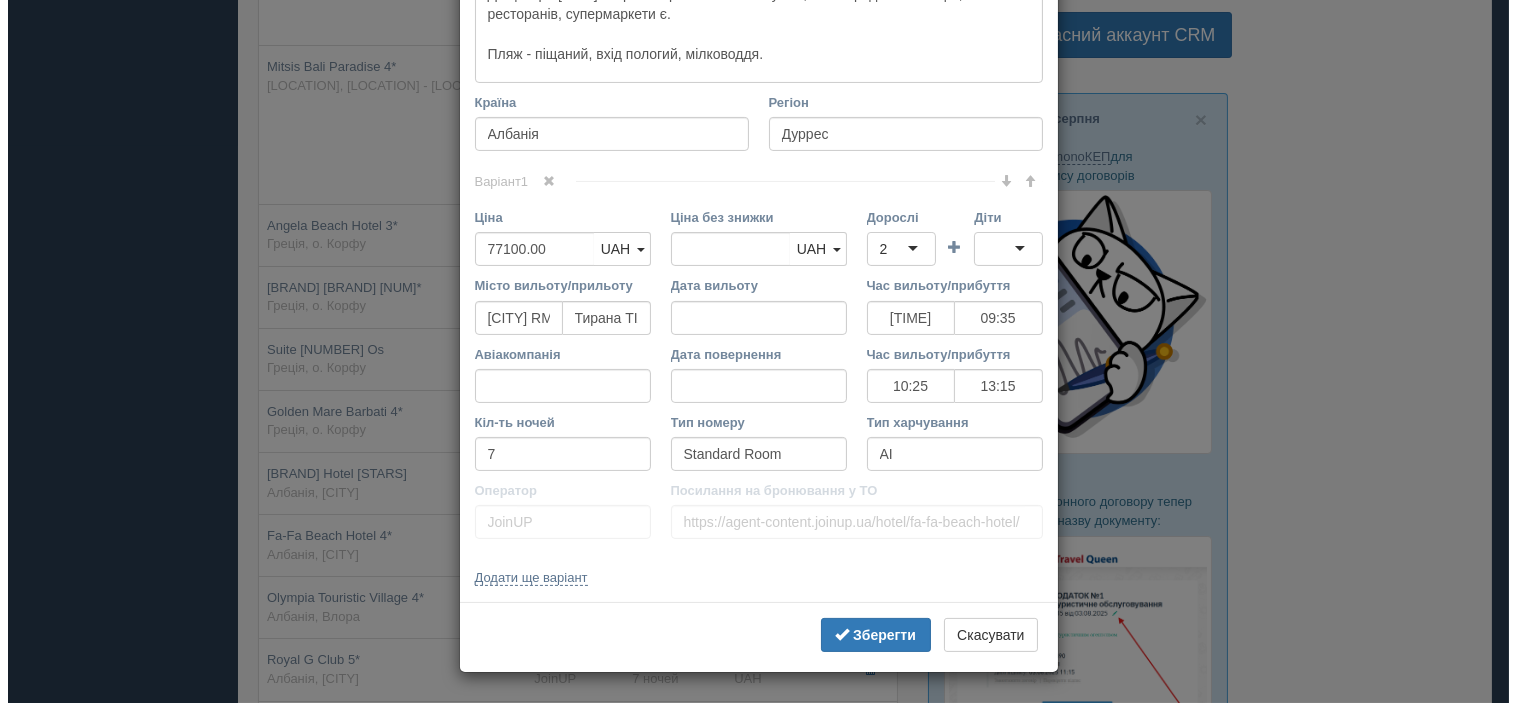 scroll, scrollTop: 0, scrollLeft: 0, axis: both 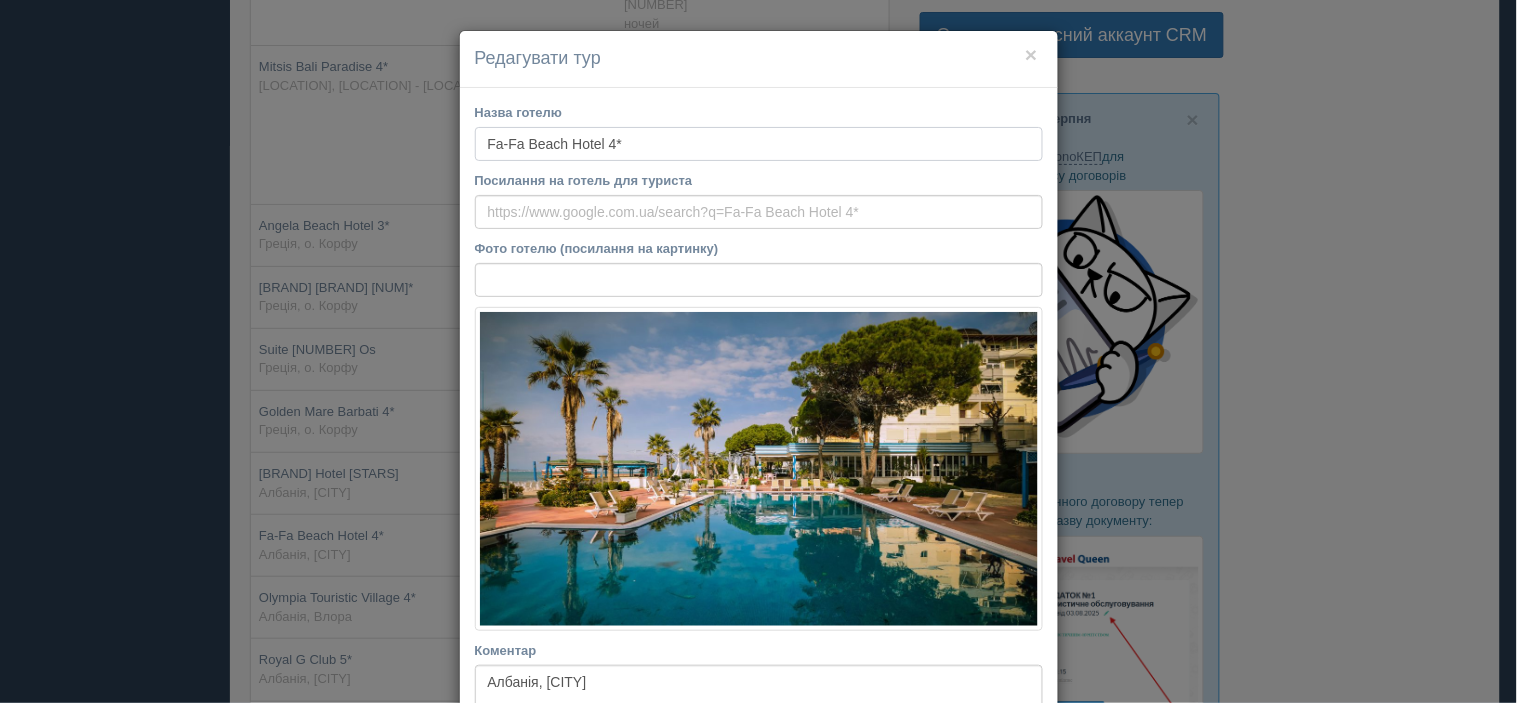drag, startPoint x: 627, startPoint y: 138, endPoint x: 511, endPoint y: 148, distance: 116.43024 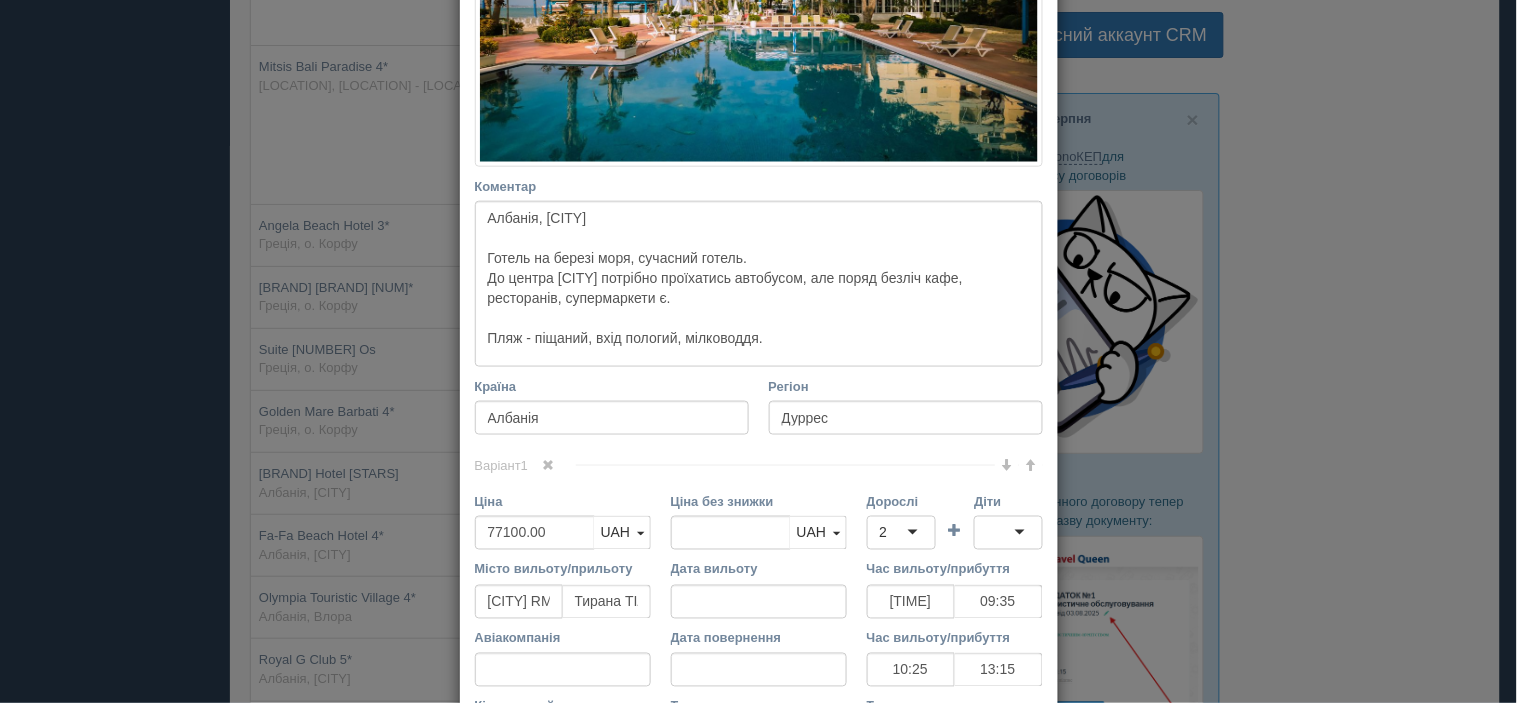 scroll, scrollTop: 555, scrollLeft: 0, axis: vertical 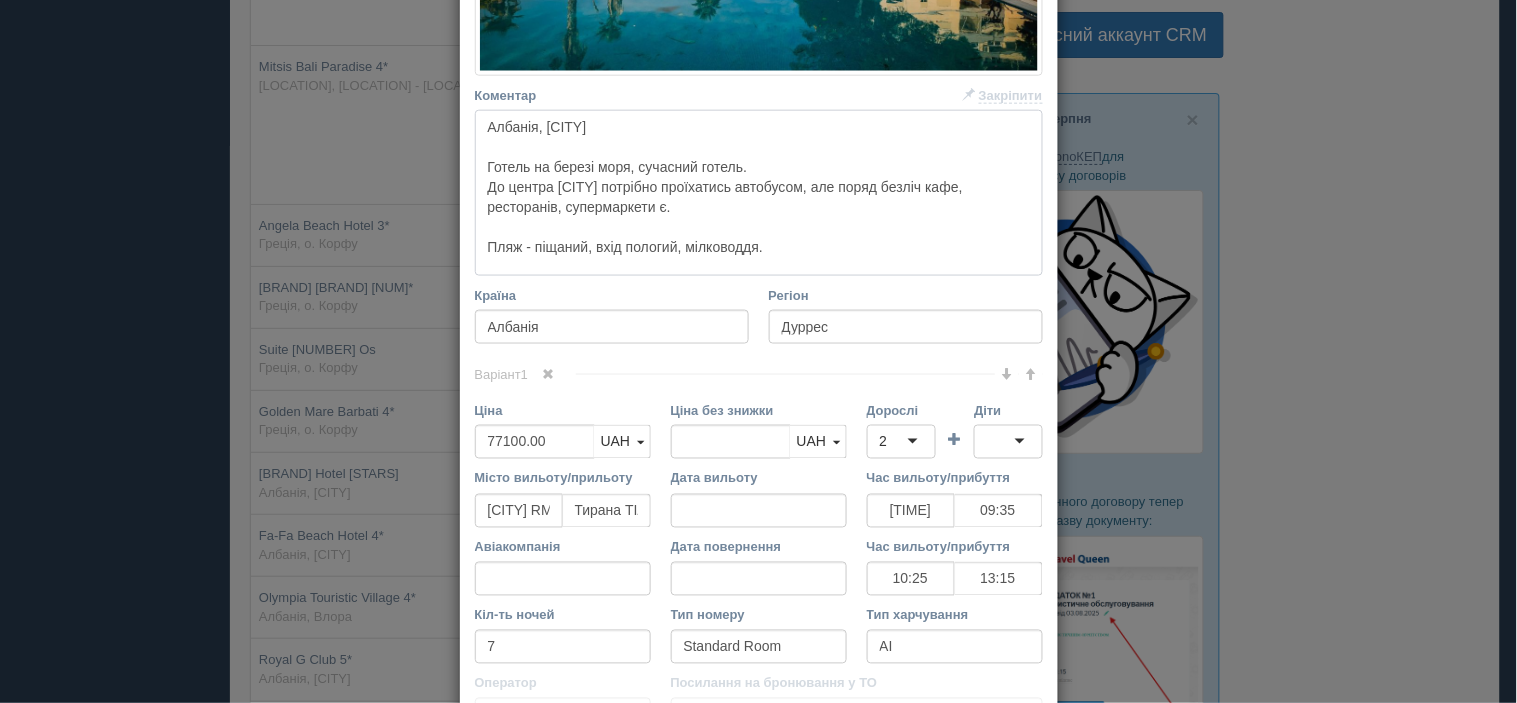 click on "Албанія, [CITY]
Готель на березі моря, сучасний готель.
До центра [CITY] потрібно проїхатись автобусом, але поряд безліч кафе, ресторанів, супермаркети є.
Пляж - піщаний, вхід пологий, мілководдя." at bounding box center [759, 193] 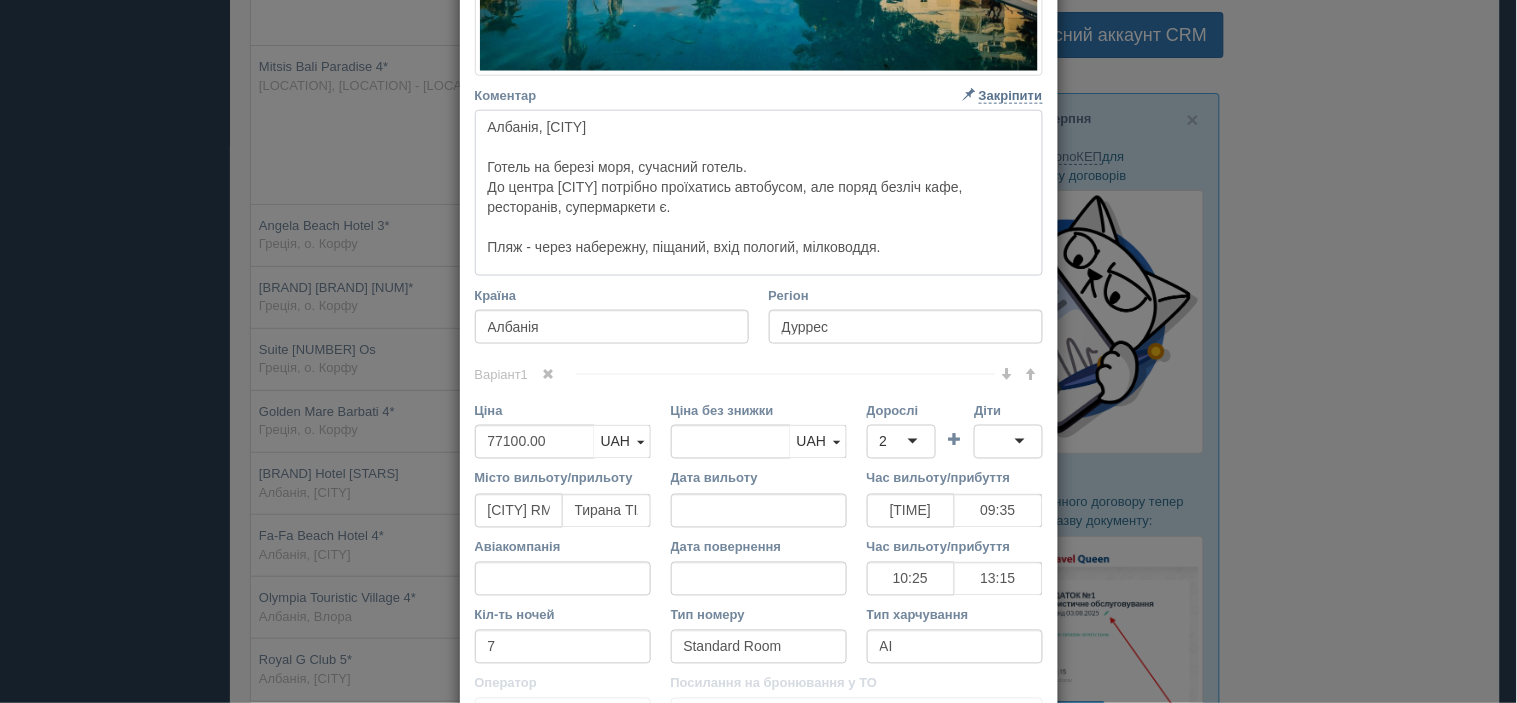 drag, startPoint x: 883, startPoint y: 242, endPoint x: 1036, endPoint y: 274, distance: 156.3106 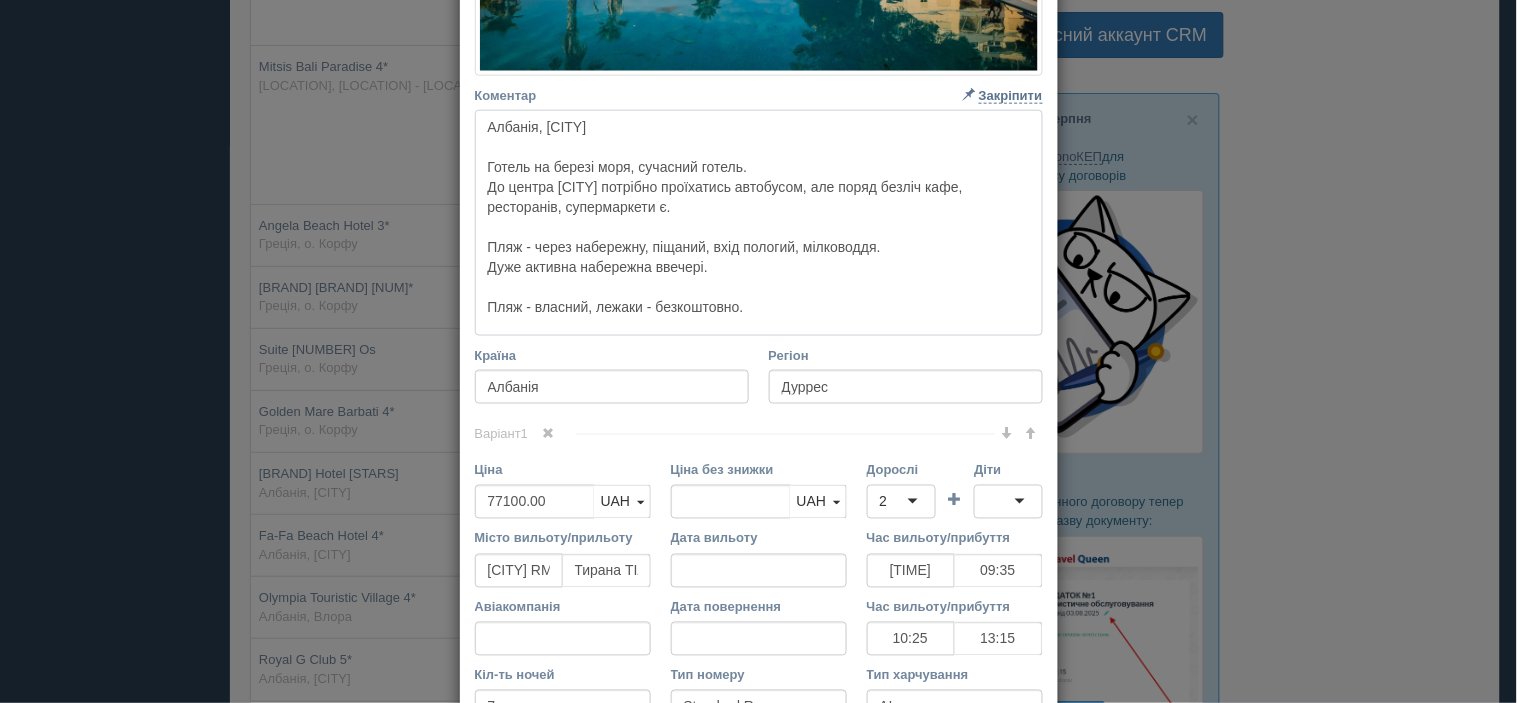 click on "Албанія, [CITY]
Готель на березі моря, сучасний готель.
До центра [CITY] потрібно проїхатись автобусом, але поряд безліч кафе, ресторанів, супермаркети є.
Пляж - через набережну, піщаний, вхід пологий, мілководдя.
Дуже активна набережна ввечері.
Пляж - власний, лежаки - безкоштовно." at bounding box center [759, 223] 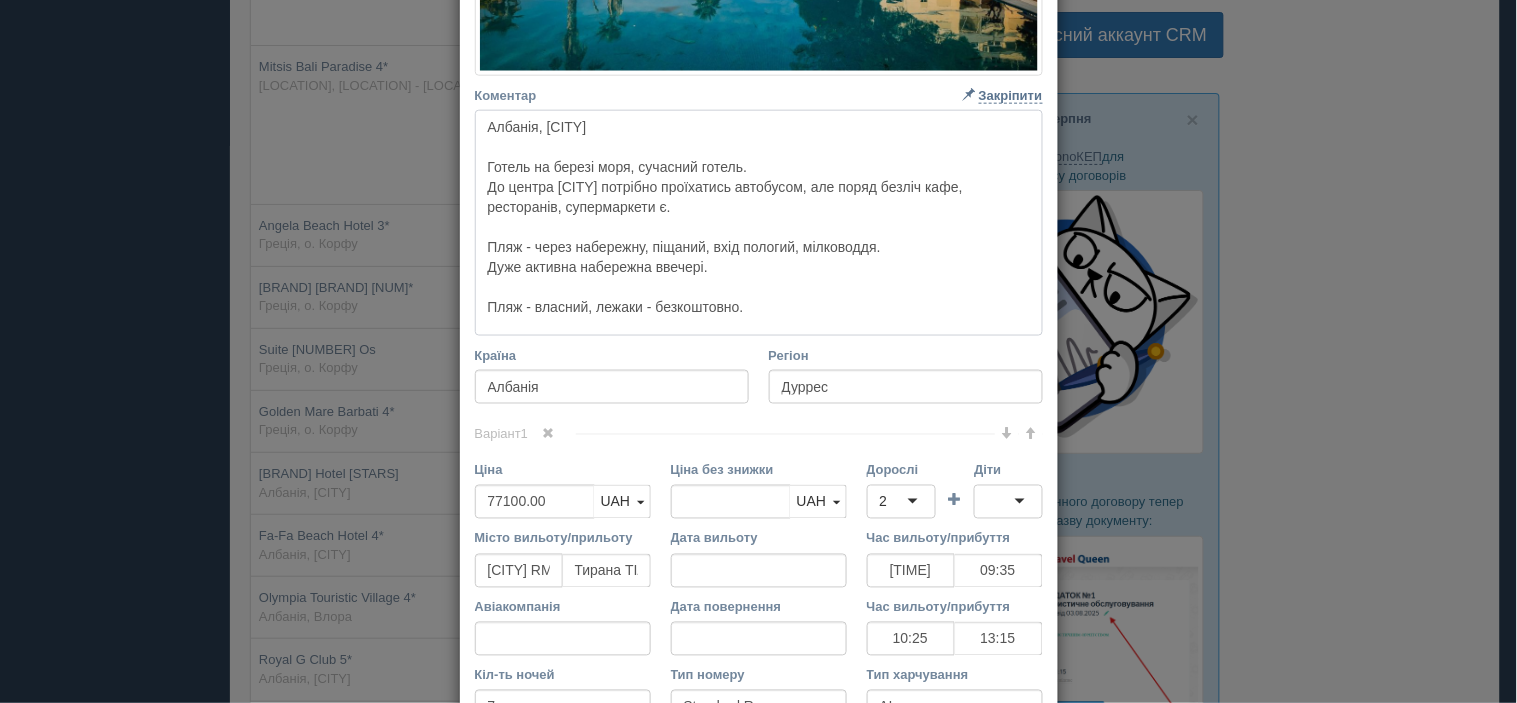 paste on "Fa-Fa Beach Hotel 4*" 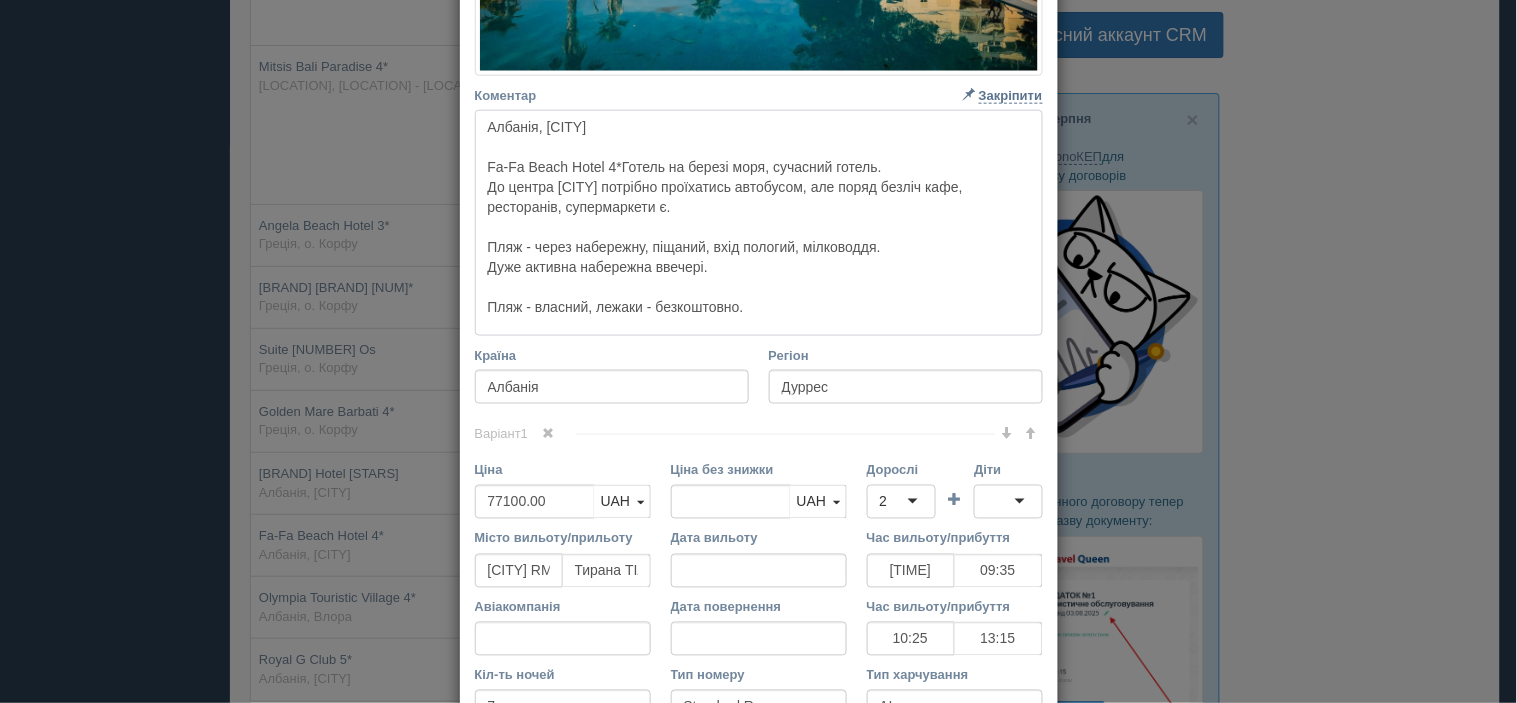 drag, startPoint x: 612, startPoint y: 163, endPoint x: 542, endPoint y: 164, distance: 70.00714 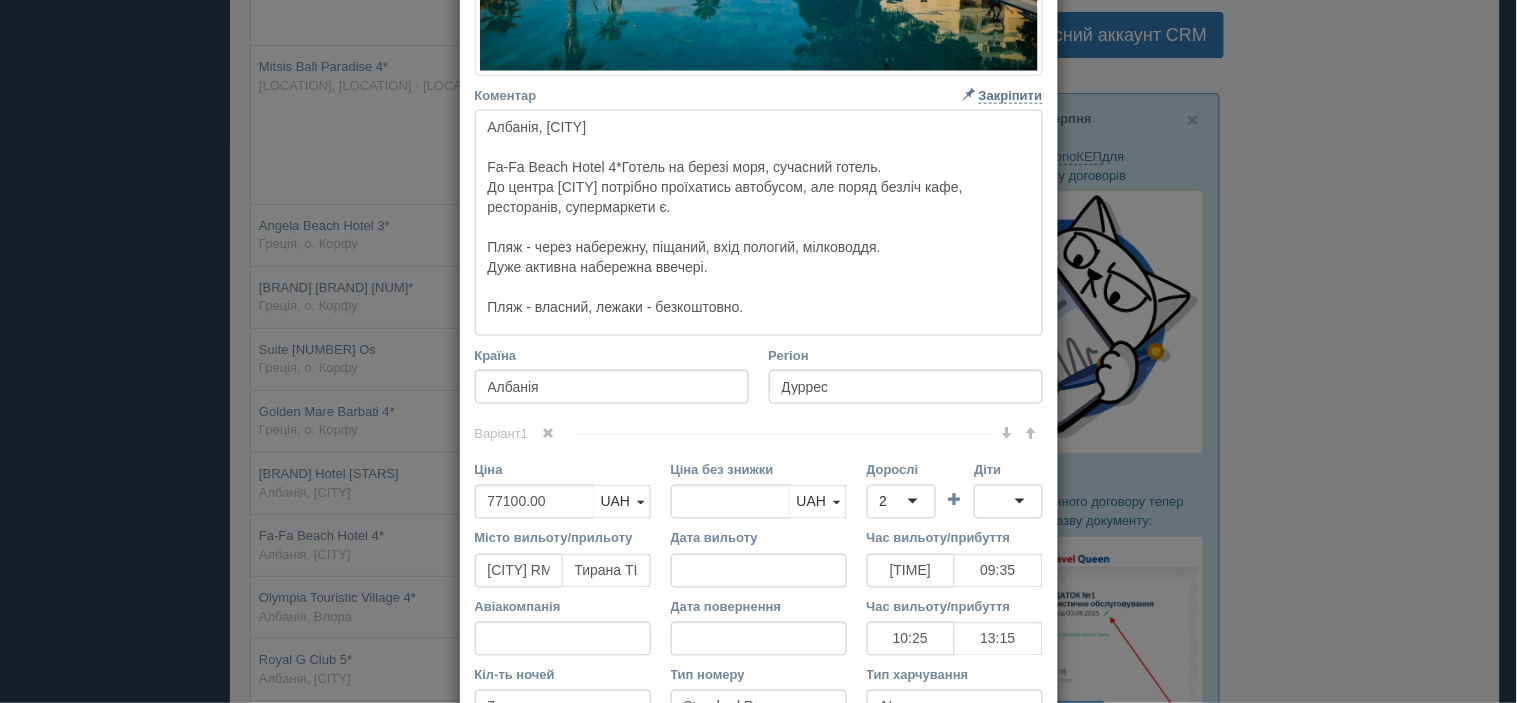 click on "Албанія, [CITY]
Fa-Fa Beach Hotel 4*Готель на березі моря, сучасний готель.
До центра [CITY] потрібно проїхатись автобусом, але поряд безліч кафе, ресторанів, супермаркети є.
Пляж - через набережну, піщаний, вхід пологий, мілководдя.
Дуже активна набережна ввечері.
Пляж - власний, лежаки - безкоштовно." at bounding box center (759, 223) 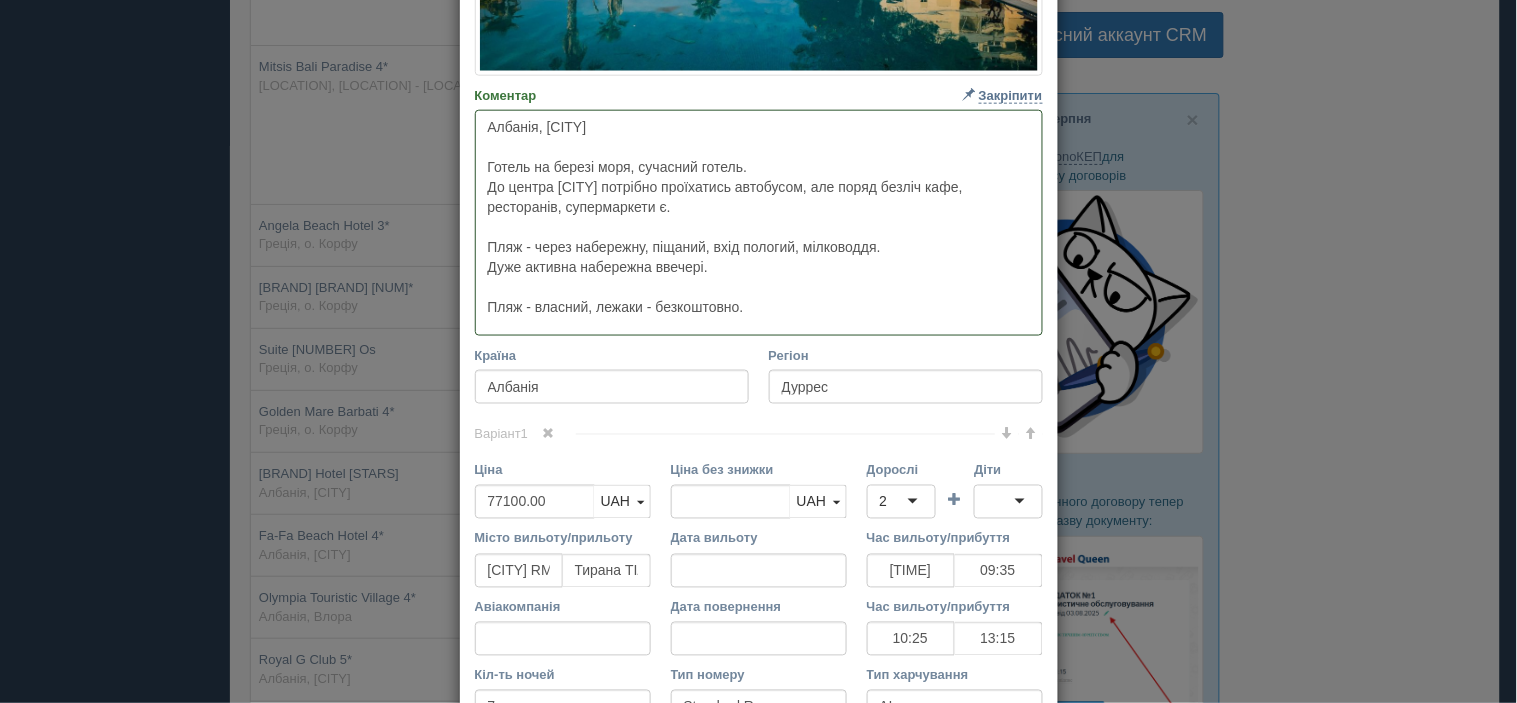 paste on "✅" 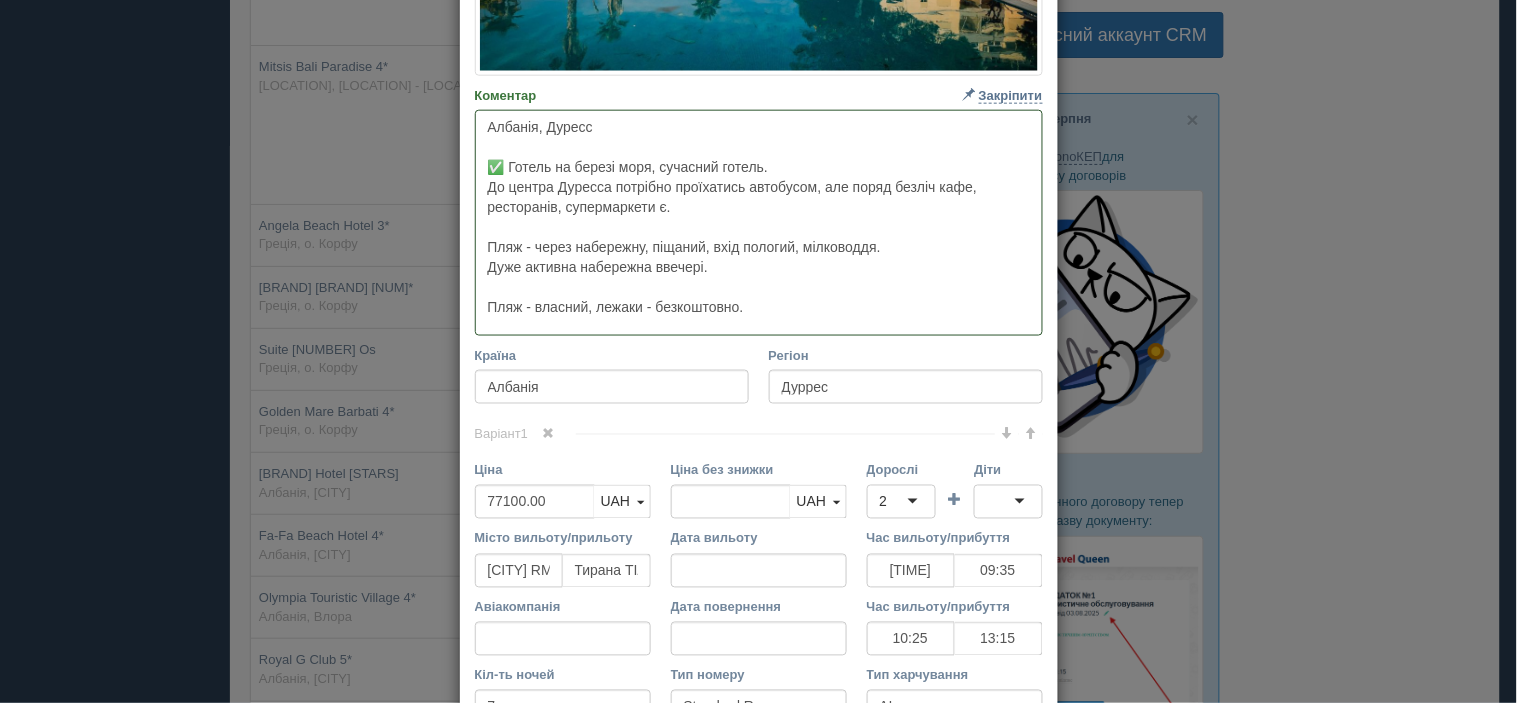 click on "Албанія, Дуресс
✅ Готель на березі моря, сучасний готель.
До центра Дуресса потрібно проїхатись автобусом, але поряд безліч кафе, ресторанів, супермаркети є.
Пляж - через набережну, піщаний, вхід пологий, мілководдя.
Дуже активна набережна ввечері.
Пляж - власний, лежаки - безкоштовно." at bounding box center [759, 223] 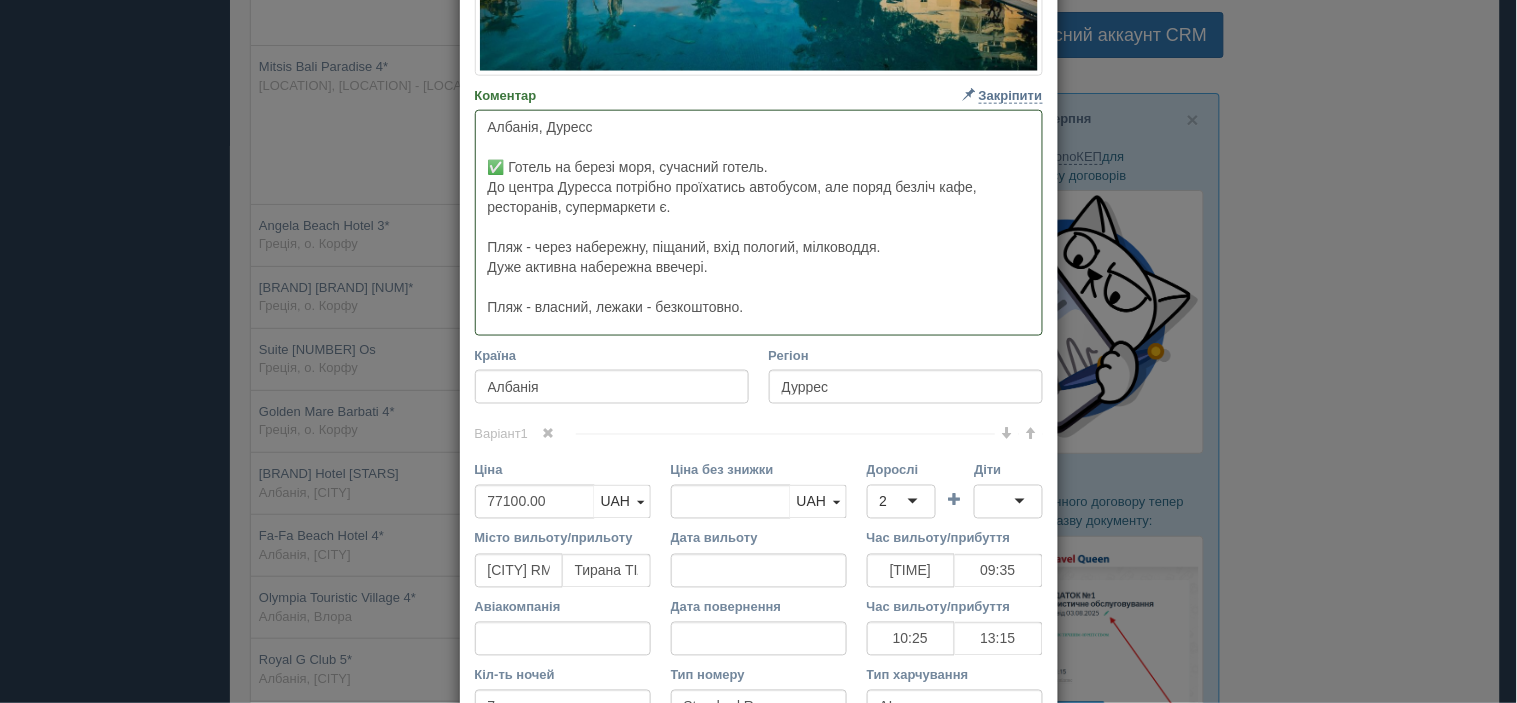 paste on "✅" 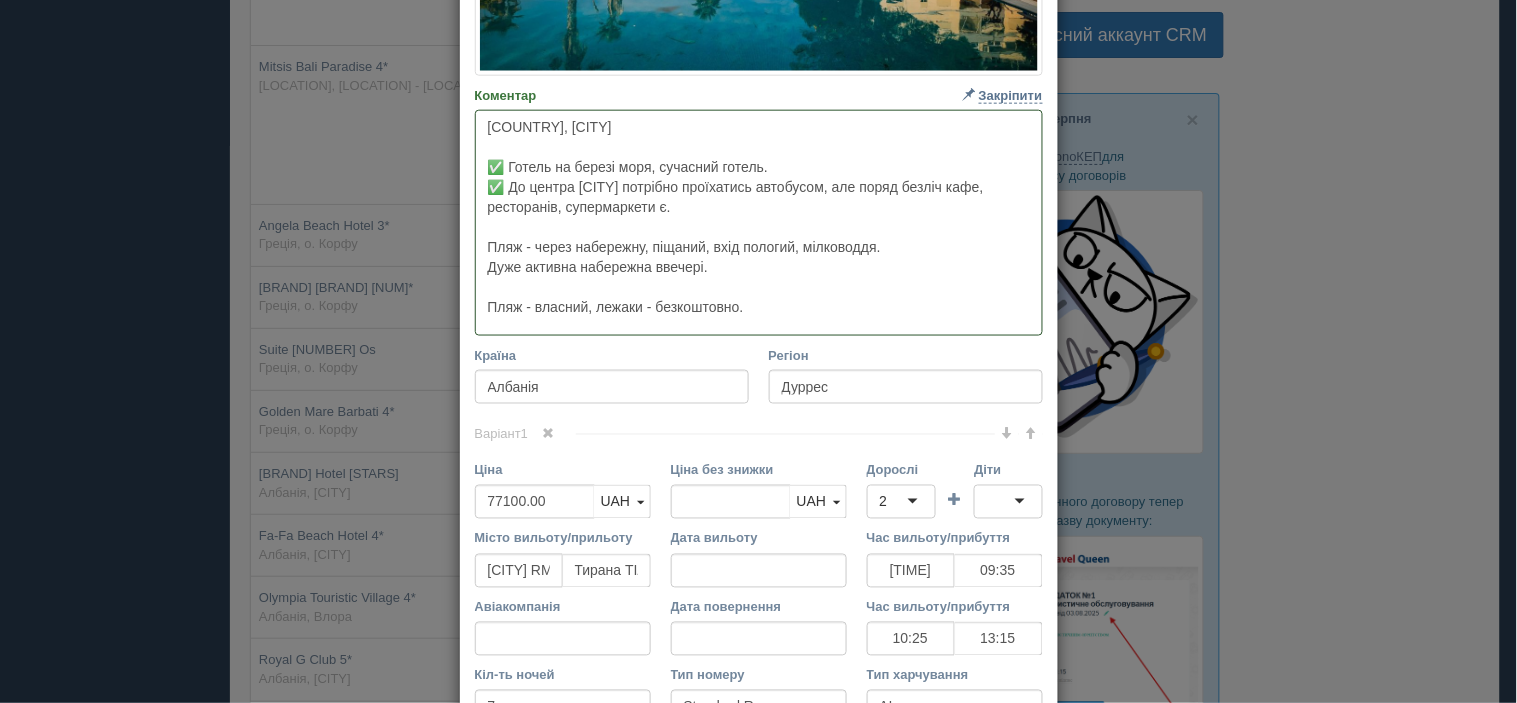 click on "[COUNTRY], [CITY]
✅ Готель на березі моря, сучасний готель.
✅ До центра [CITY] потрібно проїхатись автобусом, але поряд безліч кафе, ресторанів, супермаркети є.
Пляж - через набережну, піщаний, вхід пологий, мілководдя.
Дуже активна набережна ввечері.
Пляж - власний, лежаки - безкоштовно." at bounding box center (759, 223) 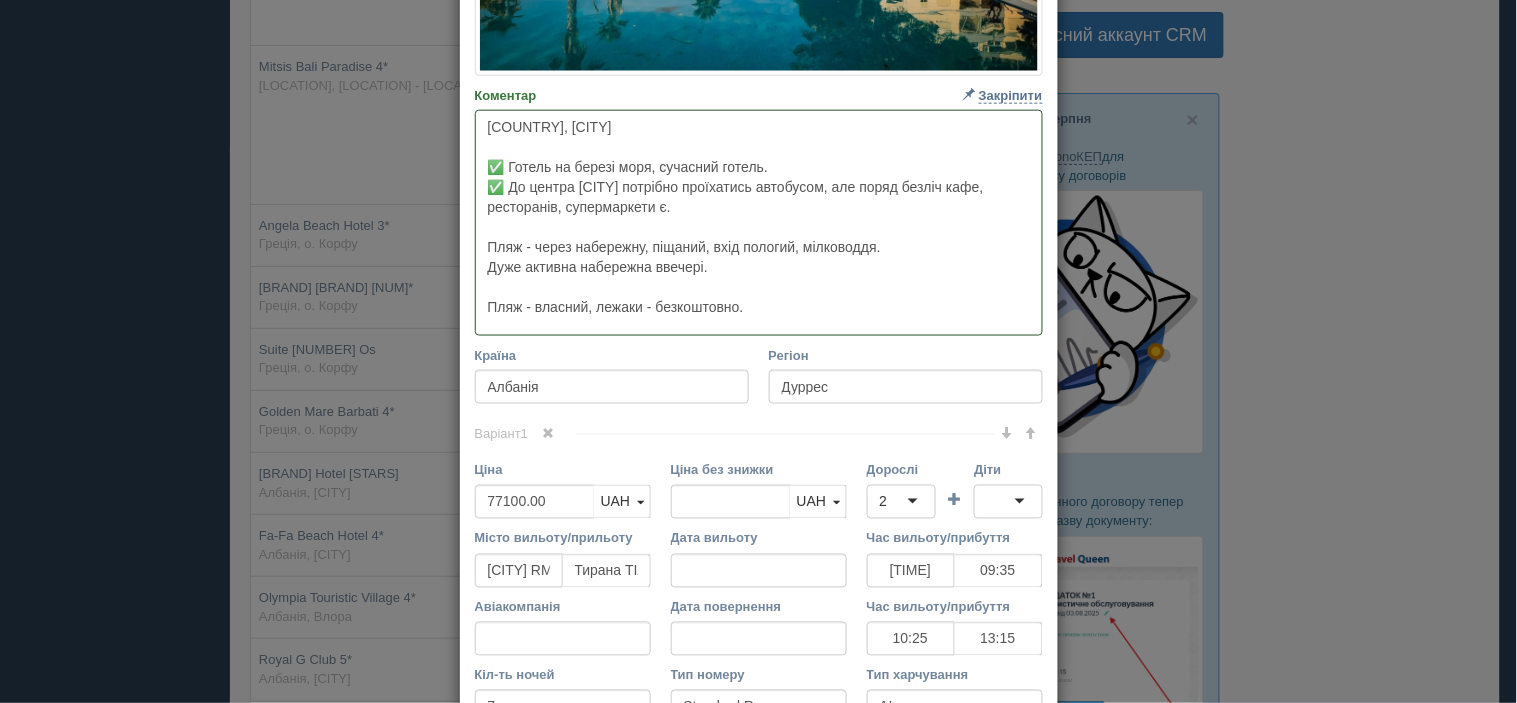 paste on "✅" 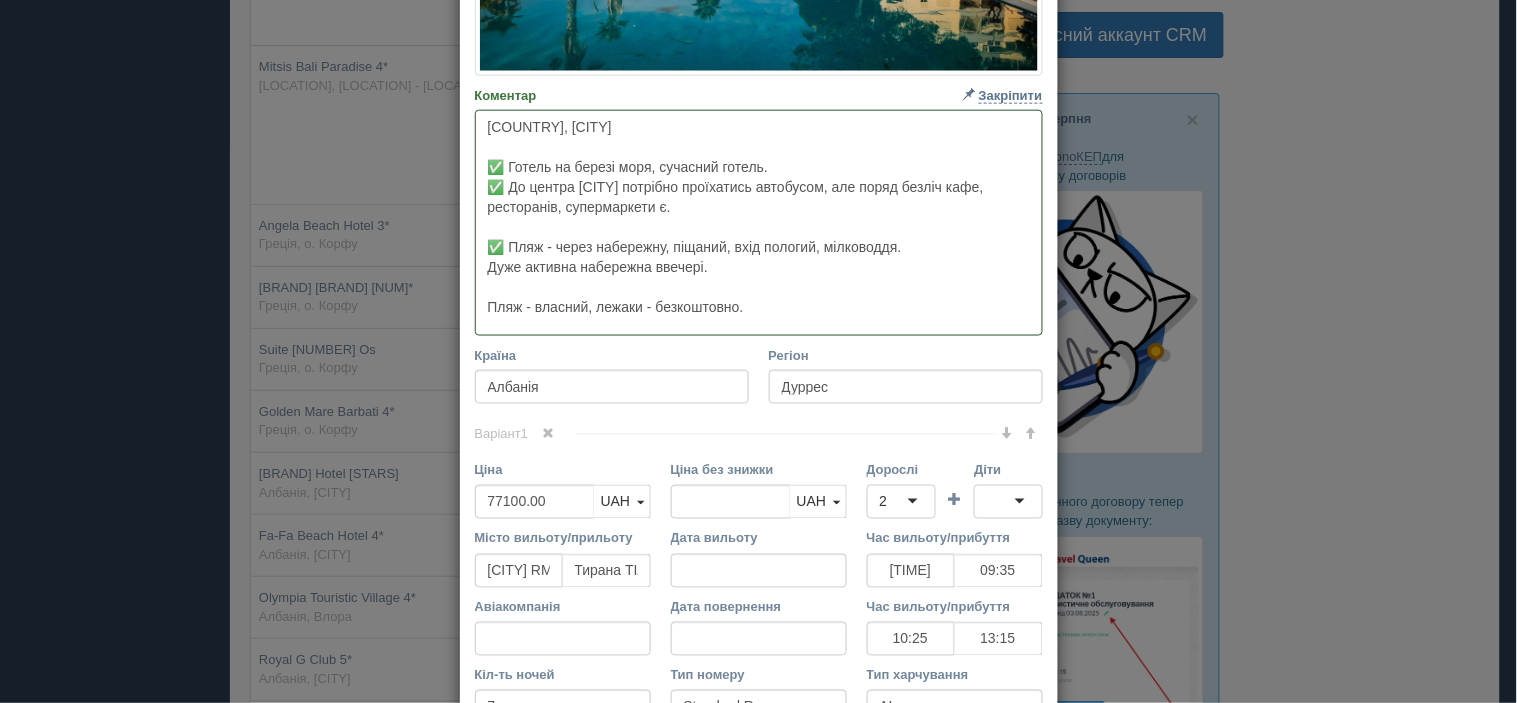 click on "[COUNTRY], [CITY]
✅ Готель на березі моря, сучасний готель.
✅ До центра [CITY] потрібно проїхатись автобусом, але поряд безліч кафе, ресторанів, супермаркети є.
✅ Пляж - через набережну, піщаний, вхід пологий, мілководдя.
Дуже активна набережна ввечері.
Пляж - власний, лежаки - безкоштовно." at bounding box center (759, 223) 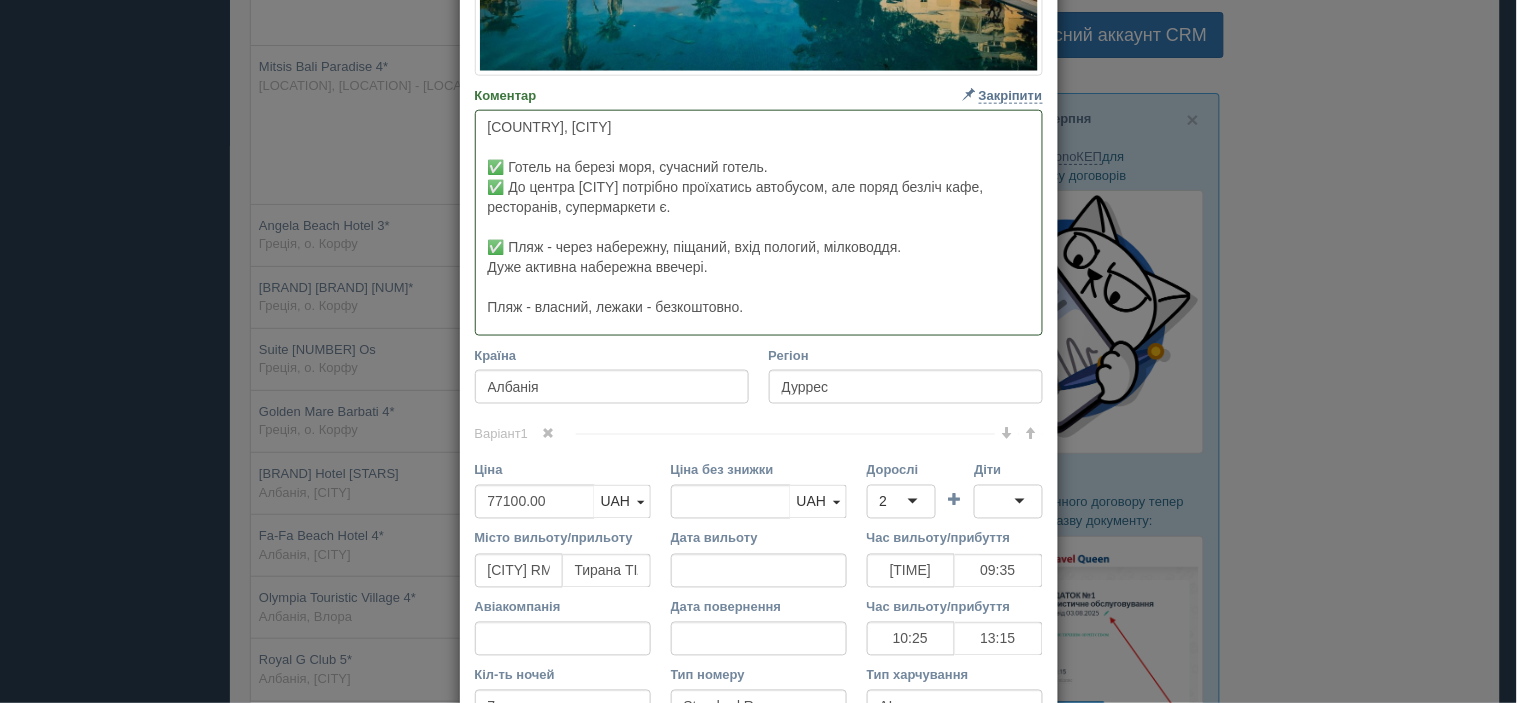 paste on "✅" 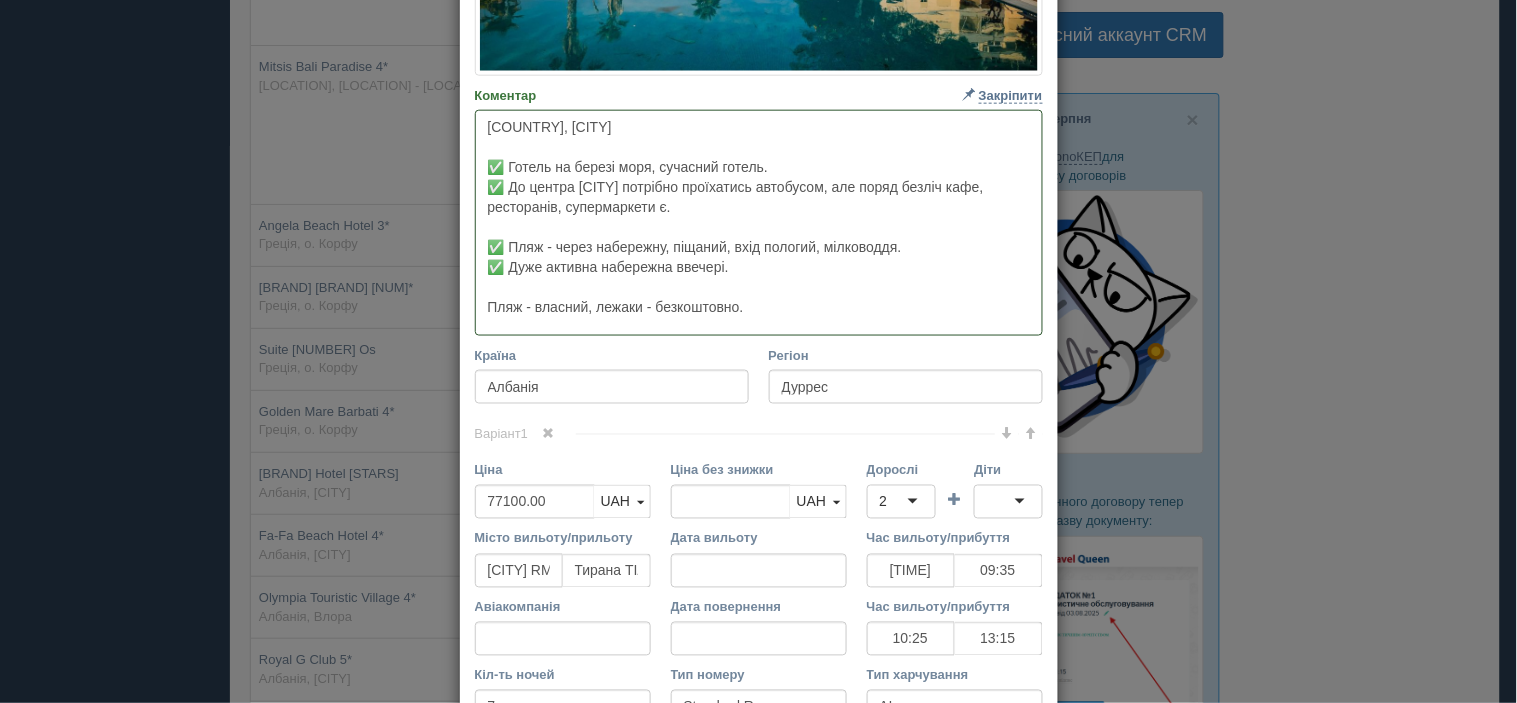 click on "[COUNTRY], [CITY]
✅ Готель на березі моря, сучасний готель.
✅ До центра [CITY] потрібно проїхатись автобусом, але поряд безліч кафе, ресторанів, супермаркети є.
✅ Пляж - через набережну, піщаний, вхід пологий, мілководдя.
✅ Дуже активна набережна ввечері.
Пляж - власний, лежаки - безкоштовно." at bounding box center [759, 223] 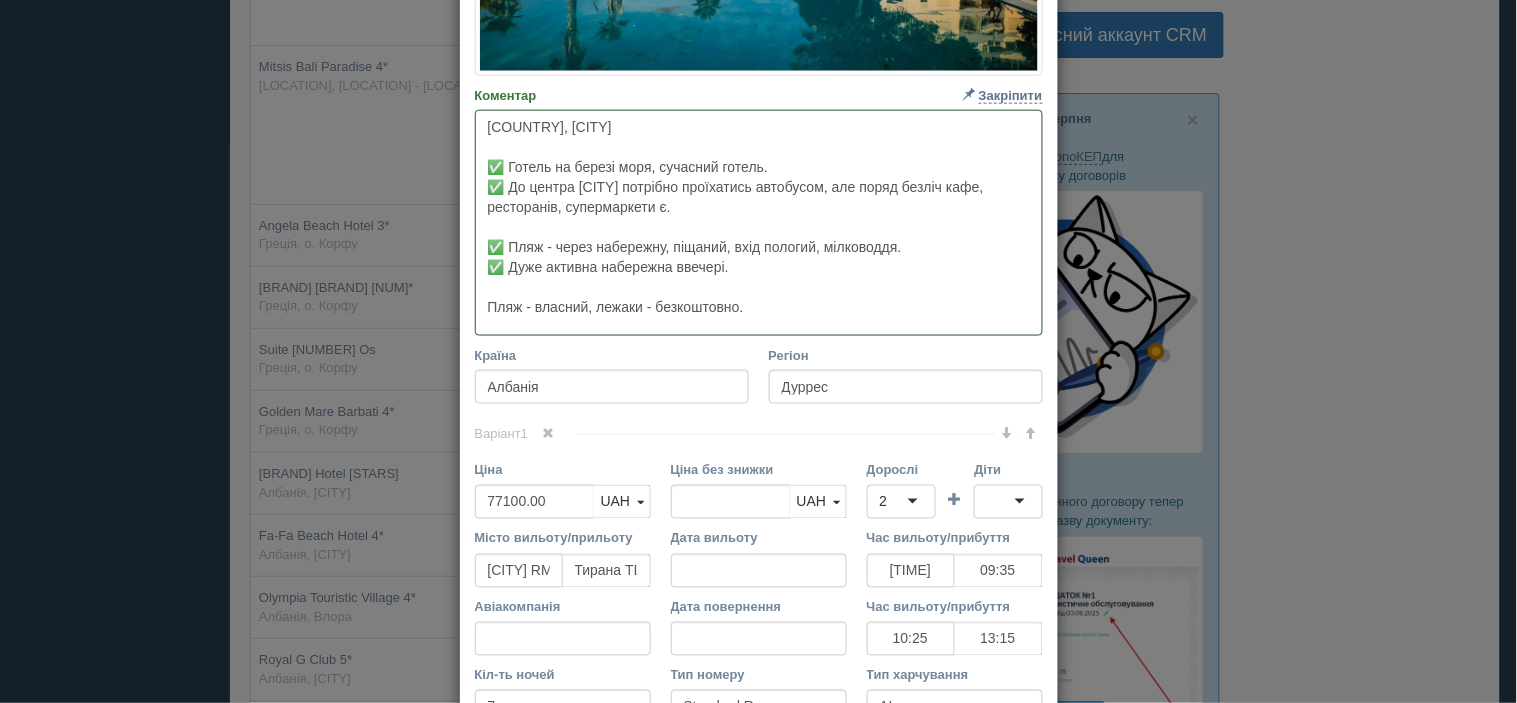 paste on "✅" 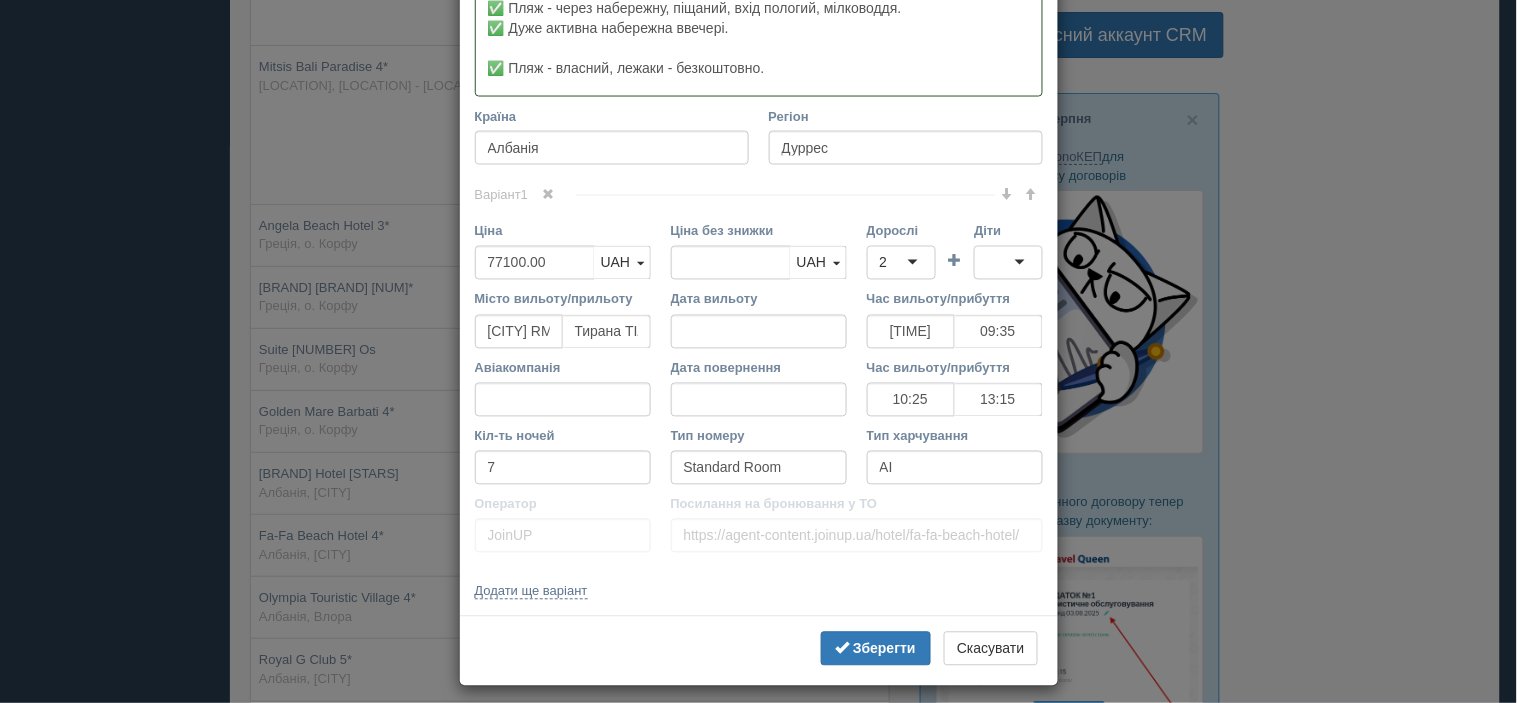 scroll, scrollTop: 808, scrollLeft: 0, axis: vertical 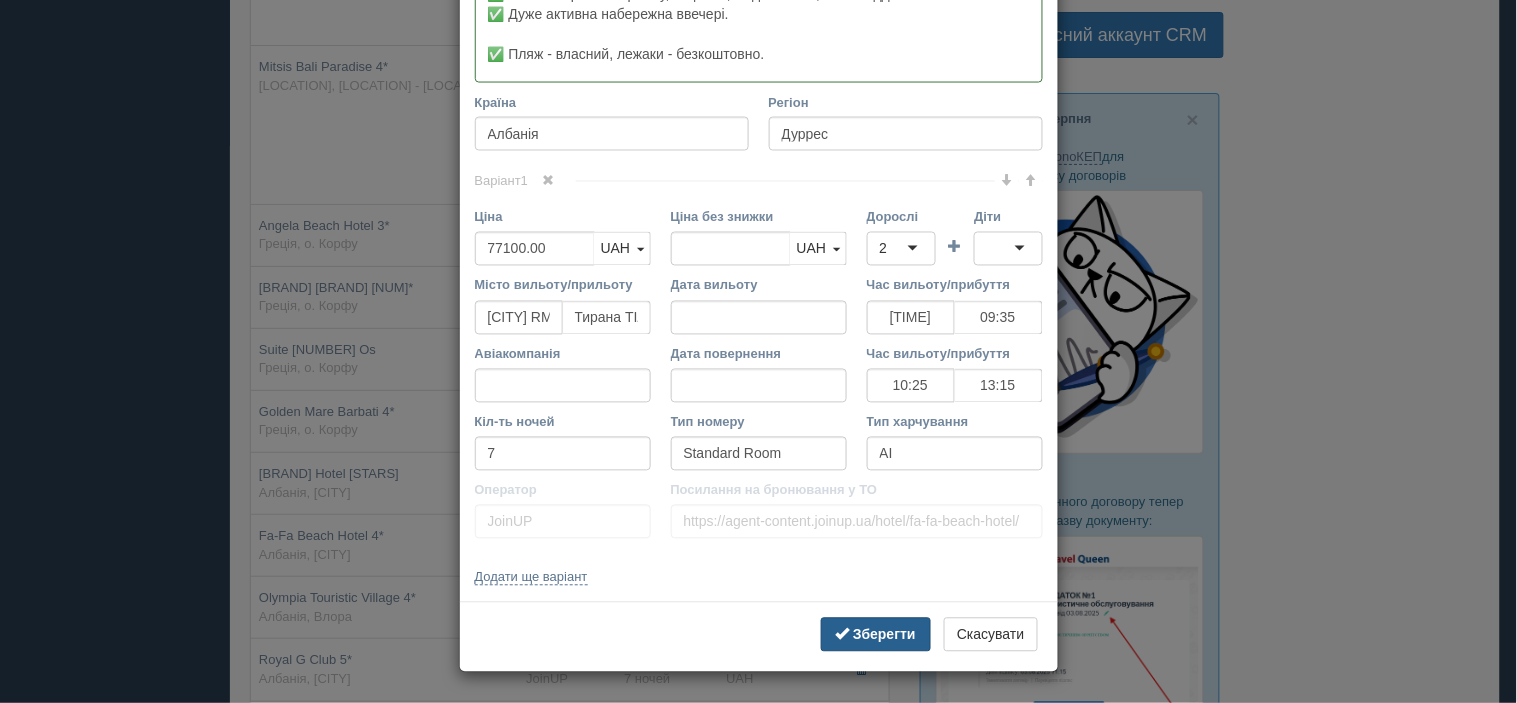 click on "Зберегти" at bounding box center [884, 635] 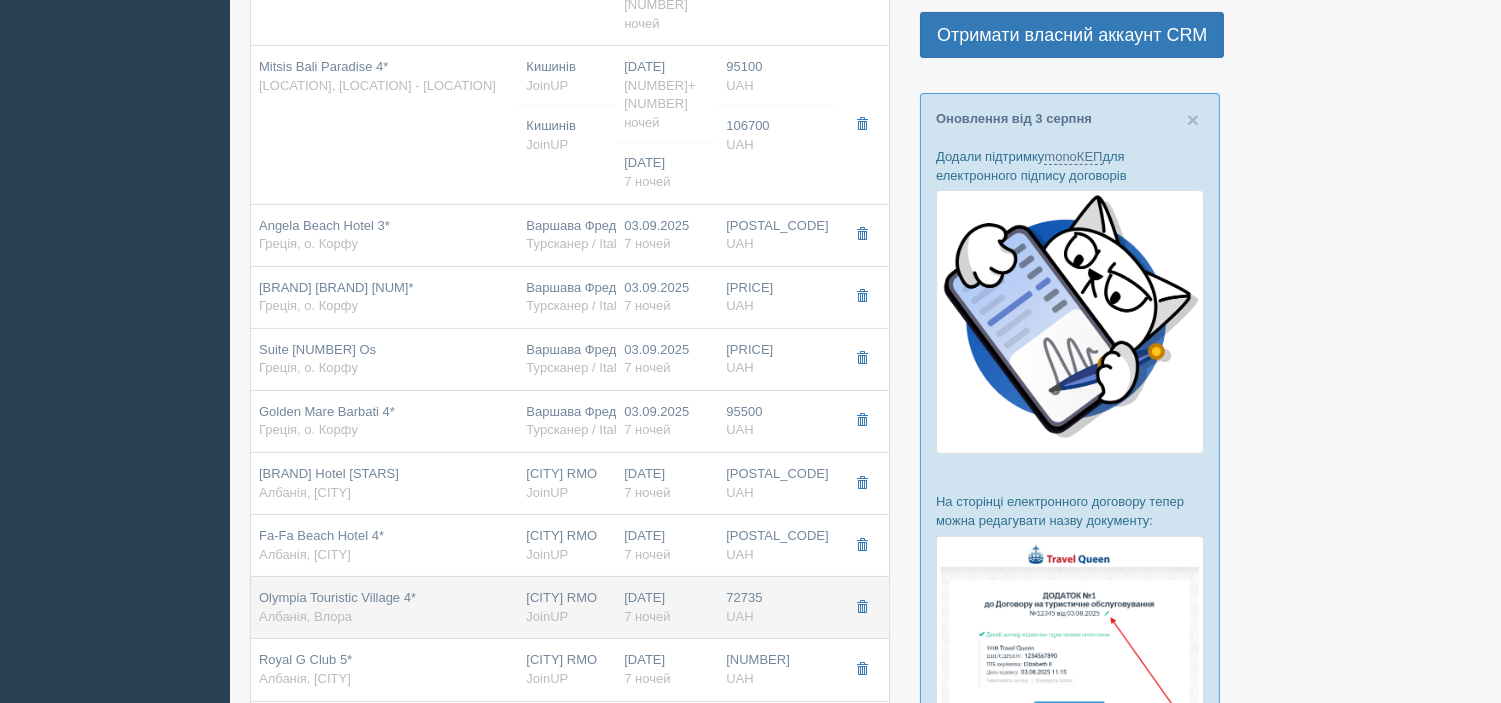 click on "Olympia Touristic Village 4*
Албанія, Влора" at bounding box center (337, 607) 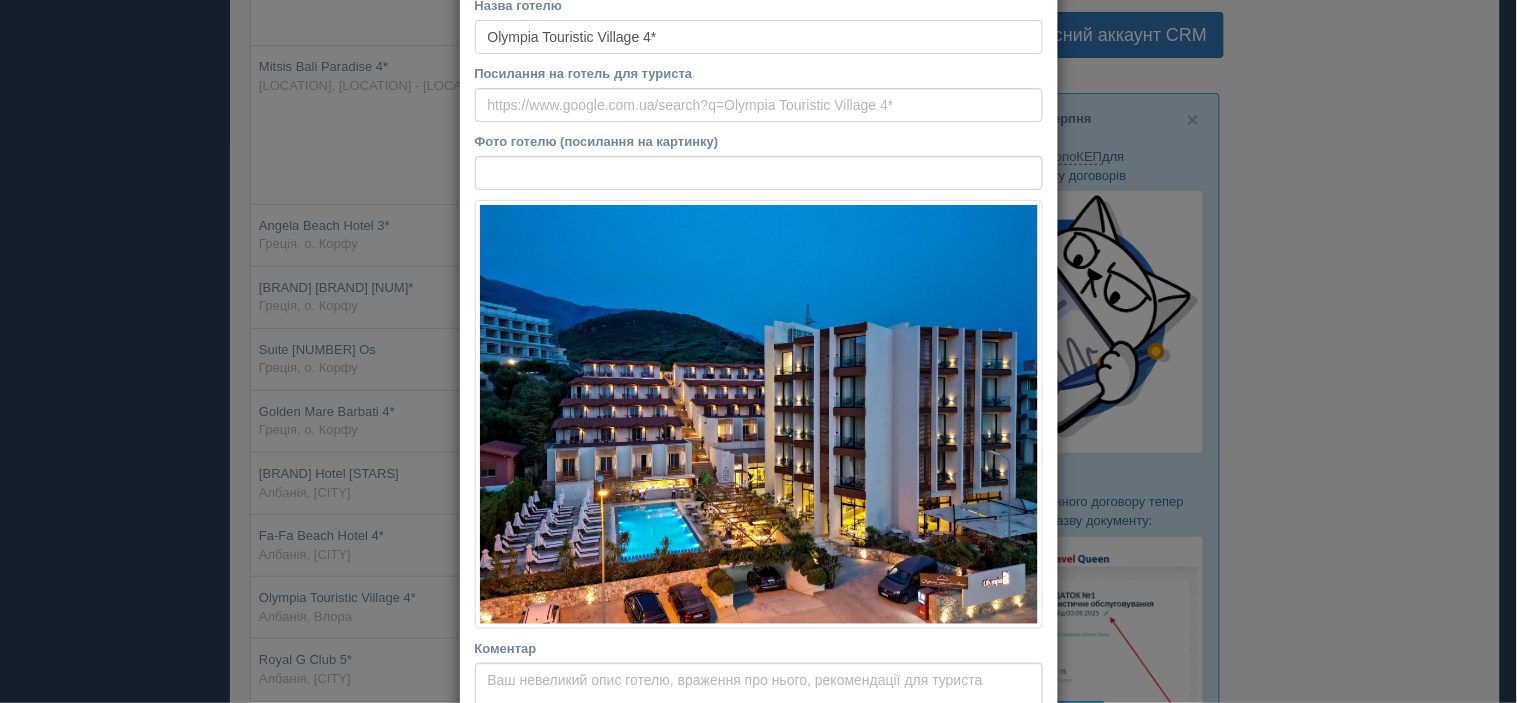 scroll, scrollTop: 0, scrollLeft: 0, axis: both 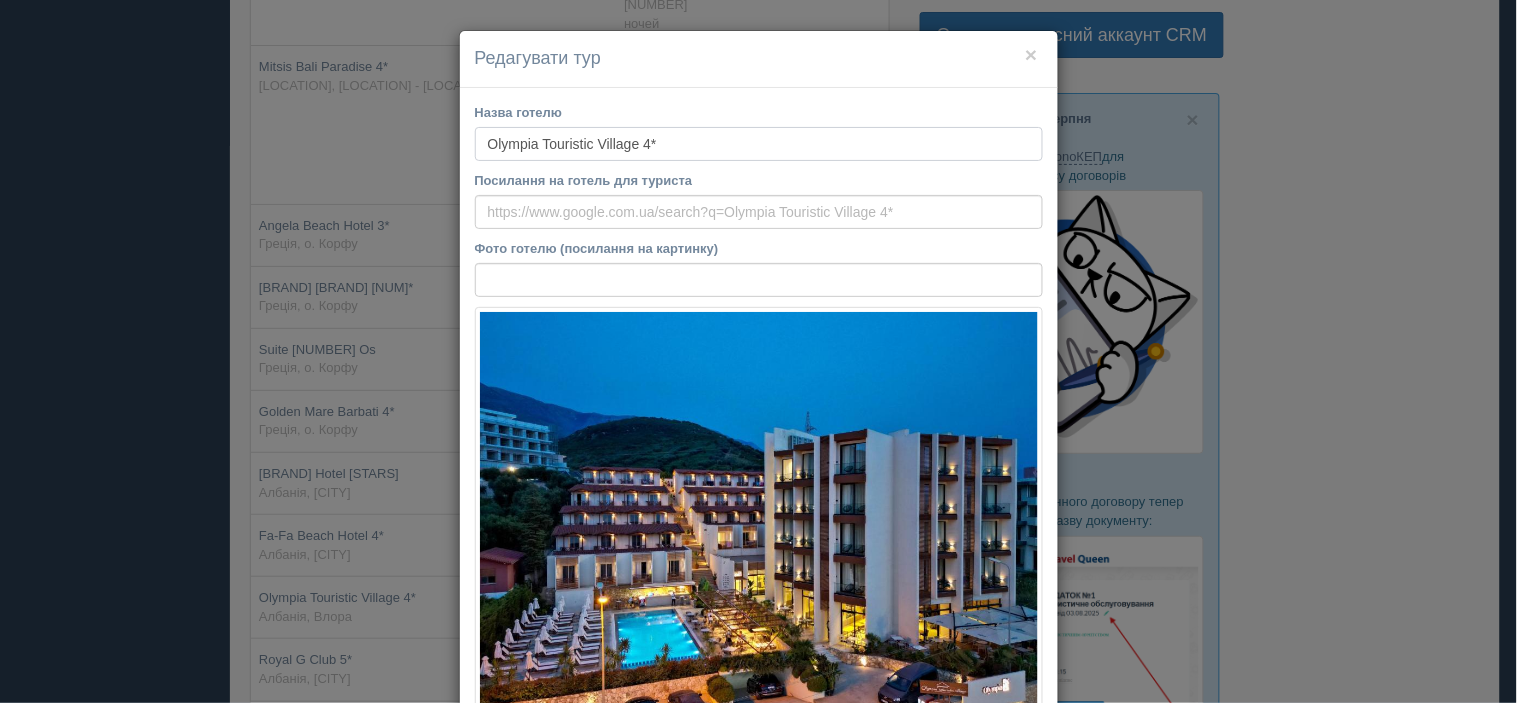 drag, startPoint x: 651, startPoint y: 135, endPoint x: 491, endPoint y: 138, distance: 160.02812 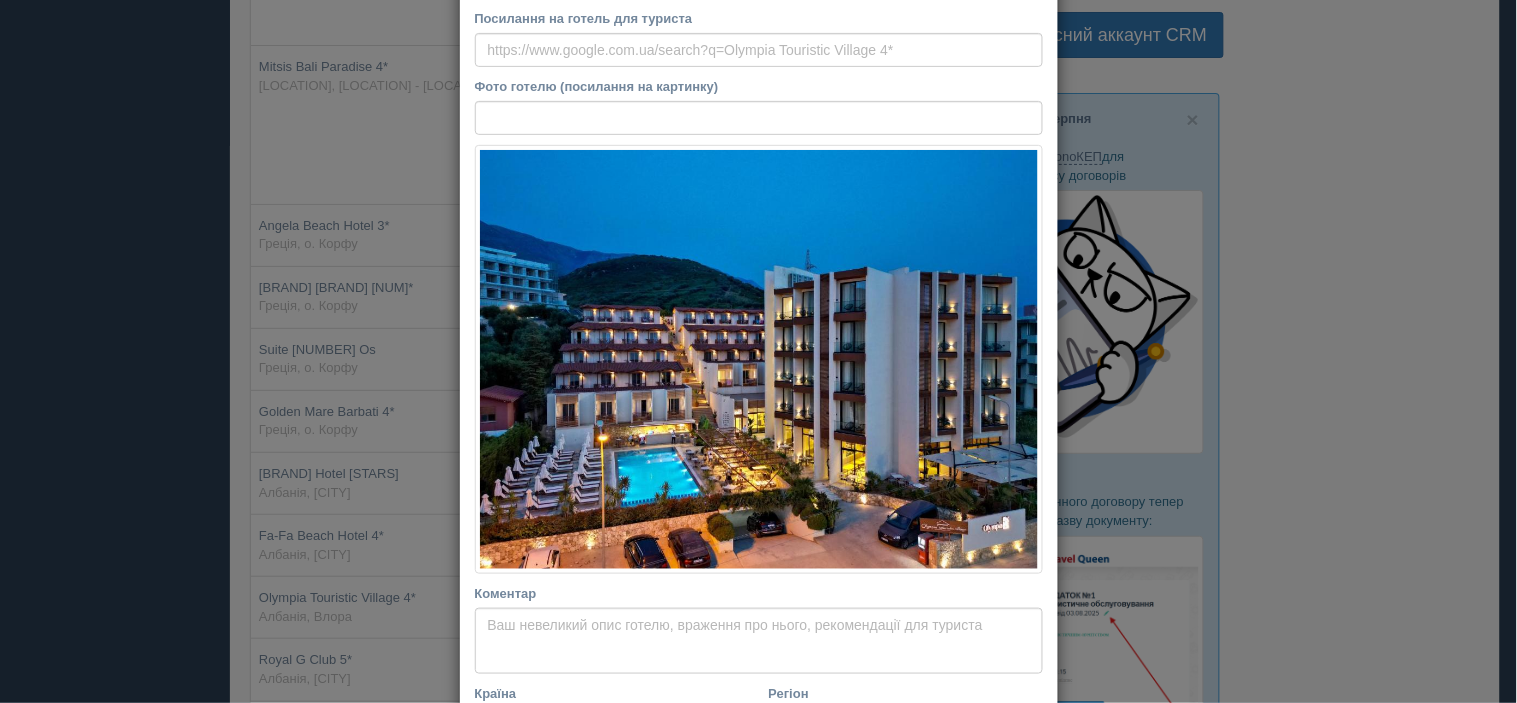 scroll, scrollTop: 444, scrollLeft: 0, axis: vertical 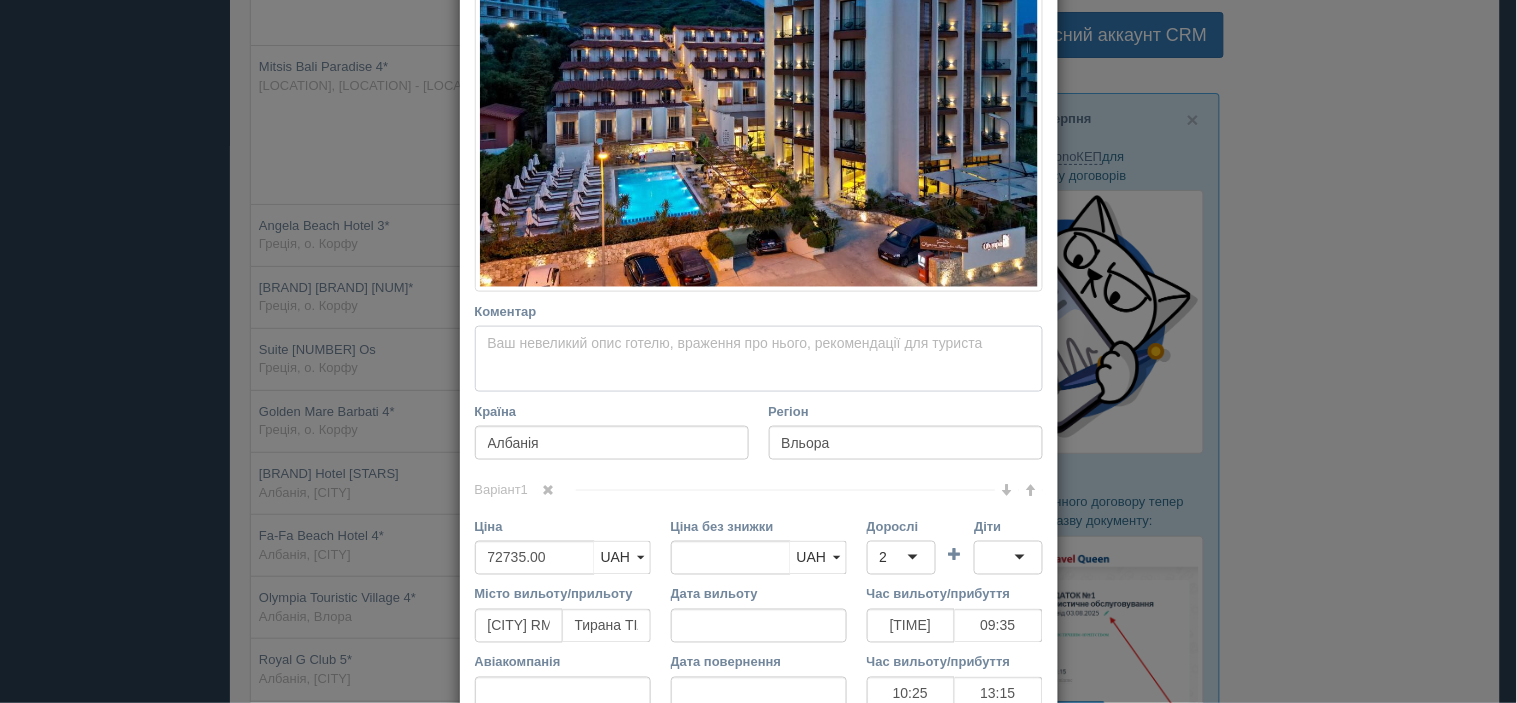 click on "Коментар
Основний опис
Додатковий опис
Закріпити
Збережено
Необхідно вказати назву готелю і країну" at bounding box center (759, 359) 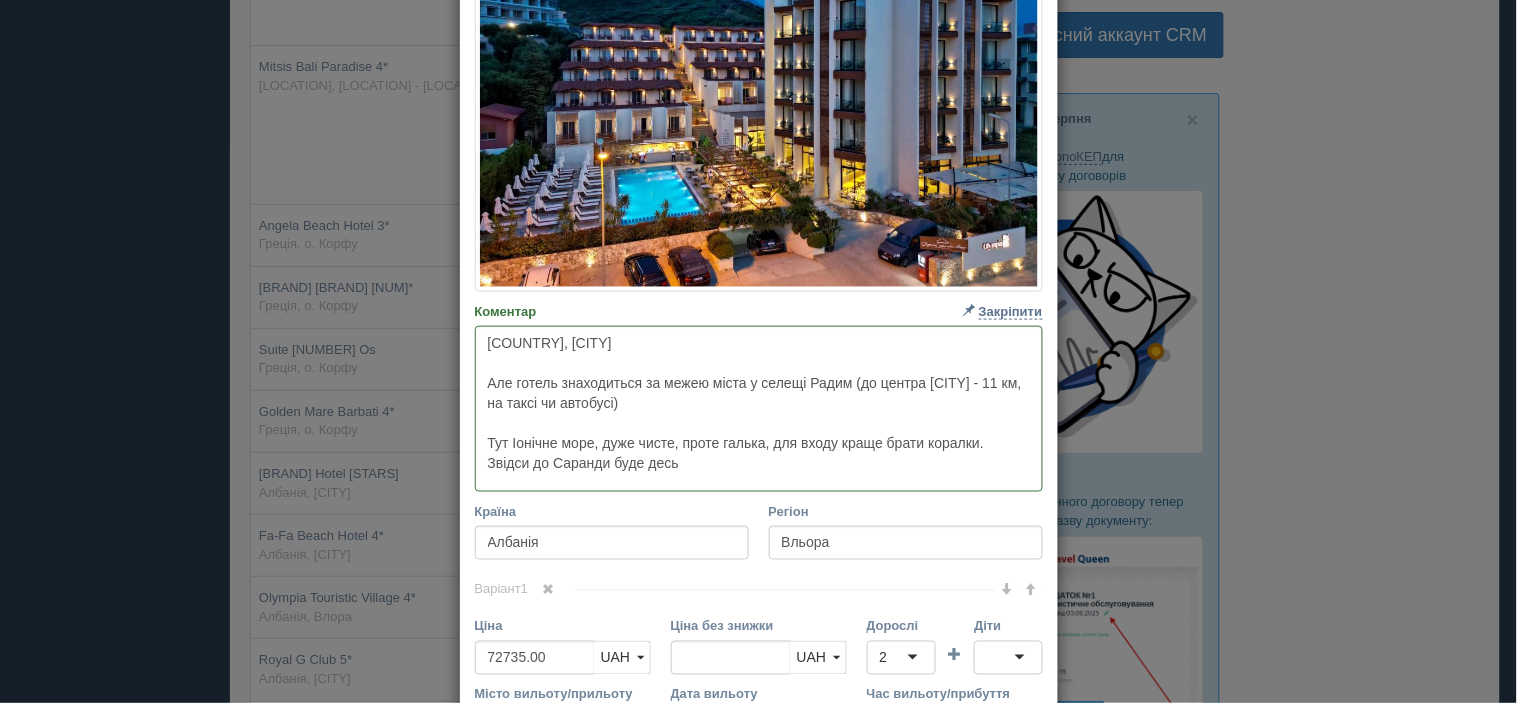 drag, startPoint x: 1014, startPoint y: 556, endPoint x: 0, endPoint y: 755, distance: 1033.3427 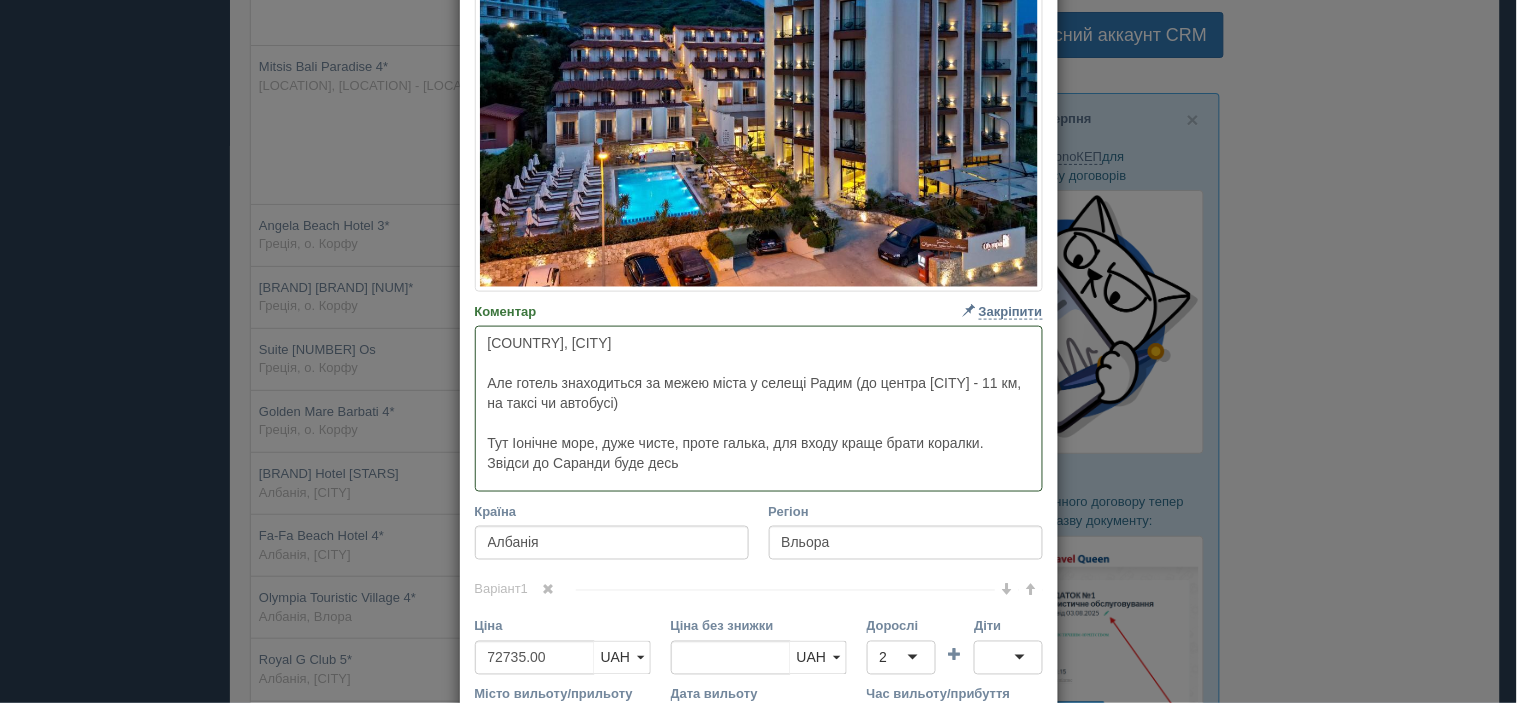 drag, startPoint x: 0, startPoint y: 755, endPoint x: 682, endPoint y: 461, distance: 742.67084 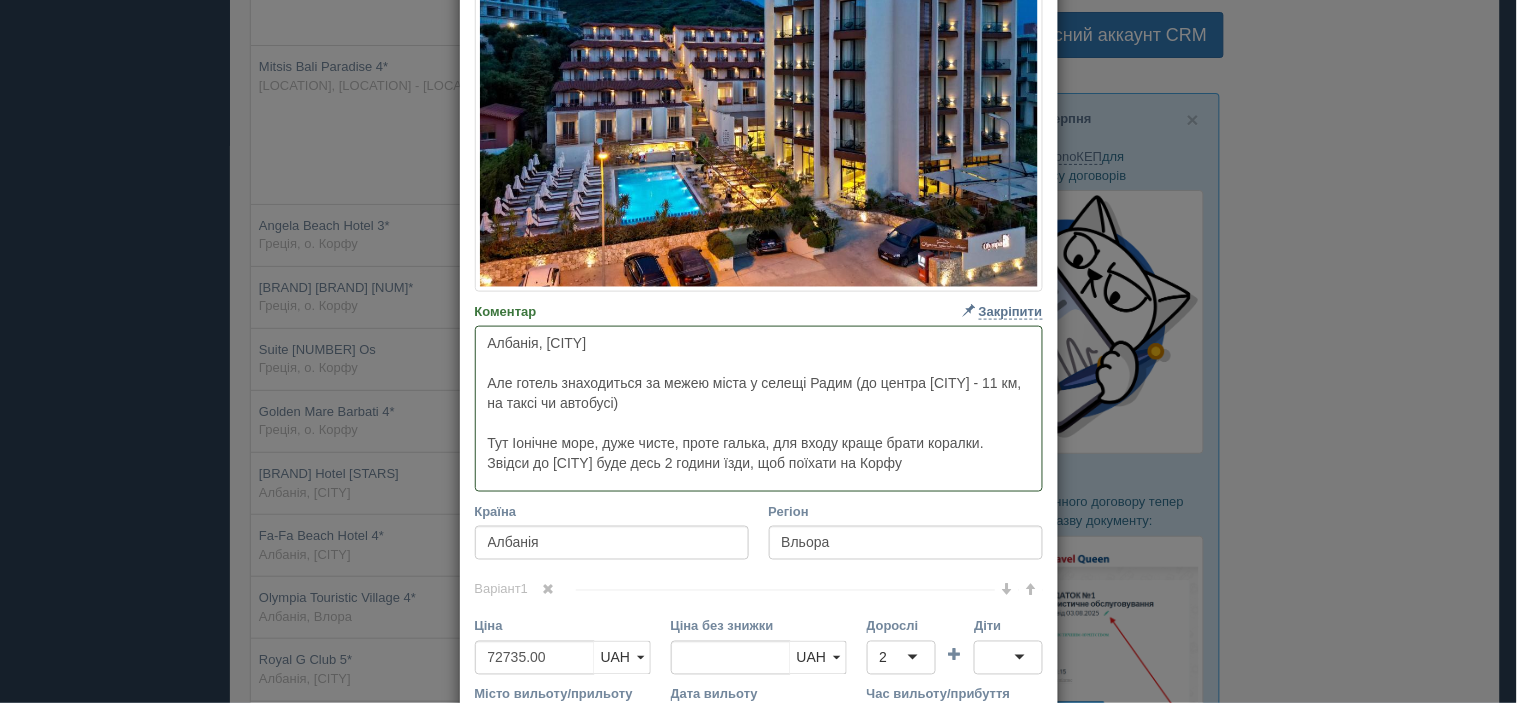 click on "Албанія, [CITY]
Але готель знаходиться за межею міста у селещі Радим (до центра [CITY] - 11 км, на таксі чи автобусі)
Тут Іонічне море, дуже чисте, проте галька, для входу краще брати коралки.
Звідси до [CITY] буде десь 2 години їзди, щоб поїхати на Корфу" at bounding box center [759, 409] 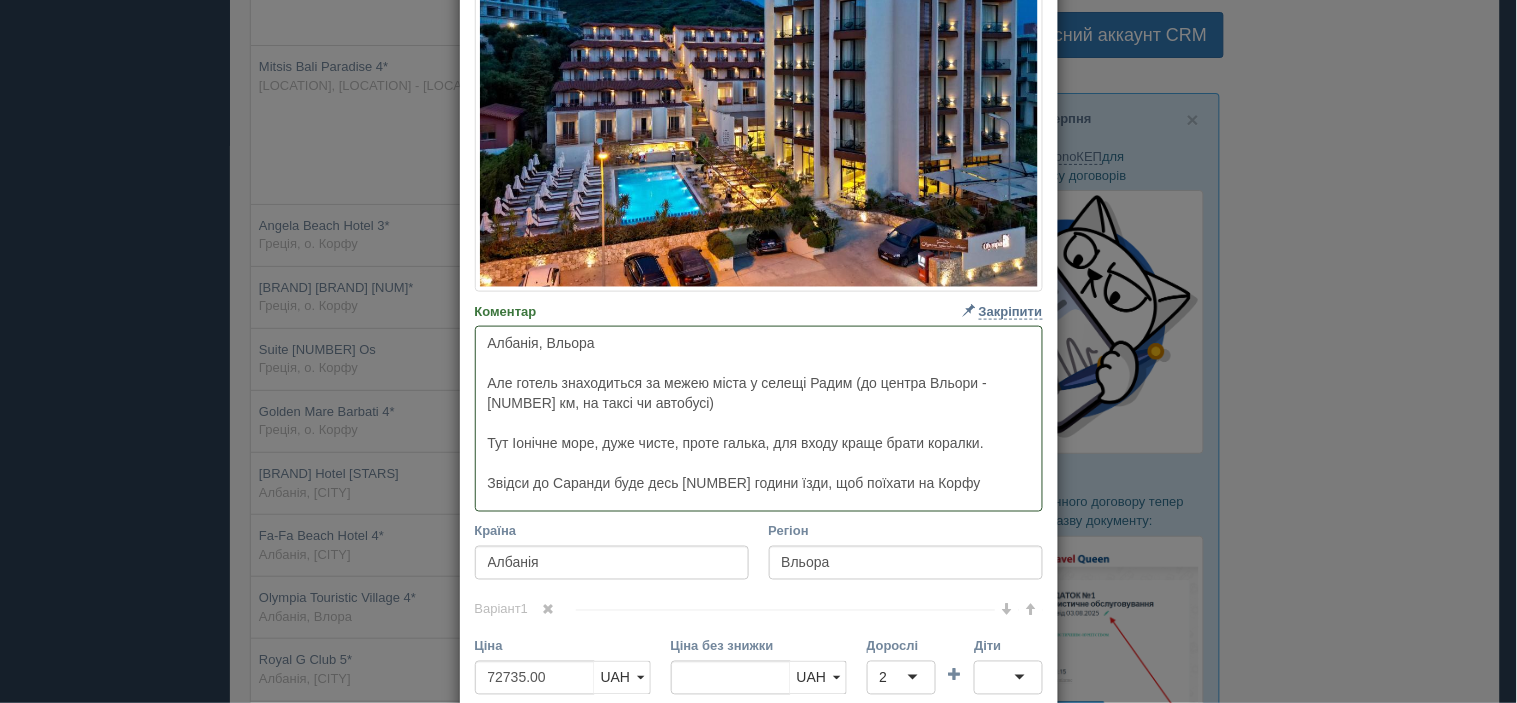 click on "Албанія, Вльора
Але готель знаходиться за межею міста у селещі Радим (до центра Вльори - [NUMBER] км, на таксі чи автобусі)
Тут Іонічне море, дуже чисте, проте галька, для входу краще брати коралки.
Звідси до Саранди буде десь [NUMBER] години їзди, щоб поїхати на Корфу" at bounding box center [759, 419] 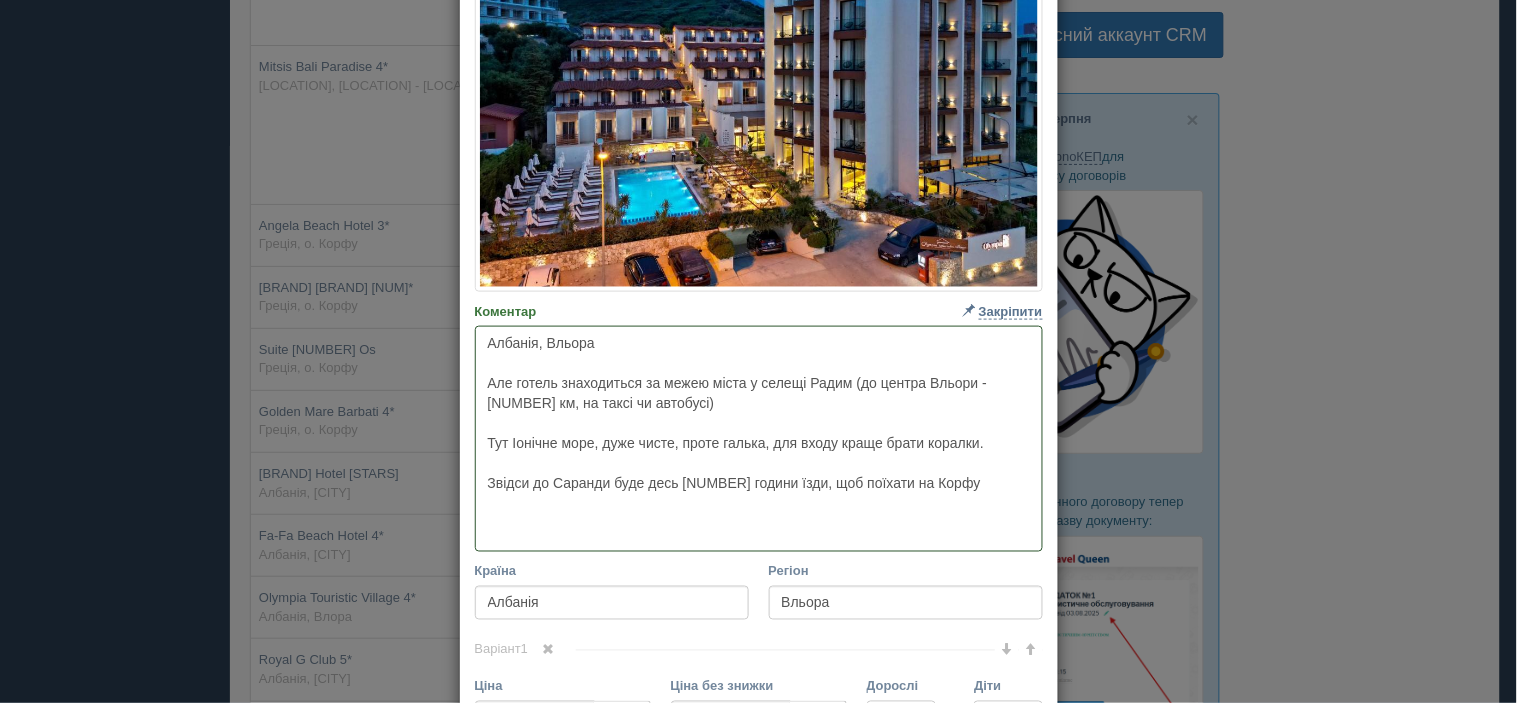 paste on "Готель побудований в стилі шале (стиль сільських будинків в швейцарських Альпах). Являє собою комплекс одноповерхових будівель, розташованих в [NUMBER] ярусів (готель розташований на пагорбі)." 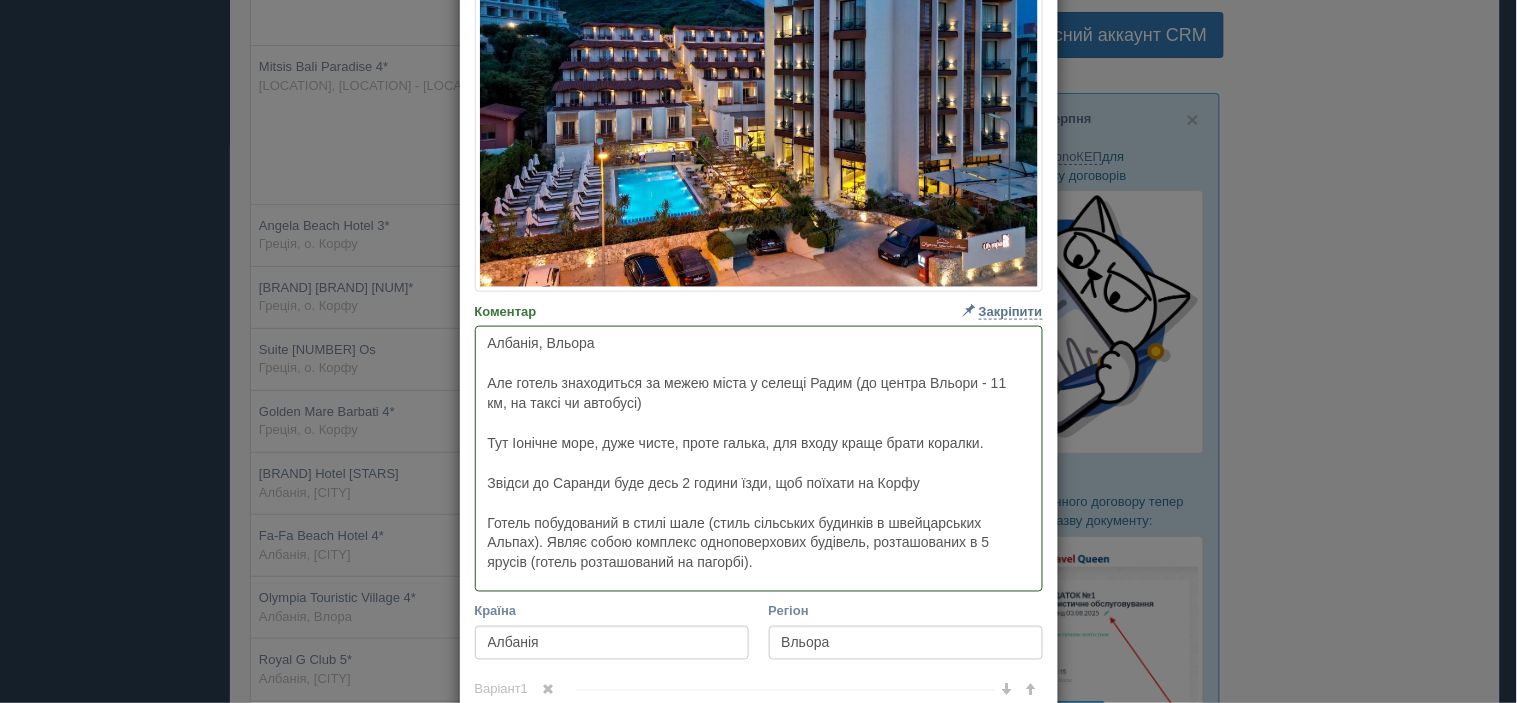 drag, startPoint x: 625, startPoint y: 543, endPoint x: 575, endPoint y: 540, distance: 50.08992 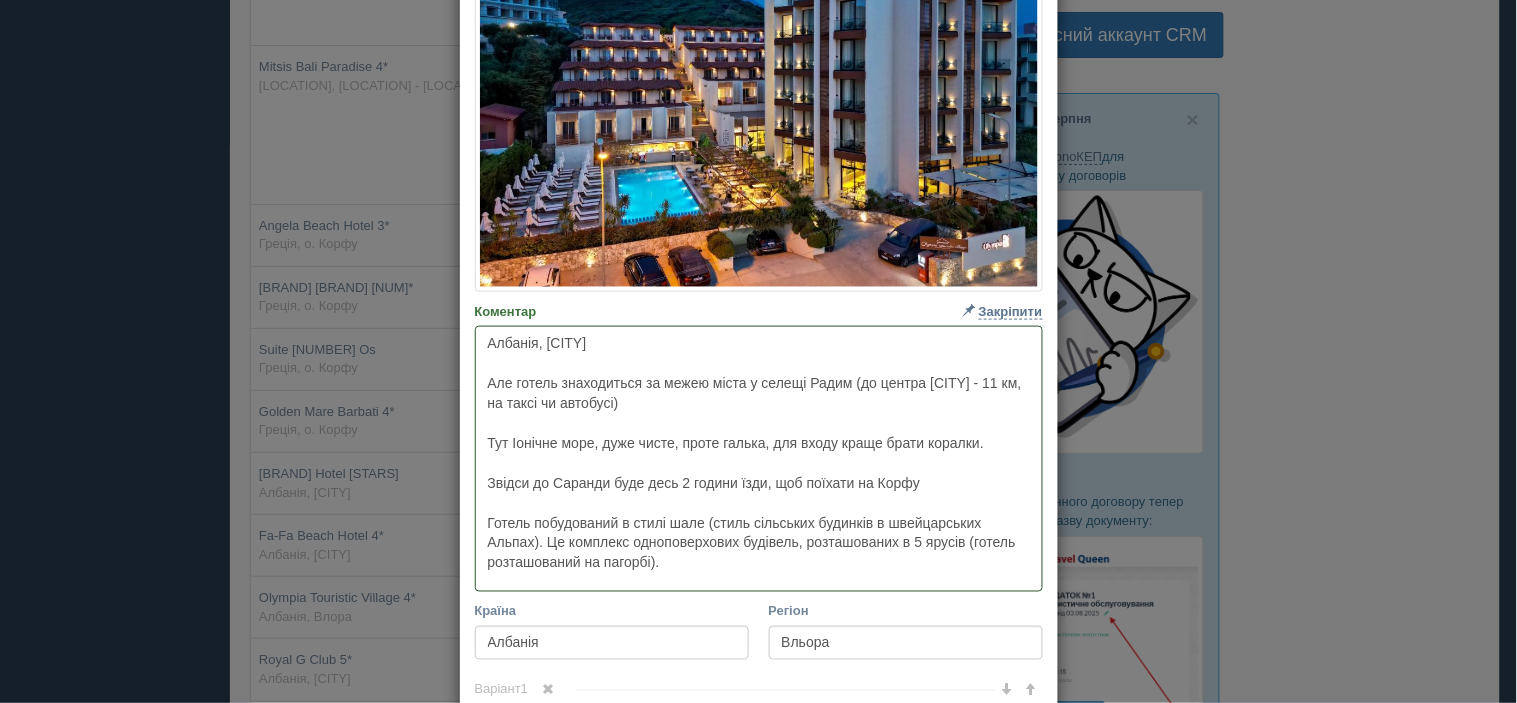click on "Албанія, [CITY]
Але готель знаходиться за межею міста у селещі Радим (до центра [CITY] - 11 км, на таксі чи автобусі)
Тут Іонічне море, дуже чисте, проте галька, для входу краще брати коралки.
Звідси до Саранди буде десь 2 години їзди, щоб поїхати на Корфу
Готель побудований в стилі шале (стиль сільських будинків в швейцарських Альпах). Це комплекс одноповерхових будівель, розташованих в 5 ярусів (готель розташований на пагорбі)." at bounding box center (759, 459) 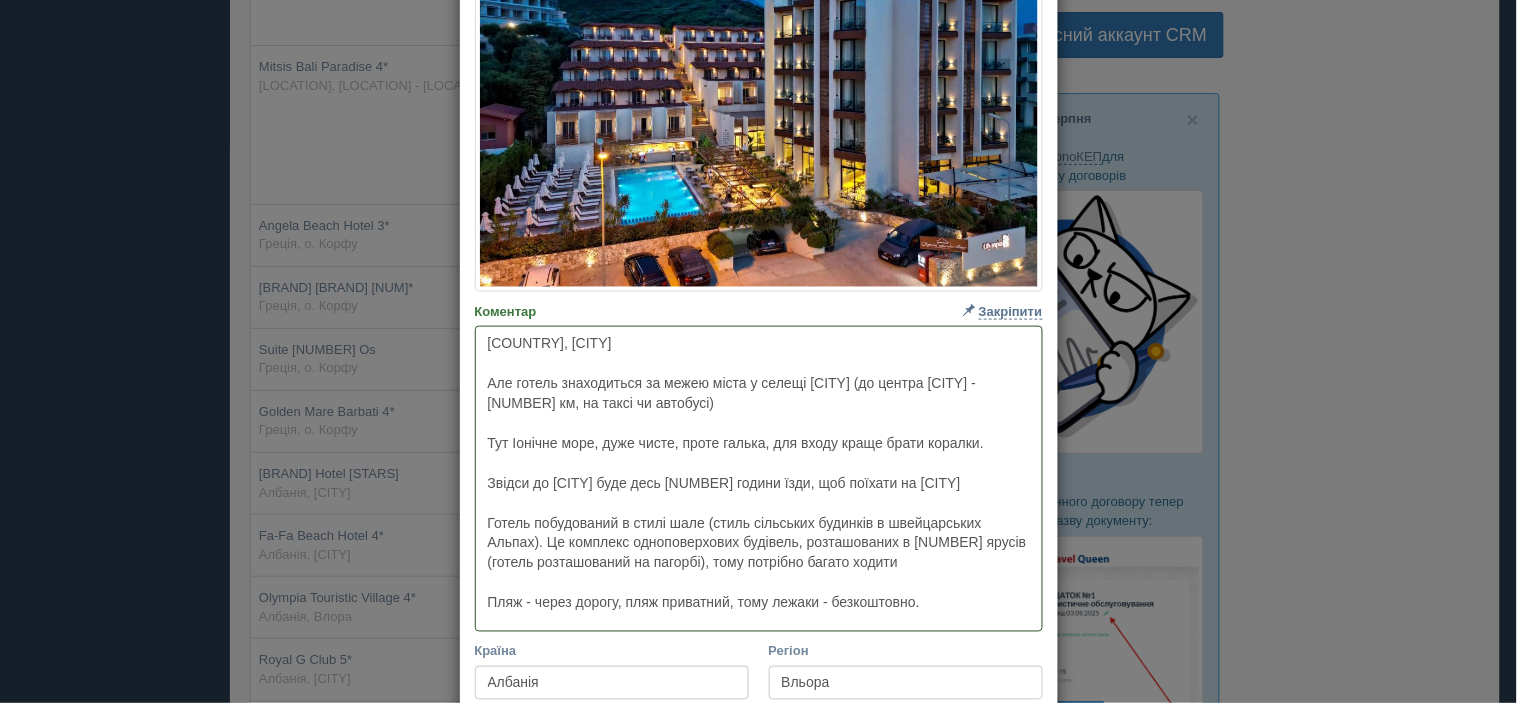 click on "[COUNTRY], [CITY]
Але готель знаходиться за межею міста у селещі [CITY] (до центра [CITY] - [NUMBER] км, на таксі чи автобусі)
Тут Іонічне море, дуже чисте, проте галька, для входу краще брати коралки.
Звідси до [CITY] буде десь [NUMBER] години їзди, щоб поїхати на [CITY]
Готель побудований в стилі шале (стиль сільських будинків в швейцарських Альпах). Це комплекс одноповерхових будівель, розташованих в [NUMBER] ярусів (готель розташований на пагорбі), тому потрібно багато ходити
Пляж - через дорогу, пляж приватний, тому лежаки - безкоштовно." at bounding box center (759, 479) 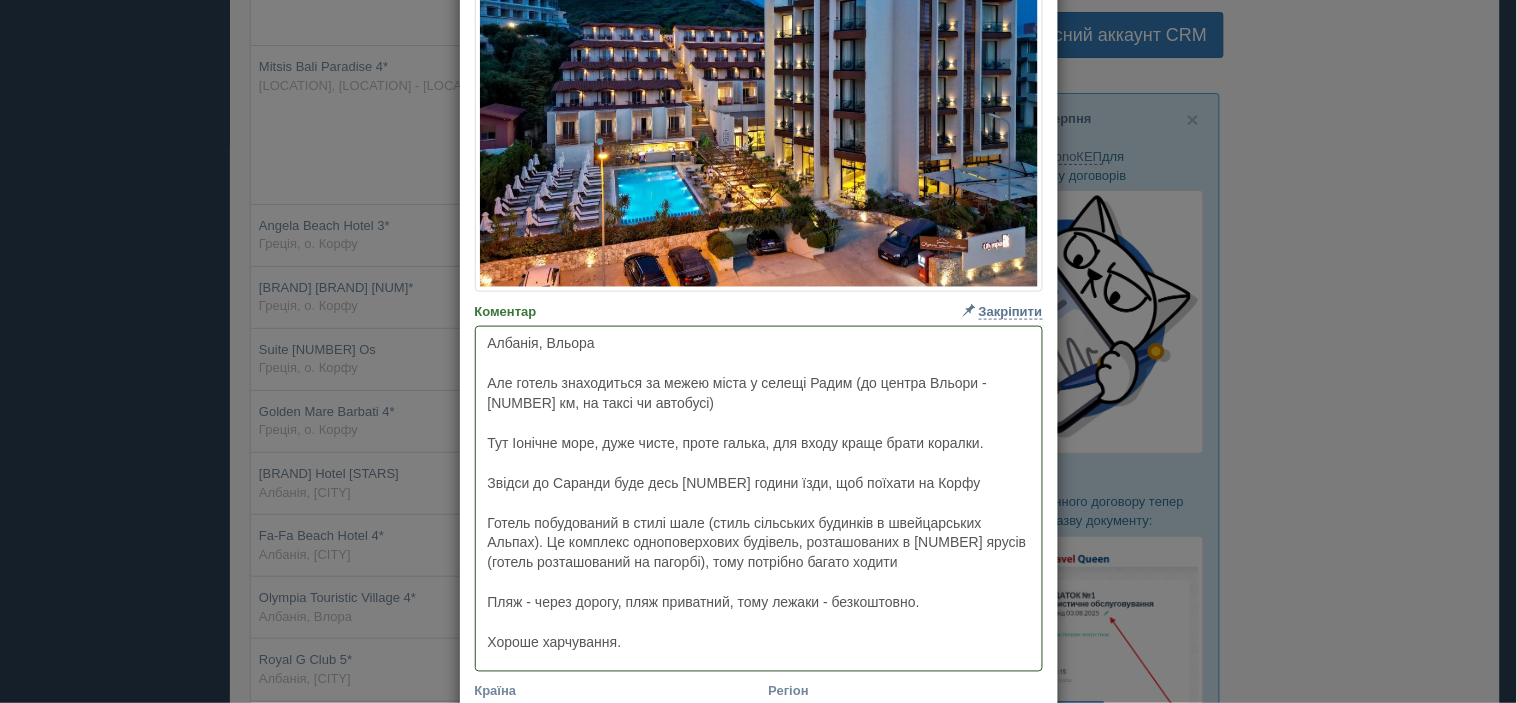 drag, startPoint x: 481, startPoint y: 385, endPoint x: 492, endPoint y: 401, distance: 19.416489 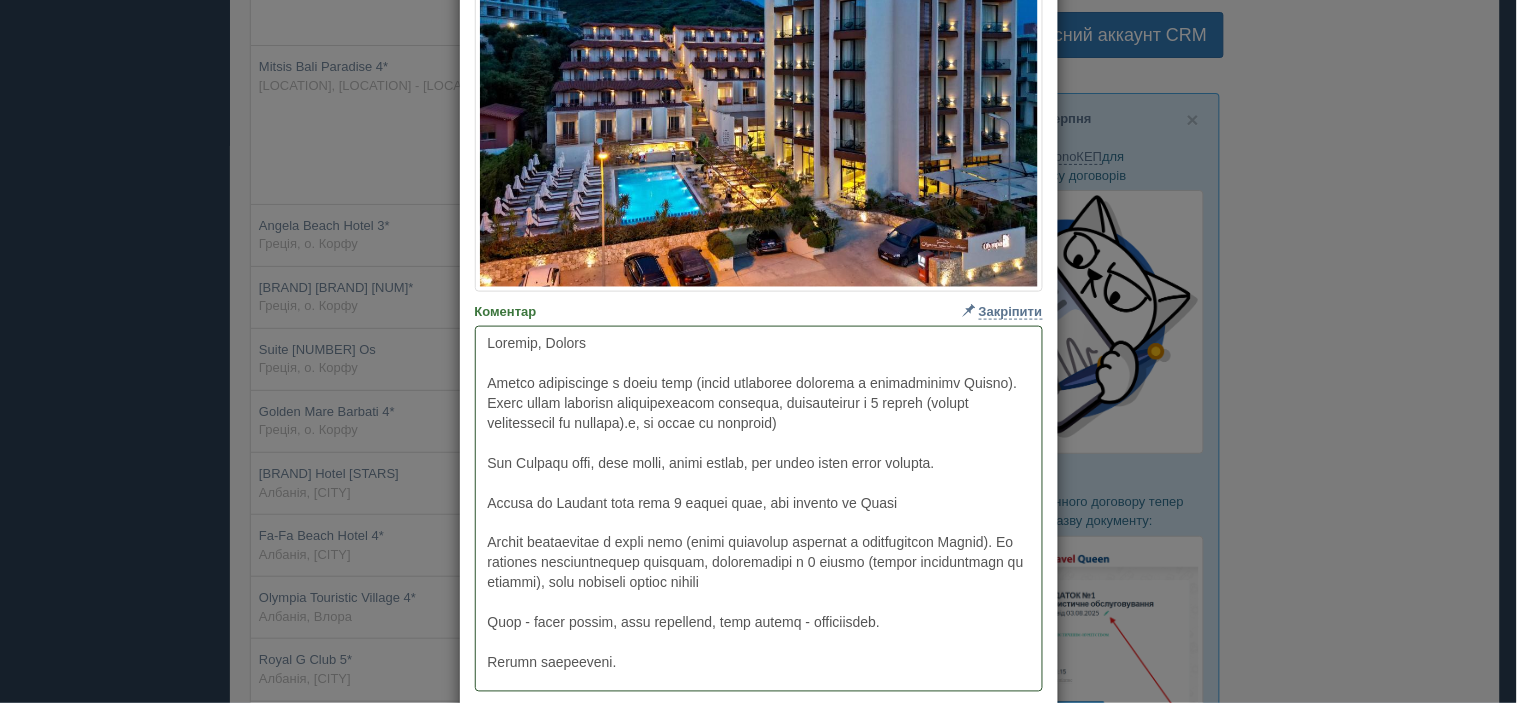 drag, startPoint x: 746, startPoint y: 418, endPoint x: 484, endPoint y: 404, distance: 262.37378 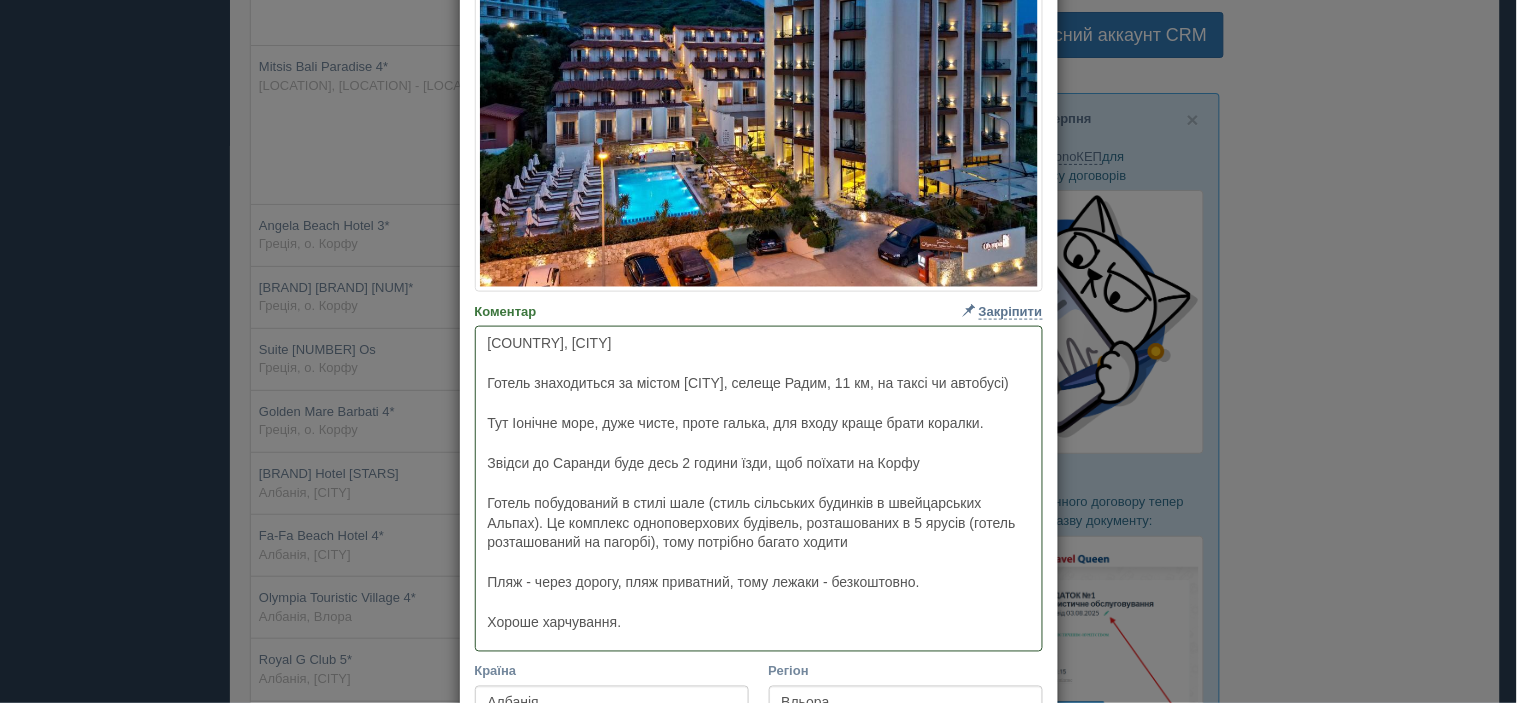 click on "[COUNTRY], [CITY]
Готель знаходиться за містом [CITY], селеще Радим, 11 км, на таксі чи автобусі)
Тут Іонічне море, дуже чисте, проте галька, для входу краще брати коралки.
Звідси до Саранди буде десь 2 години їзди, щоб поїхати на Корфу
Готель побудований в стилі шале (стиль сільських будинків в швейцарських Альпах). Це комплекс одноповерхових будівель, розташованих в 5 ярусів (готель розташований на пагорбі), тому потрібно багато ходити
Пляж - через дорогу, пляж приватний, тому лежаки - безкоштовно.
Хороше харчування." at bounding box center [759, 489] 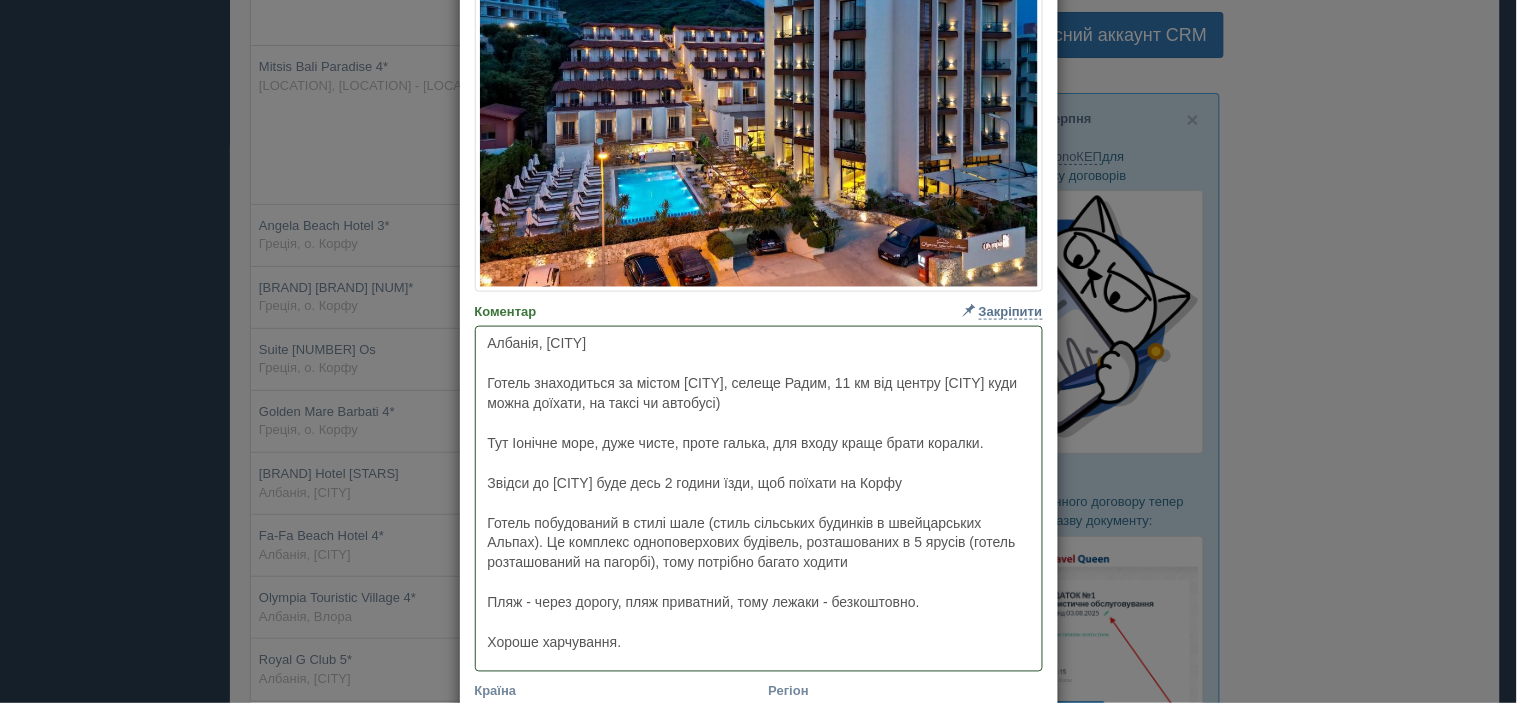 click on "Албанія, [CITY]
Готель знаходиться за містом [CITY], селеще Радим, 11 км від центру [CITY] куди можна доїхати, на таксі чи автобусі)
Тут Іонічне море, дуже чисте, проте галька, для входу краще брати коралки.
Звідси до [CITY] буде десь 2 години їзди, щоб поїхати на Корфу
Готель побудований в стилі шале (стиль сільських будинків в швейцарських Альпах). Це комплекс одноповерхових будівель, розташованих в 5 ярусів (готель розташований на пагорбі), тому потрібно багато ходити
Пляж - через дорогу, пляж приватний, тому лежаки - безкоштовно.
Хороше харчування." at bounding box center [759, 499] 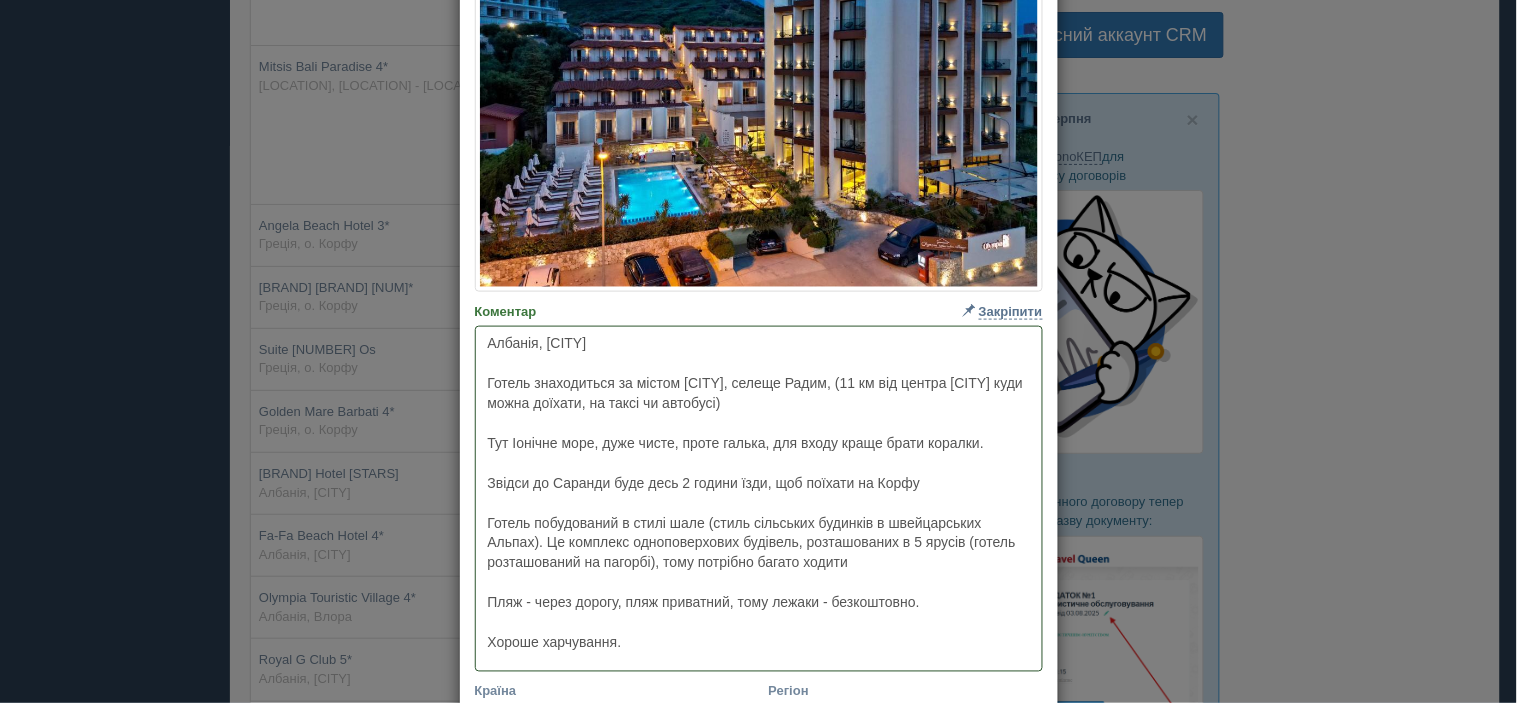 drag, startPoint x: 477, startPoint y: 377, endPoint x: 503, endPoint y: 435, distance: 63.560993 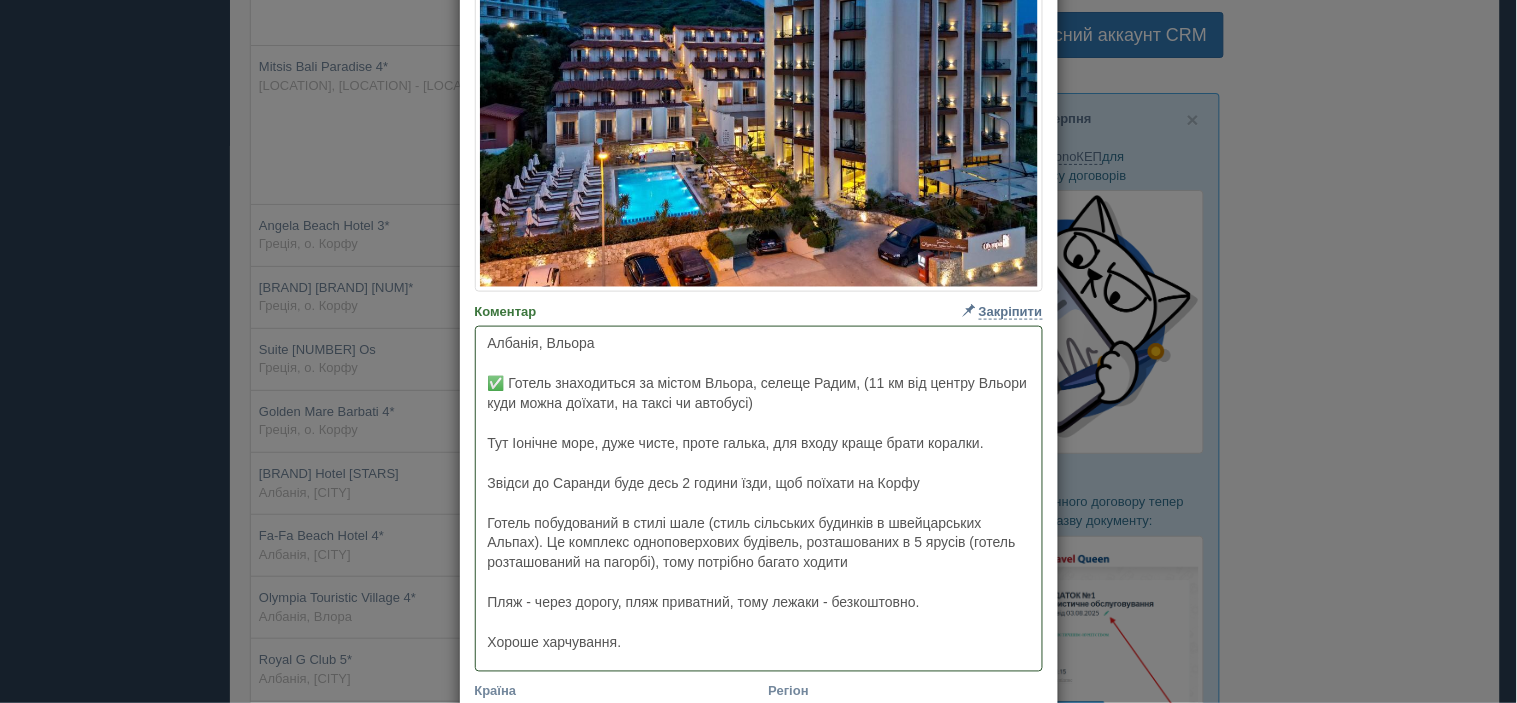 click on "Албанія, Вльора
✅ Готель знаходиться за містом Вльора, селеще Радим, (11 км від центру Вльори куди можна доїхати, на таксі чи автобусі)
Тут Іонічне море, дуже чисте, проте галька, для входу краще брати коралки.
Звідси до Саранди буде десь 2 години їзди, щоб поїхати на Корфу
Готель побудований в стилі шале (стиль сільських будинків в швейцарських Альпах). Це комплекс одноповерхових будівель, розташованих в 5 ярусів (готель розташований на пагорбі), тому потрібно багато ходити
Пляж - через дорогу, пляж приватний, тому лежаки - безкоштовно.
Хороше харчування." at bounding box center (759, 499) 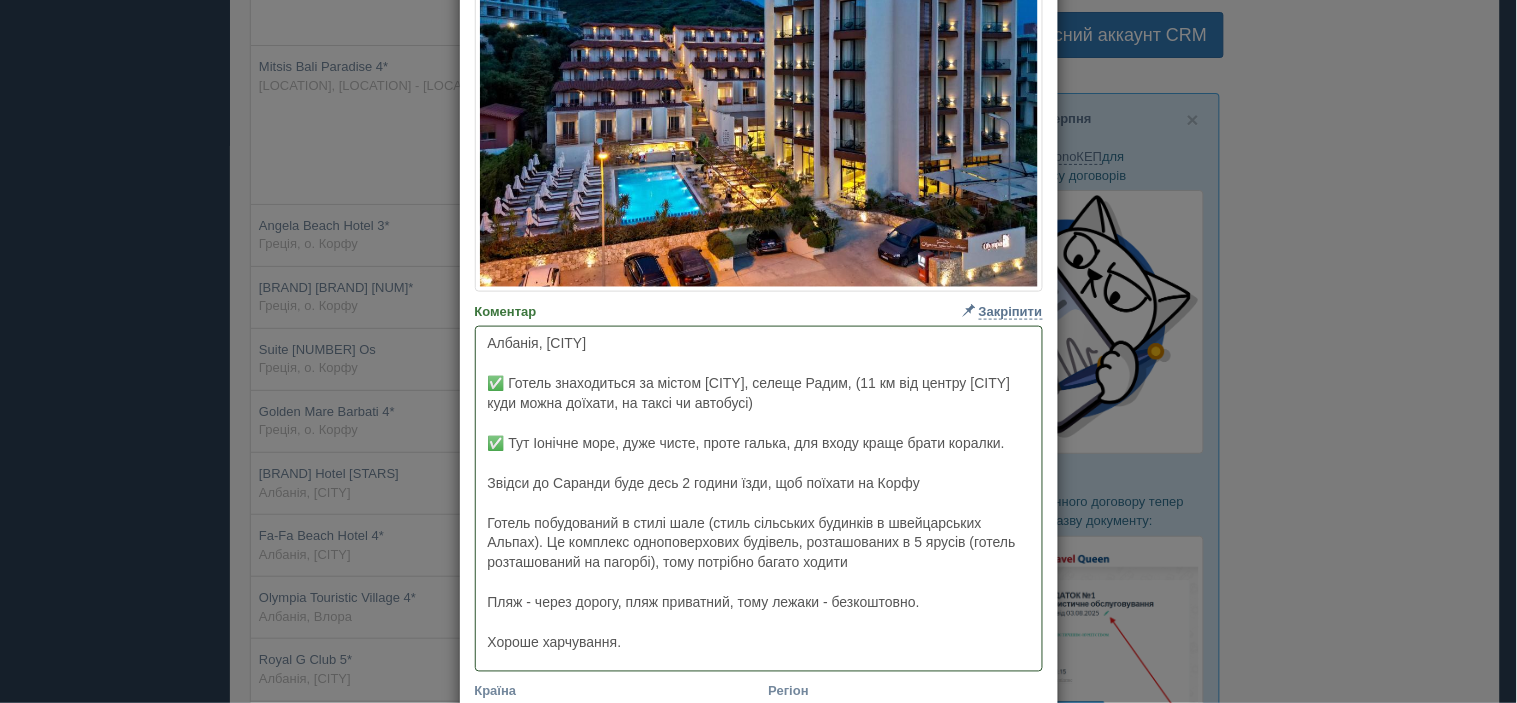 click on "Албанія, [CITY]
✅ Готель знаходиться за містом [CITY], селеще Радим, (11 км від центру [CITY] куди можна доїхати, на таксі чи автобусі)
✅ Тут Іонічне море, дуже чисте, проте галька, для входу краще брати коралки.
Звідси до Саранди буде десь 2 години їзди, щоб поїхати на Корфу
Готель побудований в стилі шале (стиль сільських будинків в швейцарських Альпах). Це комплекс одноповерхових будівель, розташованих в 5 ярусів (готель розташований на пагорбі), тому потрібно багато ходити
Пляж - через дорогу, пляж приватний, тому лежаки - безкоштовно.
Хороше харчування." at bounding box center [759, 499] 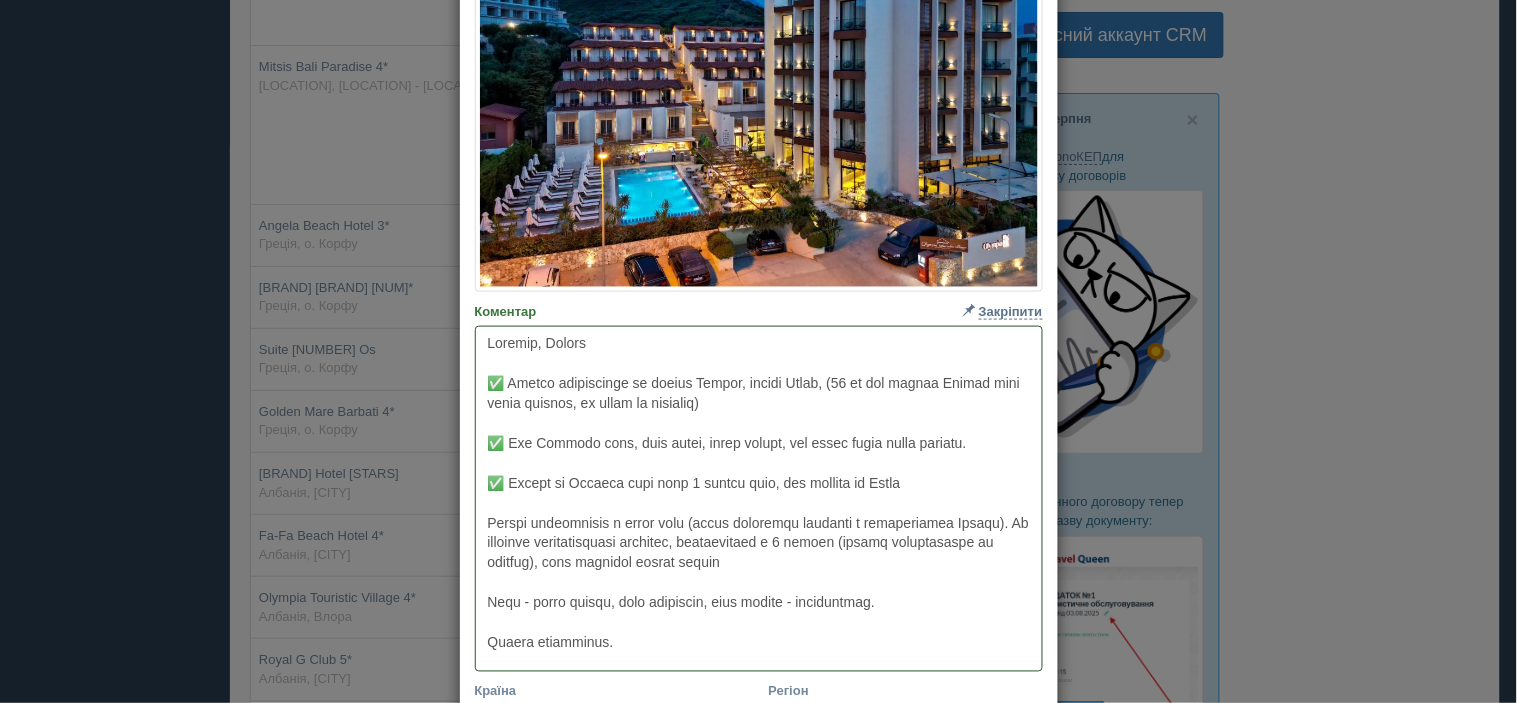 click on "Коментар
Основний опис
Додатковий опис
Закріпити
Збережено
Необхідно вказати назву готелю і країну" at bounding box center (759, 499) 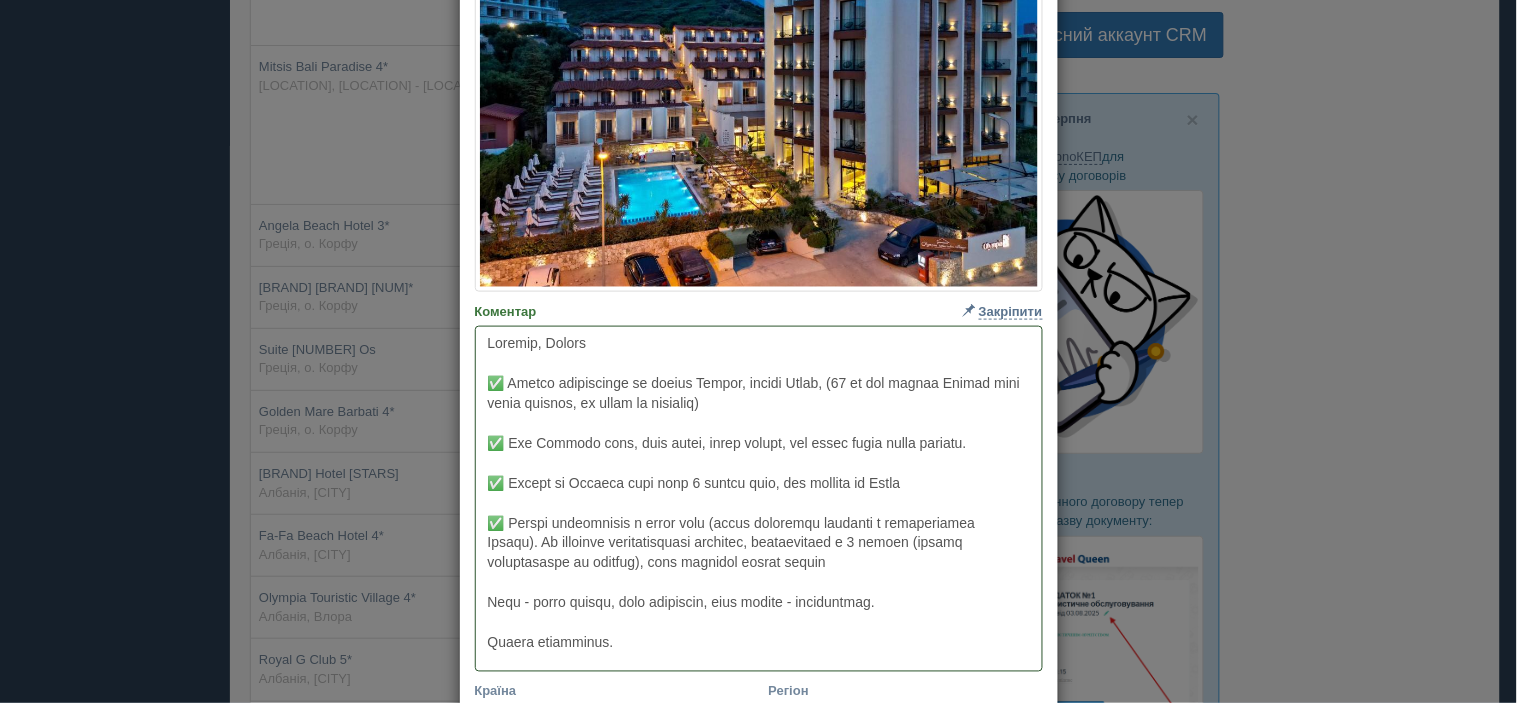 click on "Коментар
Основний опис
Додатковий опис
Закріпити
Збережено
Необхідно вказати назву готелю і країну" at bounding box center (759, 499) 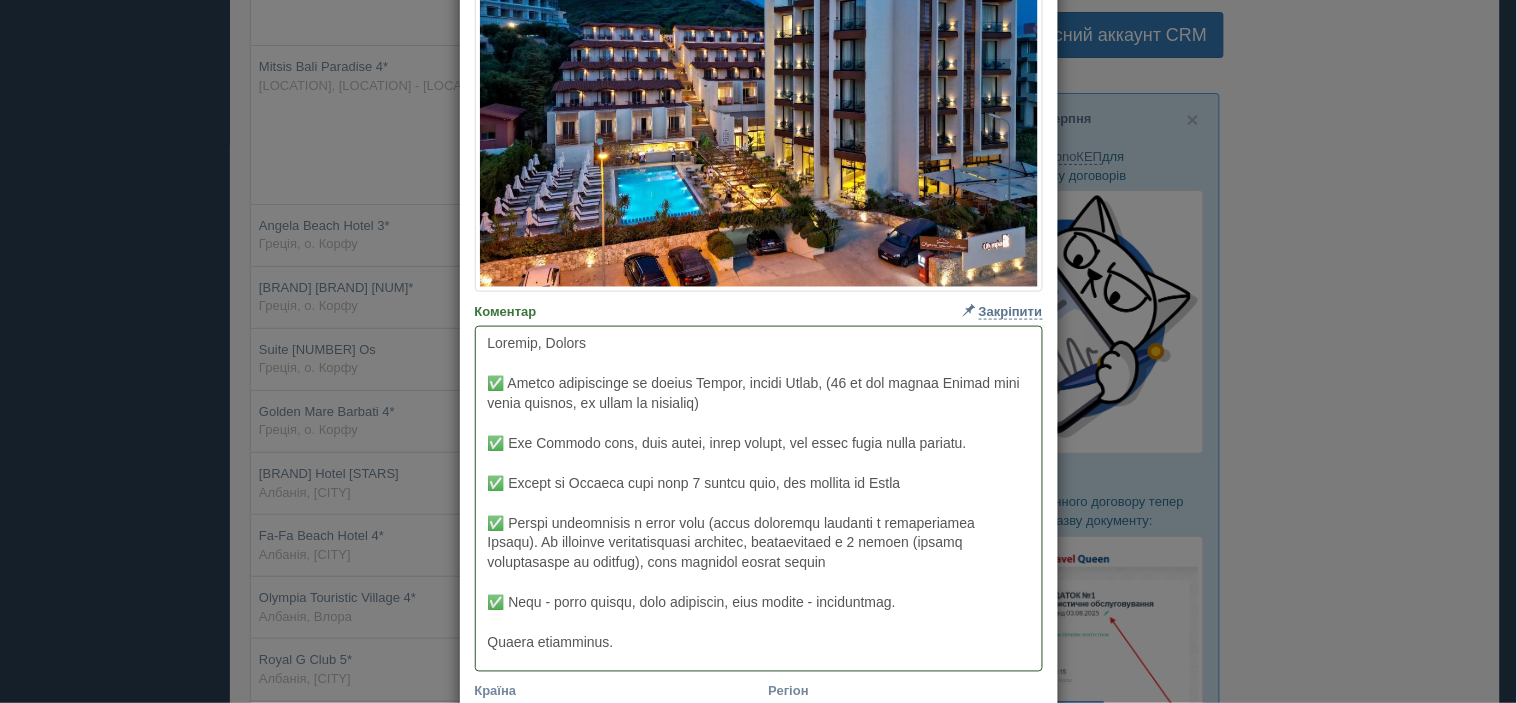 click on "Коментар
Основний опис
Додатковий опис
Закріпити
Збережено
Необхідно вказати назву готелю і країну" at bounding box center [759, 499] 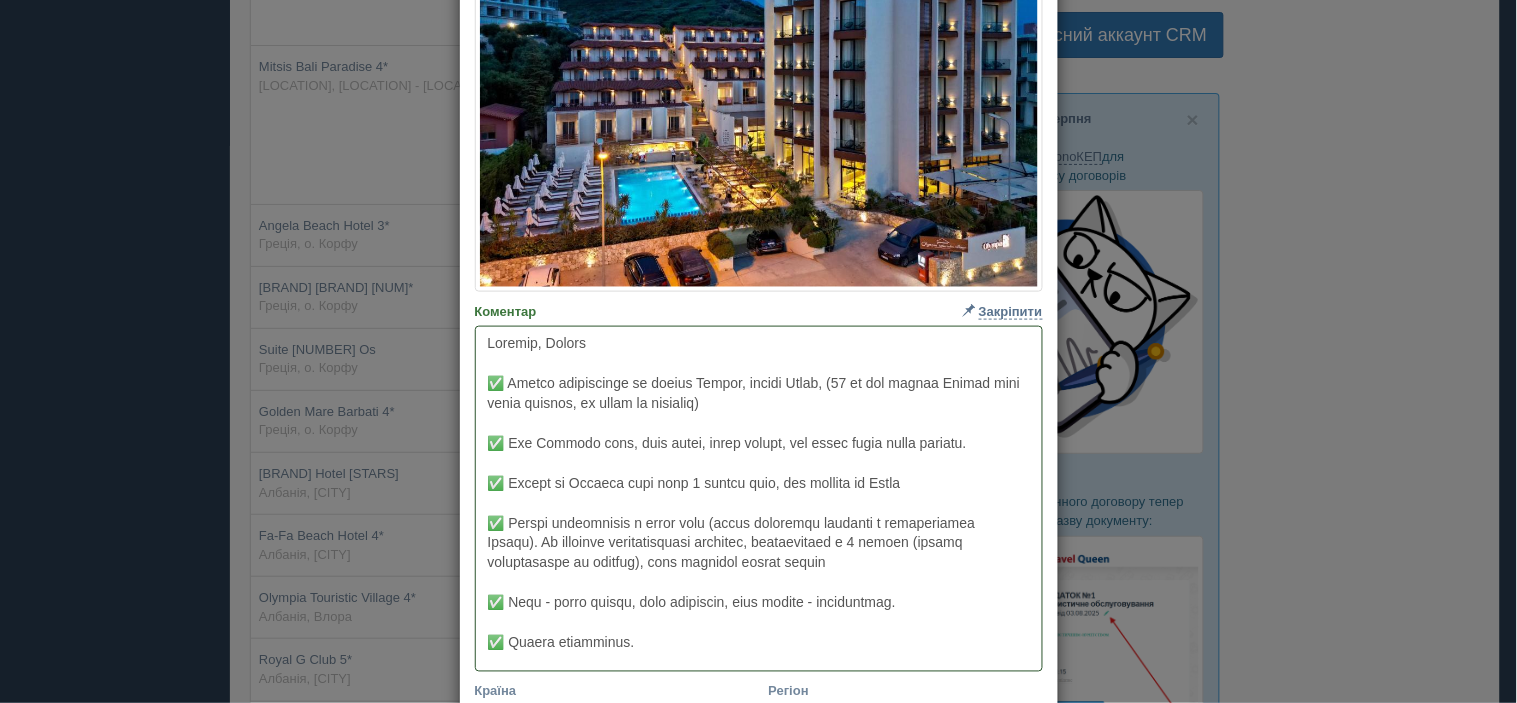 click on "Коментар
Основний опис
Додатковий опис
Закріпити
Збережено
Необхідно вказати назву готелю і країну" at bounding box center [759, 499] 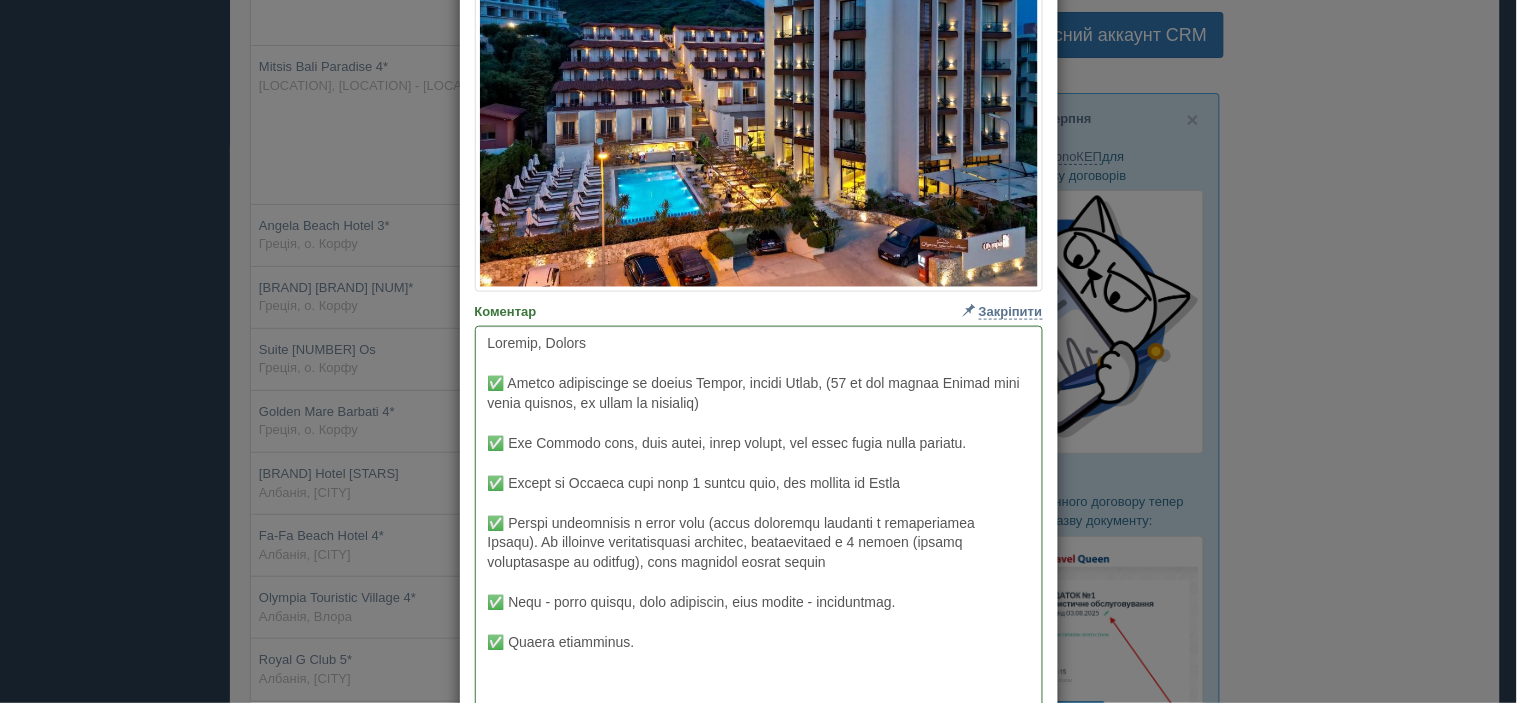 scroll, scrollTop: 855, scrollLeft: 0, axis: vertical 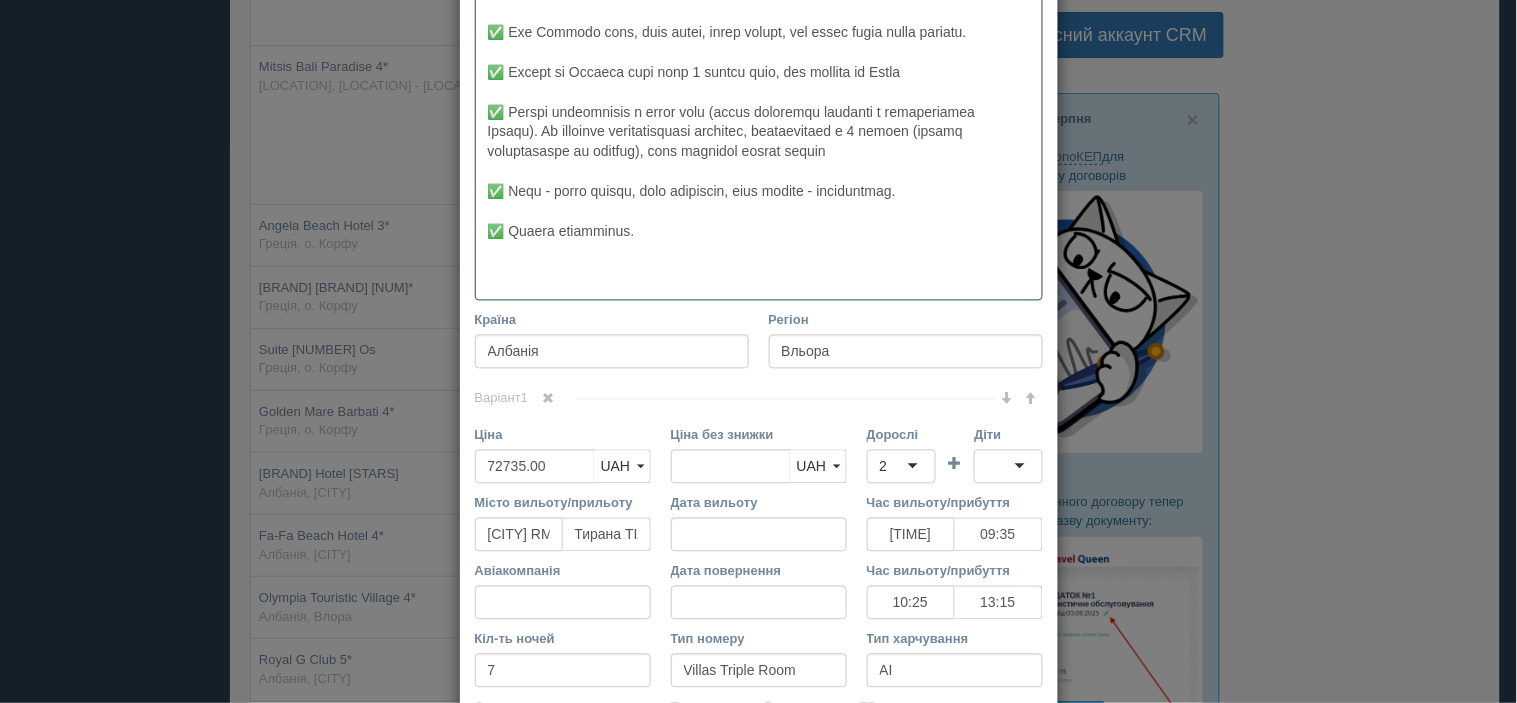 click on "Коментар
Основний опис
Додатковий опис
Закріпити
Збережено
Необхідно вказати назву готелю і країну" at bounding box center (759, 108) 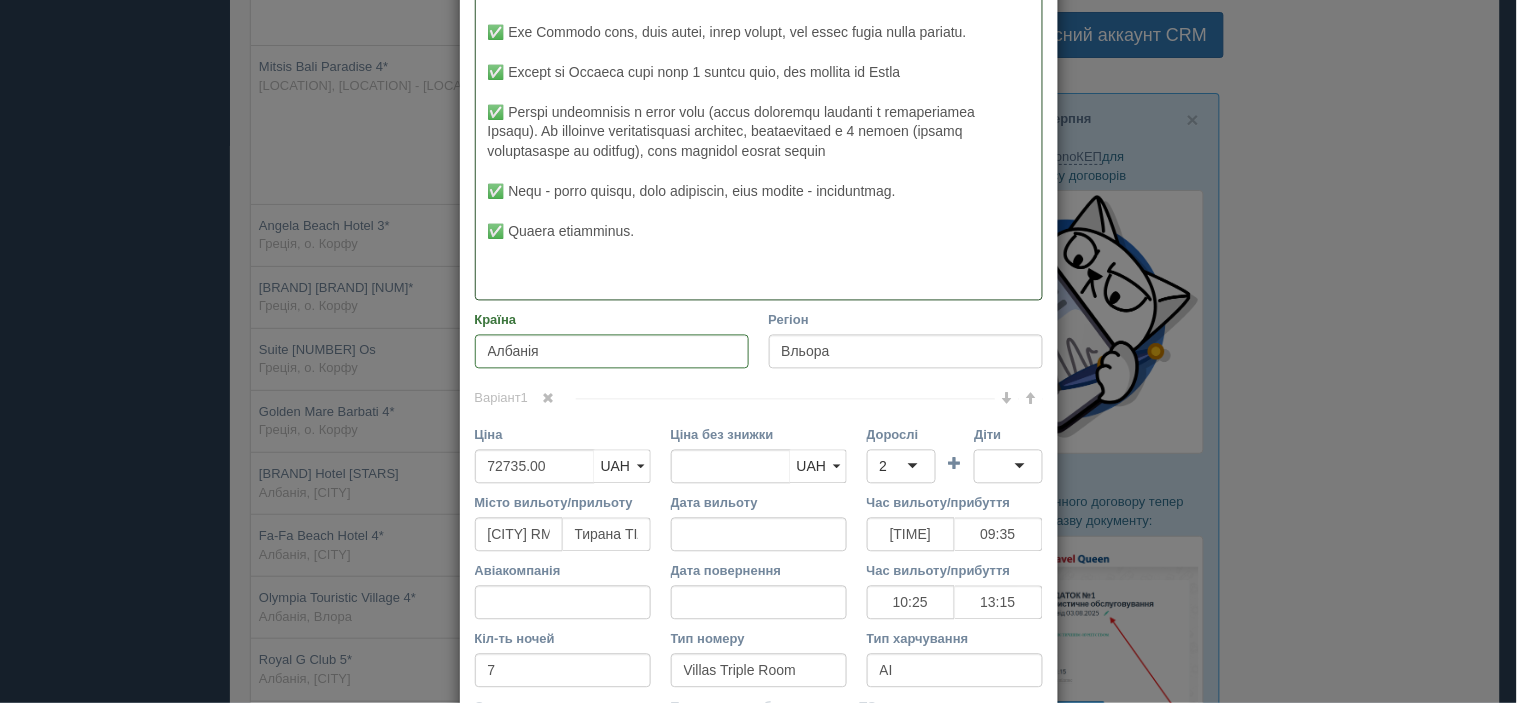 click on "Коментар
Основний опис
Додатковий опис
Закріпити
Збережено
Необхідно вказати назву готелю і країну" at bounding box center [759, 108] 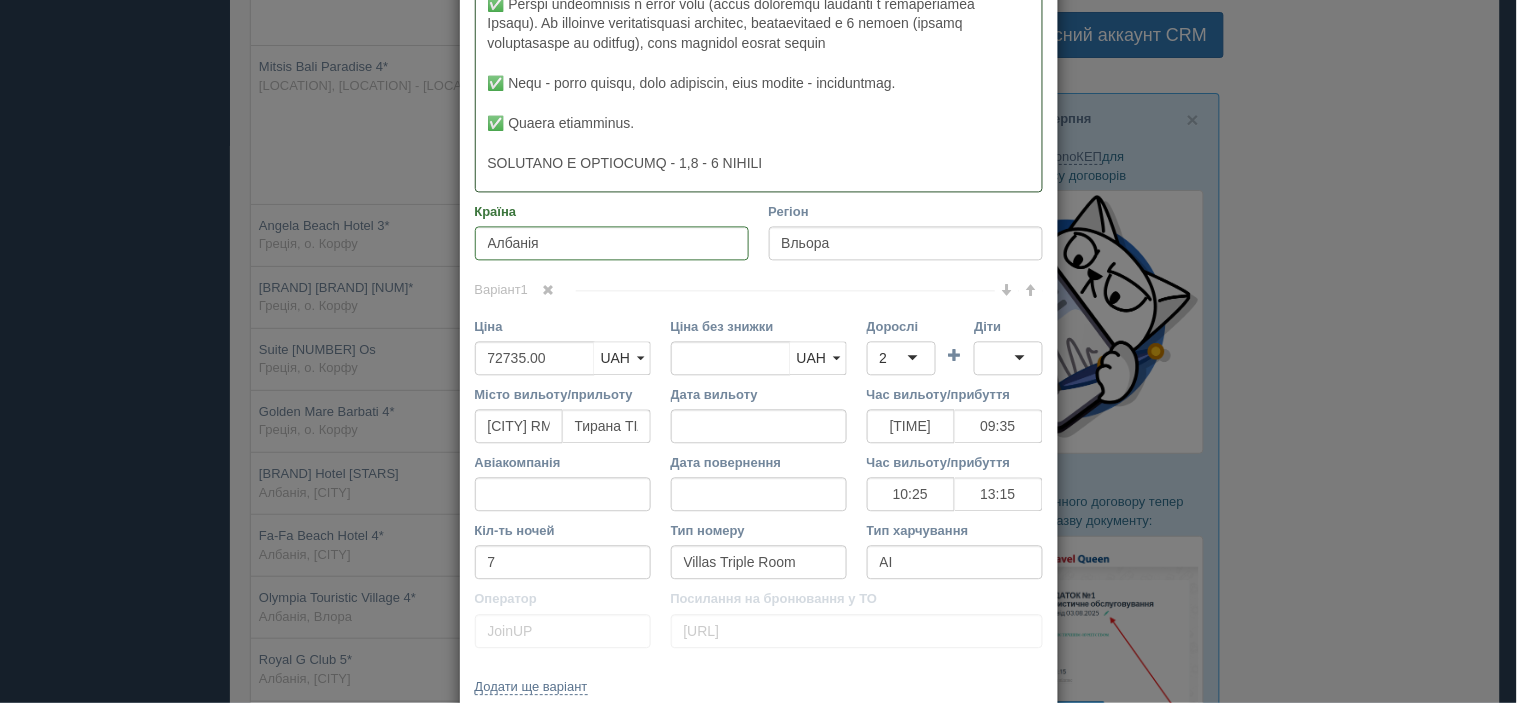 scroll, scrollTop: 1073, scrollLeft: 0, axis: vertical 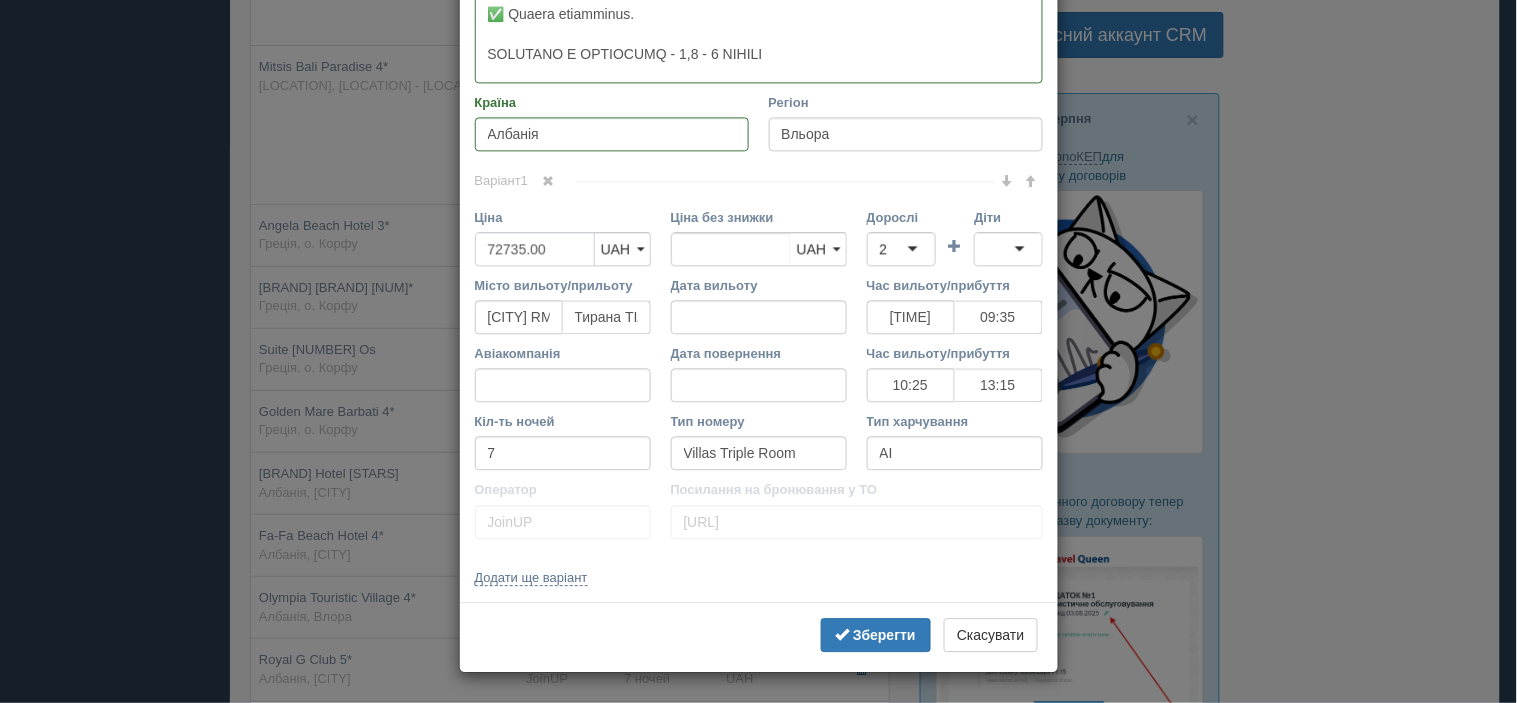 click on "72735.00" at bounding box center [535, 249] 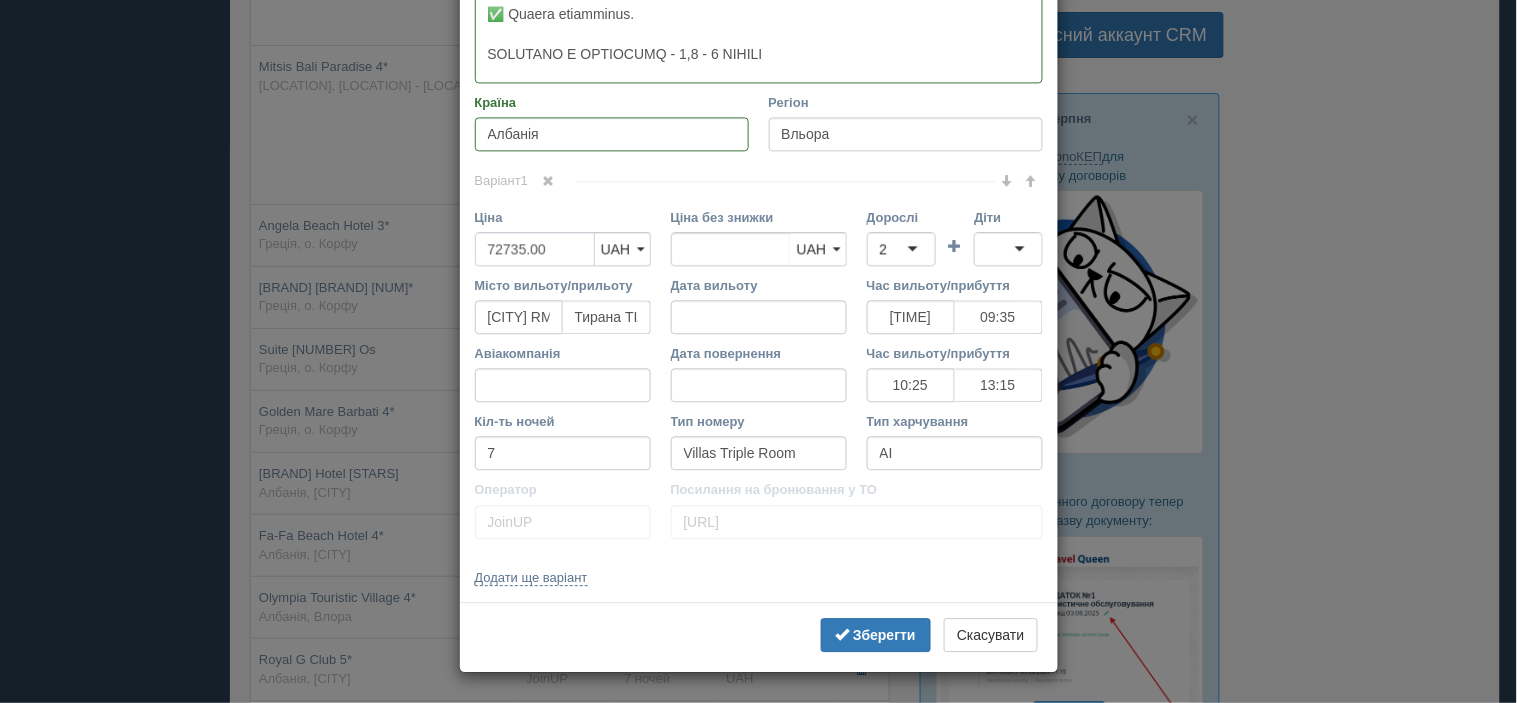 drag, startPoint x: 497, startPoint y: 248, endPoint x: 516, endPoint y: 248, distance: 19 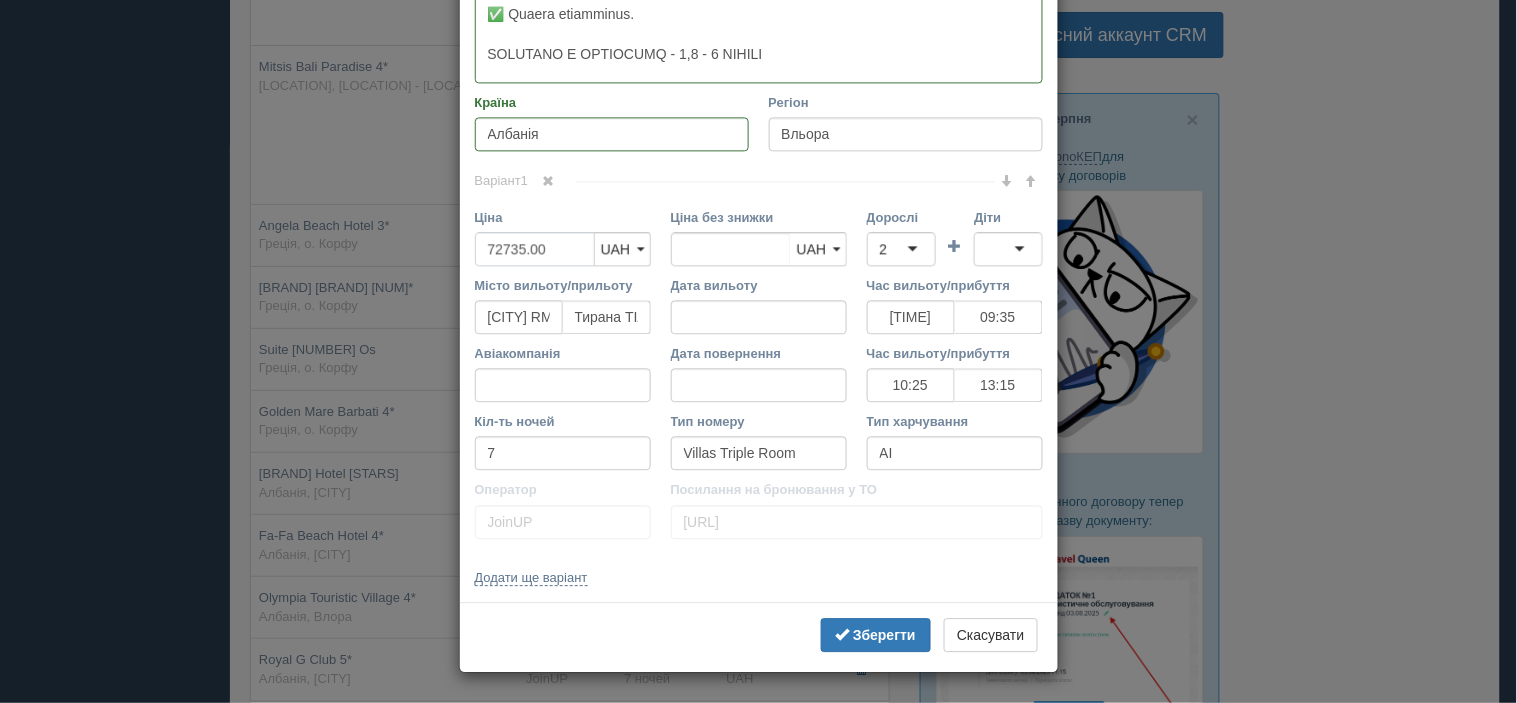 click on "72735.00" at bounding box center [535, 249] 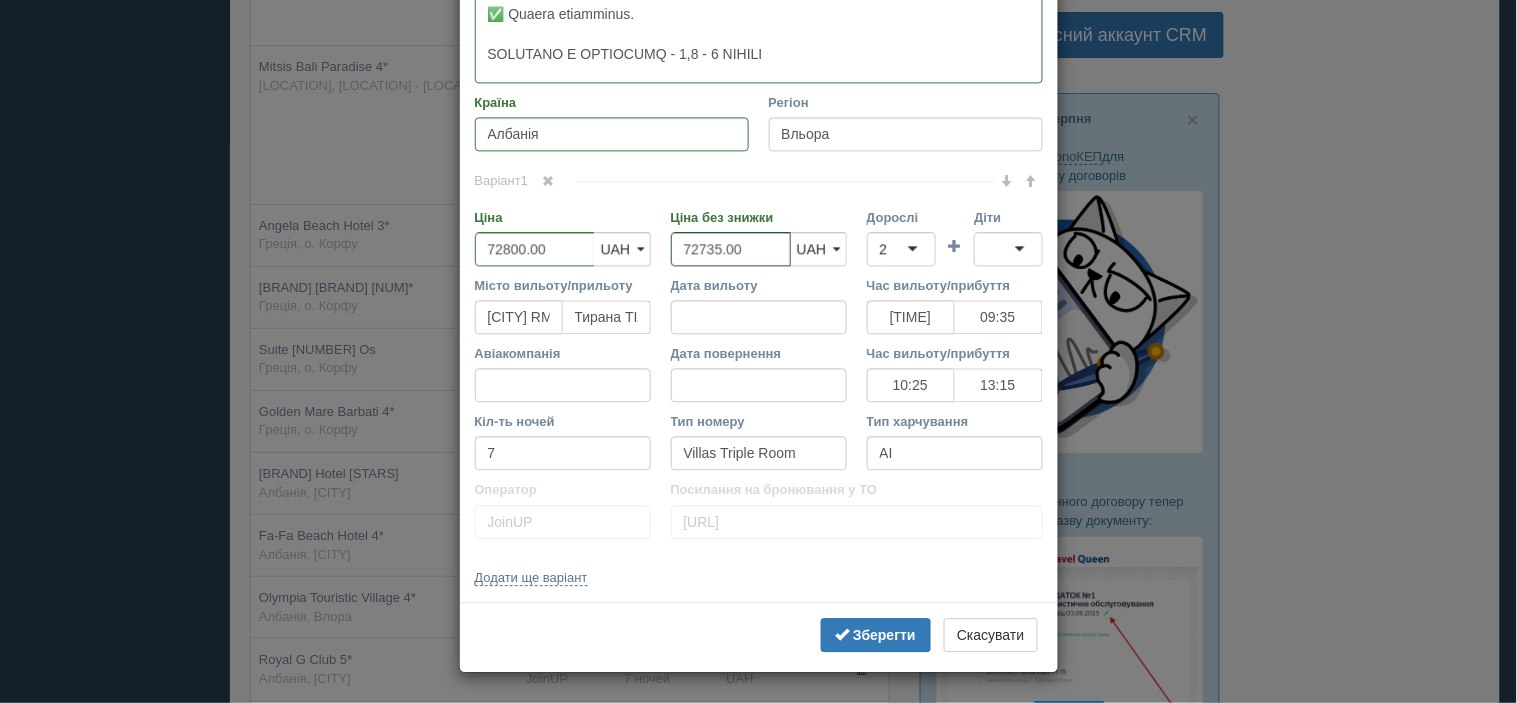 drag, startPoint x: 694, startPoint y: 248, endPoint x: 713, endPoint y: 251, distance: 19.235384 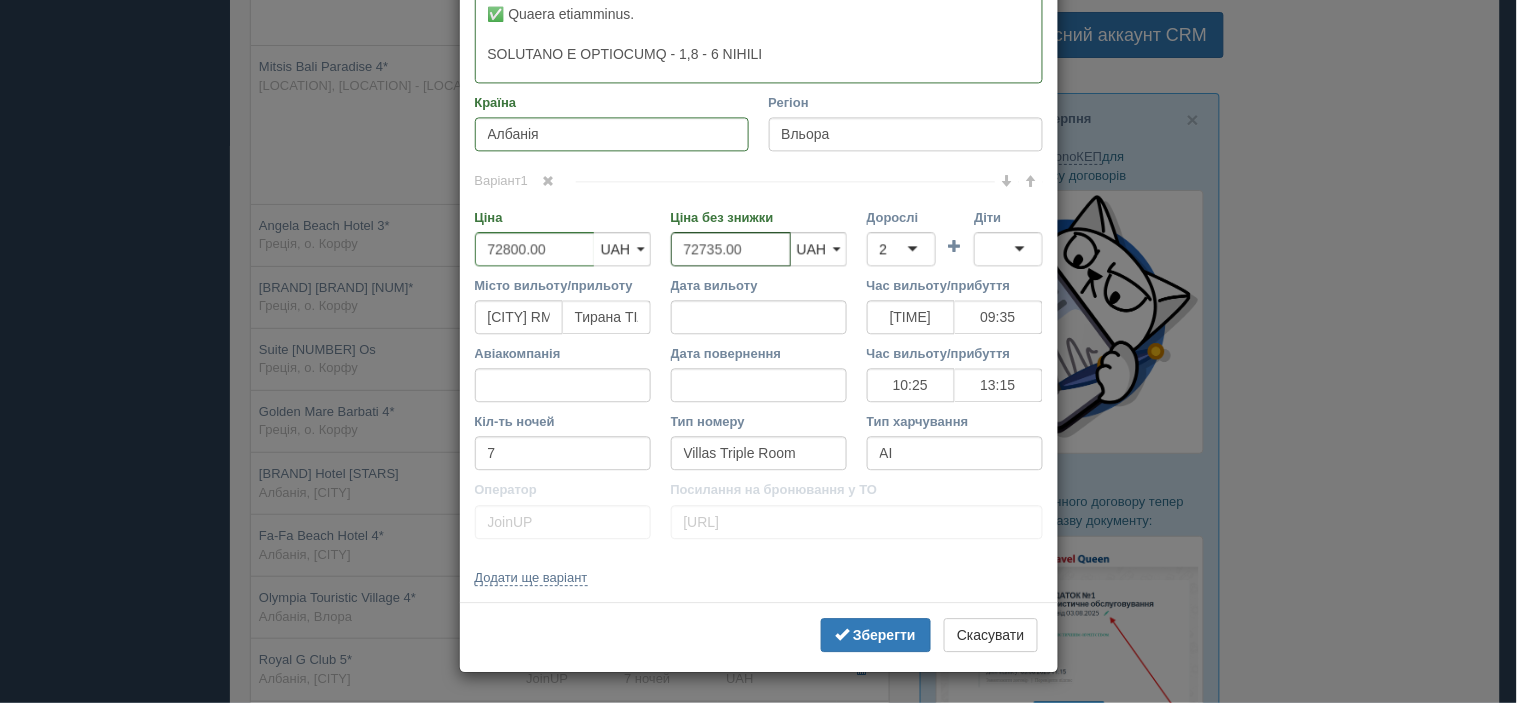 click on "72735.00" at bounding box center (731, 249) 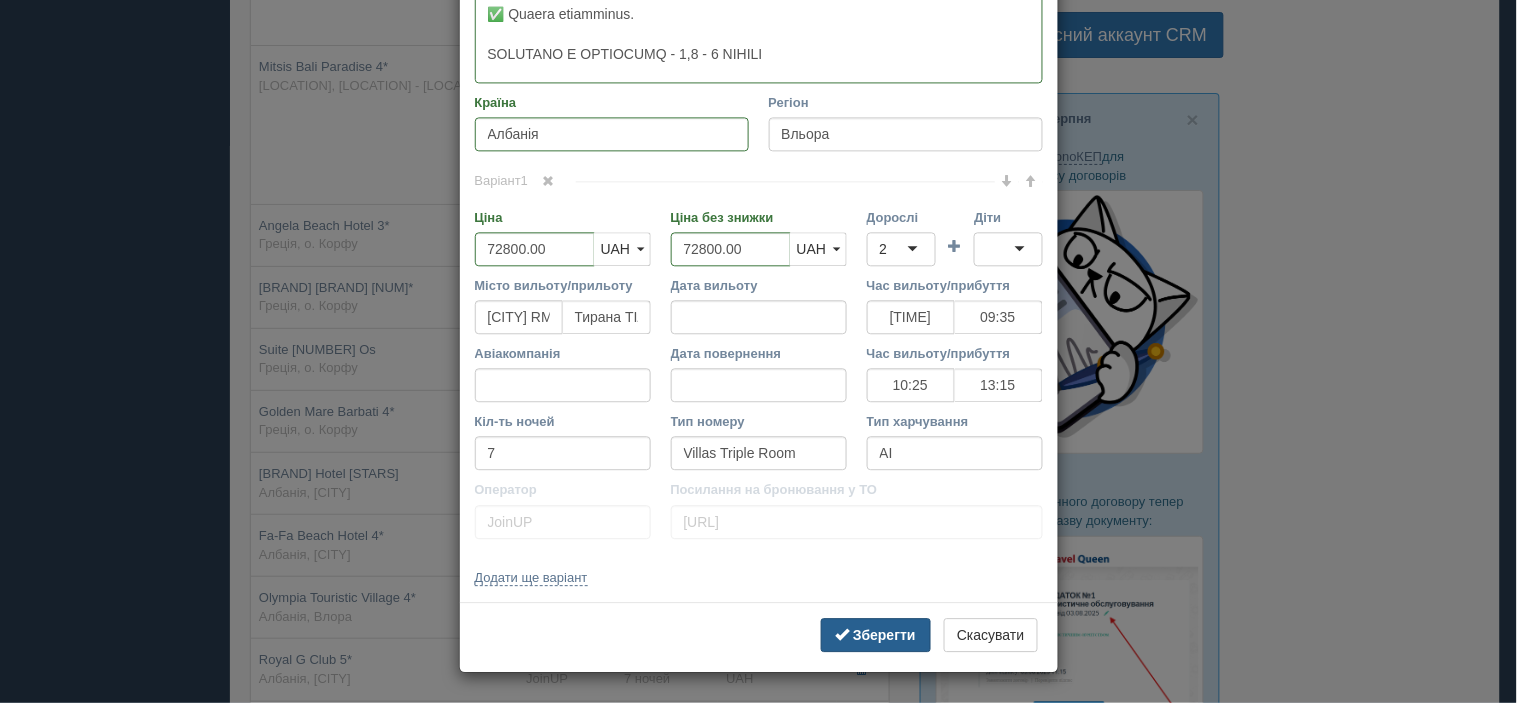 click on "Зберегти" at bounding box center [884, 635] 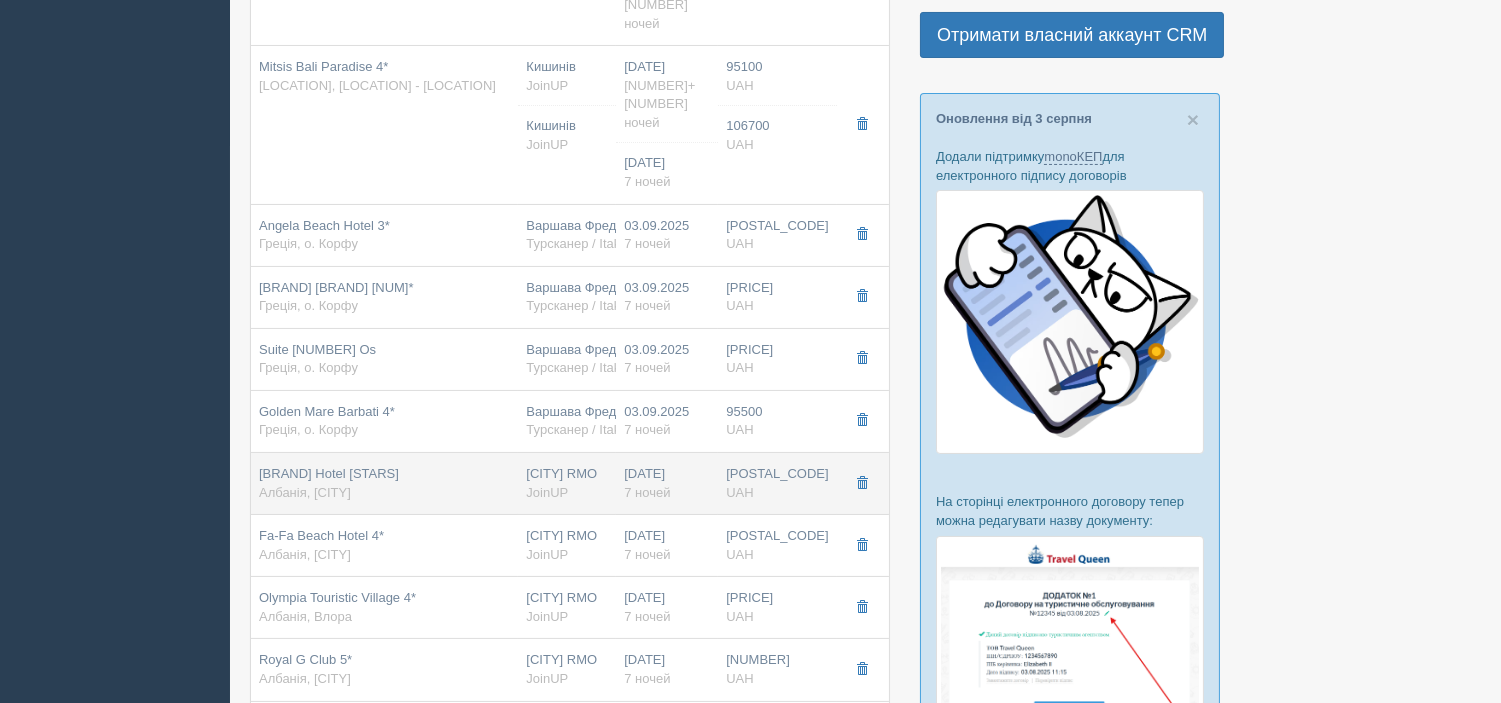 click on "AMH Hotel 4*
Албанія, [CITY]" at bounding box center (384, 483) 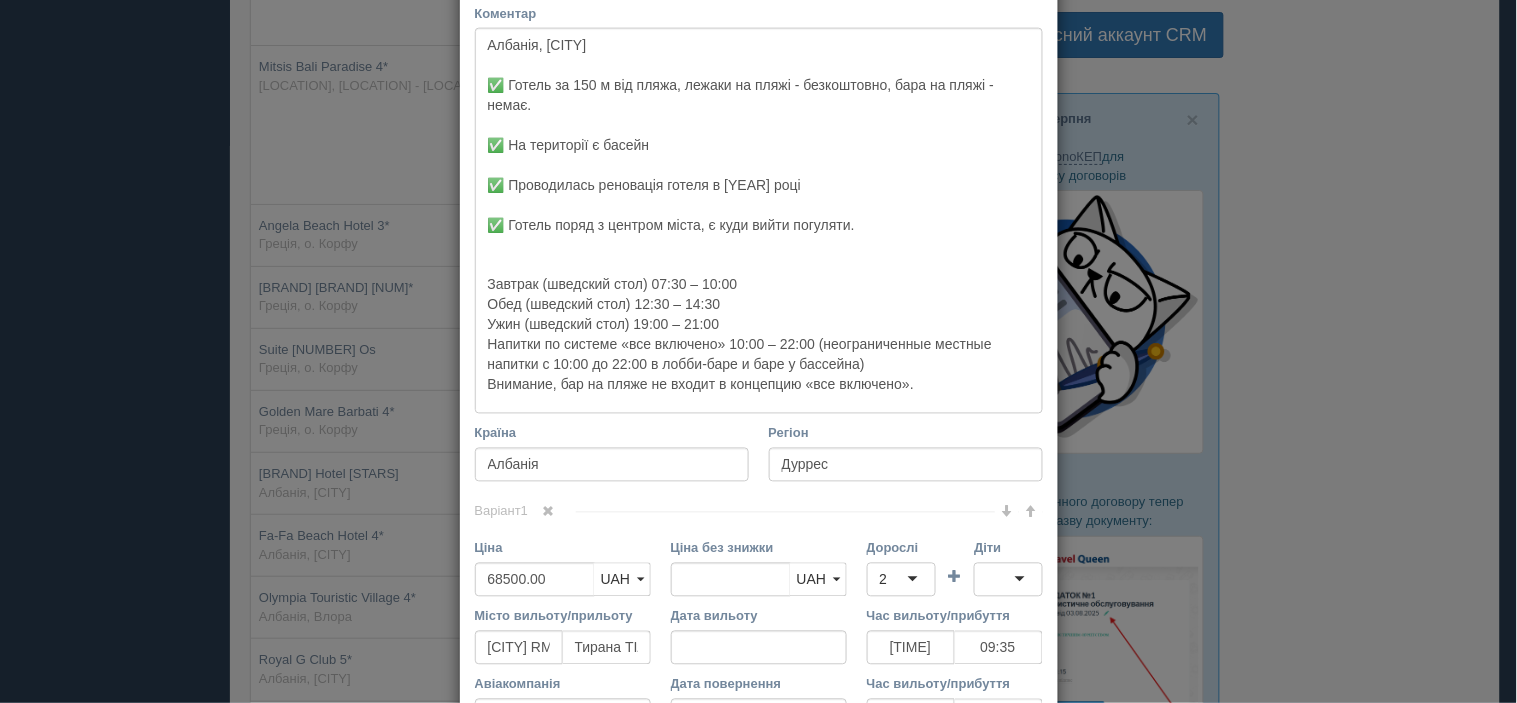 scroll, scrollTop: 777, scrollLeft: 0, axis: vertical 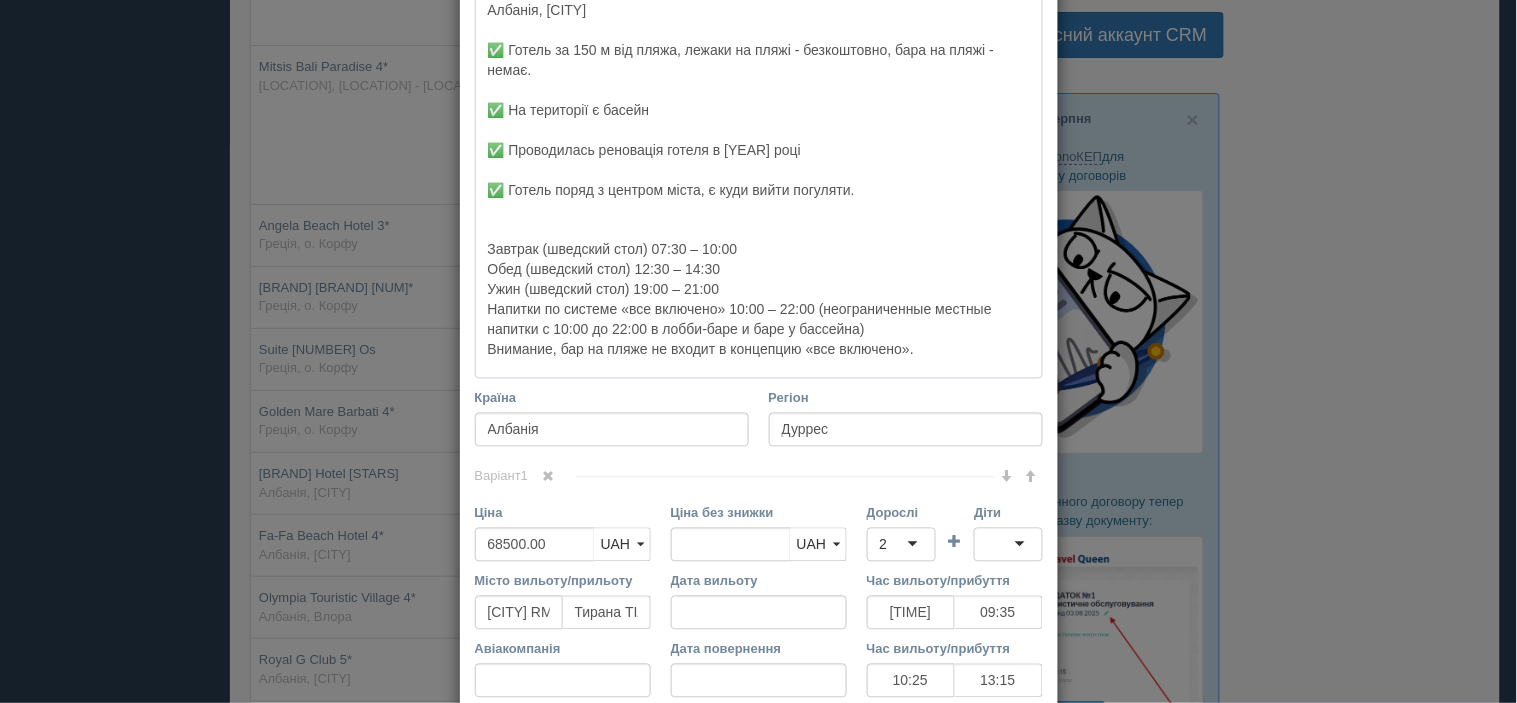 click on "Албанія, [CITY]
✅ Готель за 150 м від пляжа, лежаки на пляжі - безкоштовно, бара на пляжі - немає.
✅ На території є басейн
✅ Проводилась реновація готеля в [YEAR] році
✅ Готель поряд з центром міста, є куди вийти погуляти.
Завтрак (шведский стол) 07:30 – 10:00
Обед (шведский стол) 12:30 – 14:30
Ужин (шведский стол) 19:00 – 21:00
Напитки по системе «все включено» 10:00 – 22:00 (неограниченные местные напитки с 10:00 до 22:00 в лобби-баре и баре у бассейна)
Внимание, бар на пляже не входит в концепцию «все включено»." at bounding box center [759, 186] 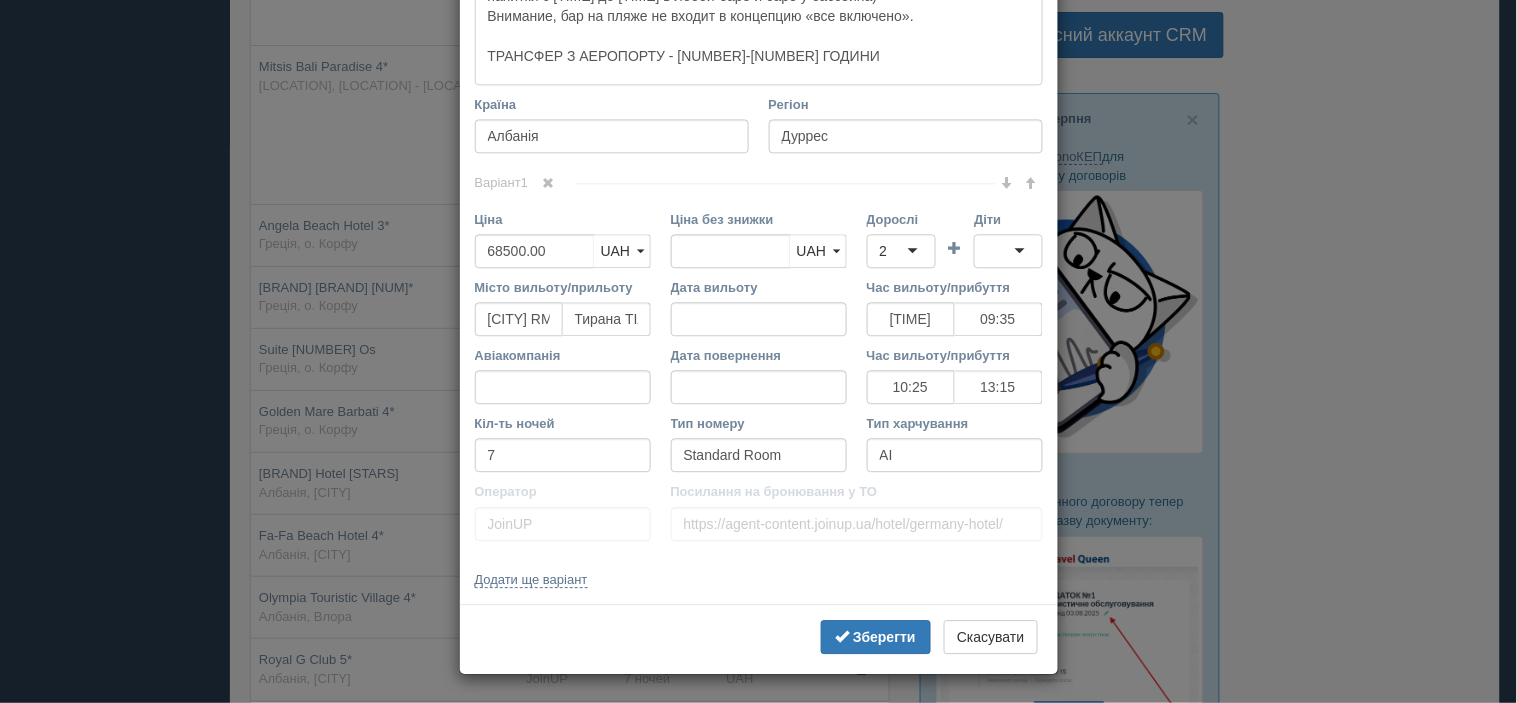 scroll, scrollTop: 1113, scrollLeft: 0, axis: vertical 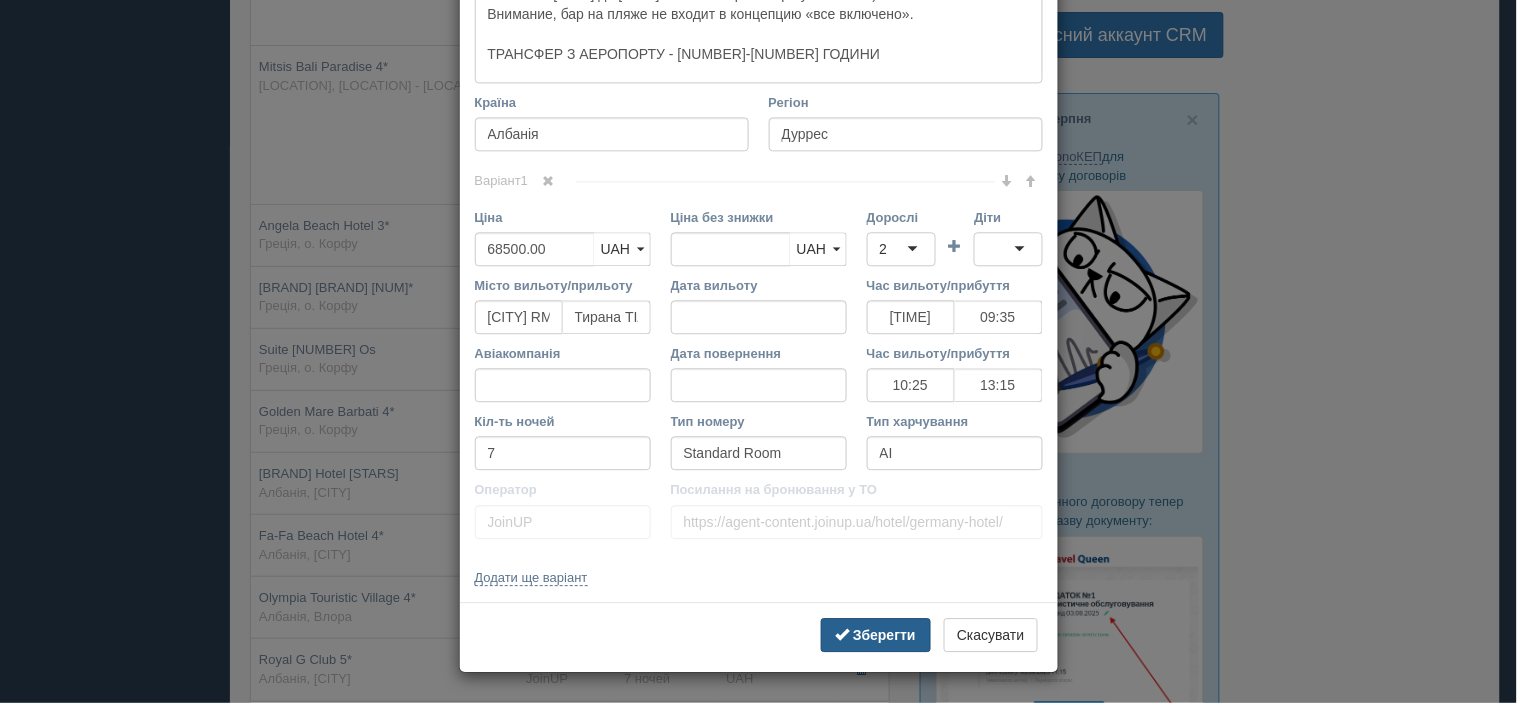 click on "Зберегти" at bounding box center (876, 635) 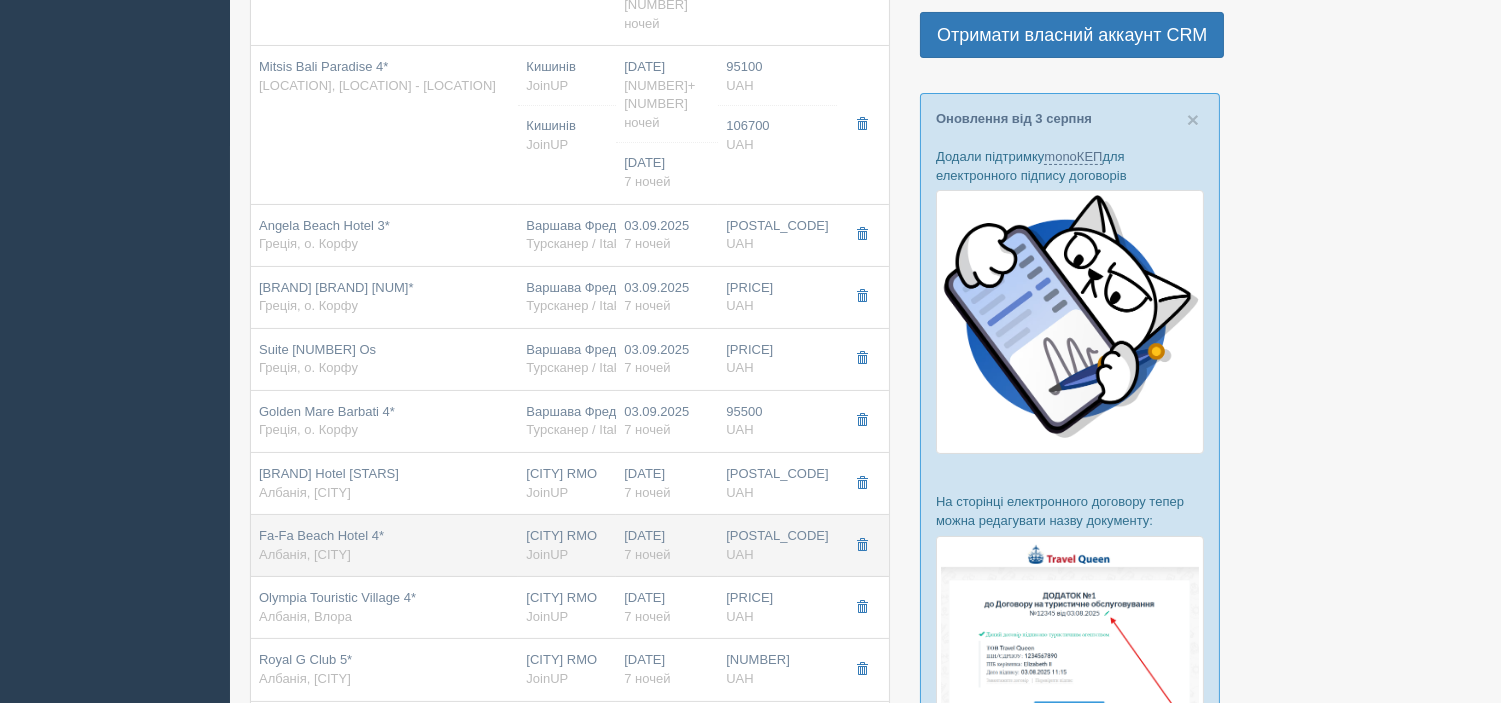 click on "Fa-Fa Beach Hotel 4*
Албанія, Дуррес" at bounding box center [384, 545] 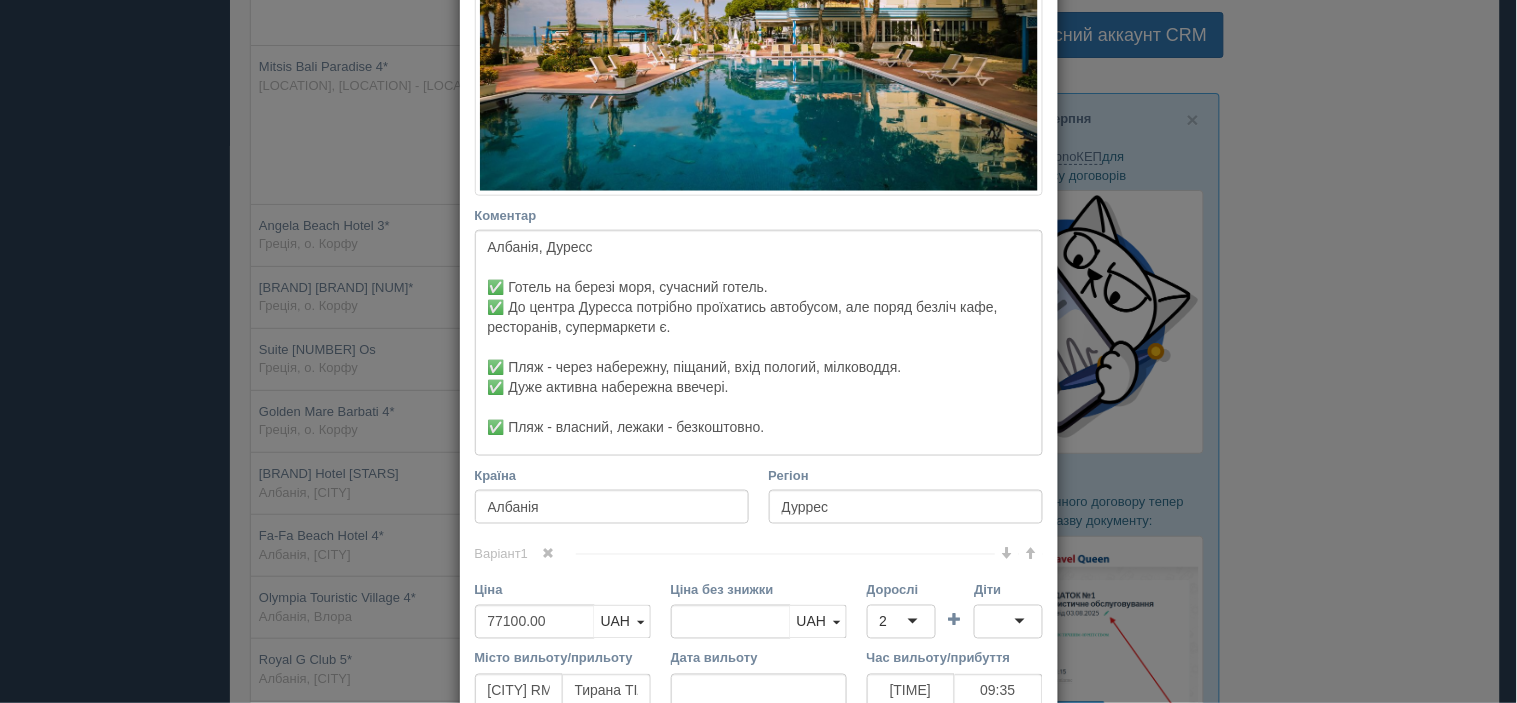 scroll, scrollTop: 444, scrollLeft: 0, axis: vertical 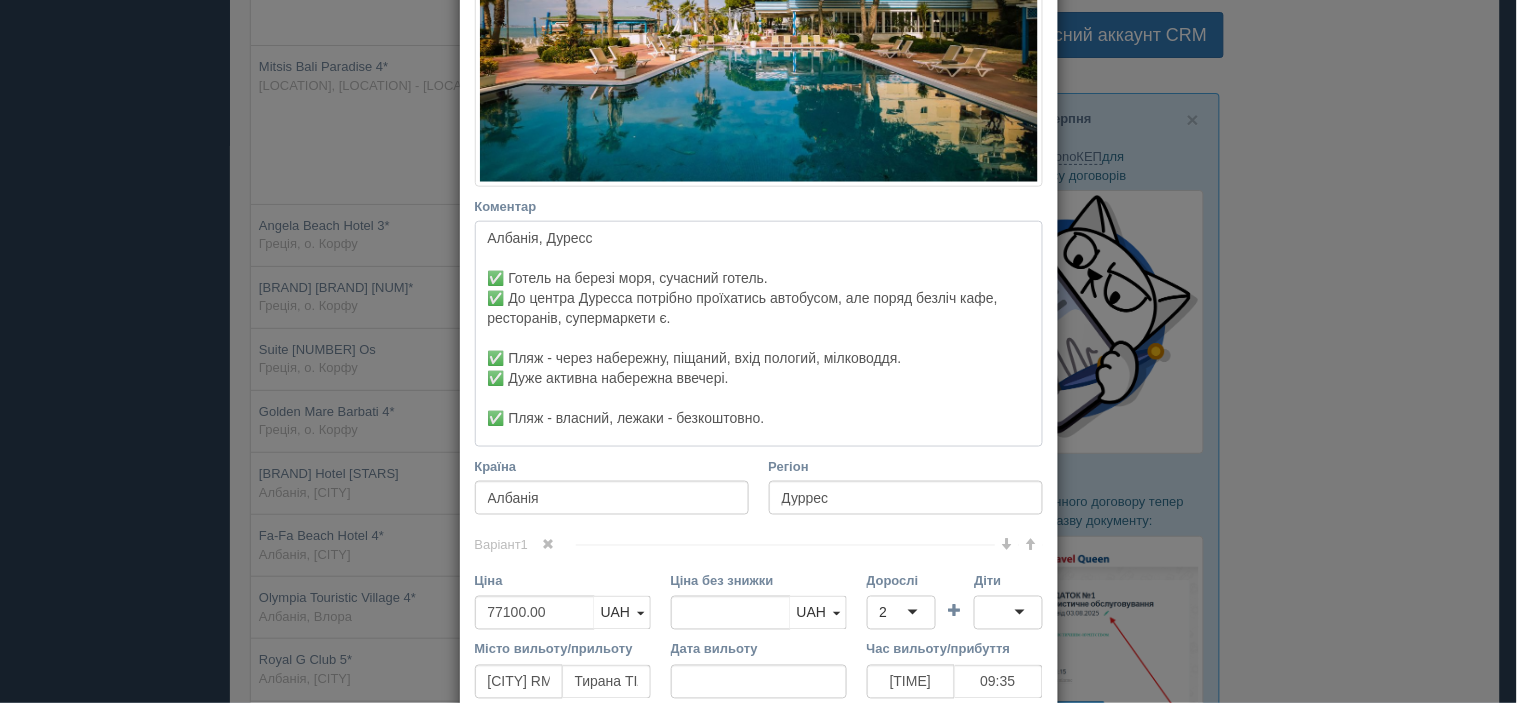 click on "Албанія, Дуресс
✅ Готель на березі моря, сучасний готель.
✅ До центра Дуресса потрібно проїхатись автобусом, але поряд безліч кафе, ресторанів, супермаркети є.
✅ Пляж - через набережну, піщаний, вхід пологий, мілководдя.
✅ Дуже активна набережна ввечері.
✅ Пляж - власний, лежаки - безкоштовно." at bounding box center (759, 334) 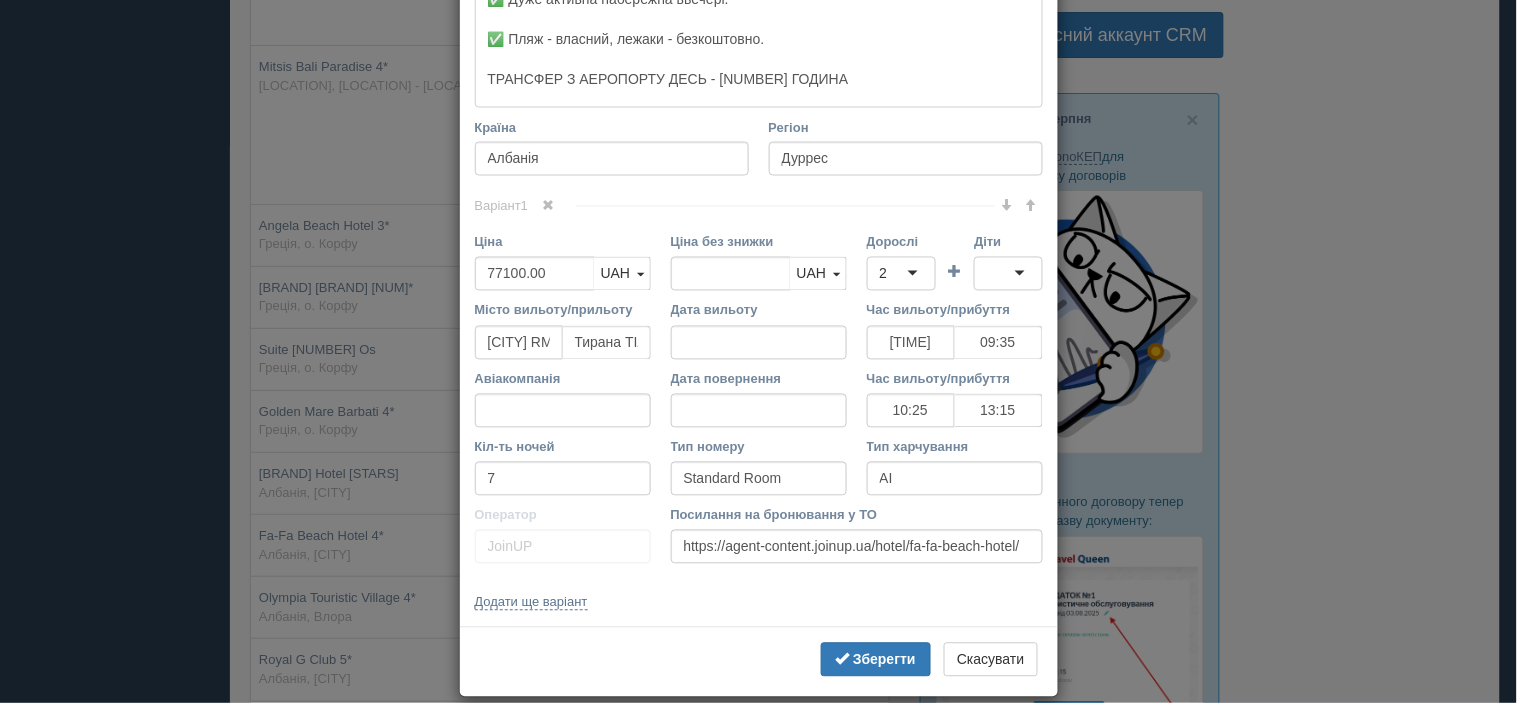 scroll, scrollTop: 848, scrollLeft: 0, axis: vertical 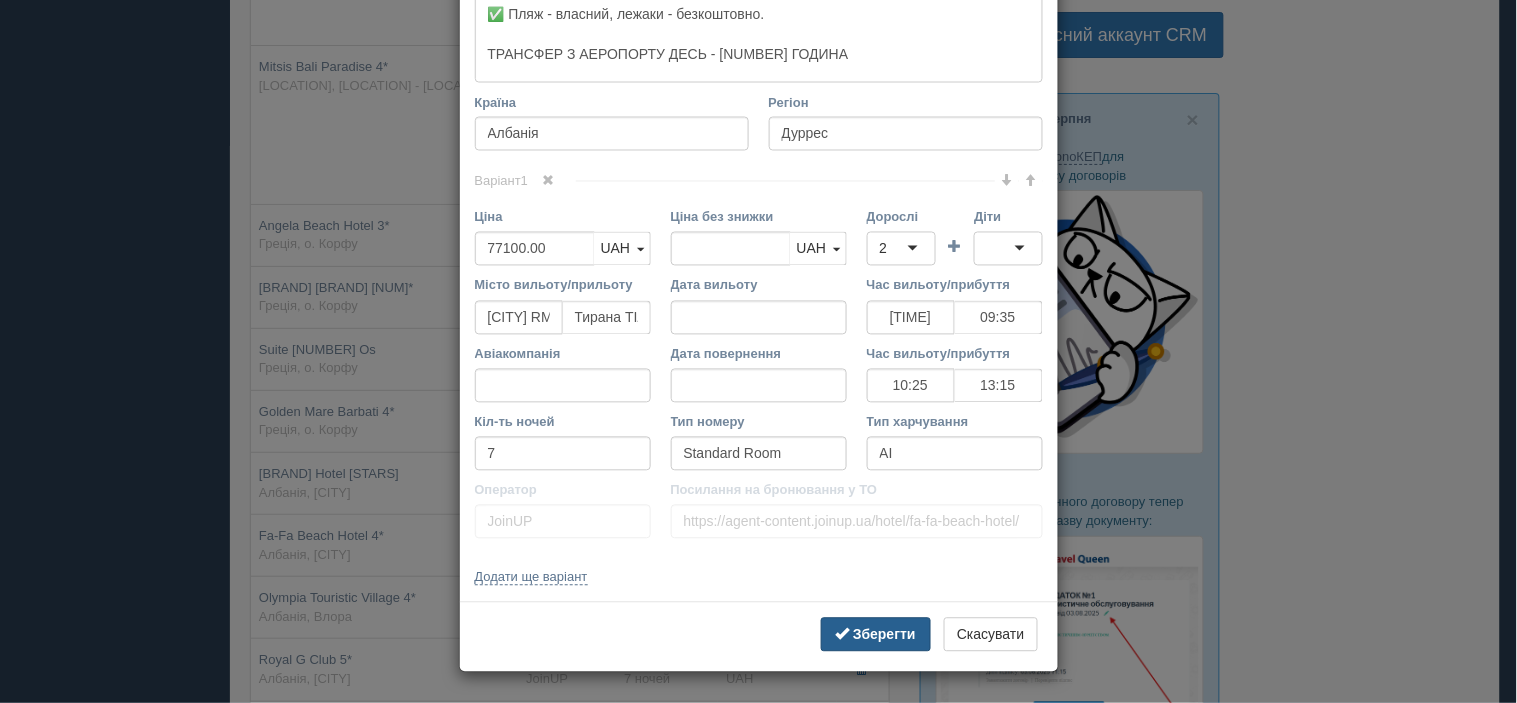 click on "Зберегти" at bounding box center [884, 635] 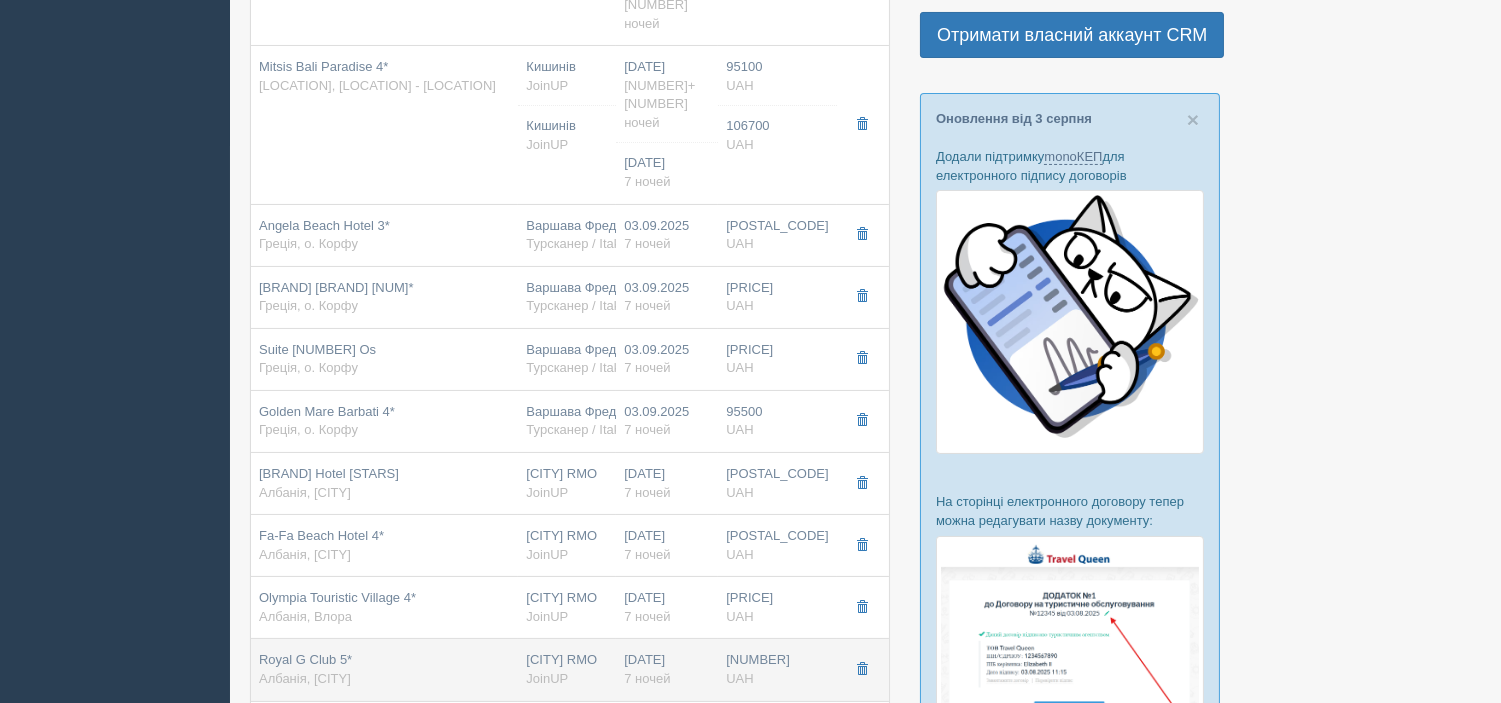 click on "Royal G Club 5*
Албанія, Дуррес" at bounding box center [384, 669] 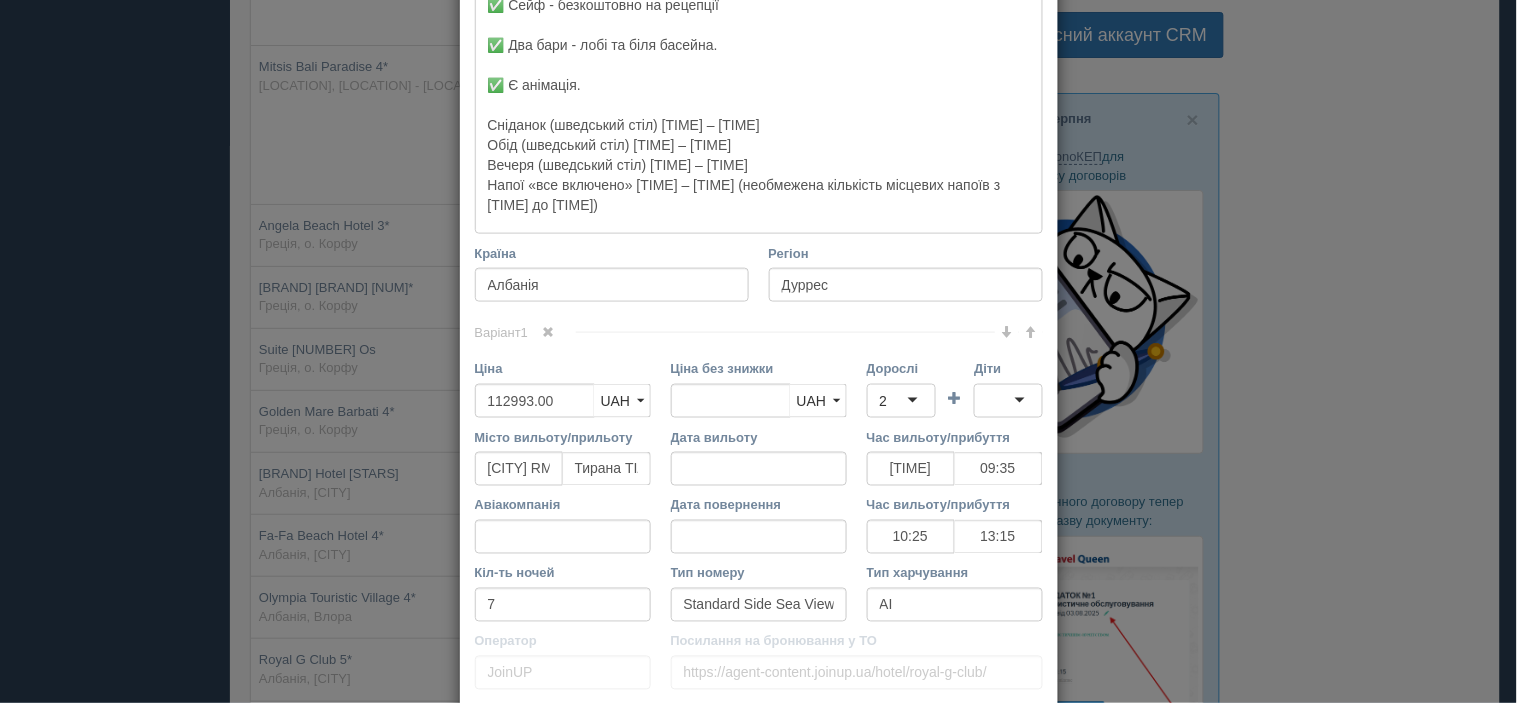 scroll, scrollTop: 555, scrollLeft: 0, axis: vertical 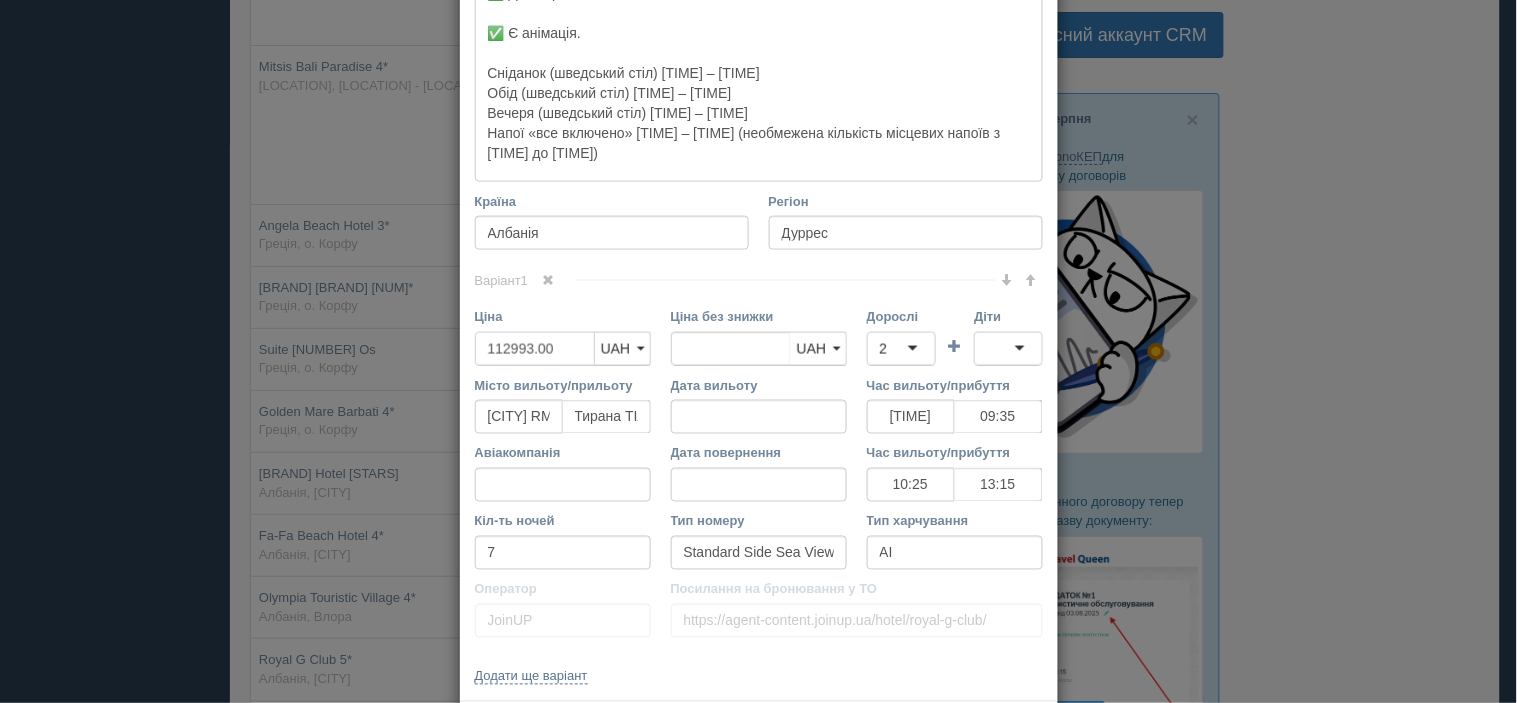 drag, startPoint x: 511, startPoint y: 350, endPoint x: 154, endPoint y: 513, distance: 392.45126 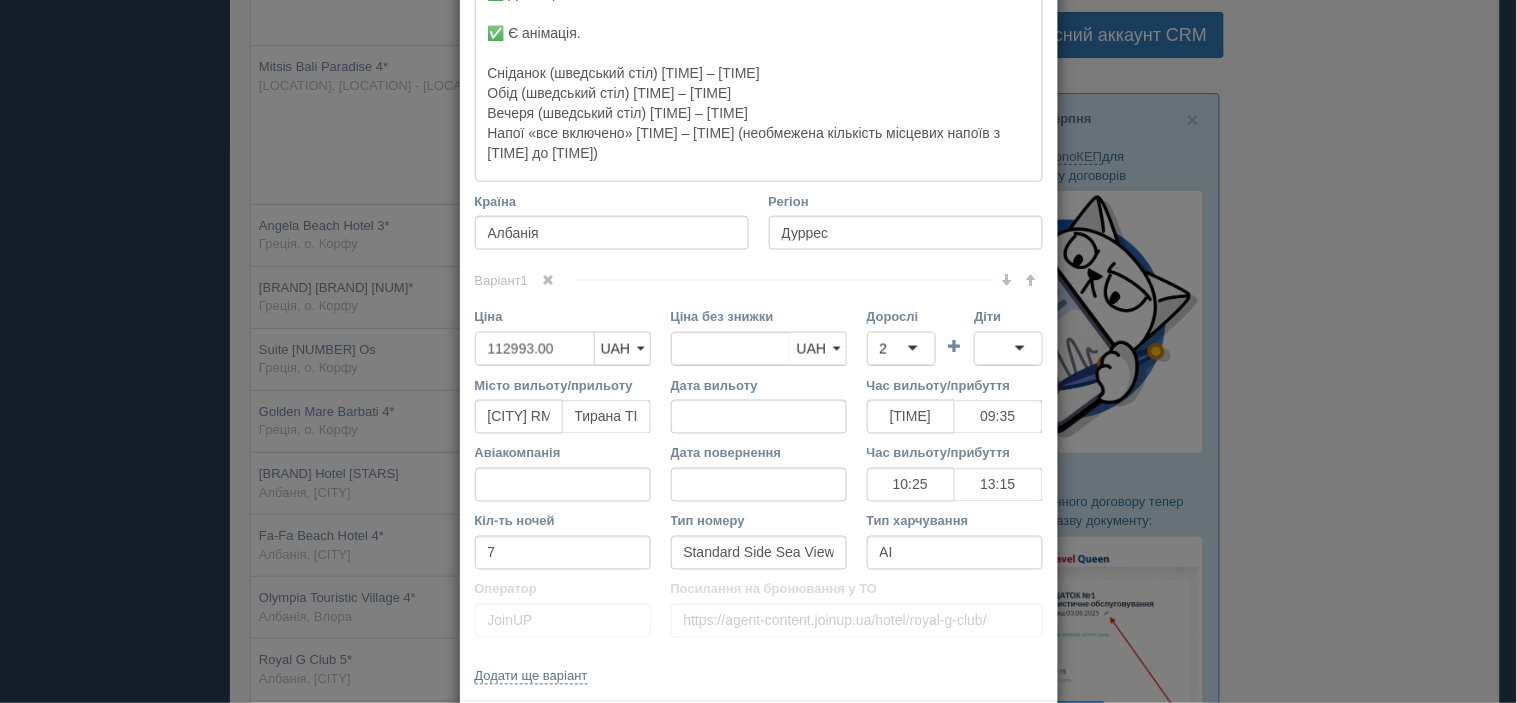 click on "112993.00" at bounding box center [535, 349] 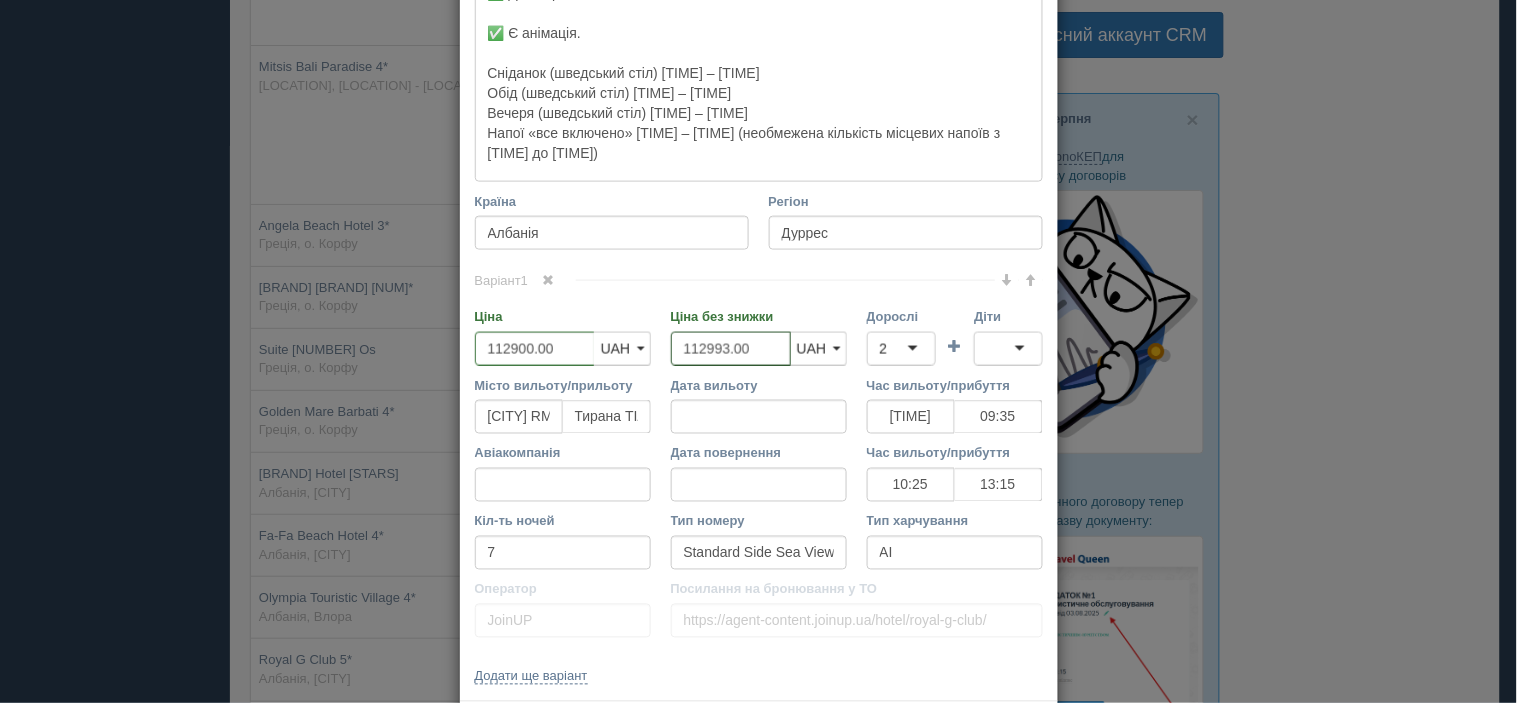 drag, startPoint x: 705, startPoint y: 350, endPoint x: 718, endPoint y: 348, distance: 13.152946 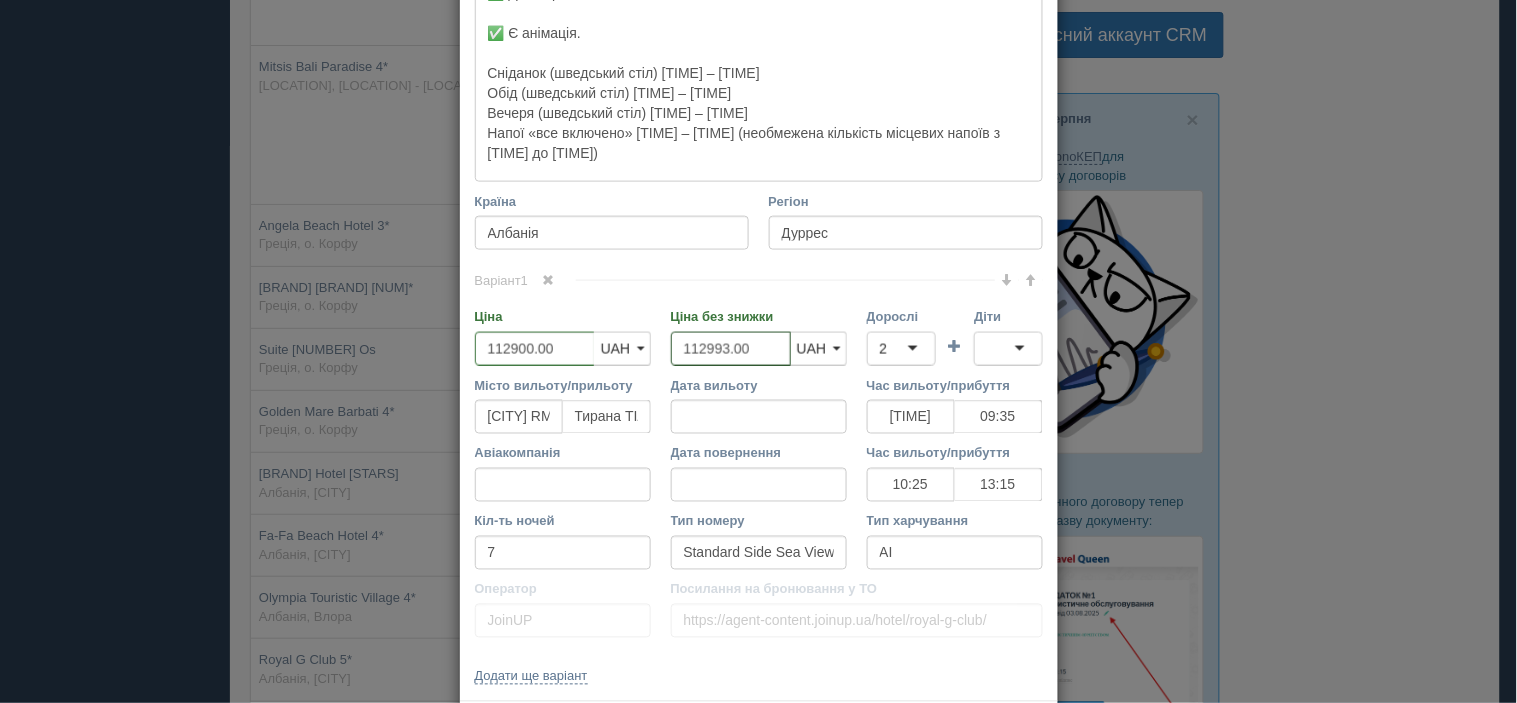 click on "112993.00" at bounding box center (731, 349) 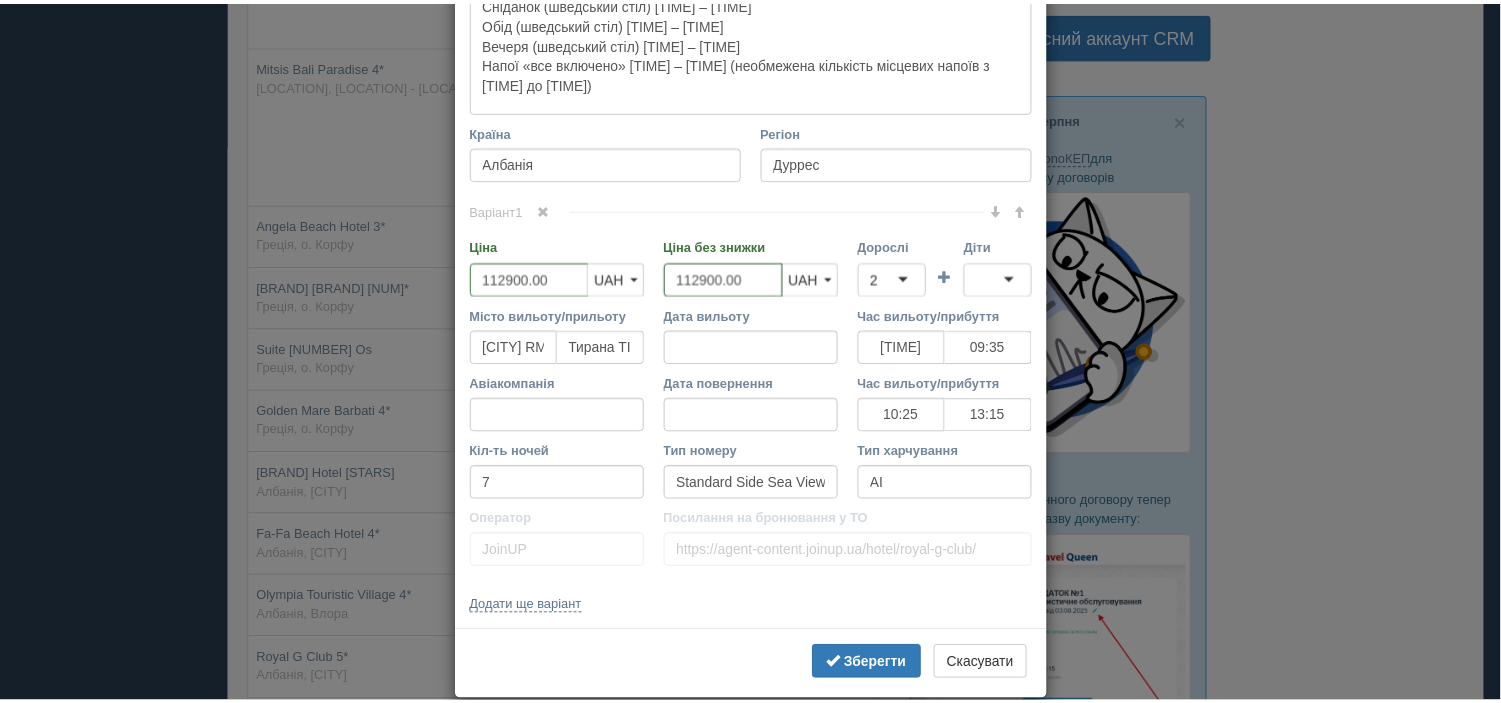 scroll, scrollTop: 655, scrollLeft: 0, axis: vertical 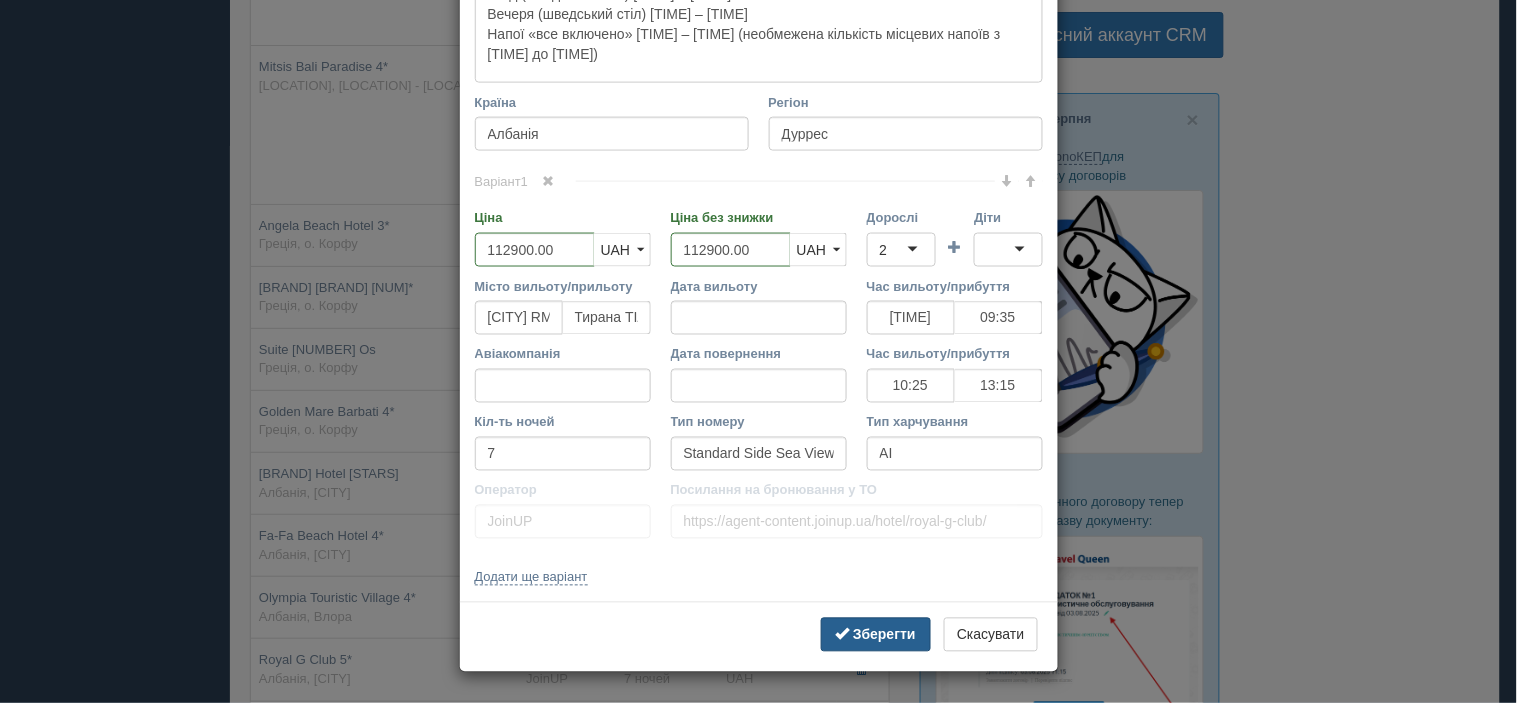 click on "Зберегти" at bounding box center (884, 635) 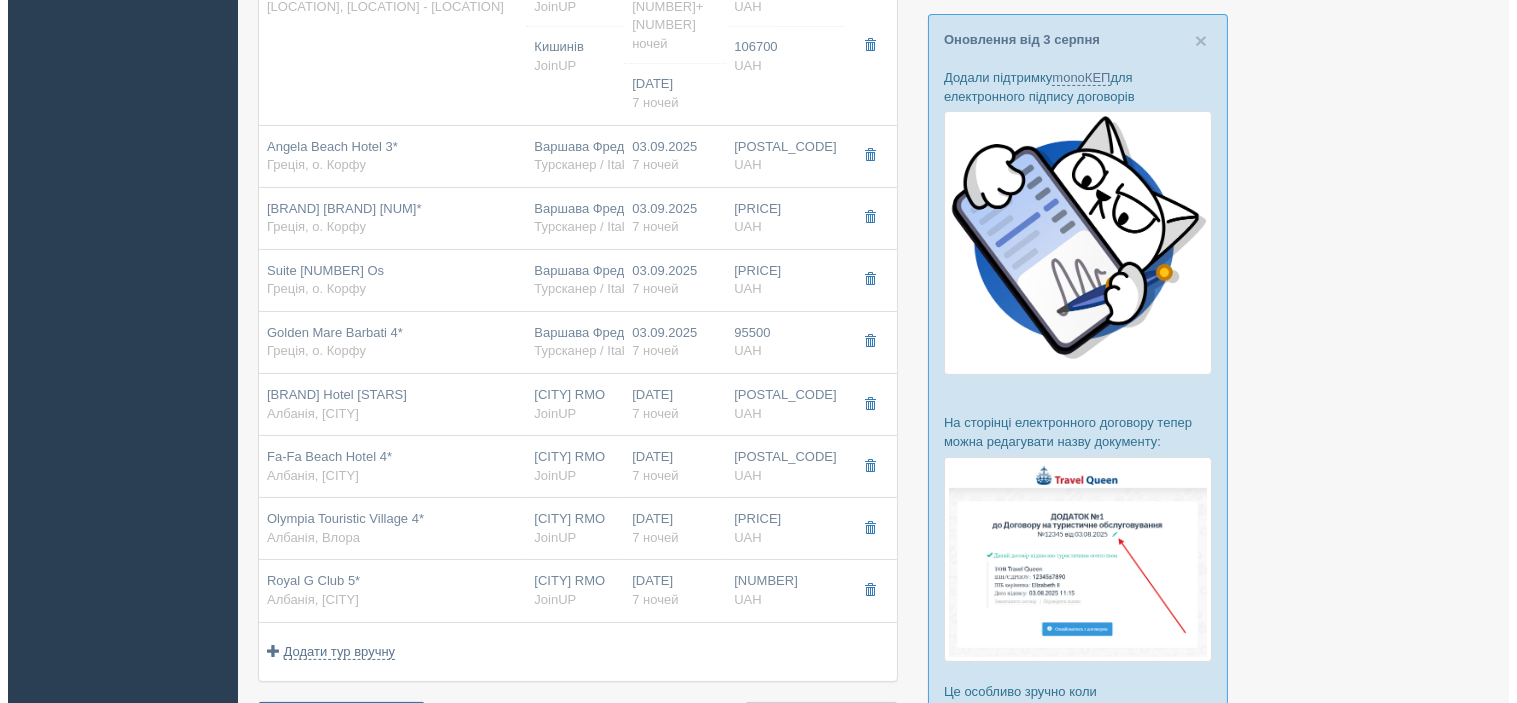 scroll, scrollTop: 666, scrollLeft: 0, axis: vertical 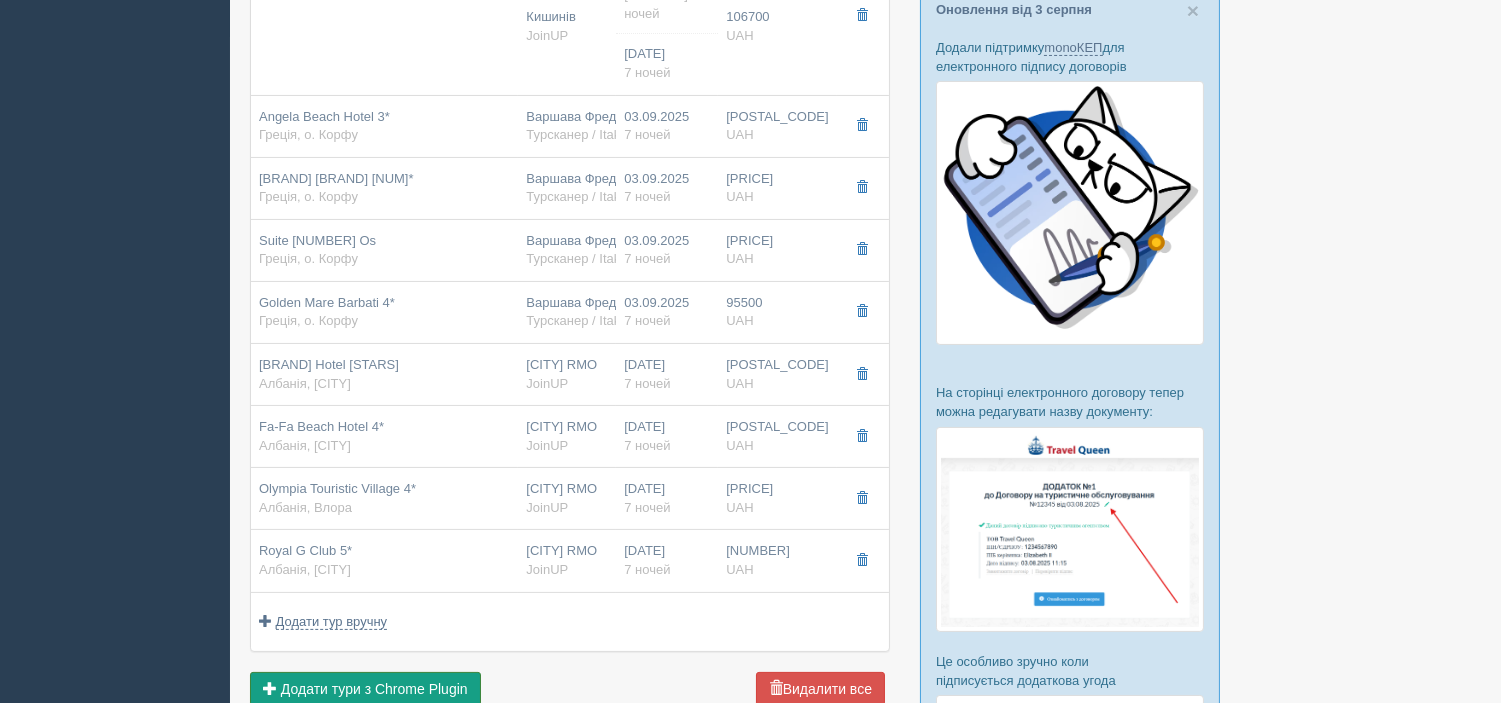 click on "Додати тури з Chrome Plugin" at bounding box center (374, 689) 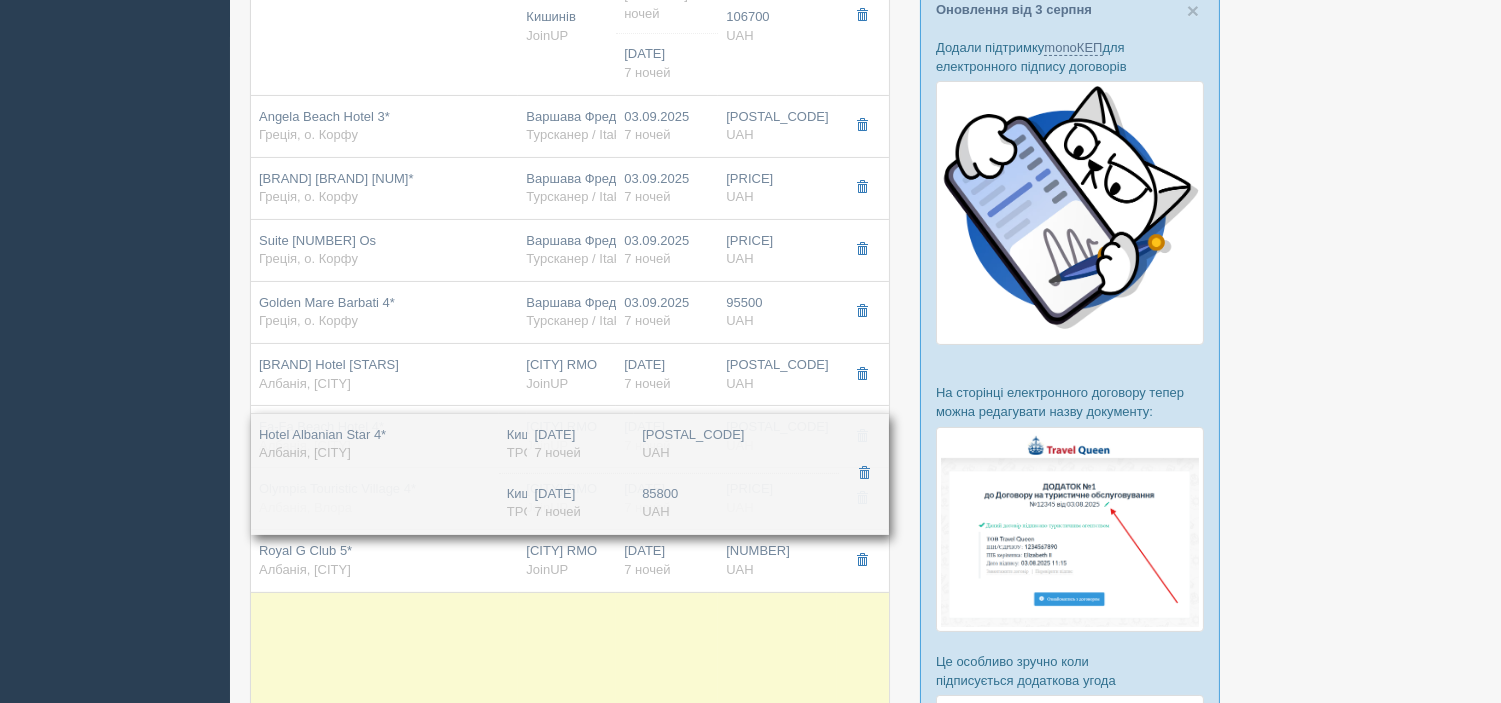 drag, startPoint x: 420, startPoint y: 573, endPoint x: 410, endPoint y: 503, distance: 70.71068 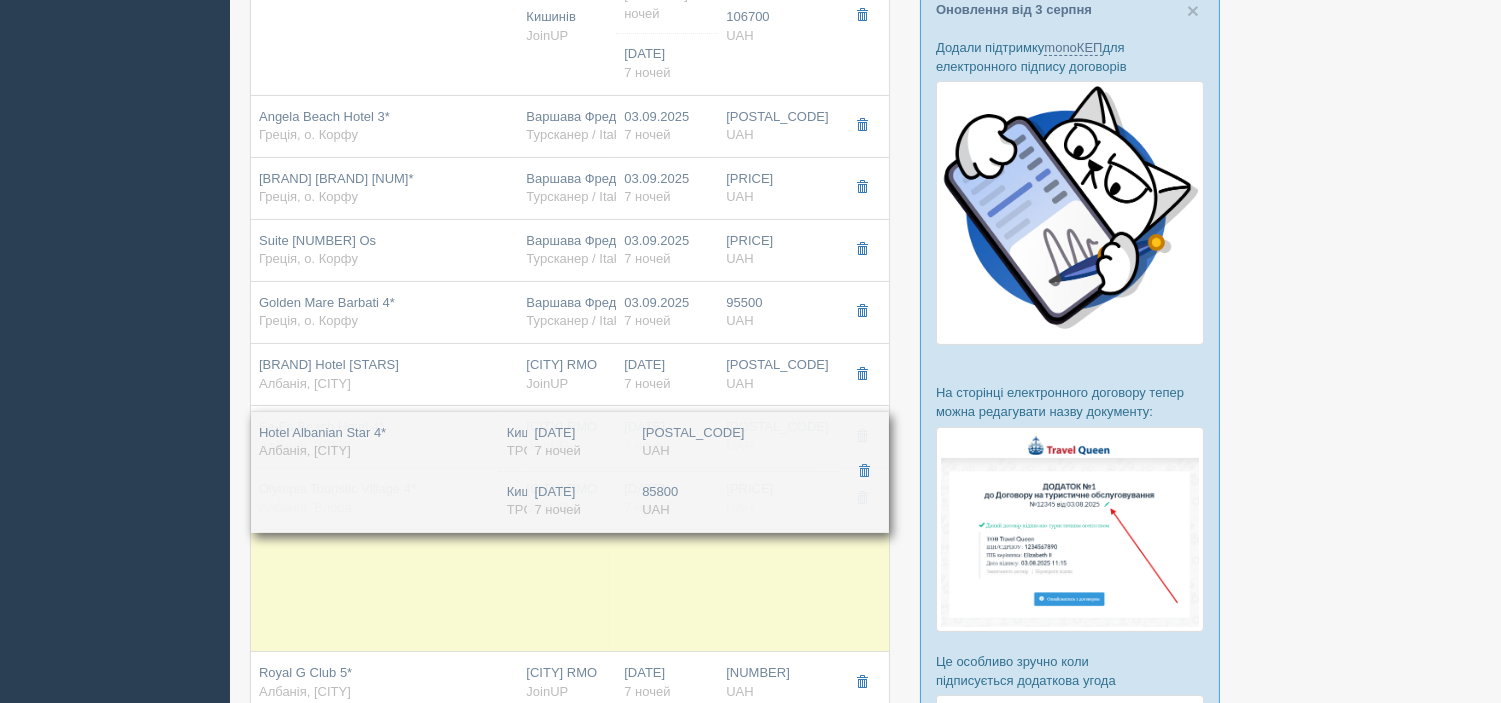drag, startPoint x: 410, startPoint y: 510, endPoint x: 411, endPoint y: 437, distance: 73.00685 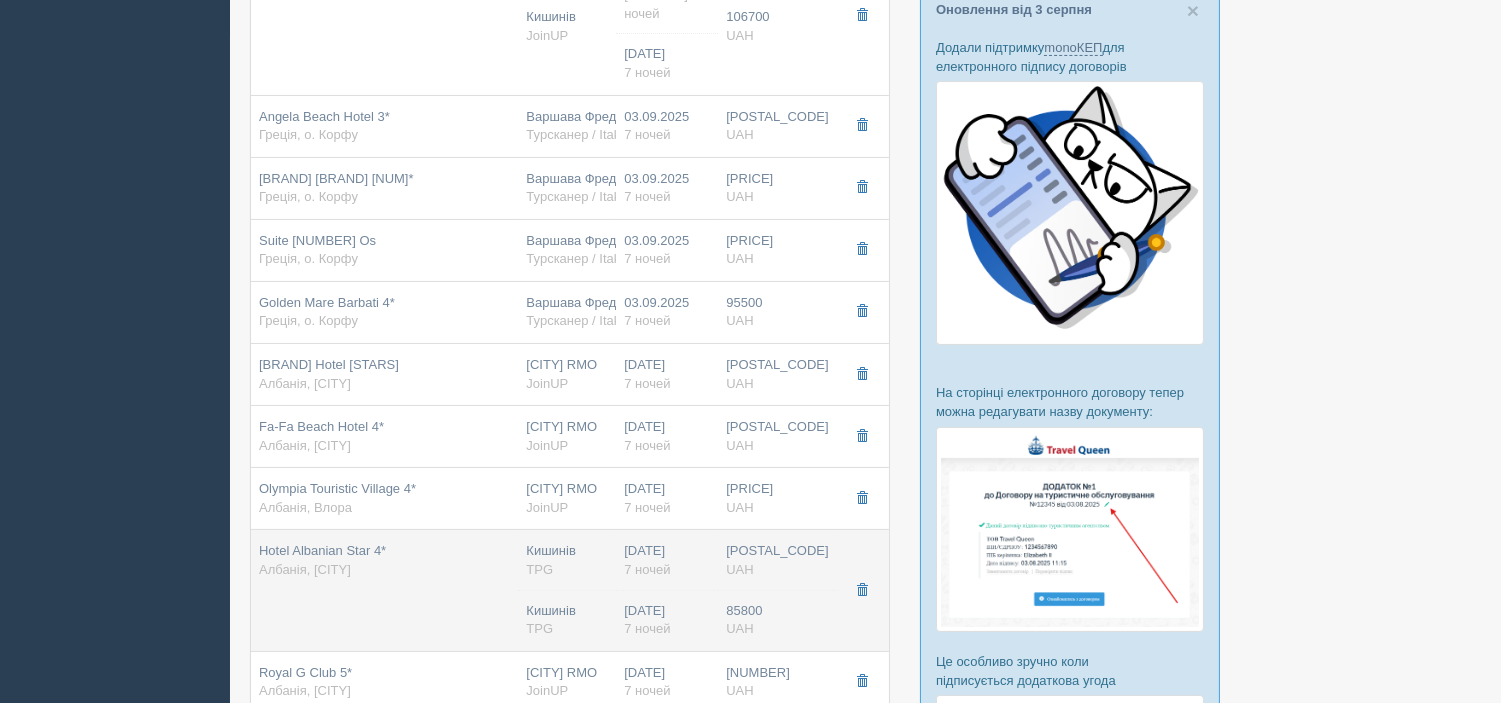 click on "Hotel Albanian Star 4*
Албанія, Дуррес" at bounding box center (384, 590) 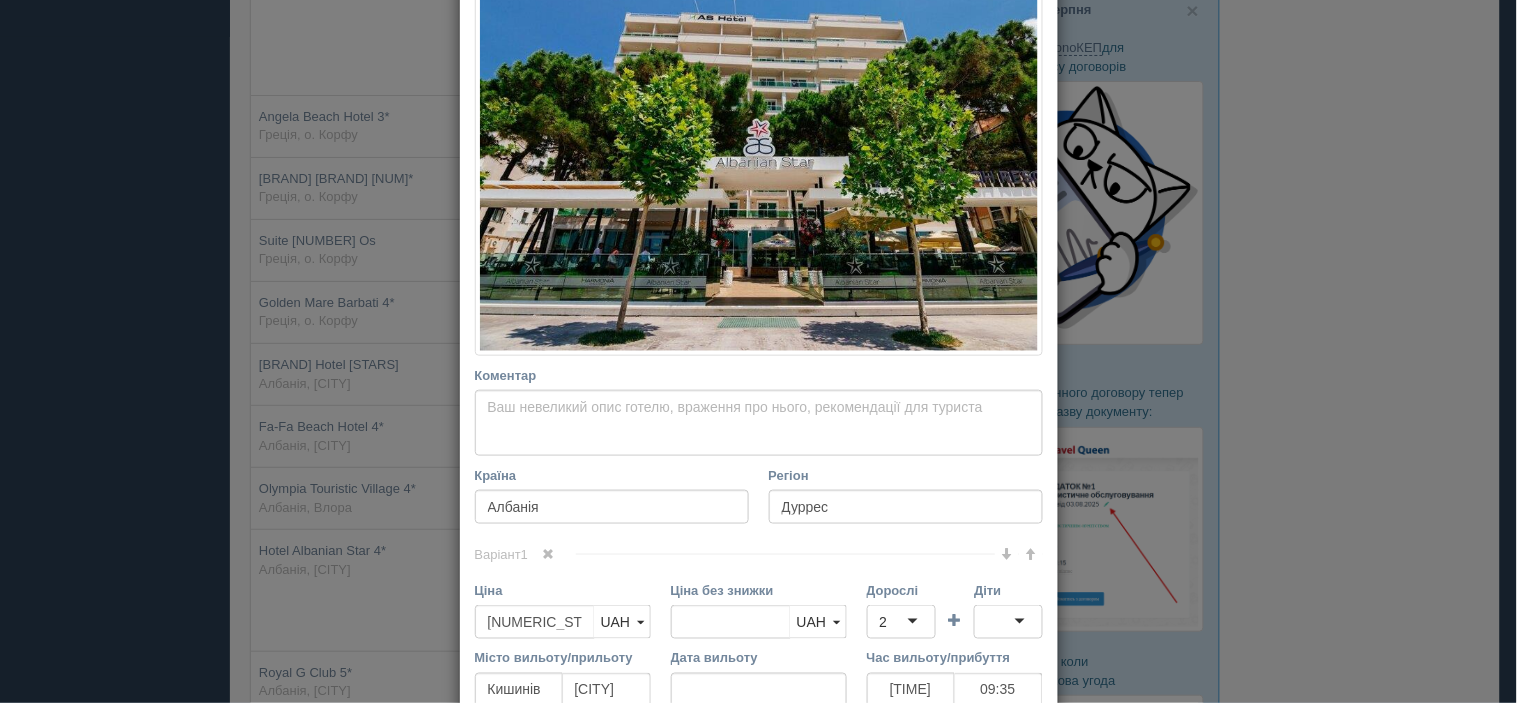 scroll, scrollTop: 136, scrollLeft: 0, axis: vertical 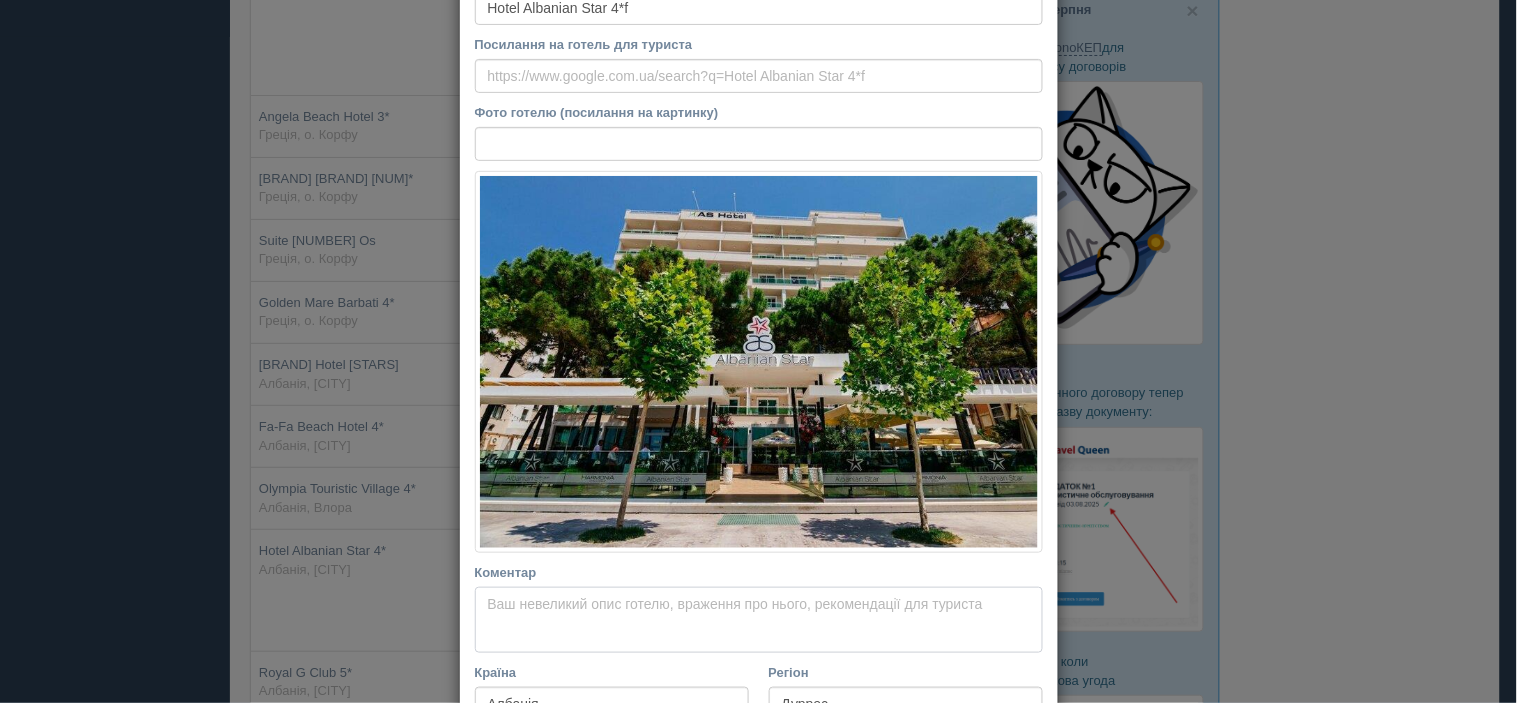 click on "Коментар
Основний опис
Додатковий опис
Закріпити
Збережено
Необхідно вказати назву готелю і країну" at bounding box center [759, 620] 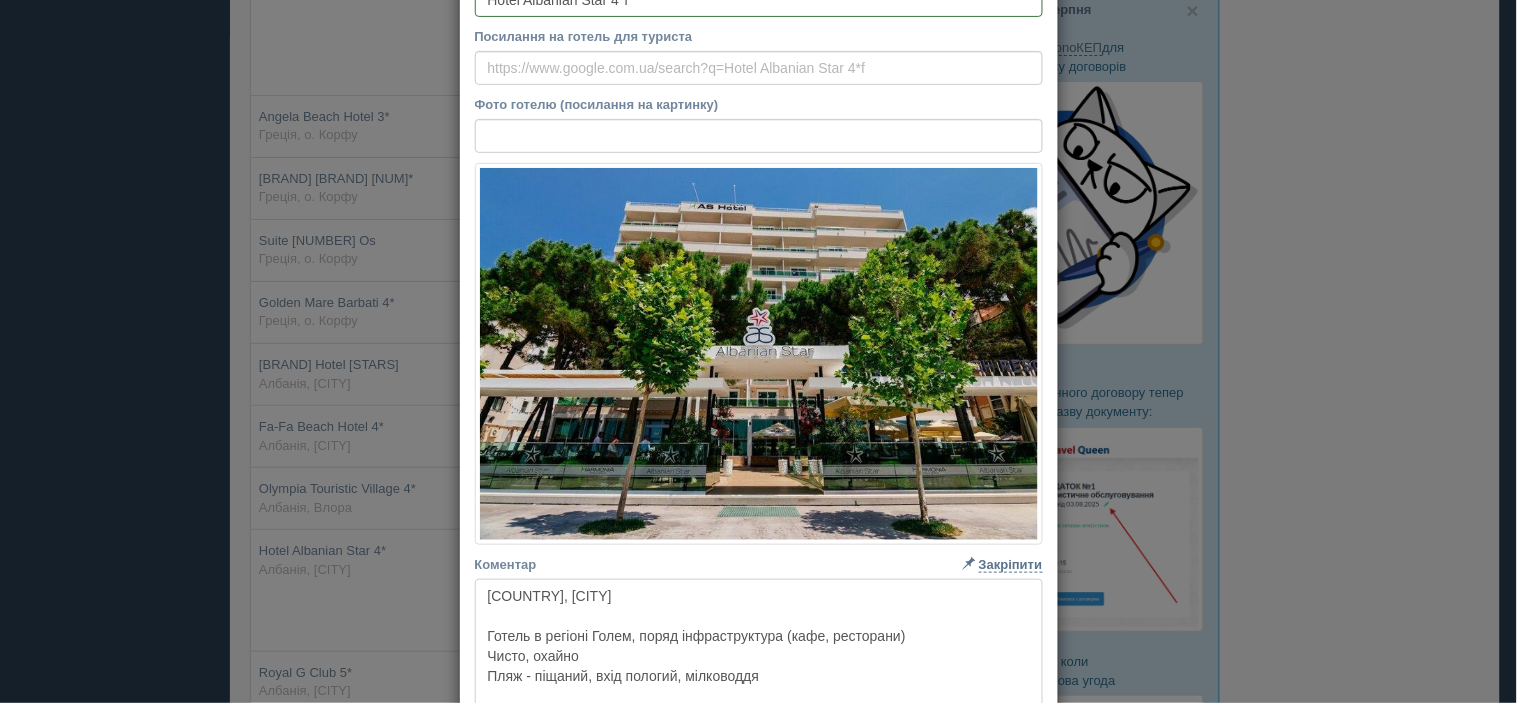 scroll, scrollTop: 164, scrollLeft: 0, axis: vertical 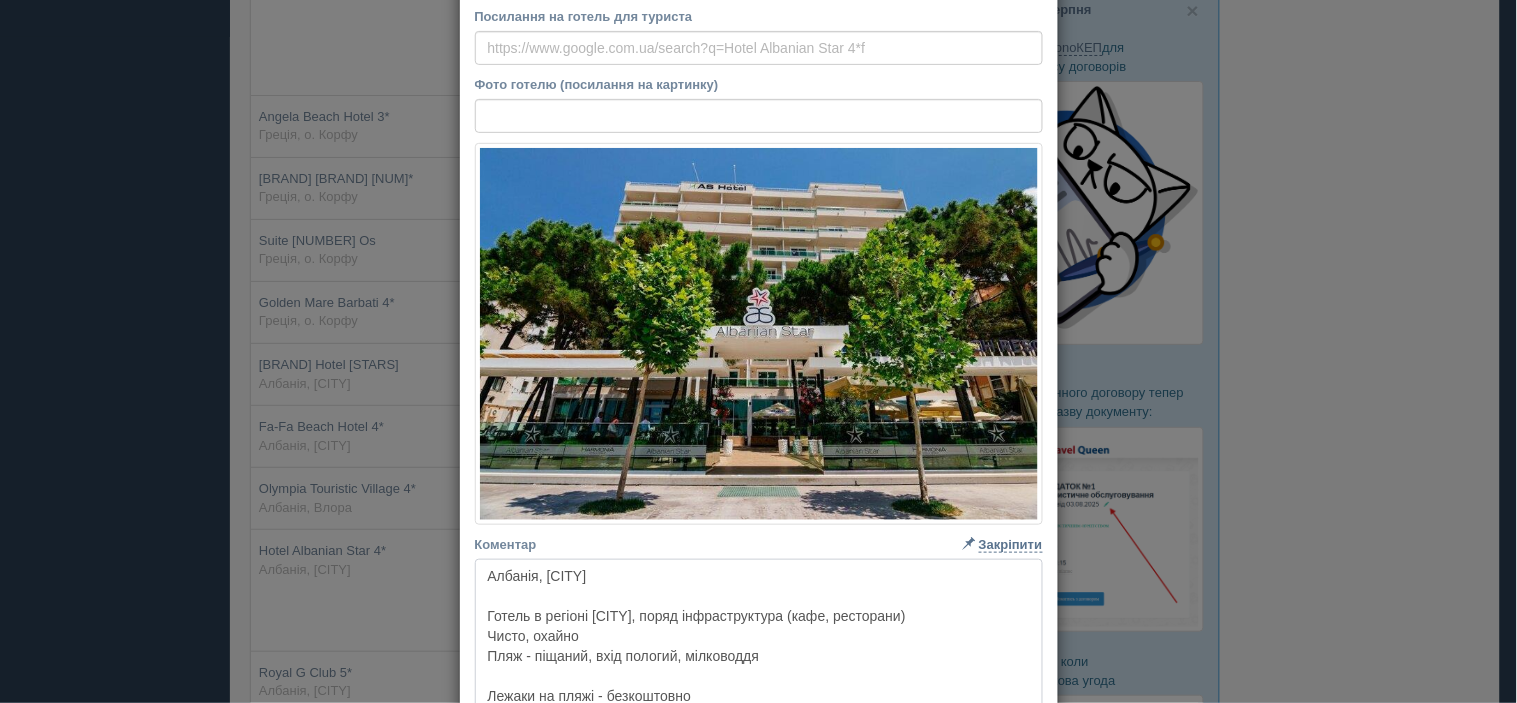 click on "Албанія, [CITY]
Готель в регіоні [CITY], поряд інфраструктура (кафе, ресторани)
Чисто, охайно
Пляж - піщаний, вхід пологий, мілководдя
Лежаки на пляжі - безкоштовно" at bounding box center [759, 642] 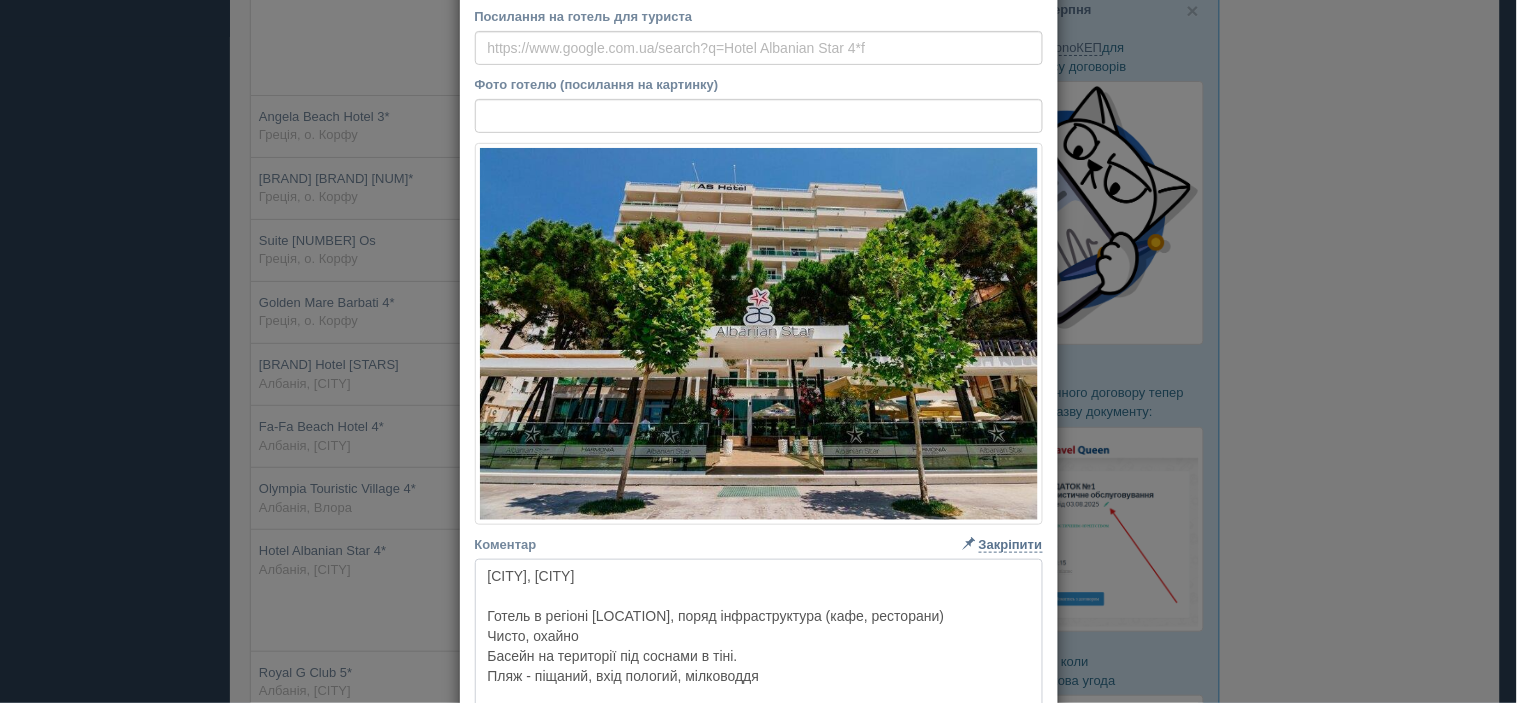 click on "[CITY], [CITY]
Готель в регіоні [LOCATION], поряд інфраструктура (кафе, ресторани)
Чисто, охайно
Басейн на території під соснами в тіні.
Пляж - піщаний, вхід пологий, мілководдя
Лежаки на пляжі - безкоштовно" at bounding box center (759, 652) 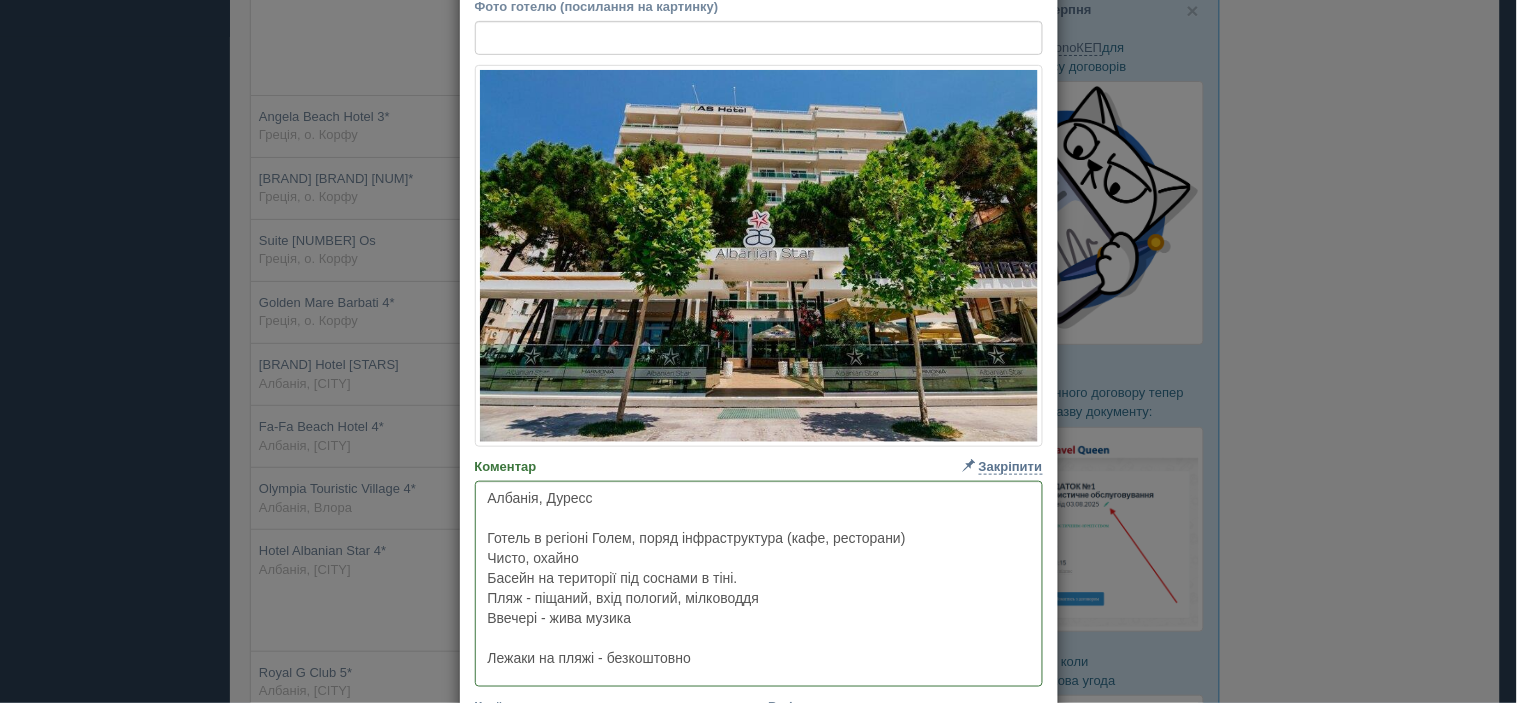 scroll, scrollTop: 386, scrollLeft: 0, axis: vertical 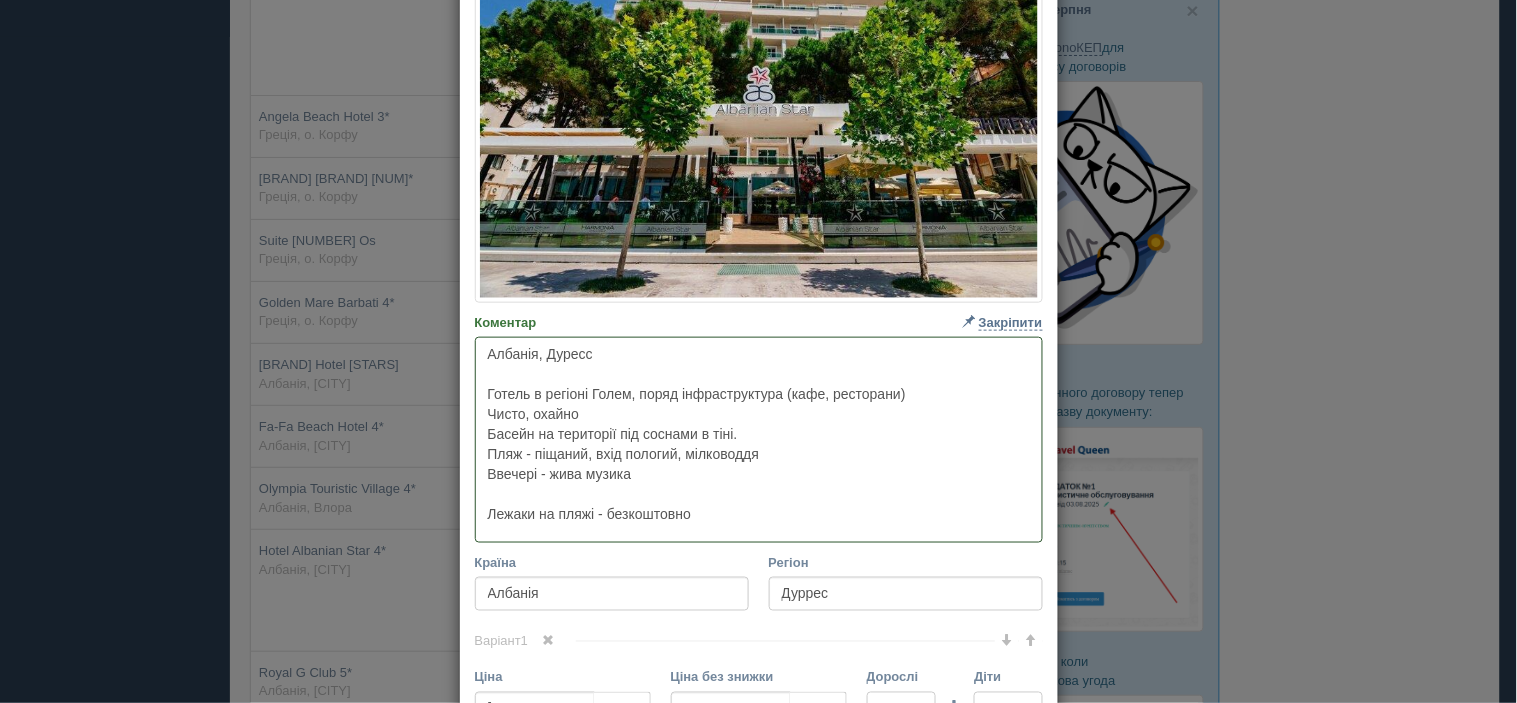click on "Албанія, Дуресс
Готель в регіоні Голем, поряд інфраструктура (кафе, ресторани)
Чисто, охайно
Басейн на території під соснами в тіні.
Пляж - піщаний, вхід пологий, мілководдя
Ввечері - жива музика
Лежаки на пляжі - безкоштовно" at bounding box center [759, 440] 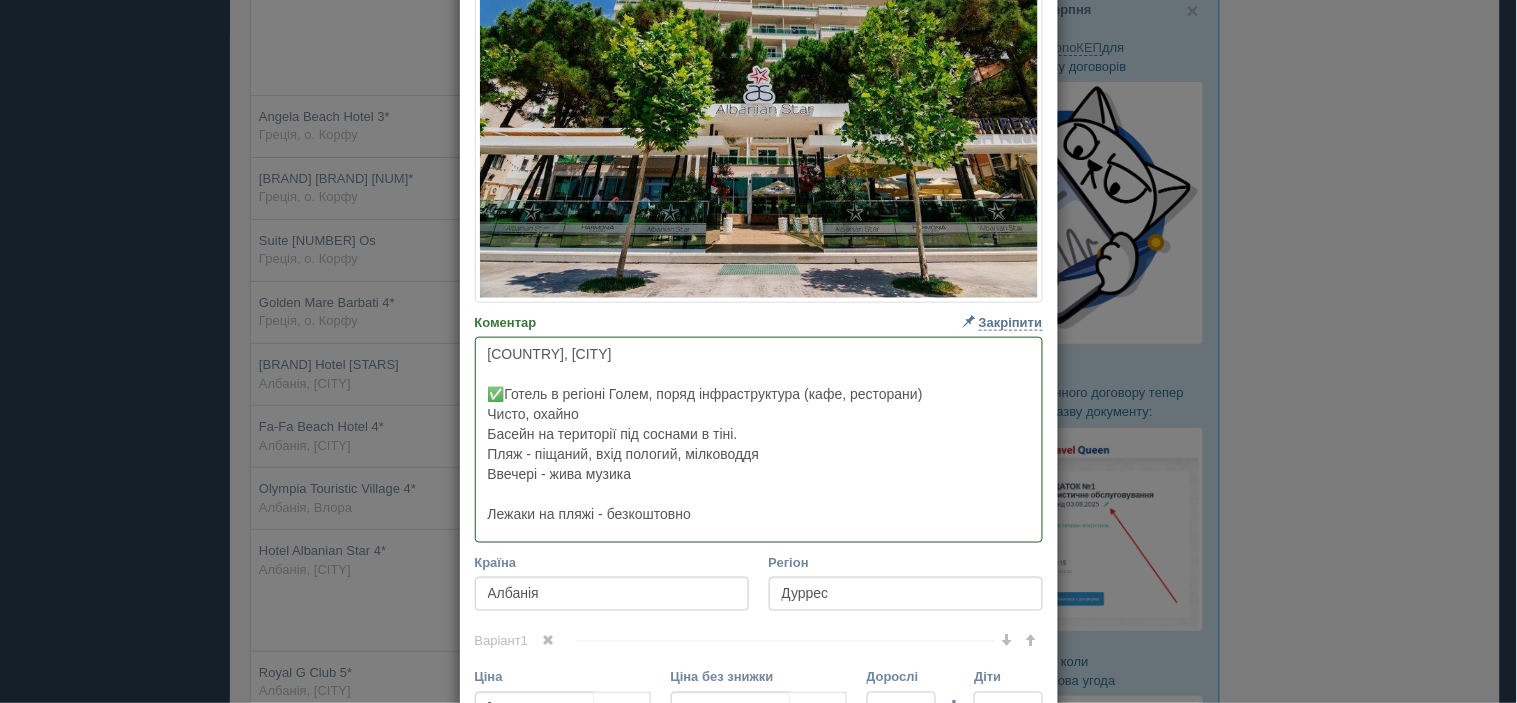 click on "[COUNTRY], [CITY]
✅Готель в регіоні Голем, поряд інфраструктура (кафе, ресторани)
Чисто, охайно
Басейн на території під соснами в тіні.
Пляж - піщаний, вхід пологий, мілководдя
Ввечері - жива музика
Лежаки на пляжі - безкоштовно" at bounding box center (759, 440) 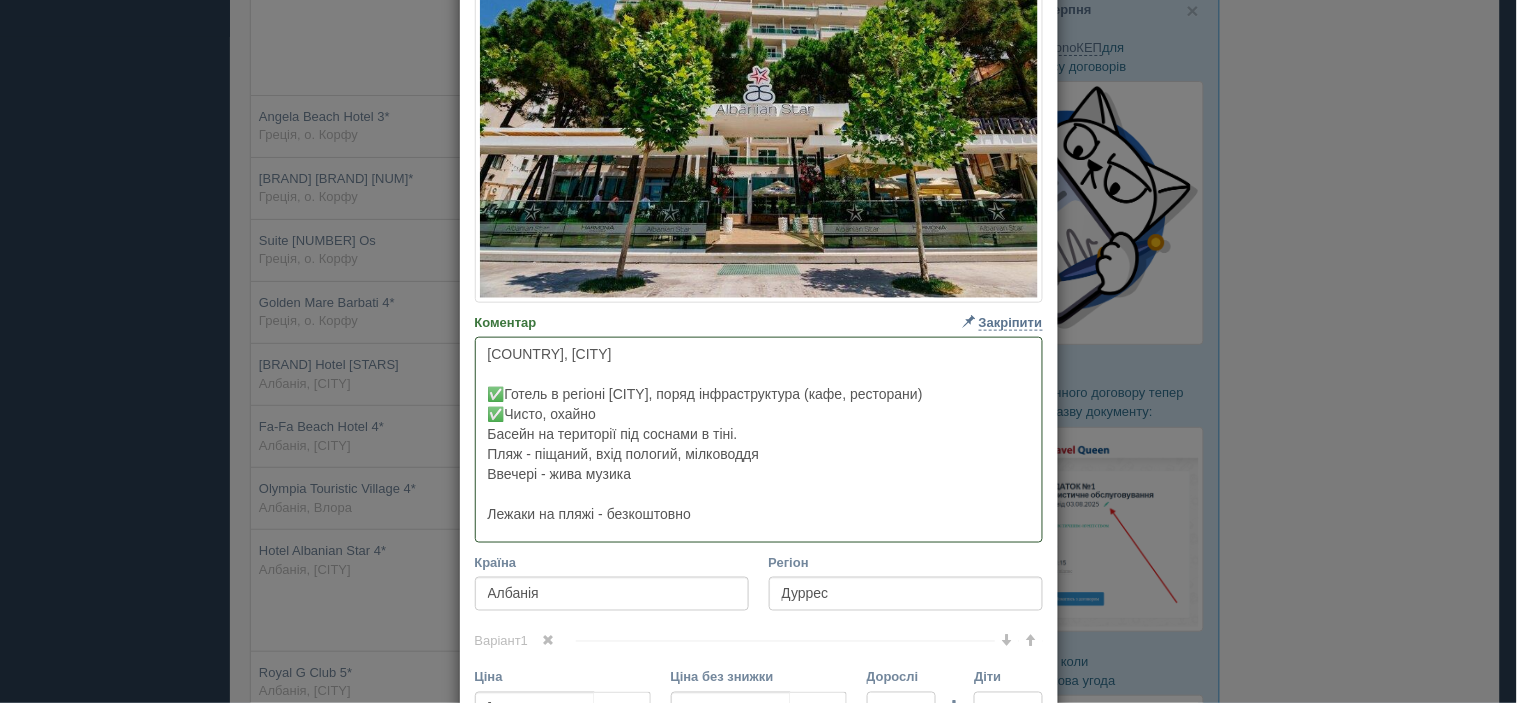 click on "[COUNTRY], [CITY]
✅Готель в регіоні [CITY], поряд інфраструктура (кафе, ресторани)
✅Чисто, охайно
Басейн на території під соснами в тіні.
Пляж - піщаний, вхід пологий, мілководдя
Ввечері - жива музика
Лежаки на пляжі - безкоштовно" at bounding box center (759, 440) 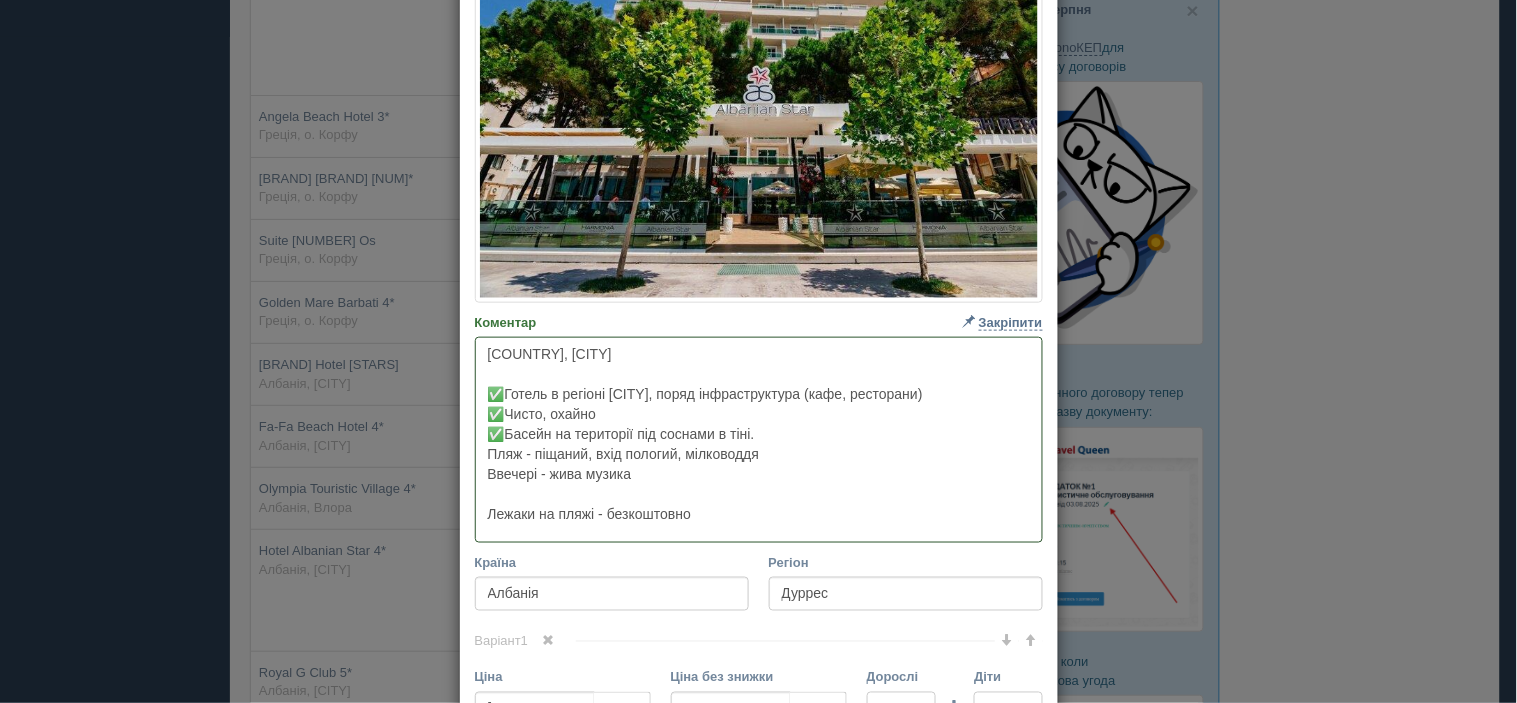 click on "[COUNTRY], [CITY]
✅Готель в регіоні [CITY], поряд інфраструктура (кафе, ресторани)
✅Чисто, охайно
✅Басейн на території під соснами в тіні.
Пляж - піщаний, вхід пологий, мілководдя
Ввечері - жива музика
Лежаки на пляжі - безкоштовно" at bounding box center (759, 440) 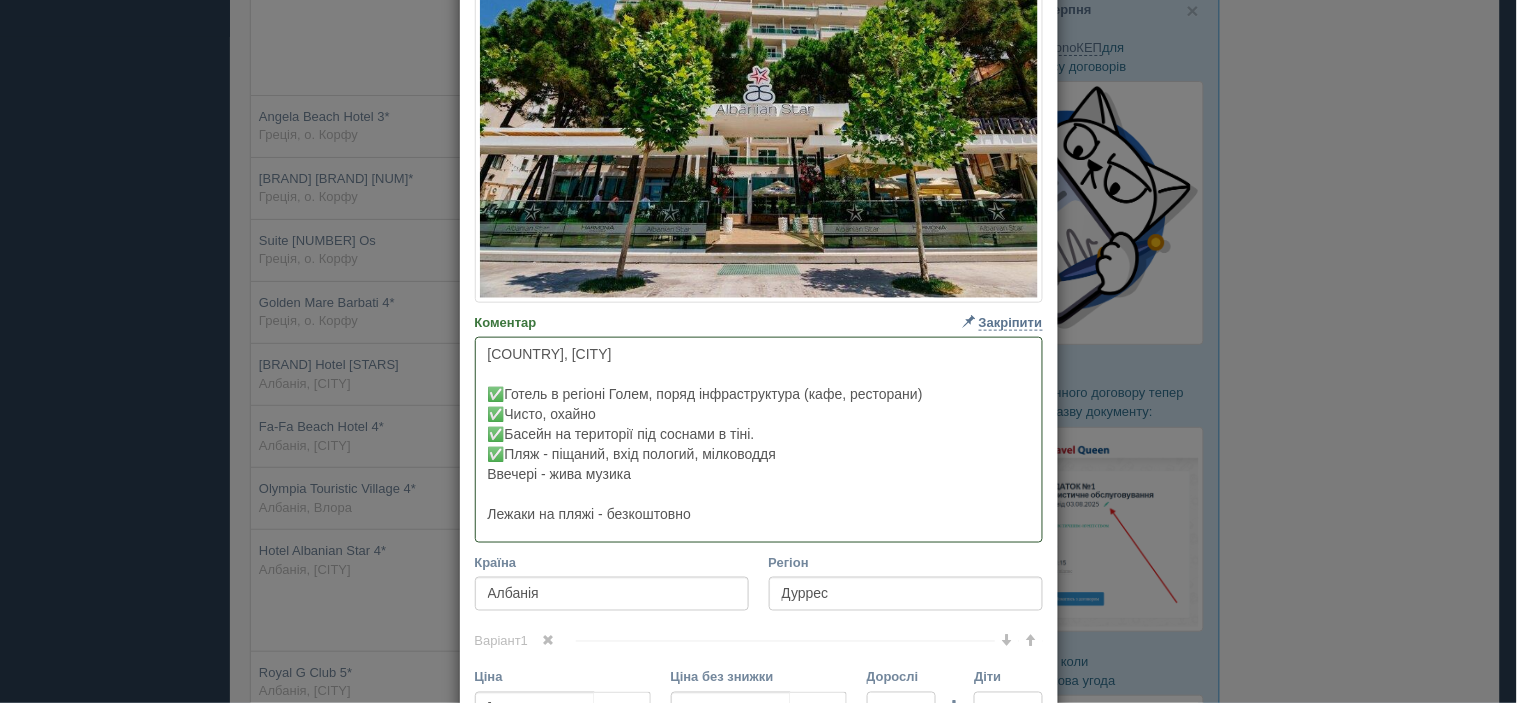 click on "[COUNTRY], [CITY]
✅Готель в регіоні Голем, поряд інфраструктура (кафе, ресторани)
✅Чисто, охайно
✅Басейн на території під соснами в тіні.
✅Пляж - піщаний, вхід пологий, мілководдя
Ввечері - жива музика
Лежаки на пляжі - безкоштовно" at bounding box center (759, 440) 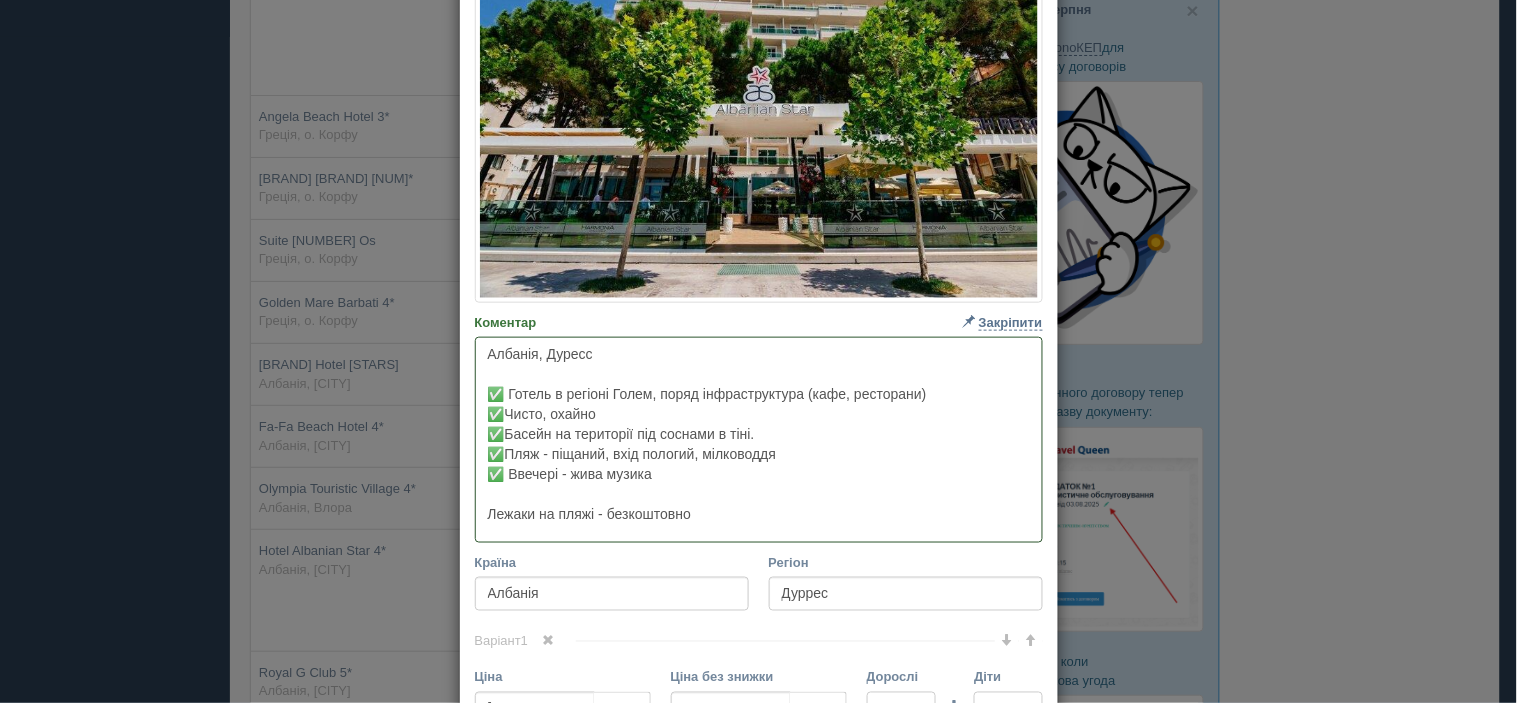 click on "Албанія, Дуресс
✅ Готель в регіоні Голем, поряд інфраструктура (кафе, ресторани)
✅Чисто, охайно
✅Басейн на території під соснами в тіні.
✅Пляж - піщаний, вхід пологий, мілководдя
✅ Ввечері - жива музика
Лежаки на пляжі - безкоштовно" at bounding box center [759, 440] 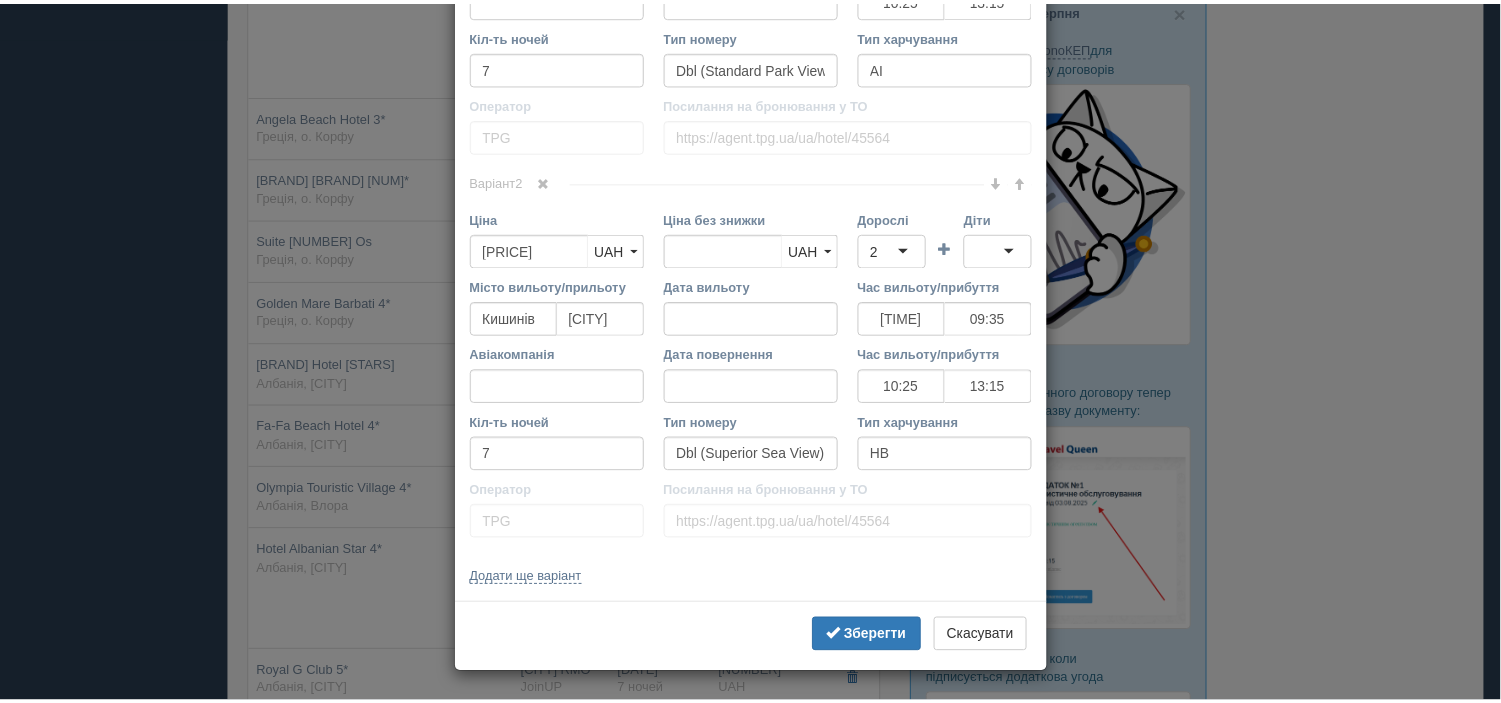 scroll, scrollTop: 1234, scrollLeft: 0, axis: vertical 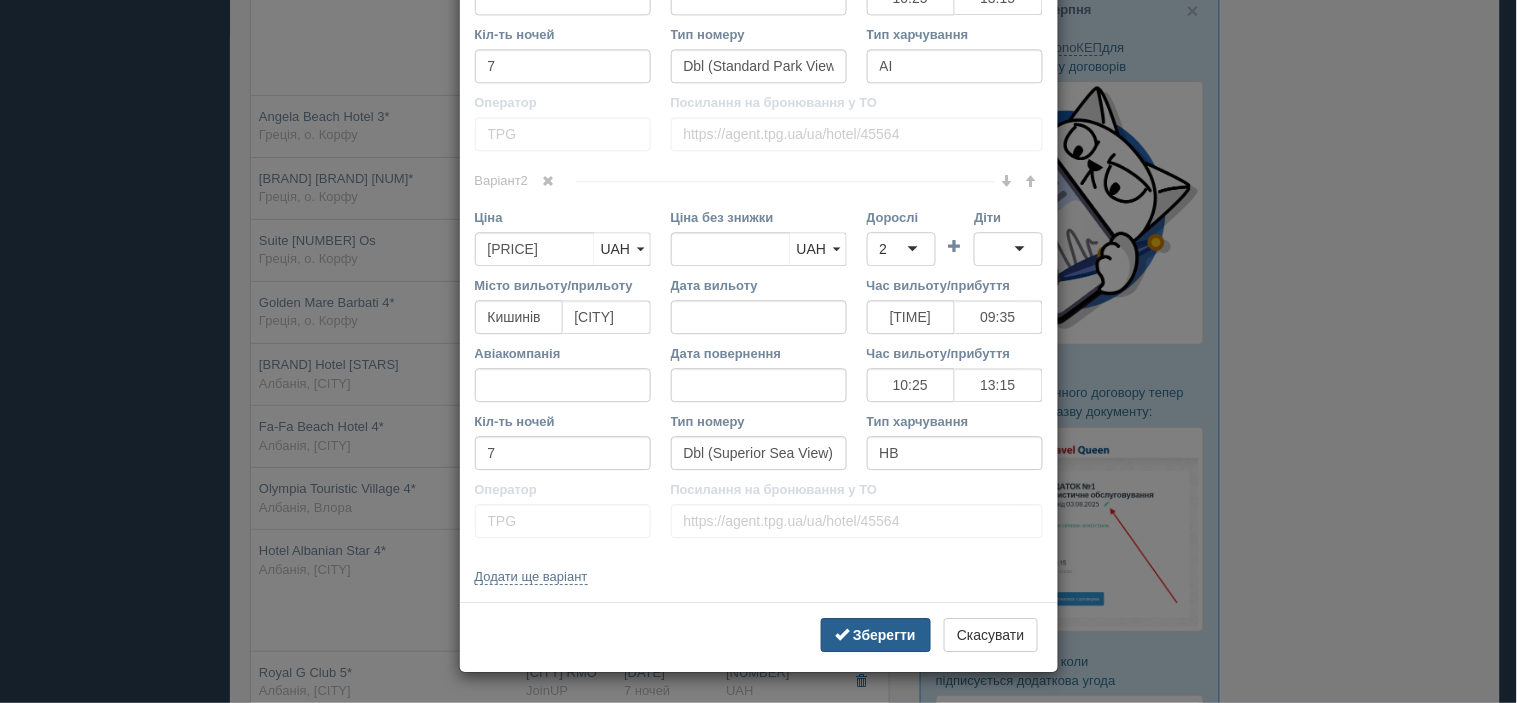 click on "Зберегти" at bounding box center [884, 635] 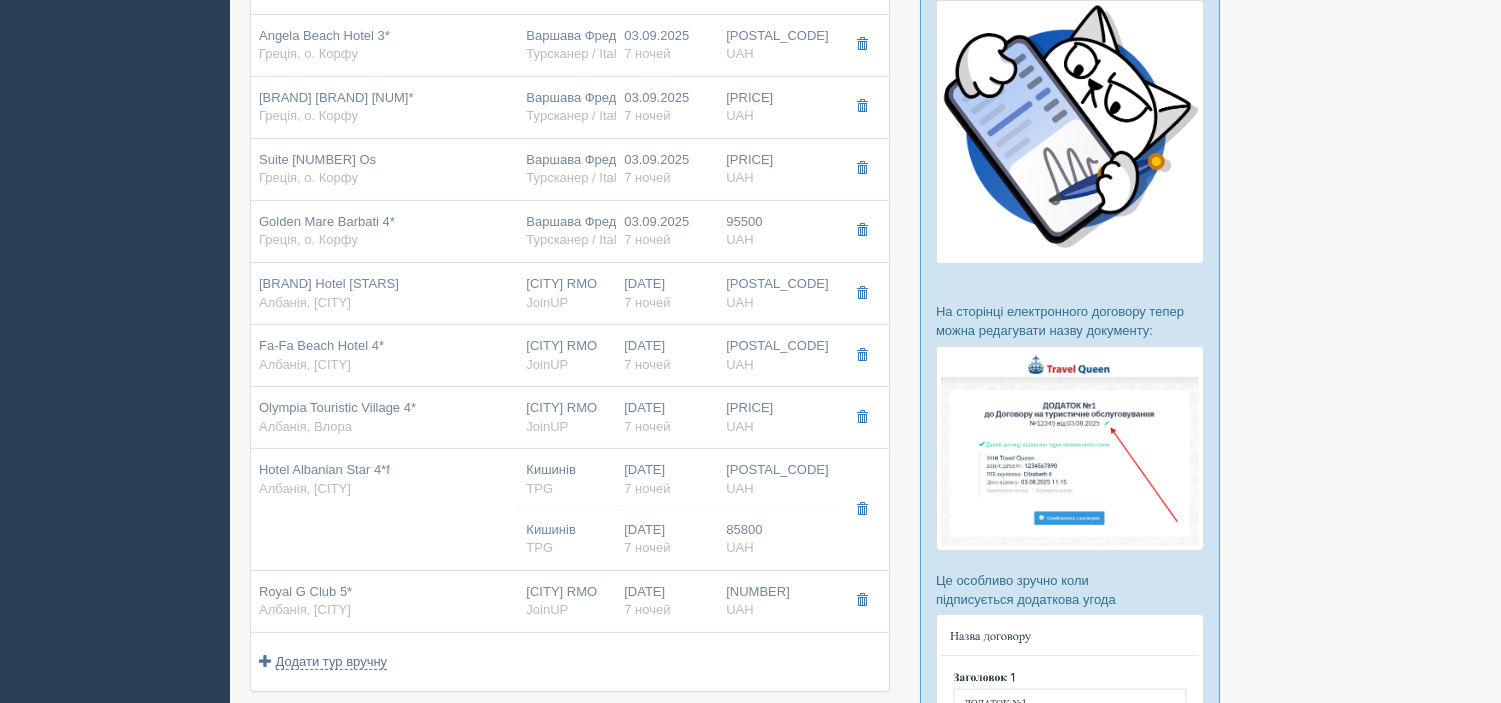 scroll, scrollTop: 777, scrollLeft: 0, axis: vertical 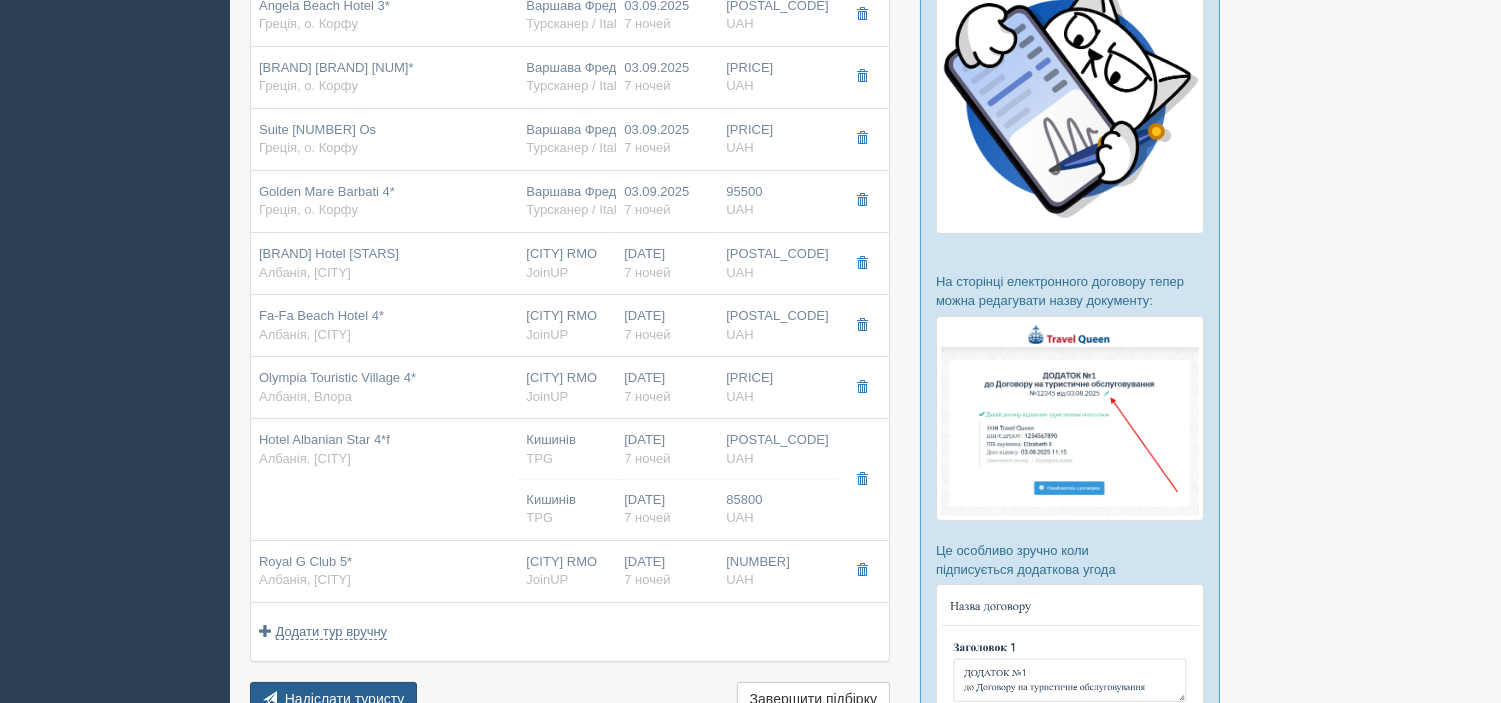 click on "Надіслати туристу" at bounding box center [345, 699] 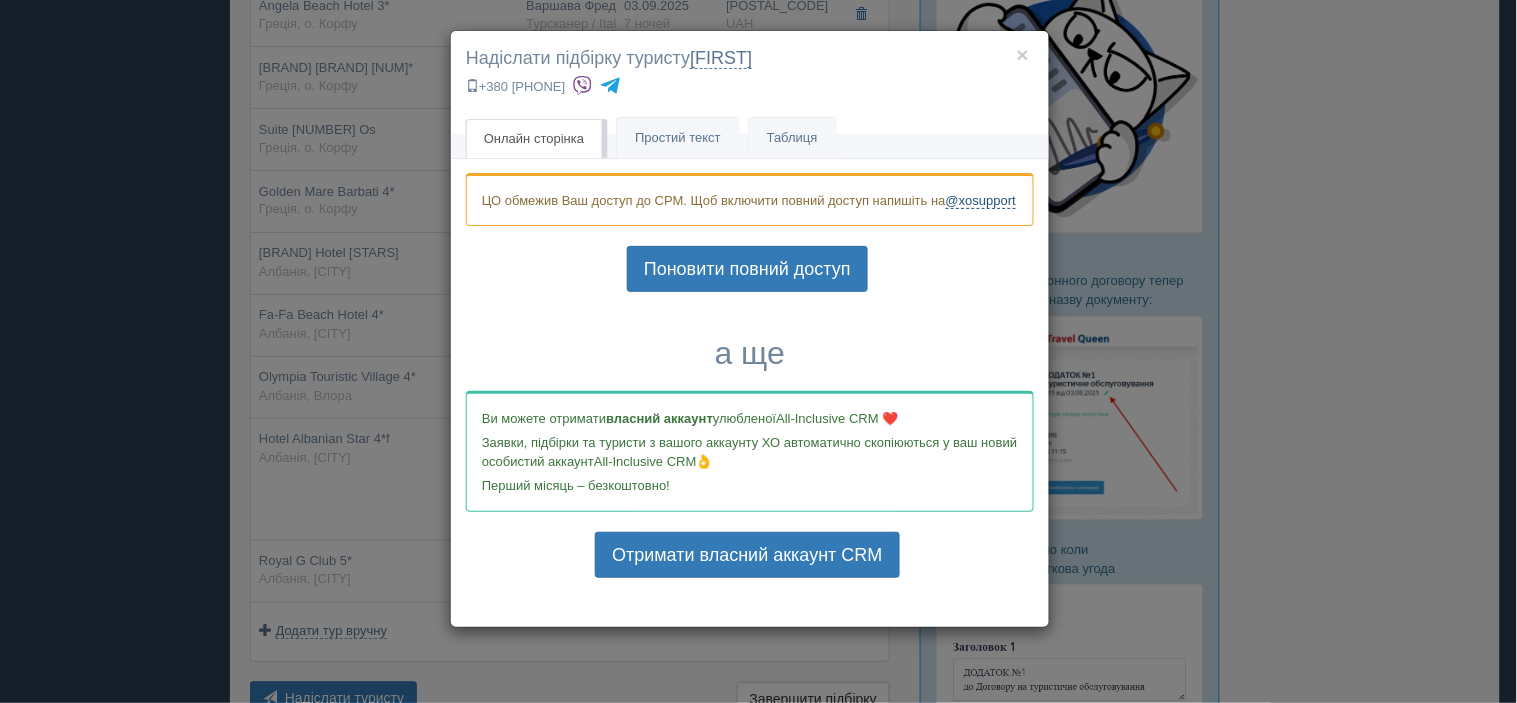 click on "@xosupport" at bounding box center (981, 201) 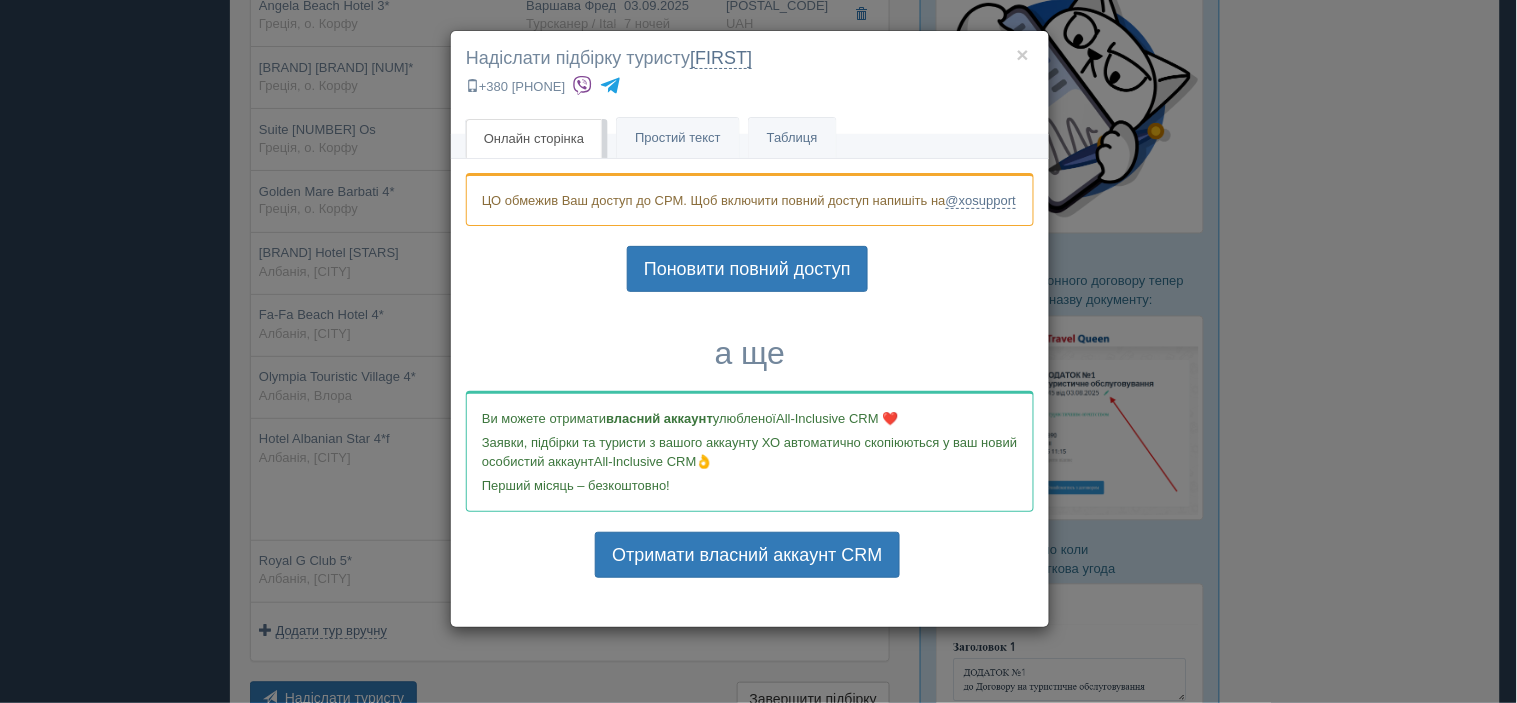 click on "×
Надіслати підбірку туристу  [FIRST] [LAST]
+380 [PHONE]" at bounding box center [750, 83] 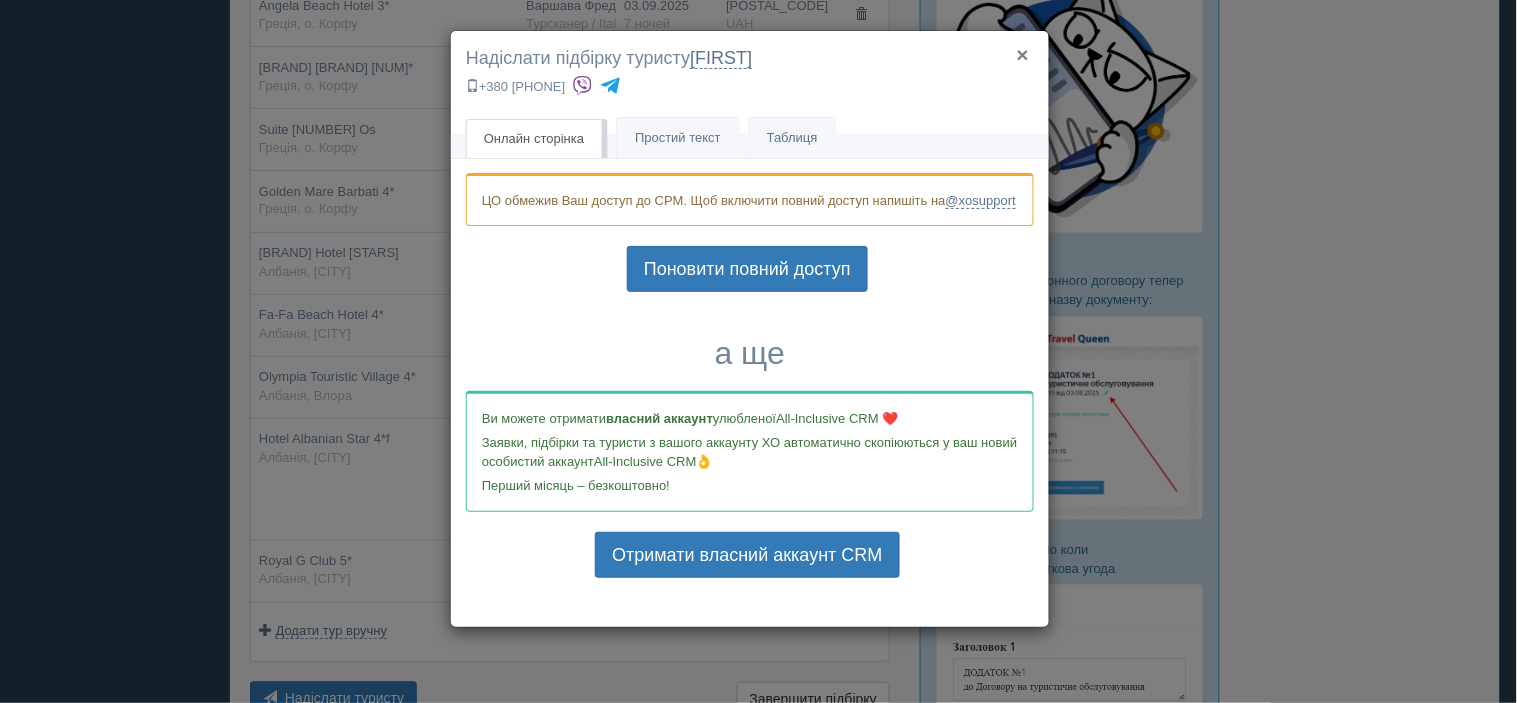click on "×" at bounding box center [1023, 54] 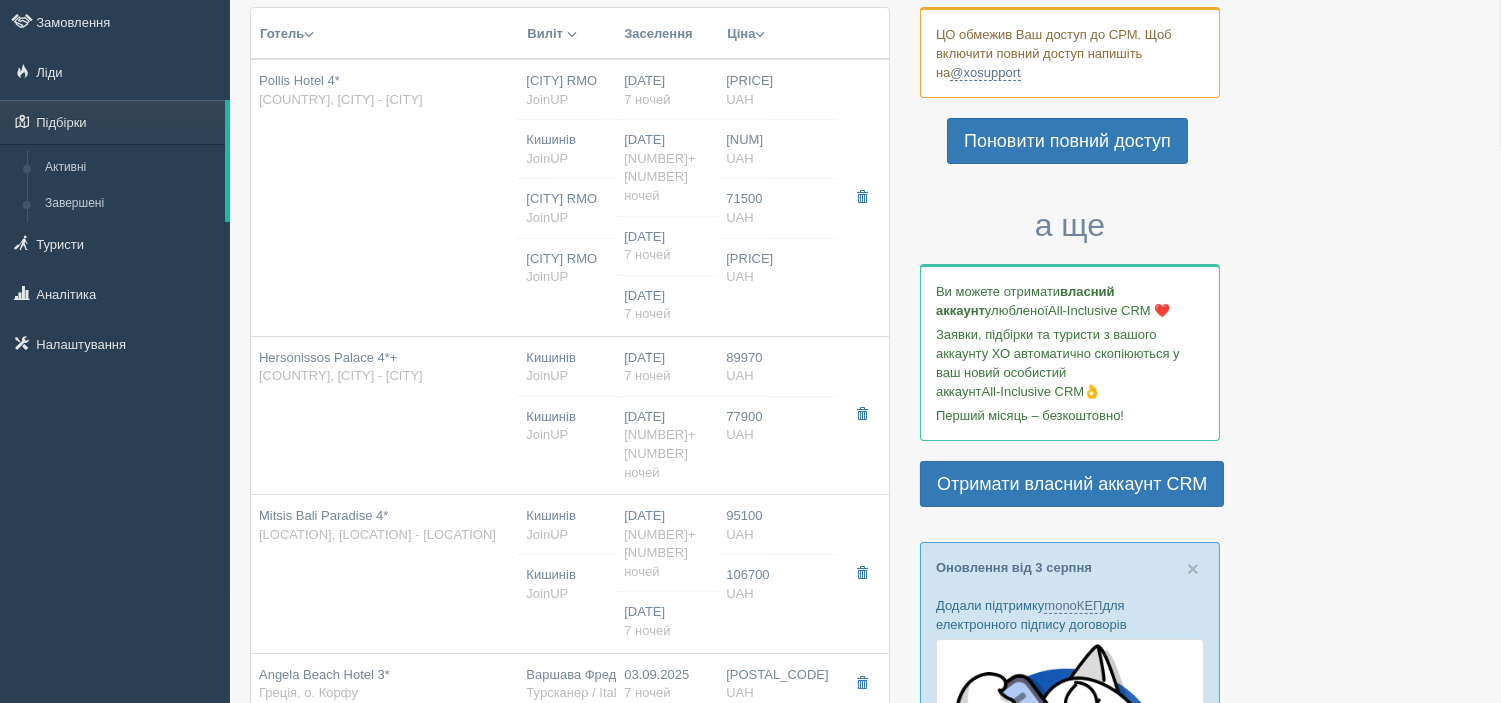 scroll, scrollTop: 0, scrollLeft: 0, axis: both 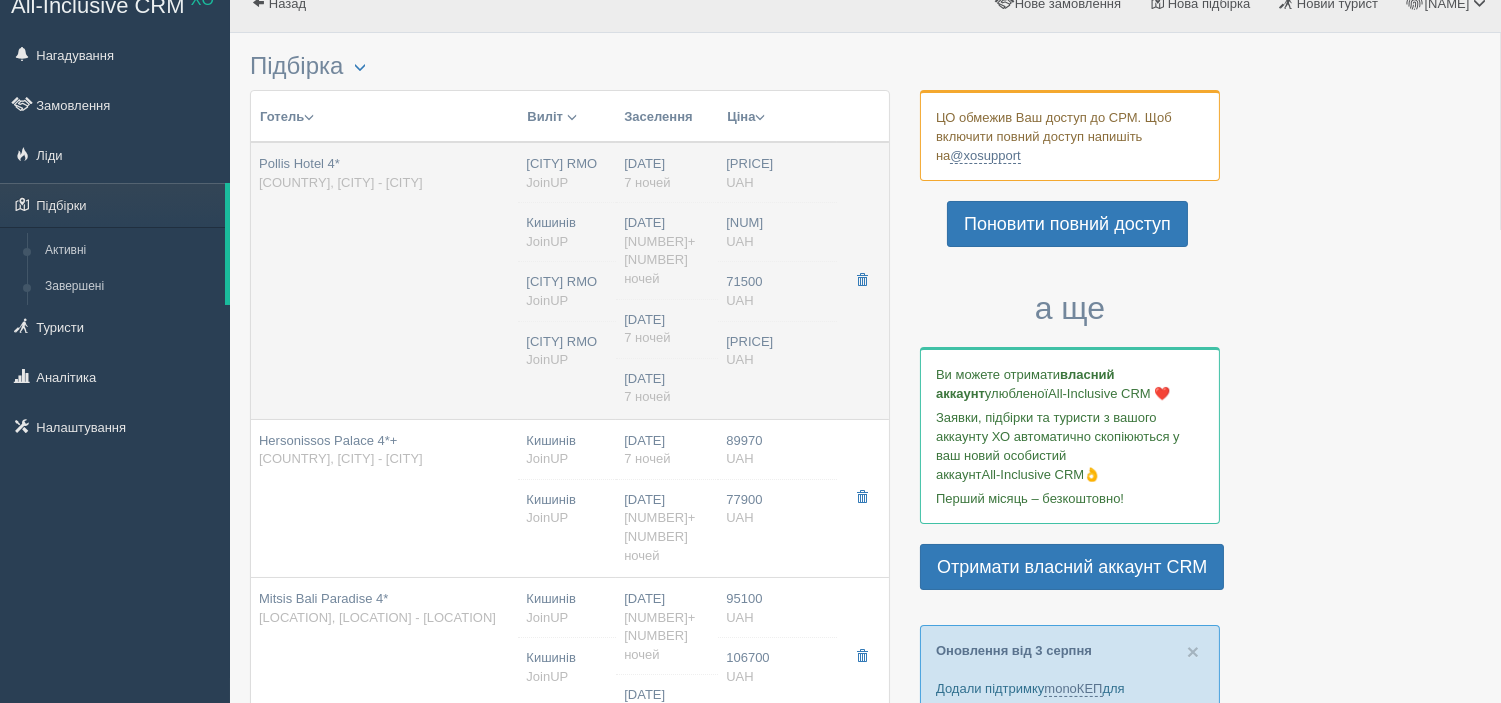 click on "Pollis Hotel 4*
Греція, [CITY] - Hersonissos" at bounding box center [384, 280] 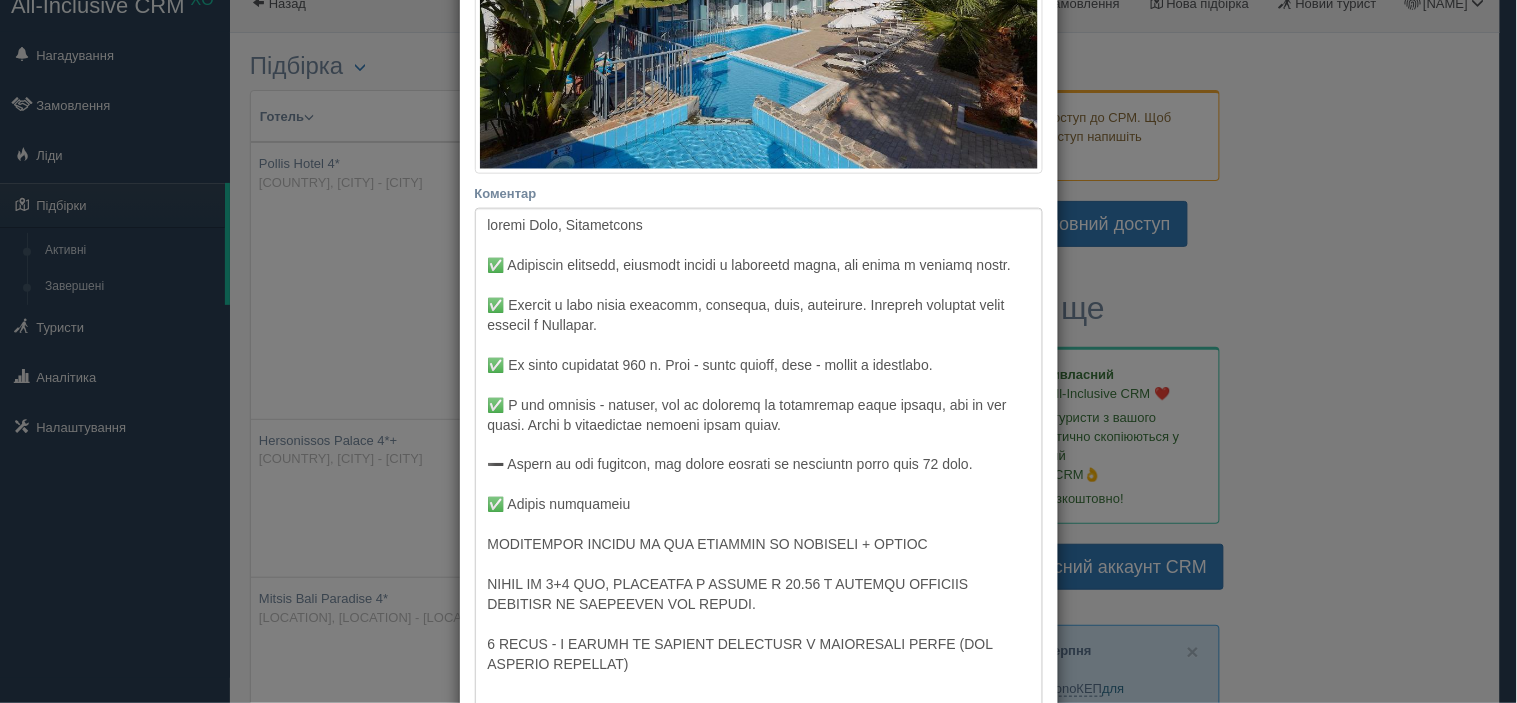 scroll, scrollTop: 555, scrollLeft: 0, axis: vertical 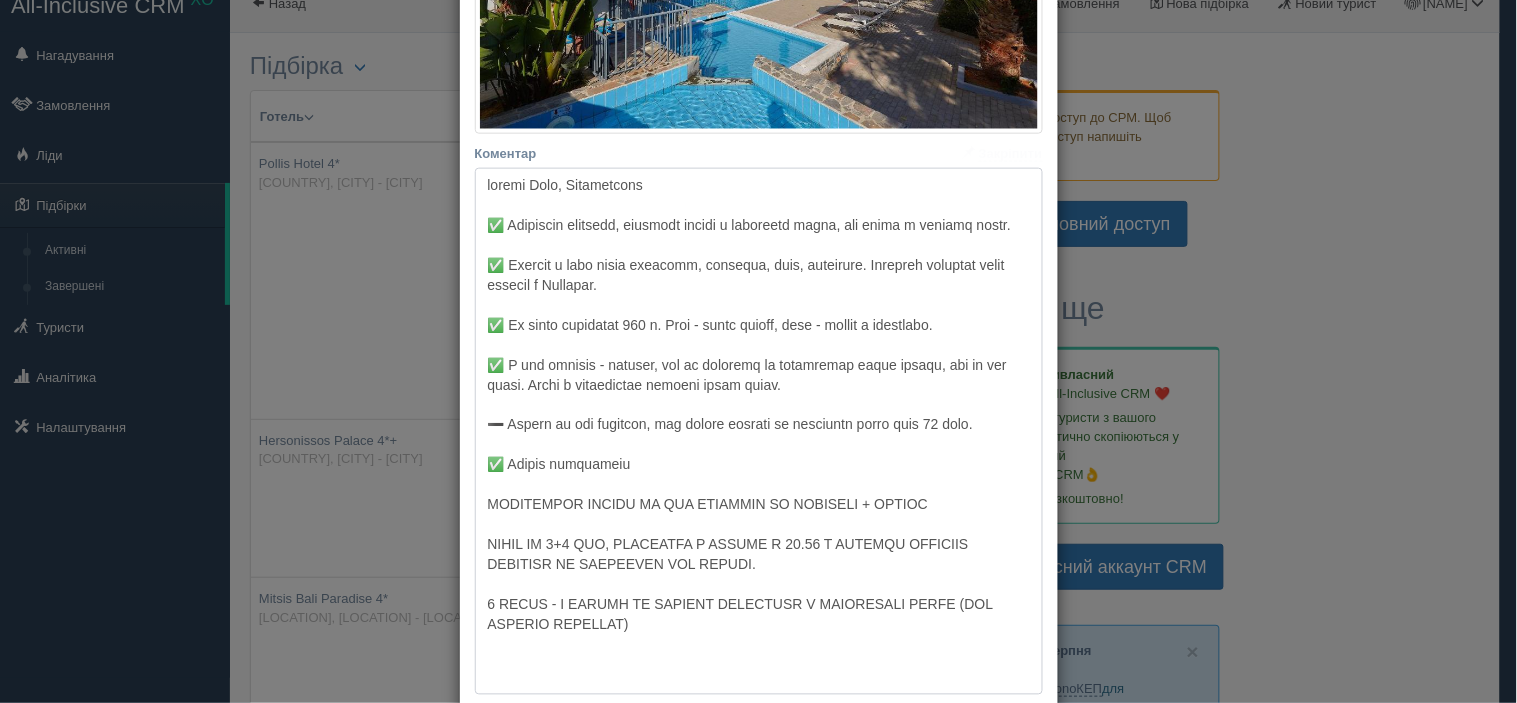 click on "Коментар
Основний опис
Додатковий опис
Закріпити
Збережено
Необхідно вказати назву готелю і країну" at bounding box center [759, 431] 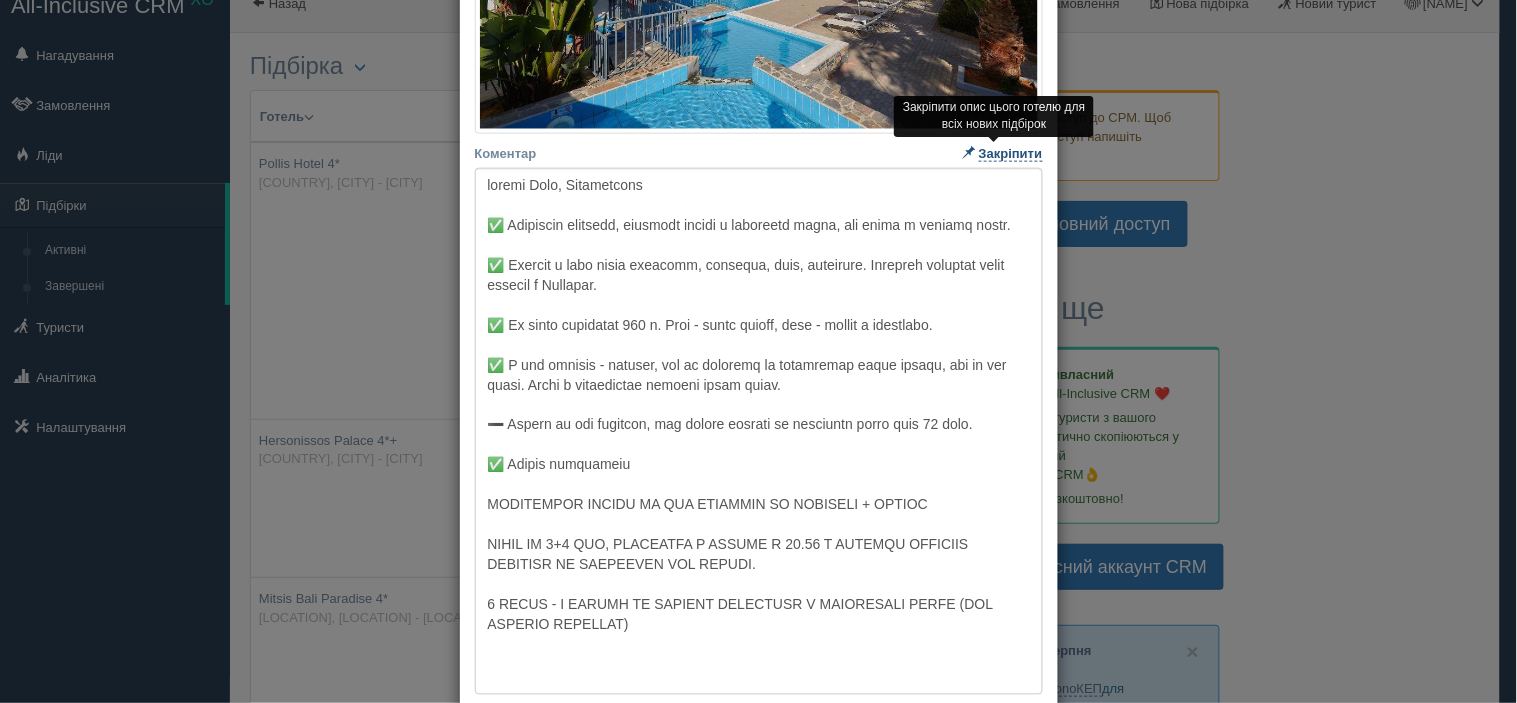click on "Закріпити" at bounding box center (1011, 154) 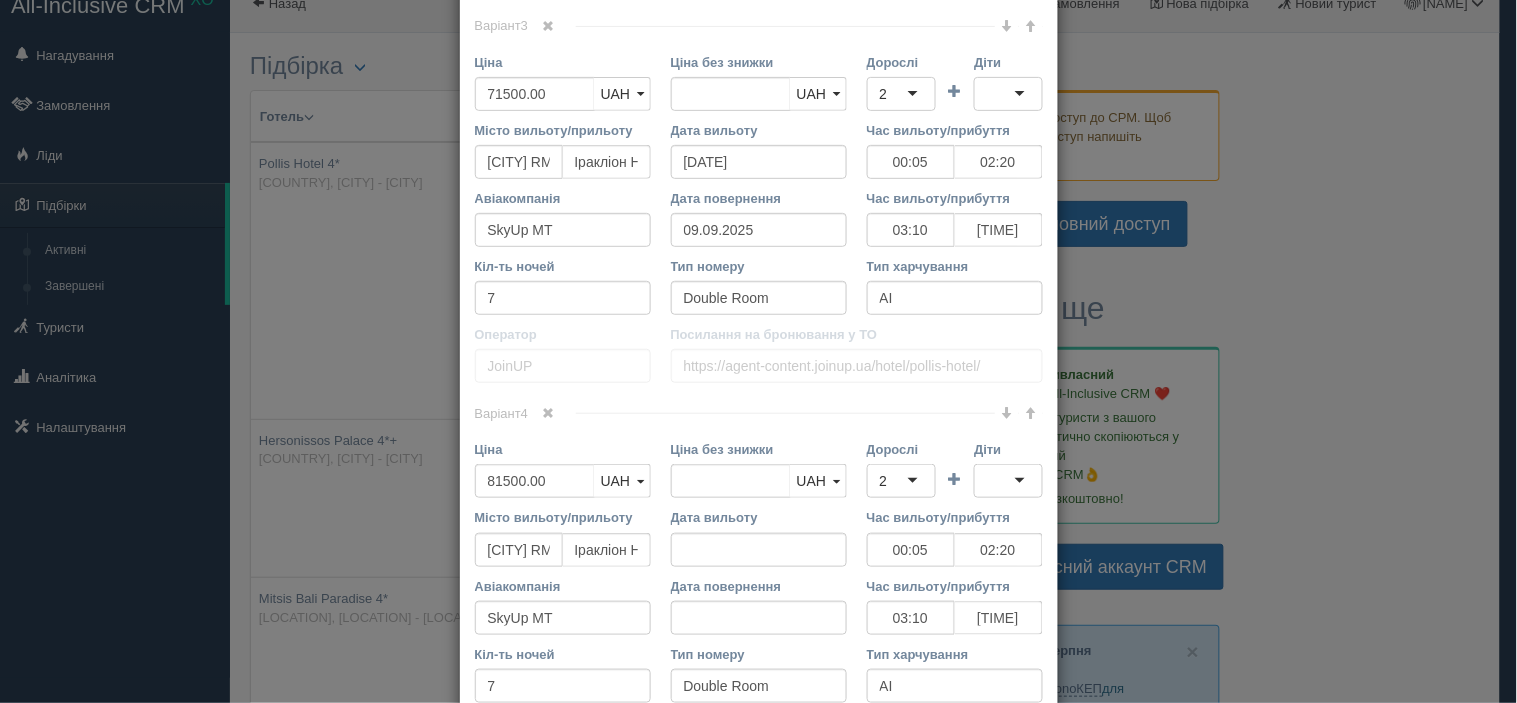 scroll, scrollTop: 2331, scrollLeft: 0, axis: vertical 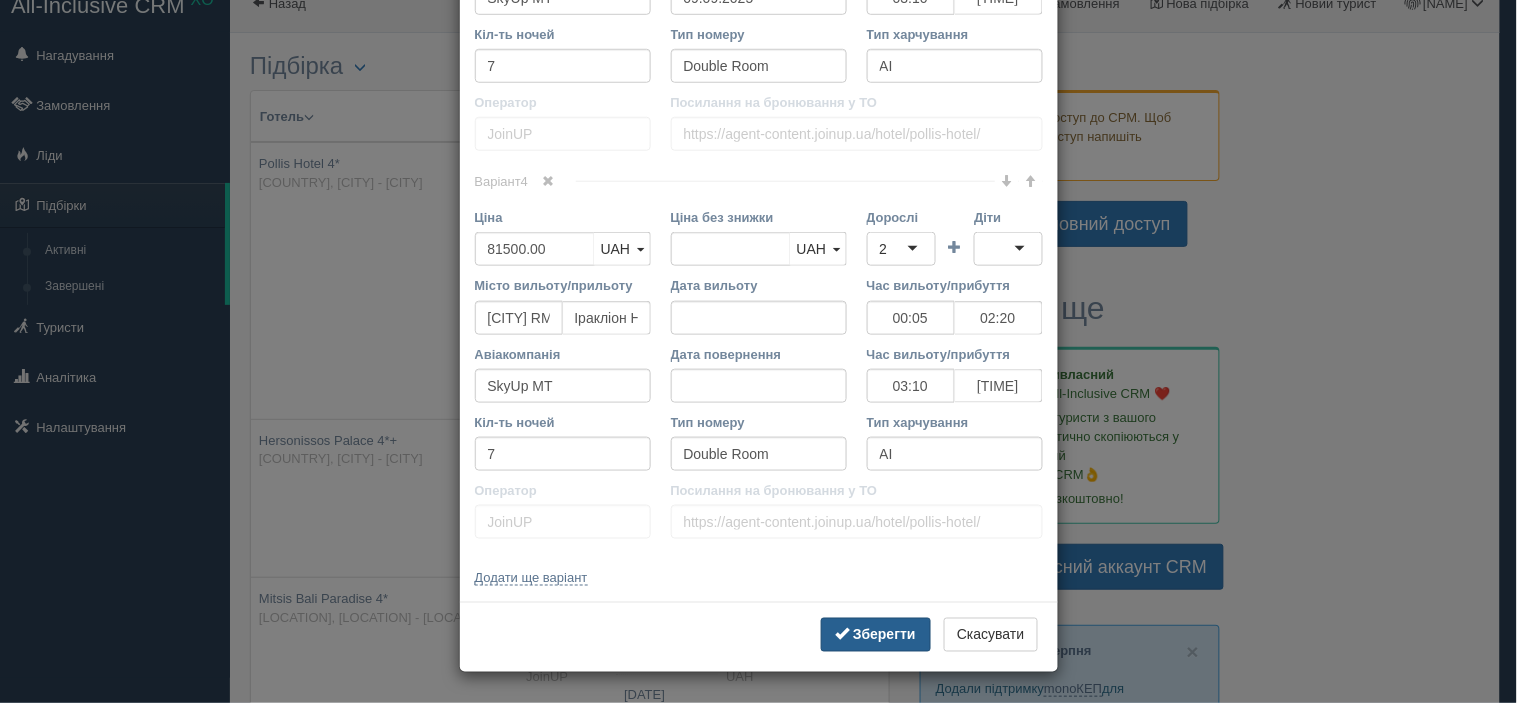 click on "Зберегти" at bounding box center [884, 635] 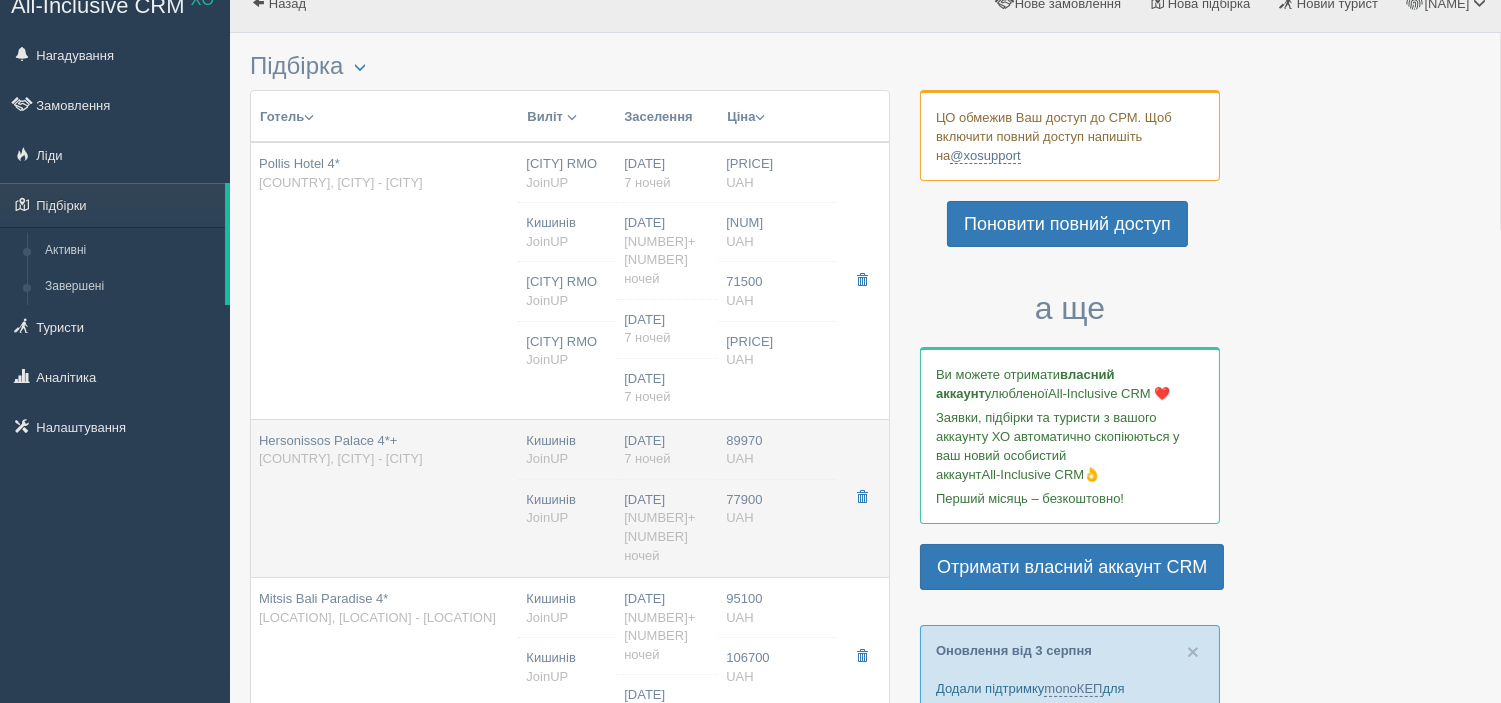 click on "[HOTEL_NAME] [STARS]
Греція, [CITY] - [CITY]" at bounding box center (384, 498) 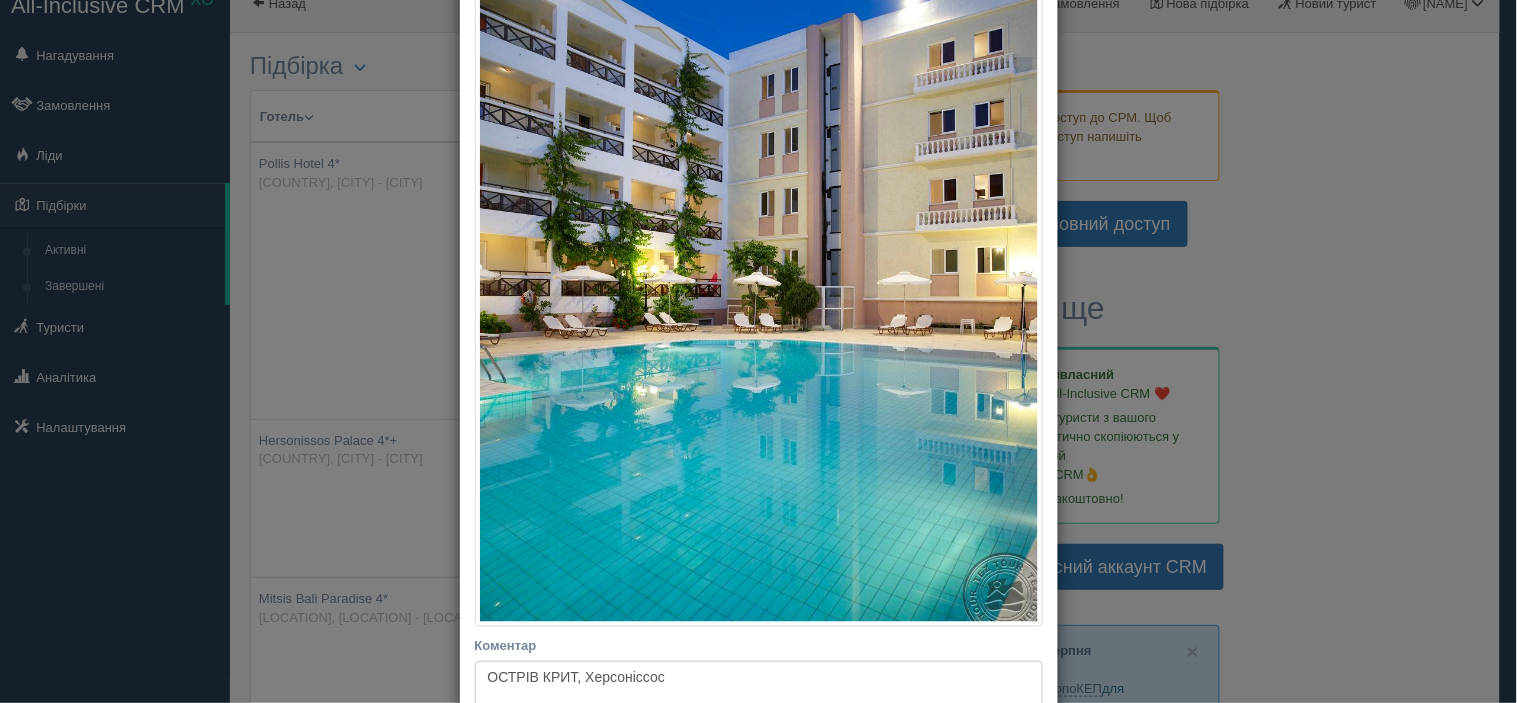 scroll, scrollTop: 444, scrollLeft: 0, axis: vertical 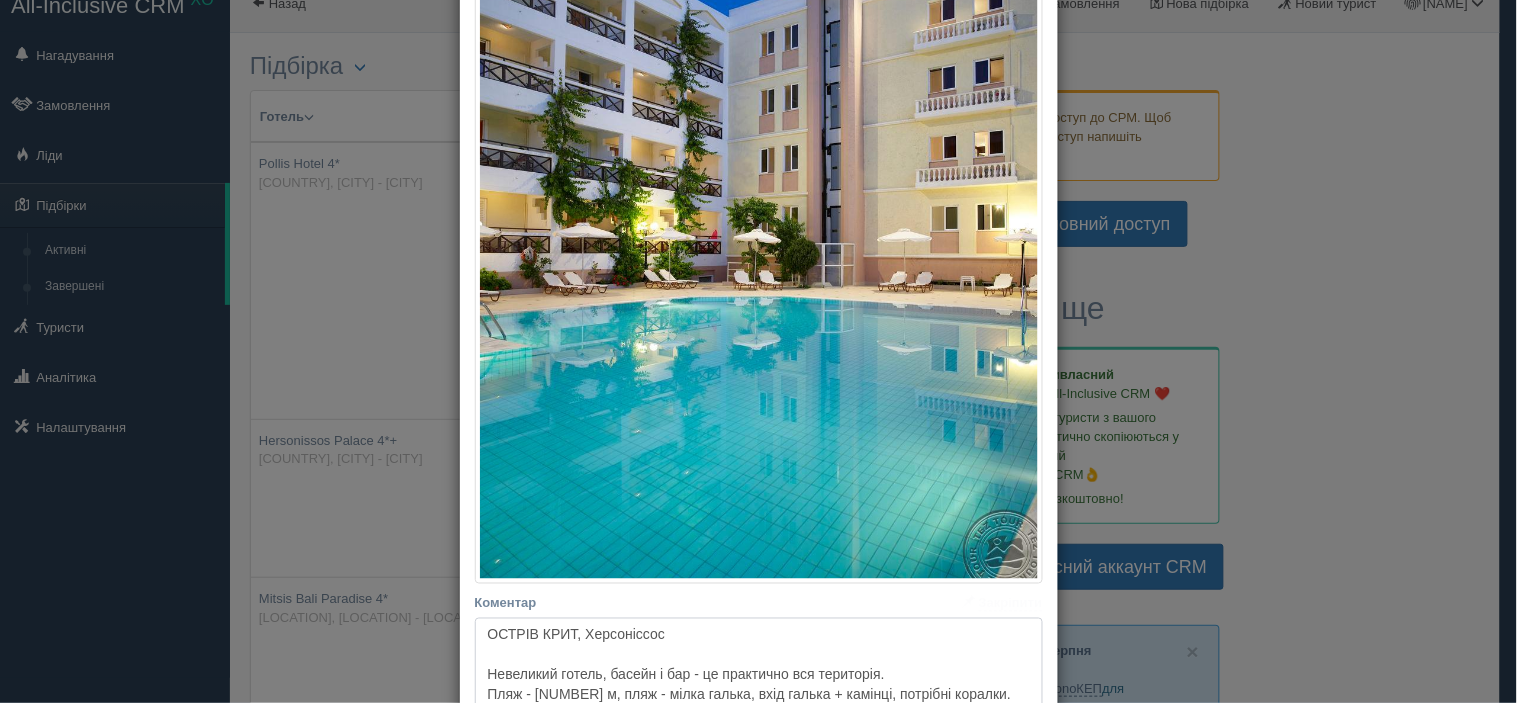 click on "ОСТРІВ КРИТ, Херсоніссос
Невеликий готель, басейн і бар - це практично вся територія.
Пляж - [NUMBER] м, пляж - мілка галька, вхід галька + камінці, потрібні коралки.
Центр міста поряд, тому магазини, кафе все поряд." at bounding box center (759, 681) 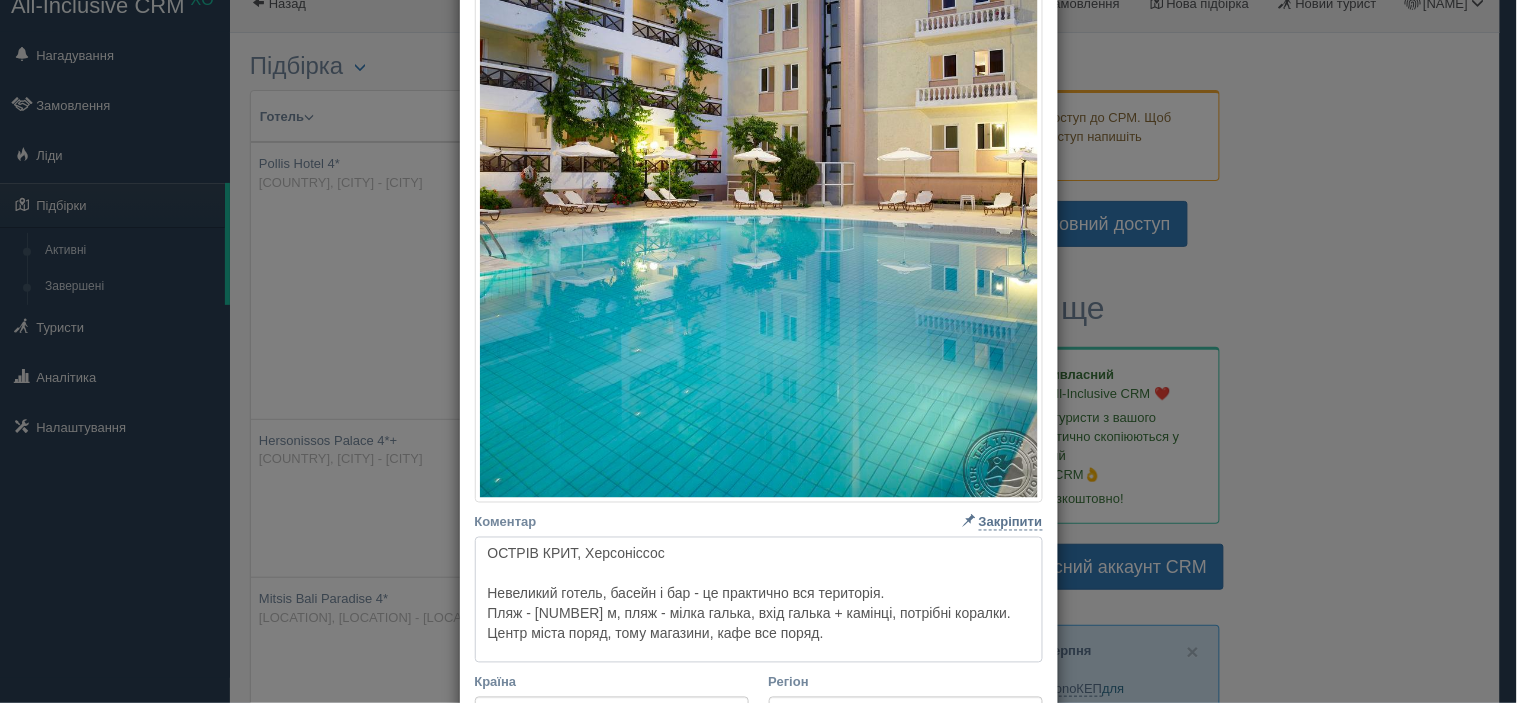 scroll, scrollTop: 666, scrollLeft: 0, axis: vertical 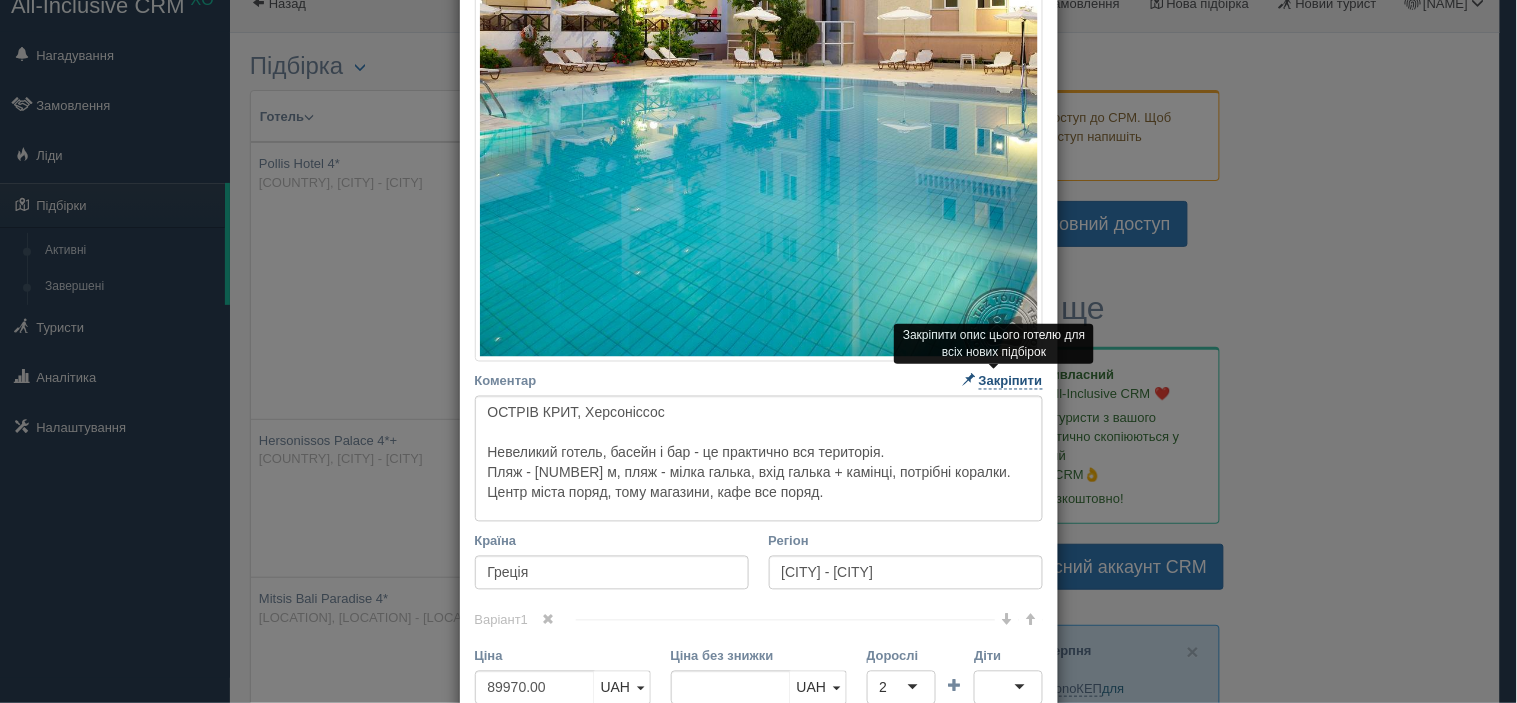 click on "Закріпити" at bounding box center (1011, 382) 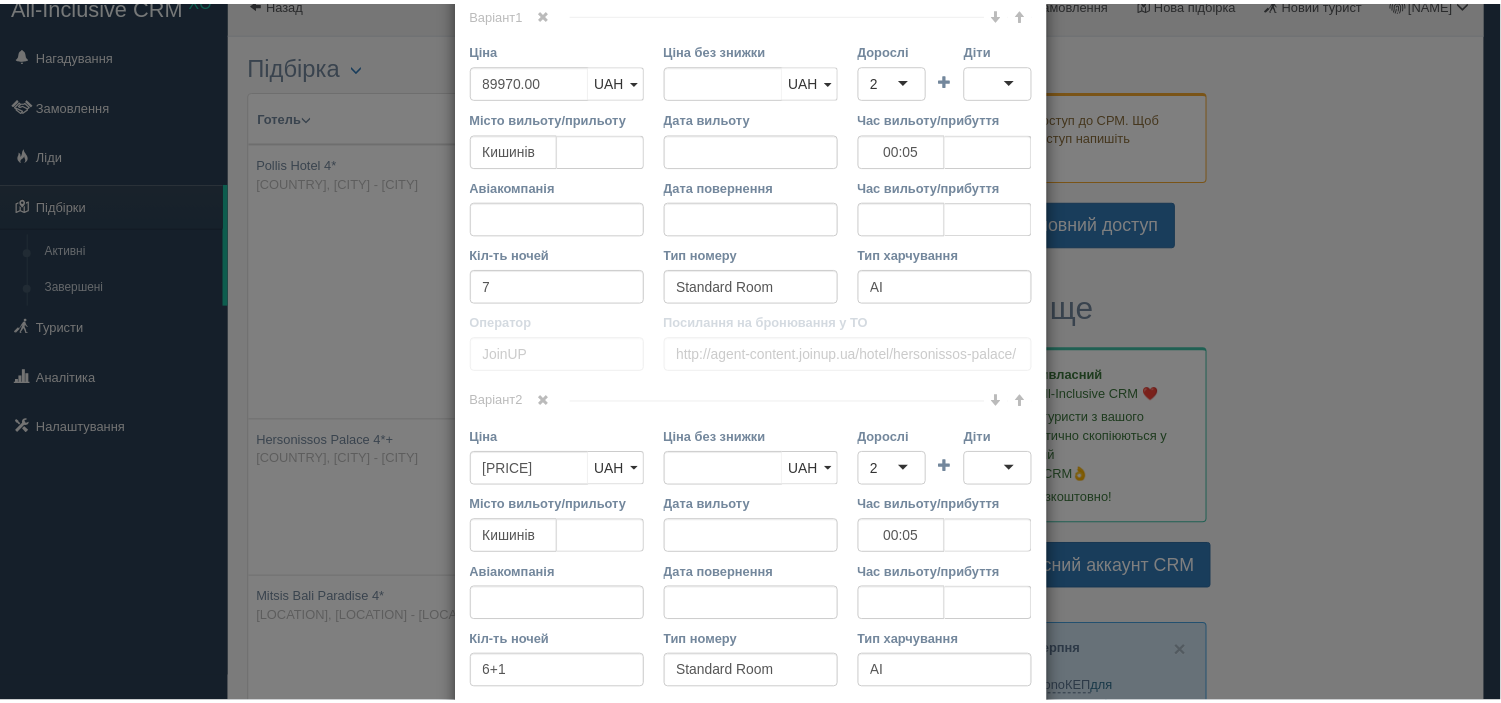 scroll, scrollTop: 1493, scrollLeft: 0, axis: vertical 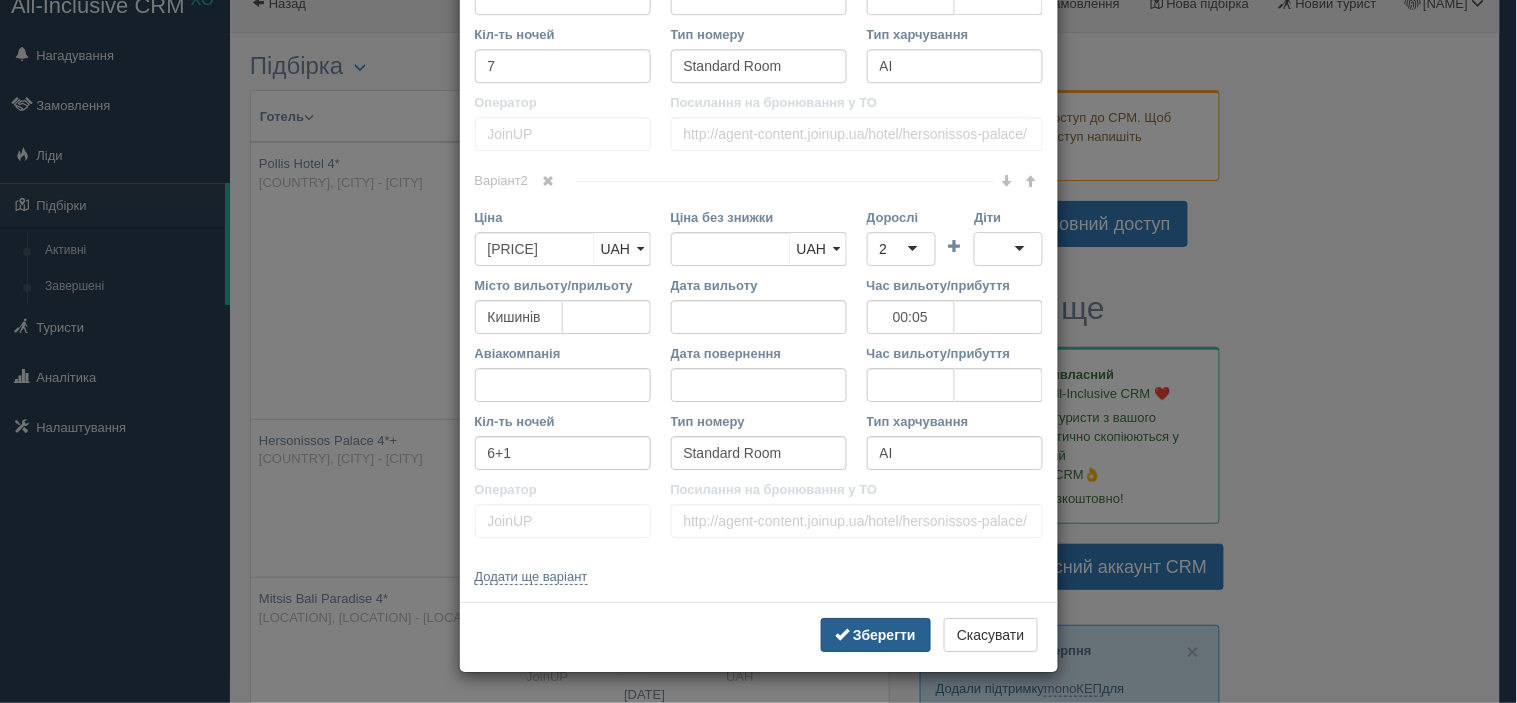 click on "Зберегти" at bounding box center (884, 635) 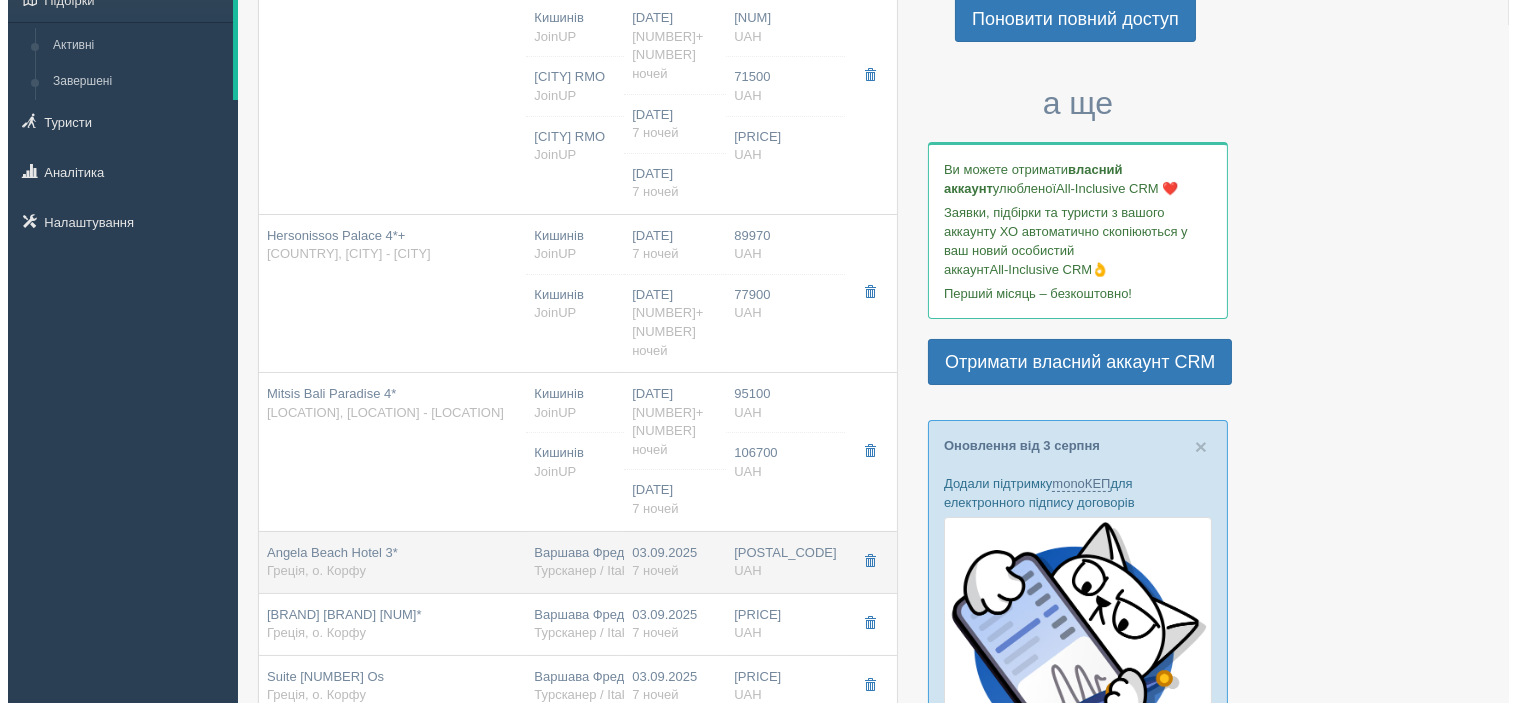 scroll, scrollTop: 247, scrollLeft: 0, axis: vertical 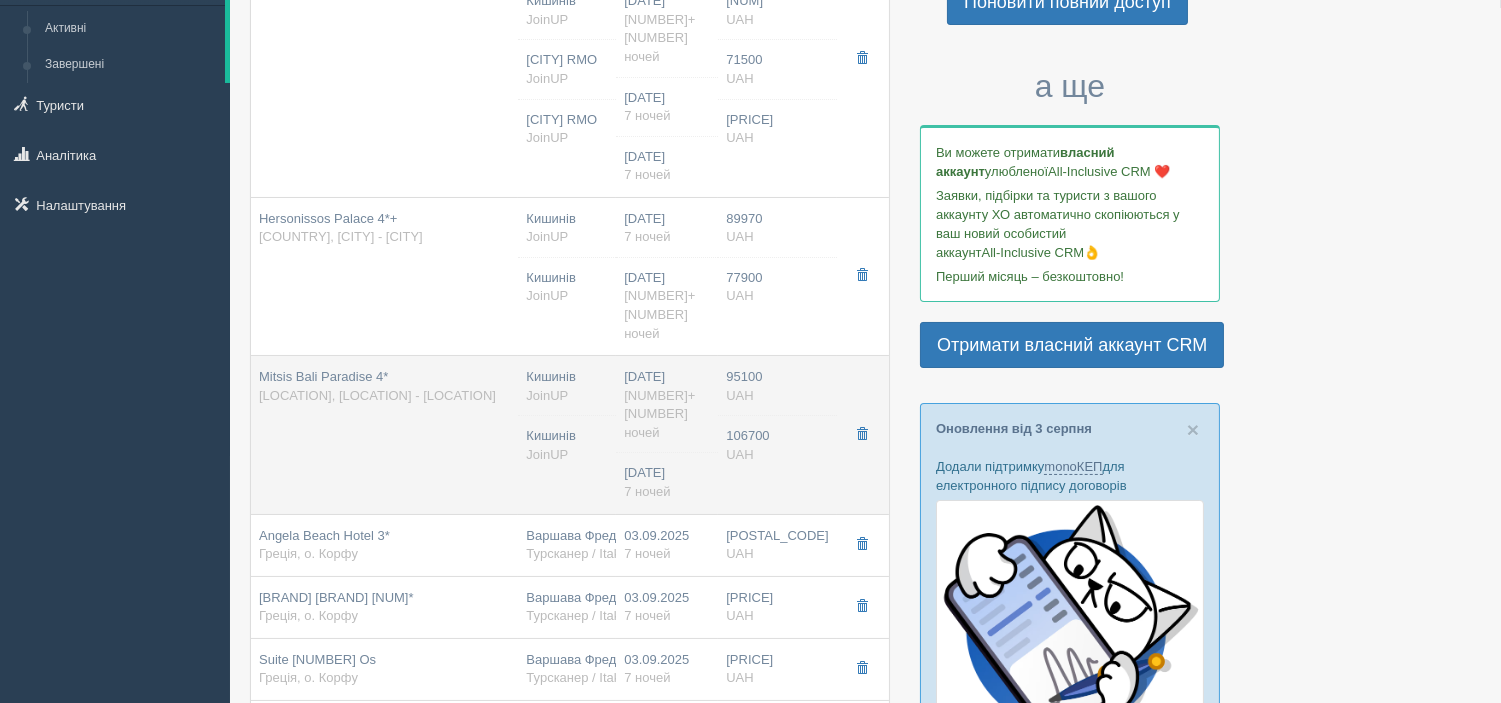 click on "Mitsis Bali Paradise 4*
Греція, Rethymno - Балі" at bounding box center (384, 435) 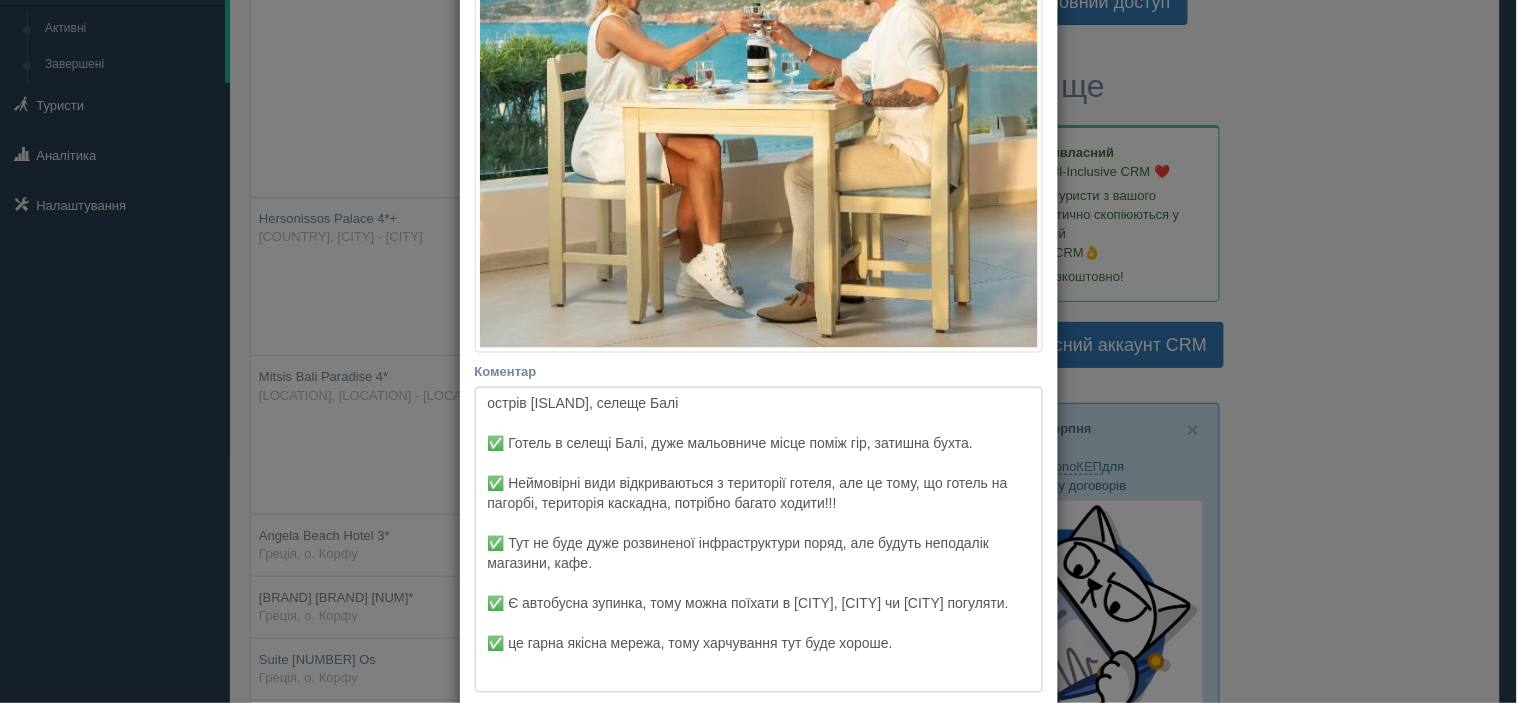 scroll, scrollTop: 666, scrollLeft: 0, axis: vertical 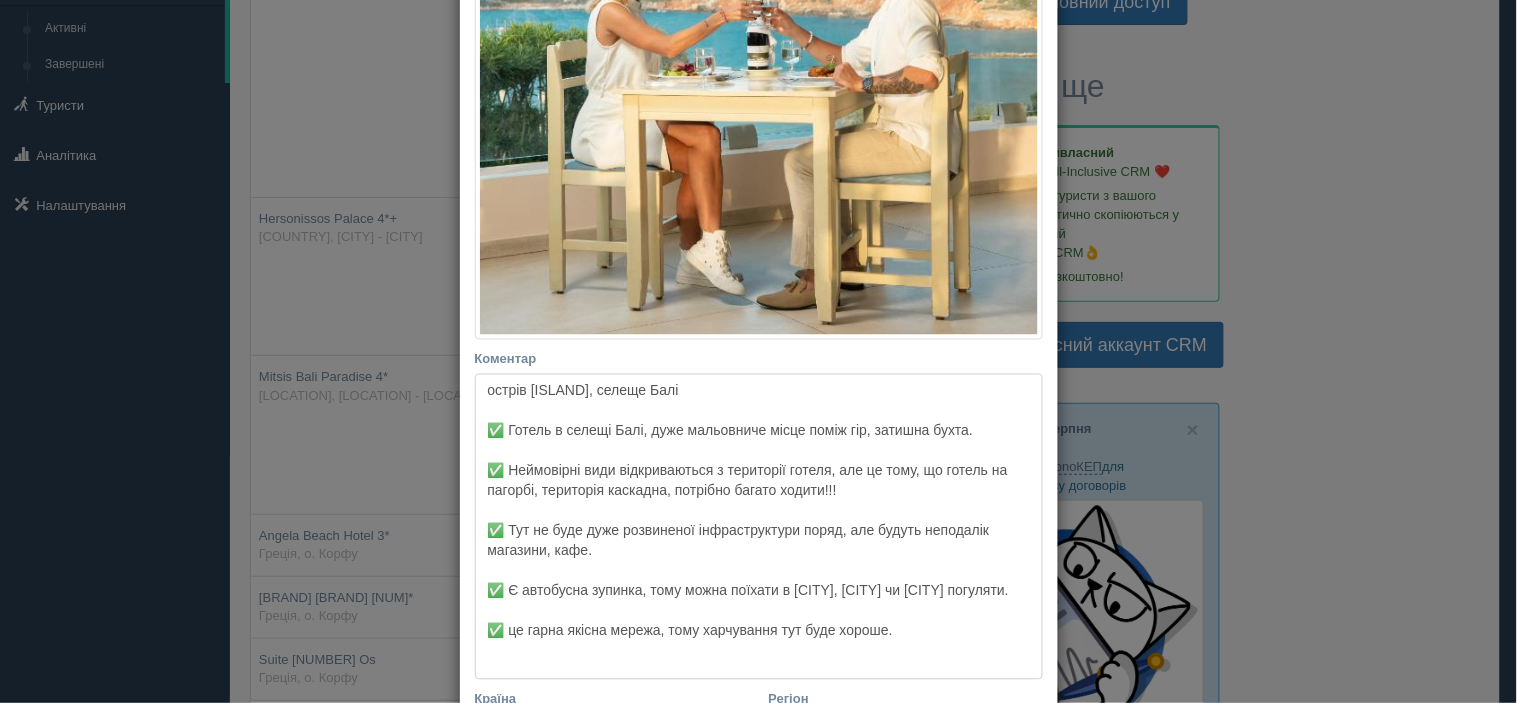 click on "острів [ISLAND], селеще Балі
✅ Готель в селещі Балі, дуже мальовниче місце поміж гір, затишна бухта.
✅ Неймовірні види відкриваються з території готеля, але це тому, що готель на пагорбі, територія каскадна, потрібно багато ходити!!!
✅ Тут не буде дуже розвиненої інфраструктури поряд, але будуть неподалік магазини, кафе.
✅ Є автобусна зупинка, тому можна поїхати в [CITY], [CITY] чи [CITY] погуляти.
✅ це гарна якісна мережа, тому харчування тут буде хороше." at bounding box center [759, 527] 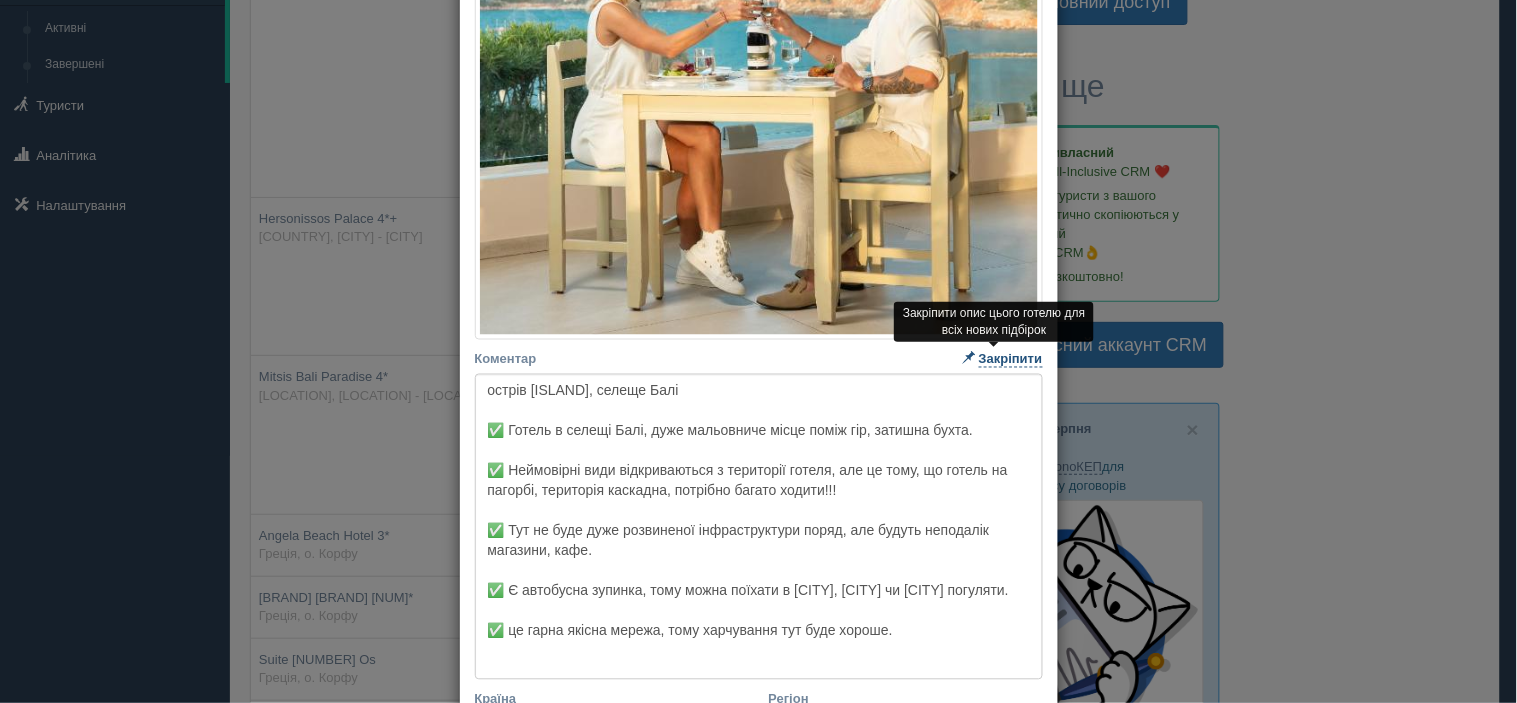 click on "Закріпити" at bounding box center [1011, 360] 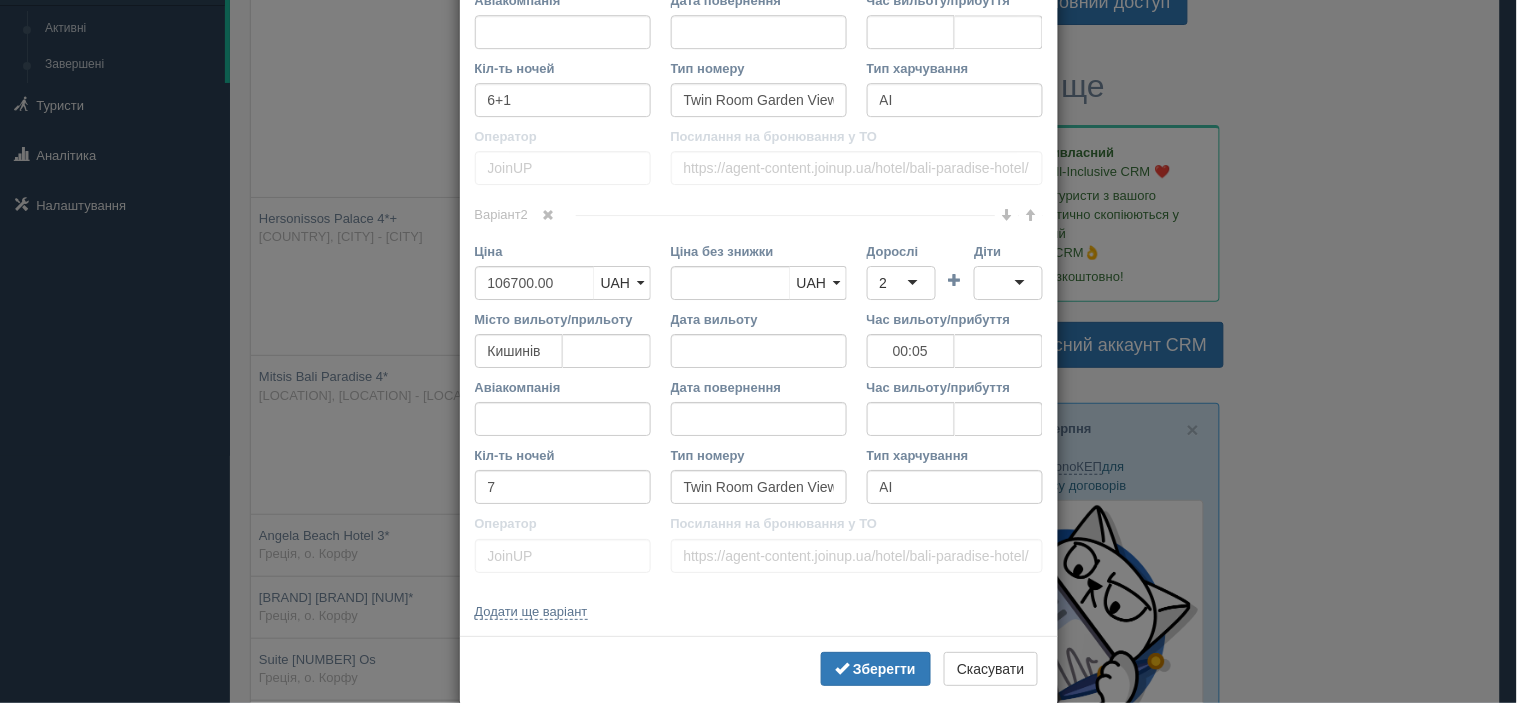 scroll, scrollTop: 1652, scrollLeft: 0, axis: vertical 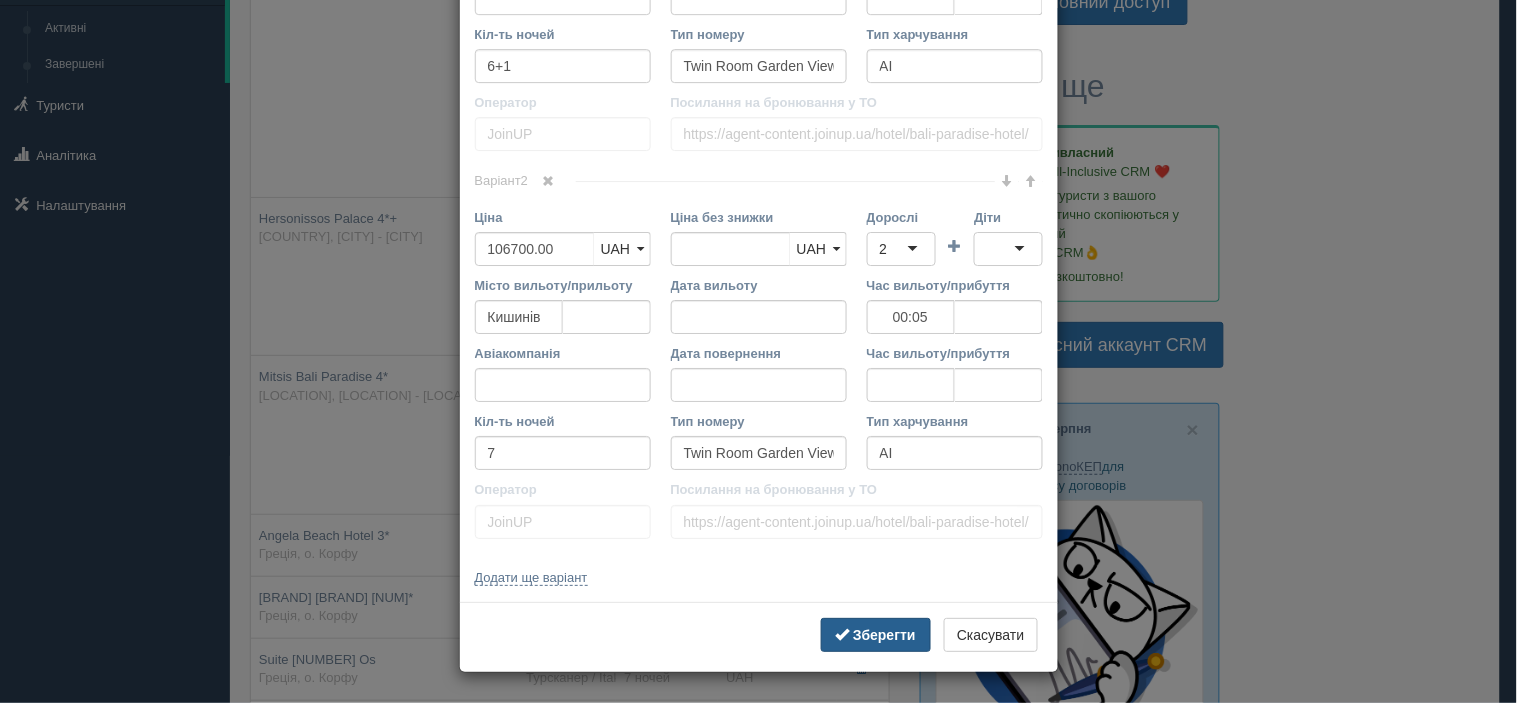 click on "Зберегти" at bounding box center [884, 635] 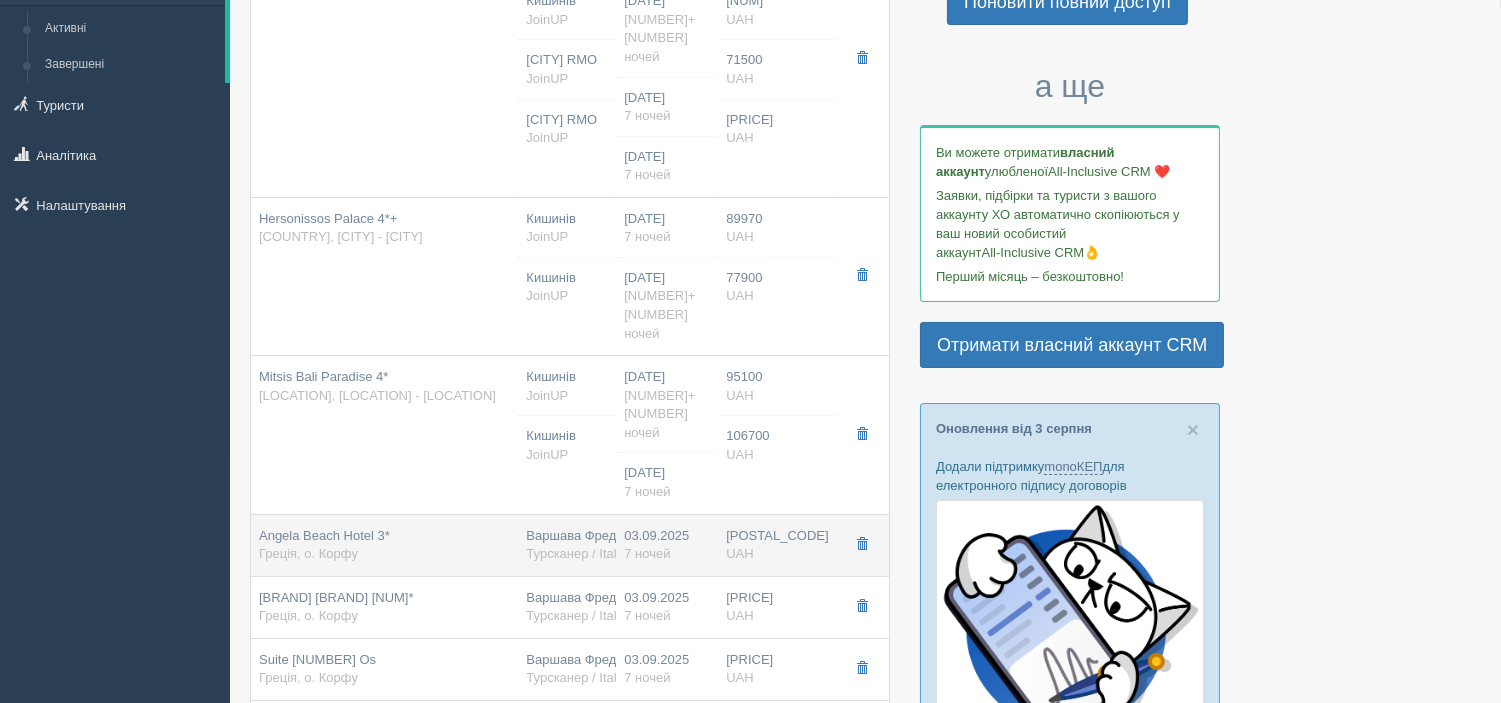click on "Angela Beach Hotel [STARS]
Греція, о. Корфу" at bounding box center (324, 545) 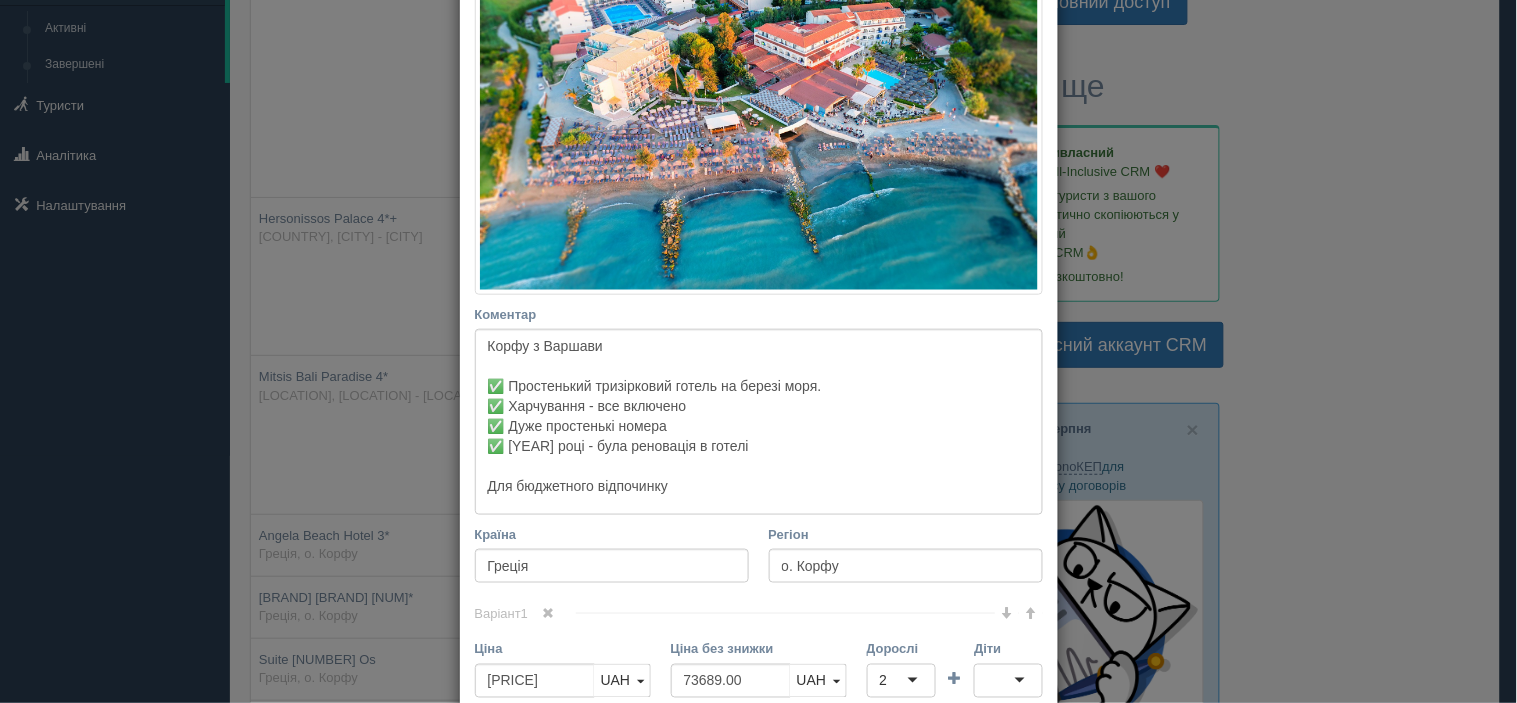 scroll, scrollTop: 444, scrollLeft: 0, axis: vertical 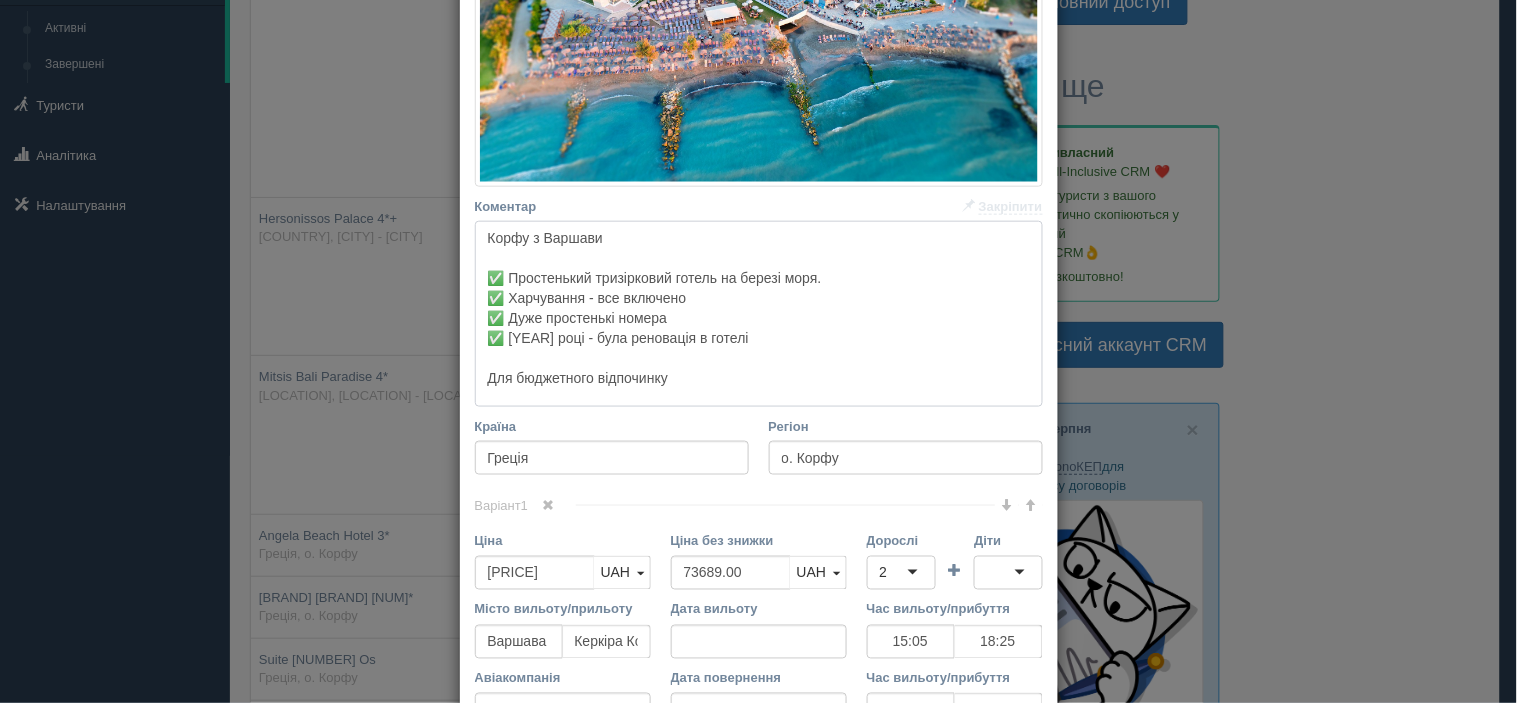 drag, startPoint x: 787, startPoint y: 322, endPoint x: 895, endPoint y: 257, distance: 126.051575 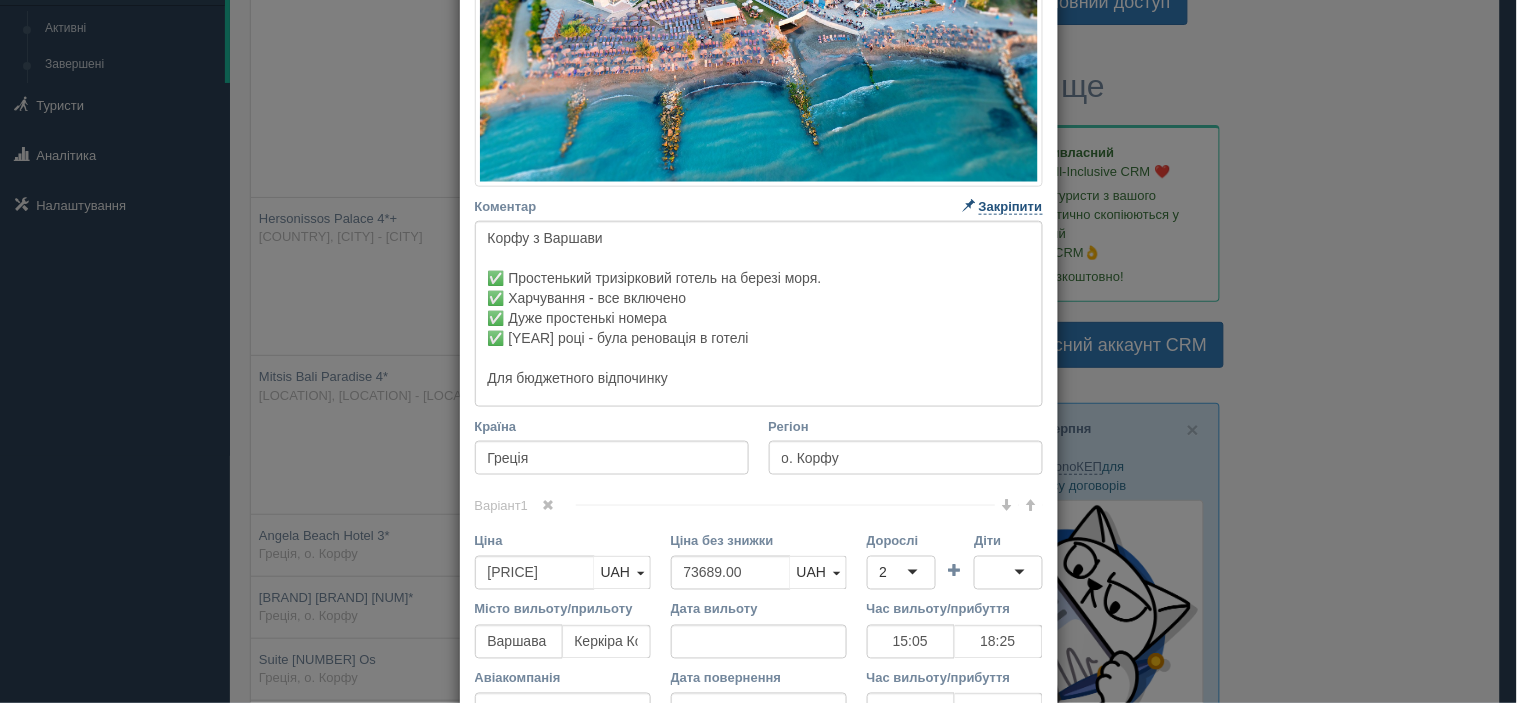 click on "Закріпити" at bounding box center (1011, 207) 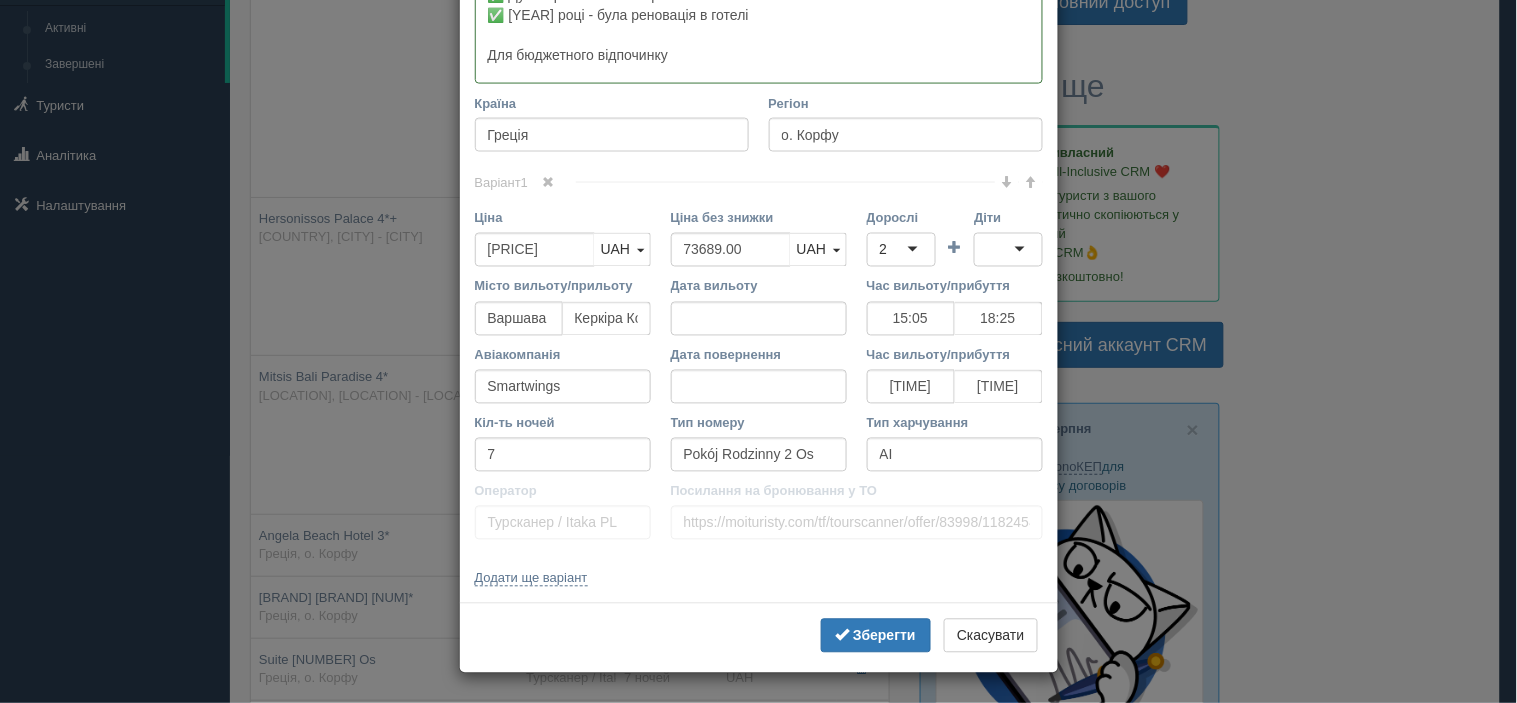 scroll, scrollTop: 768, scrollLeft: 0, axis: vertical 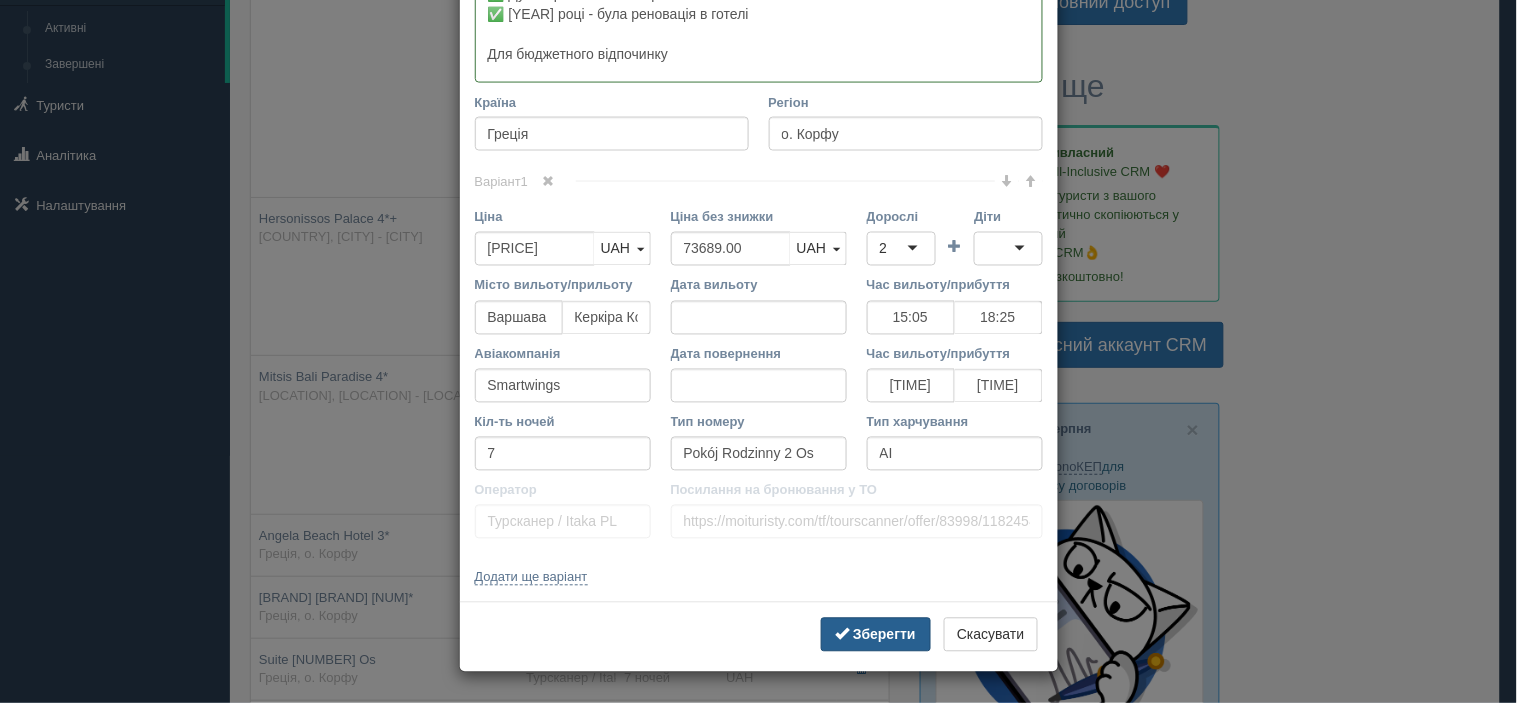 click on "Зберегти" at bounding box center (884, 635) 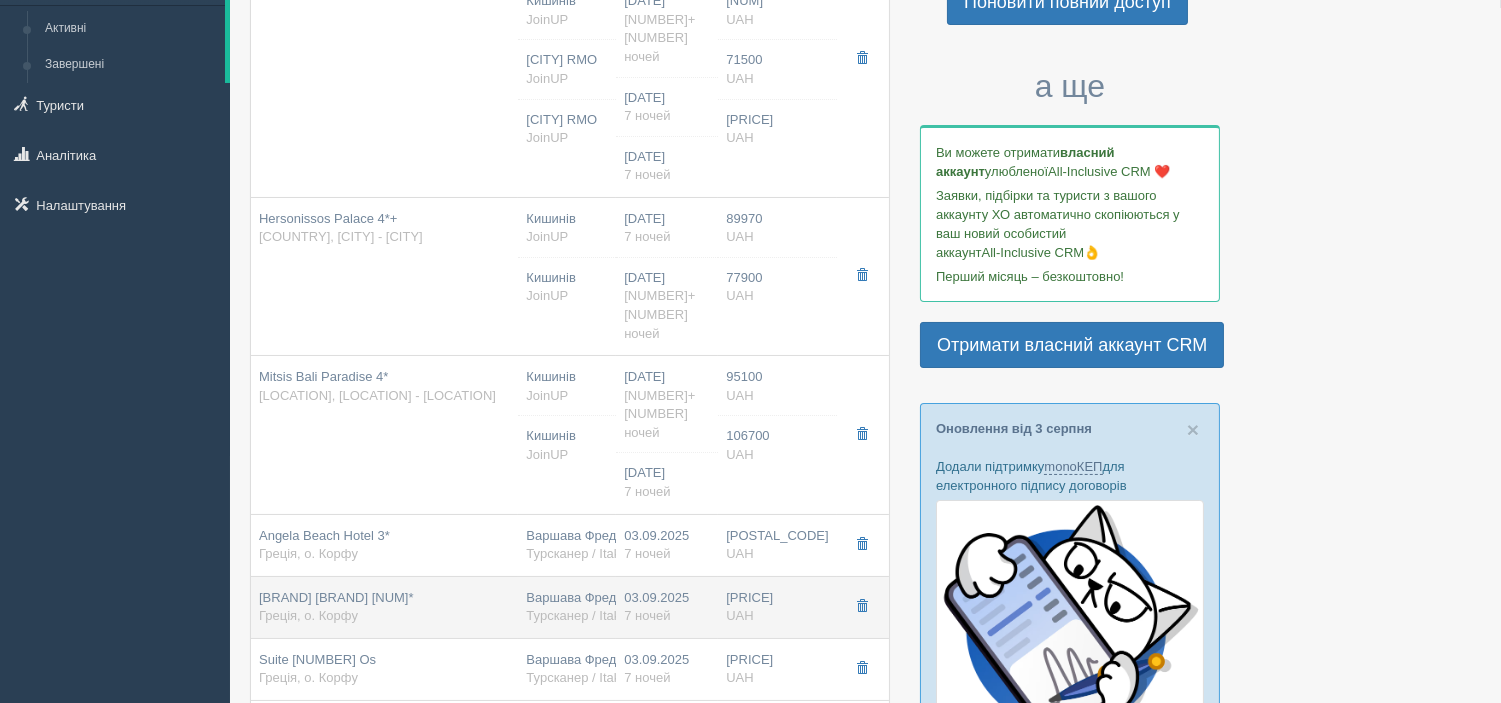click on "Греція, о. Корфу" at bounding box center [308, 615] 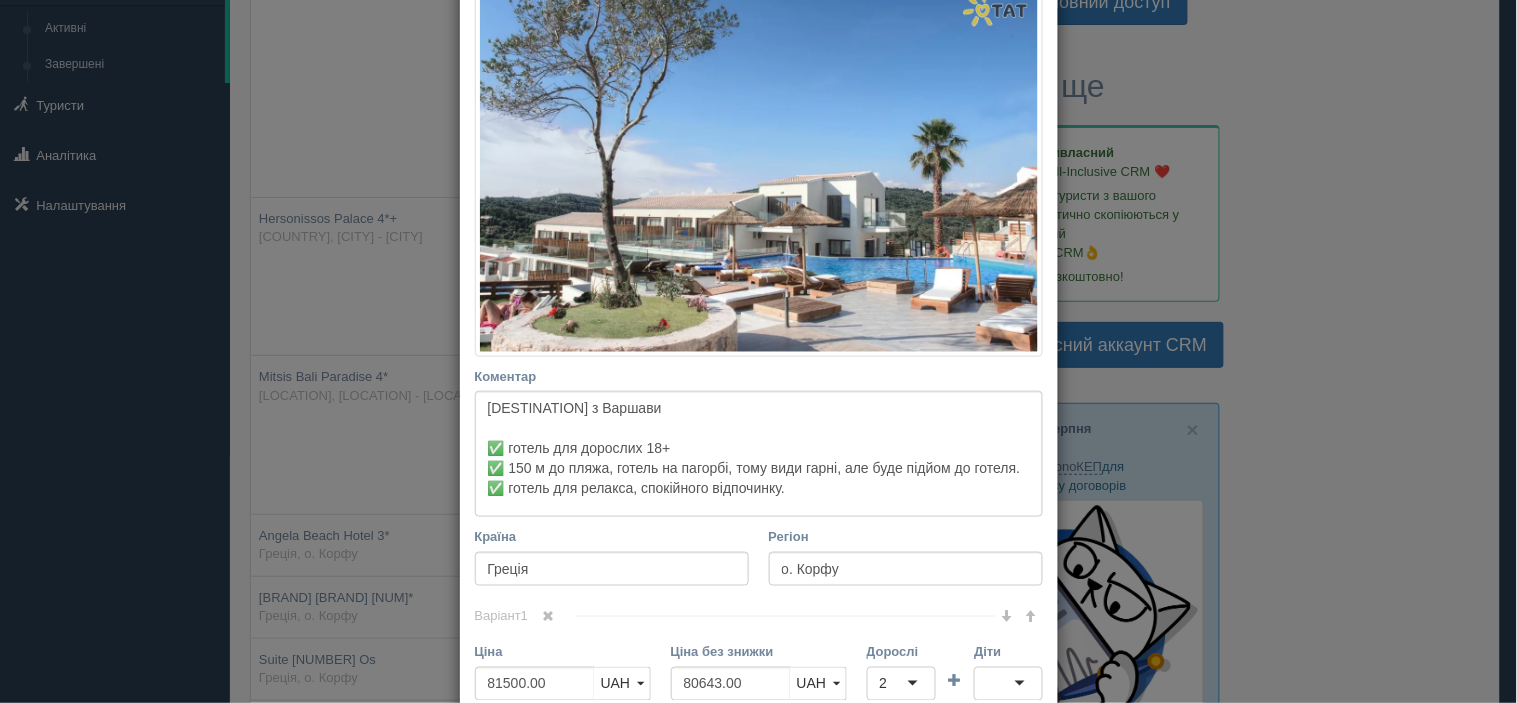 scroll, scrollTop: 333, scrollLeft: 0, axis: vertical 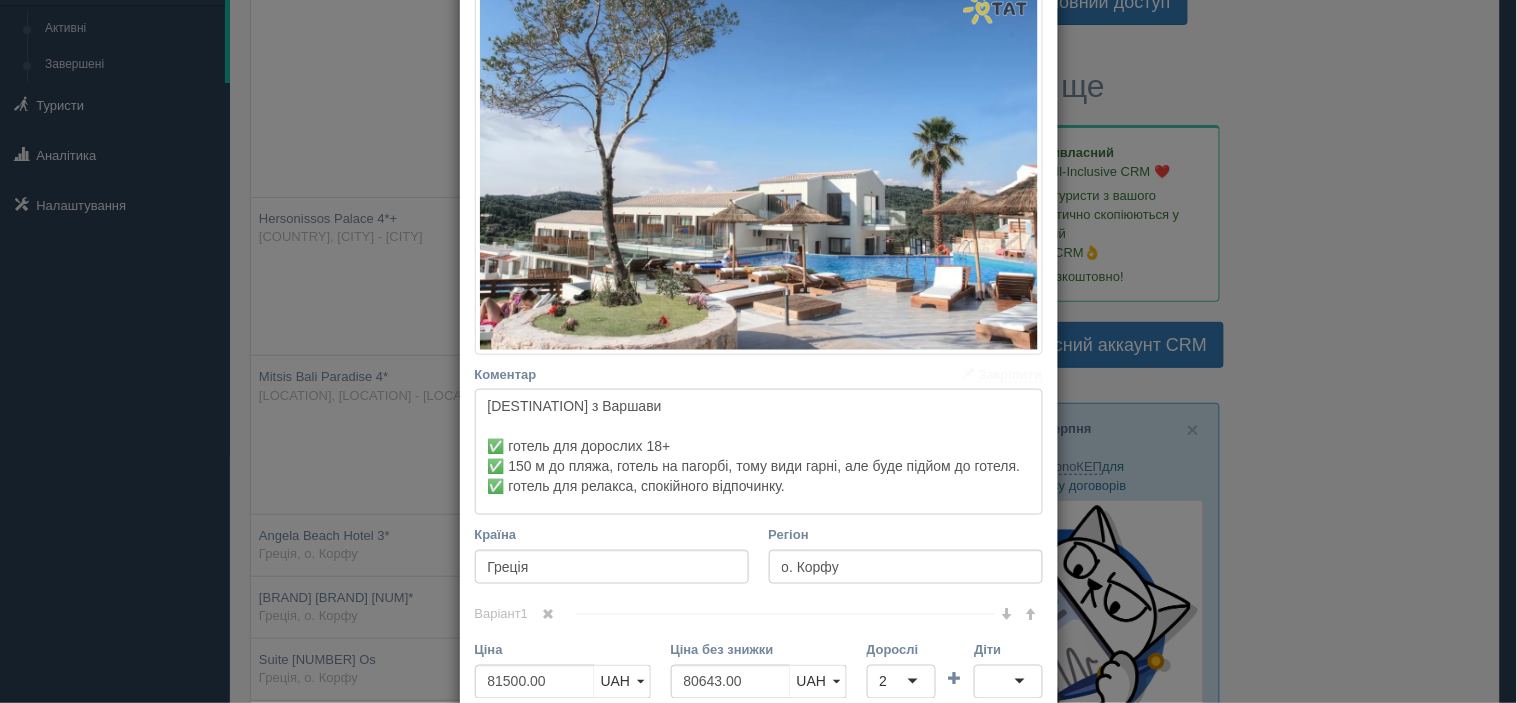 click on "[DESTINATION] з Варшави
✅ готель для дорослих 18+
✅ 150 м до пляжа, готель на пагорбі, тому види гарні, але буде підйом до готеля.
✅ готель для релакса, спокійного відпочинку." at bounding box center (759, 452) 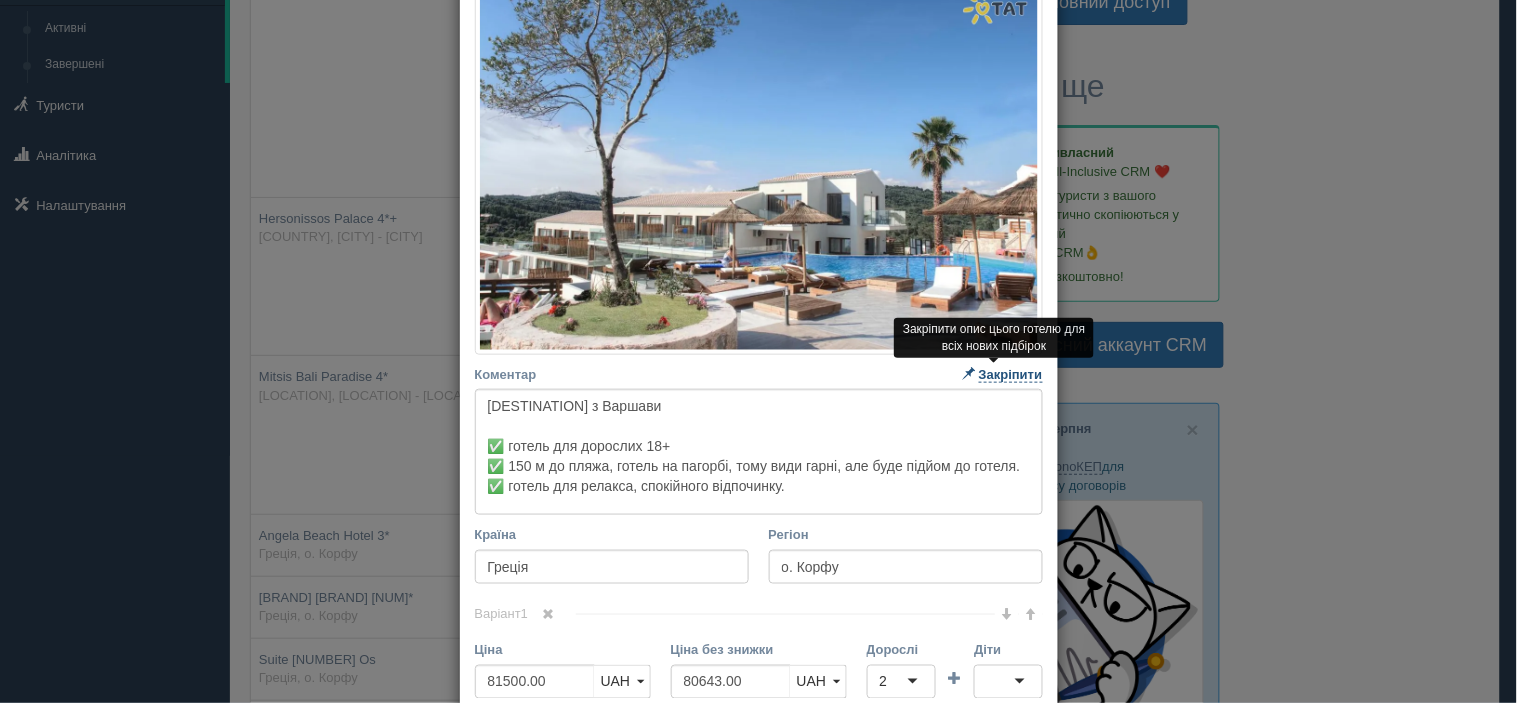 click on "Закріпити" at bounding box center [1011, 375] 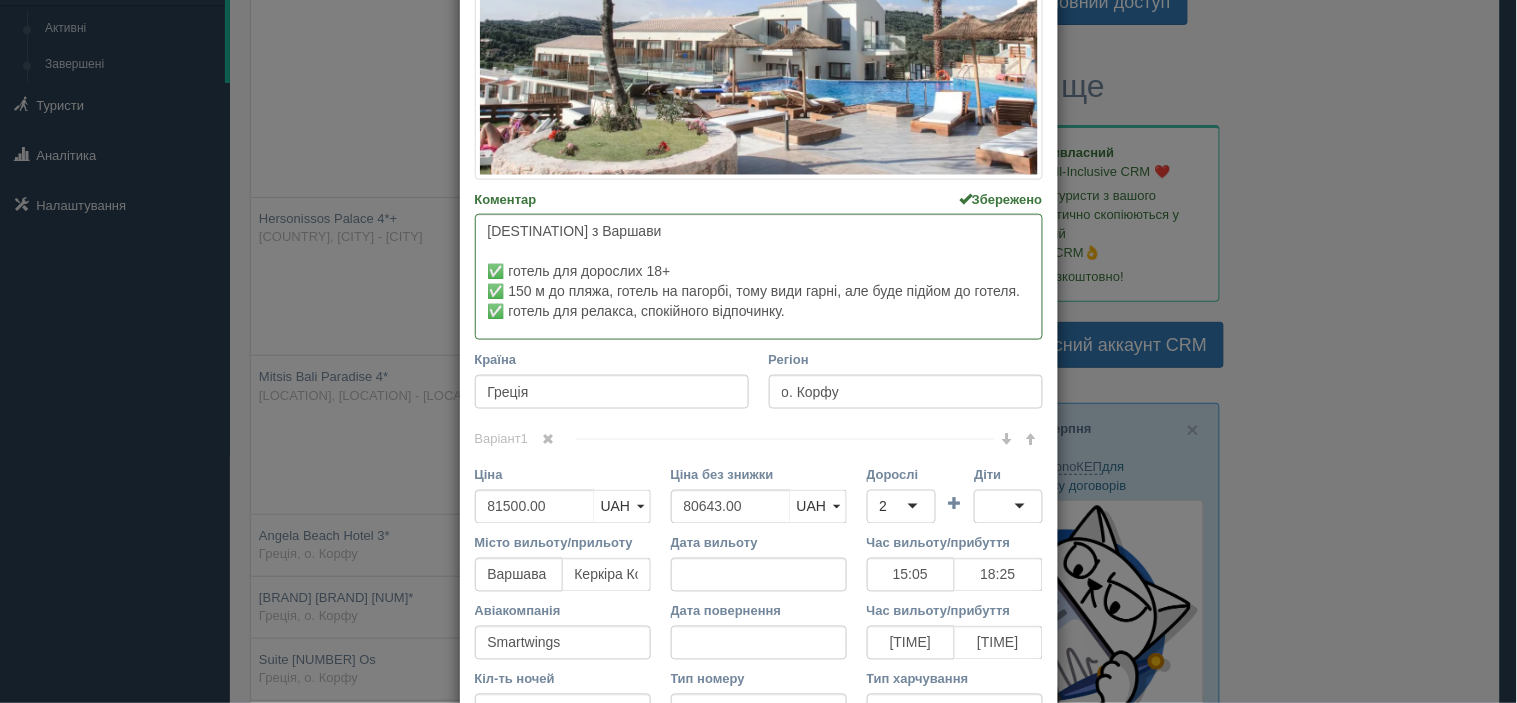 scroll, scrollTop: 765, scrollLeft: 0, axis: vertical 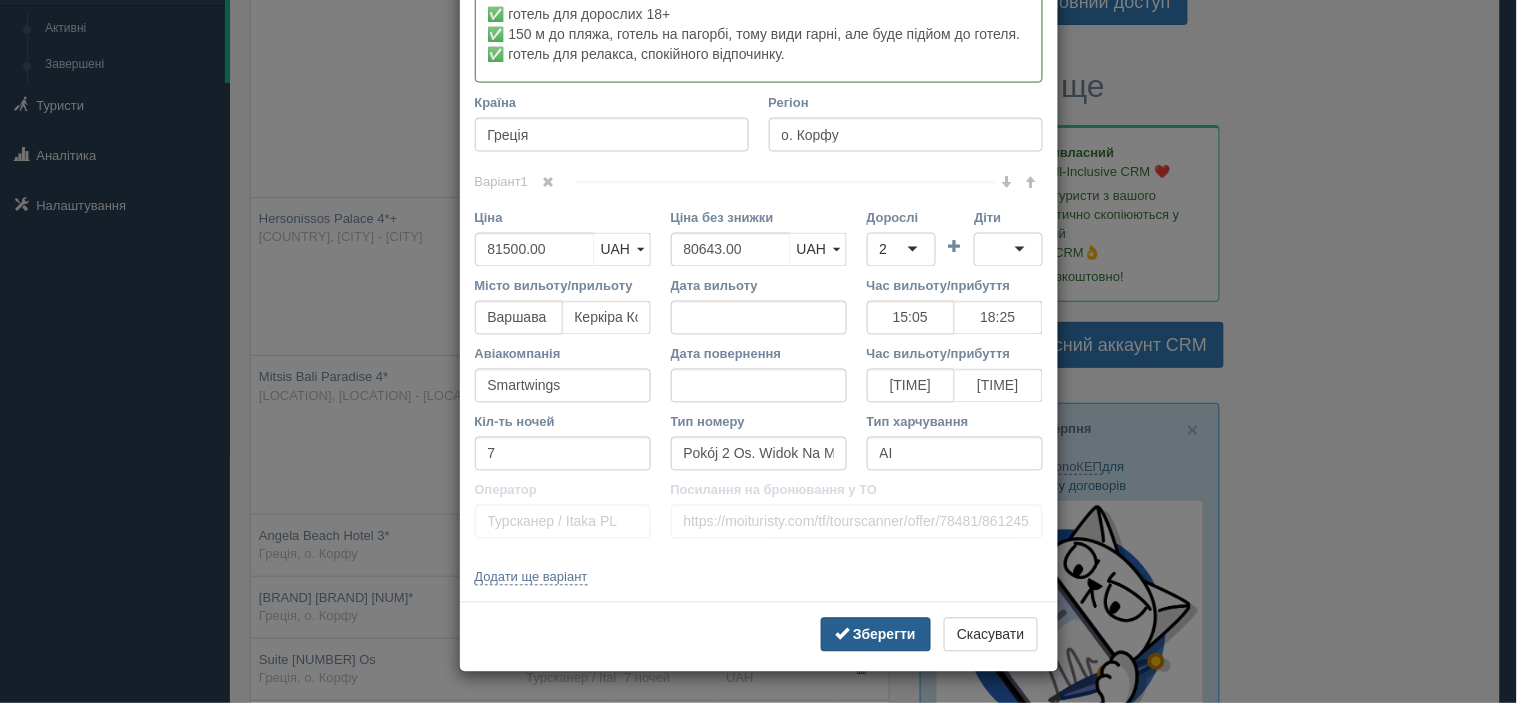 click on "Зберегти" at bounding box center [884, 635] 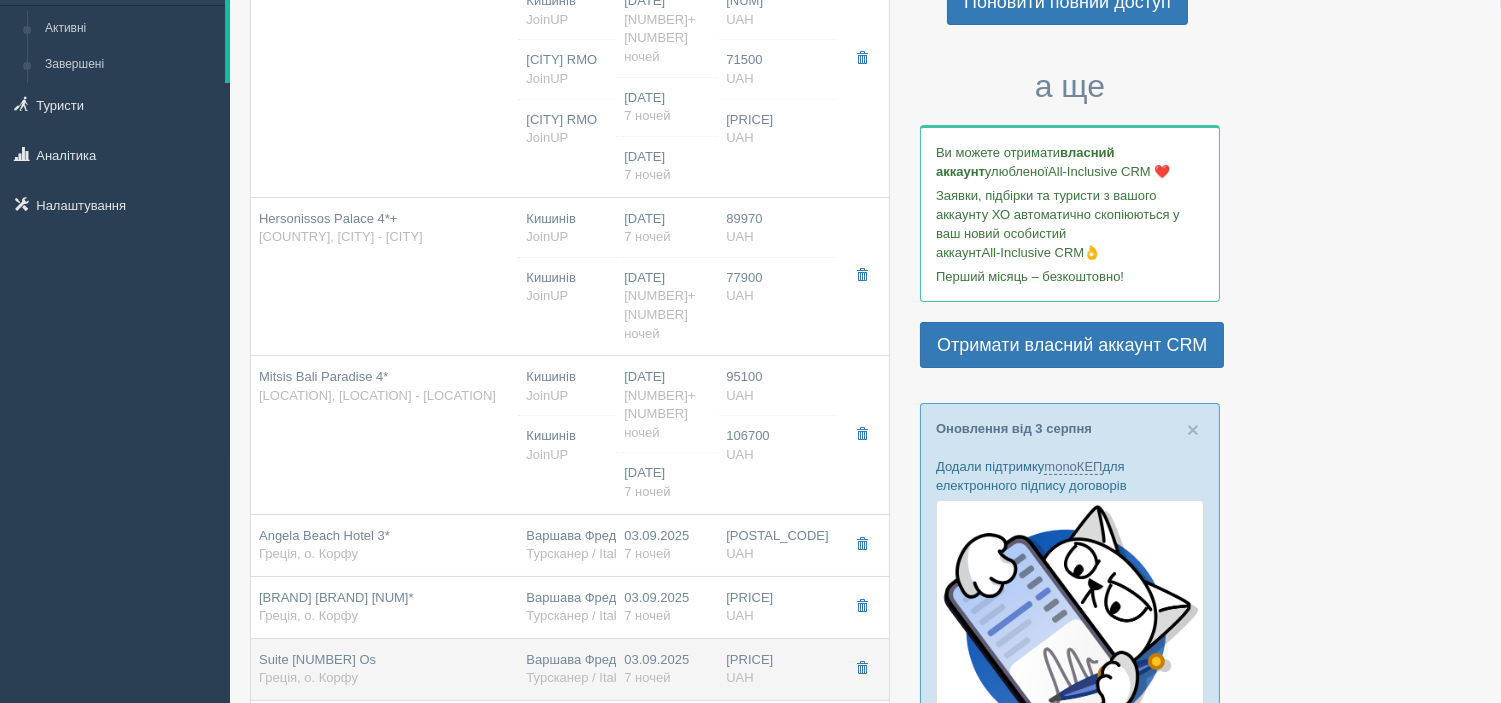 click on "Греція, о. Корфу" at bounding box center [308, 677] 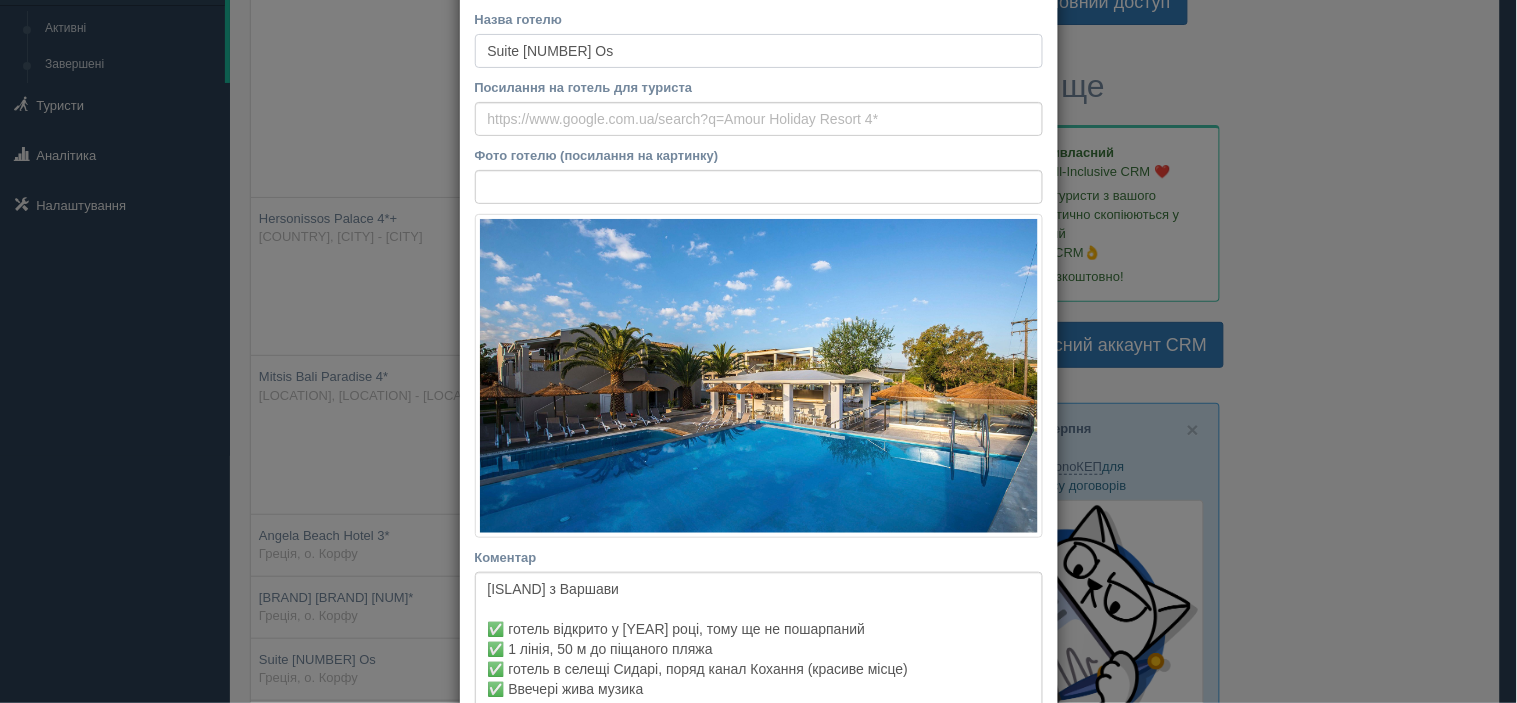 scroll, scrollTop: 222, scrollLeft: 0, axis: vertical 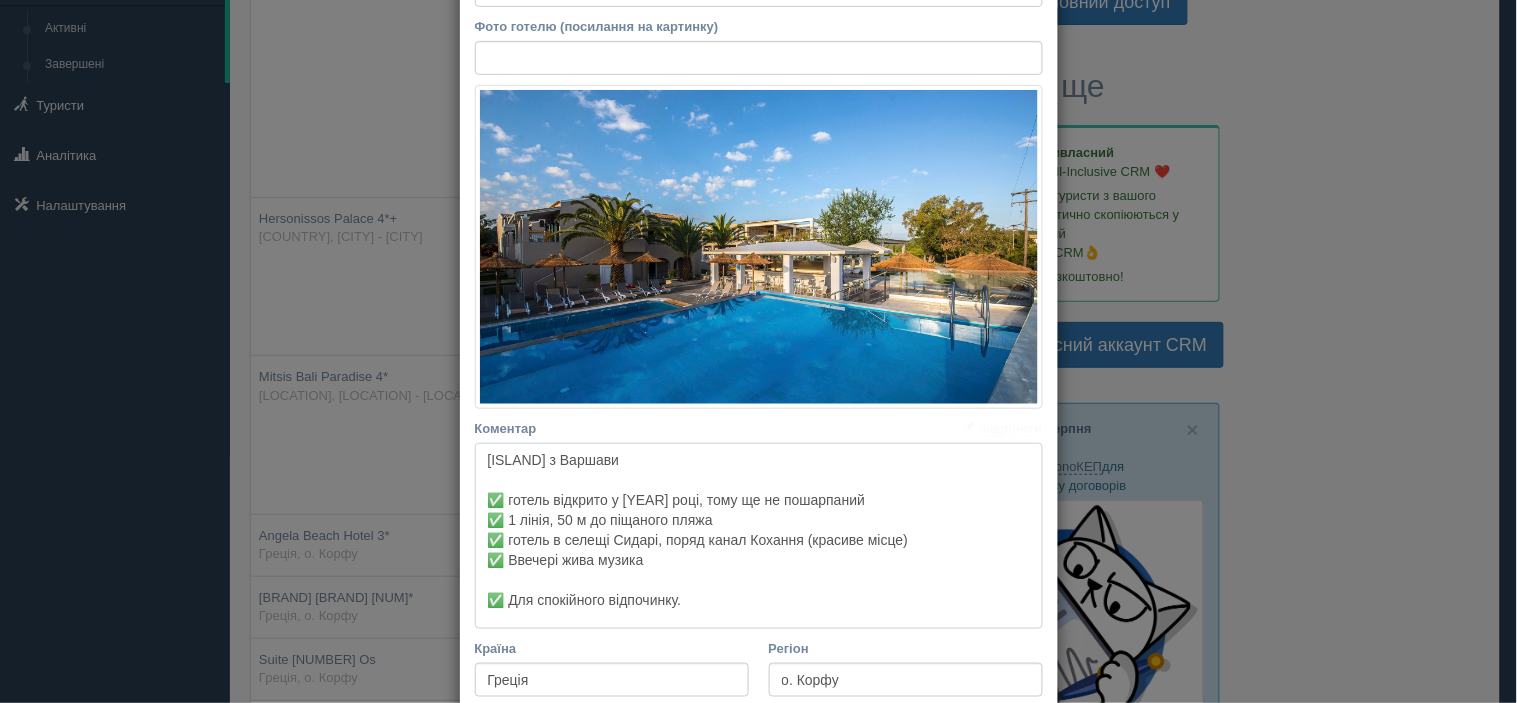 click on "[ISLAND] з Варшави
✅ готель відкрито у [YEAR] році, тому ще не пошарпаний
✅ 1 лінія, 50 м до піщаного пляжа
✅ готель в селещі Сидарі, поряд канал Кохання (красиве місце)
✅ Ввечері жива музика
✅ Для спокійного відпочинку." at bounding box center (759, 536) 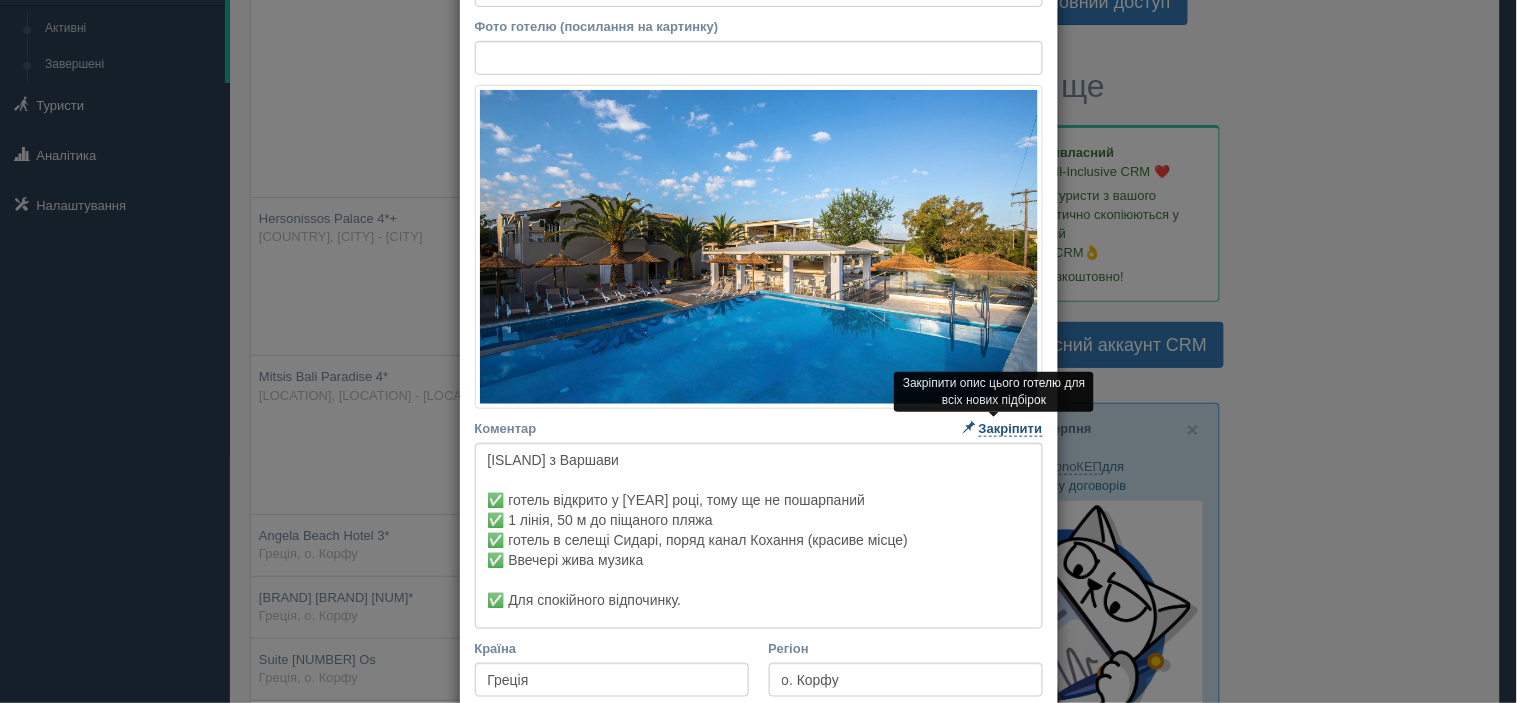 click on "Закріпити" at bounding box center (1011, 429) 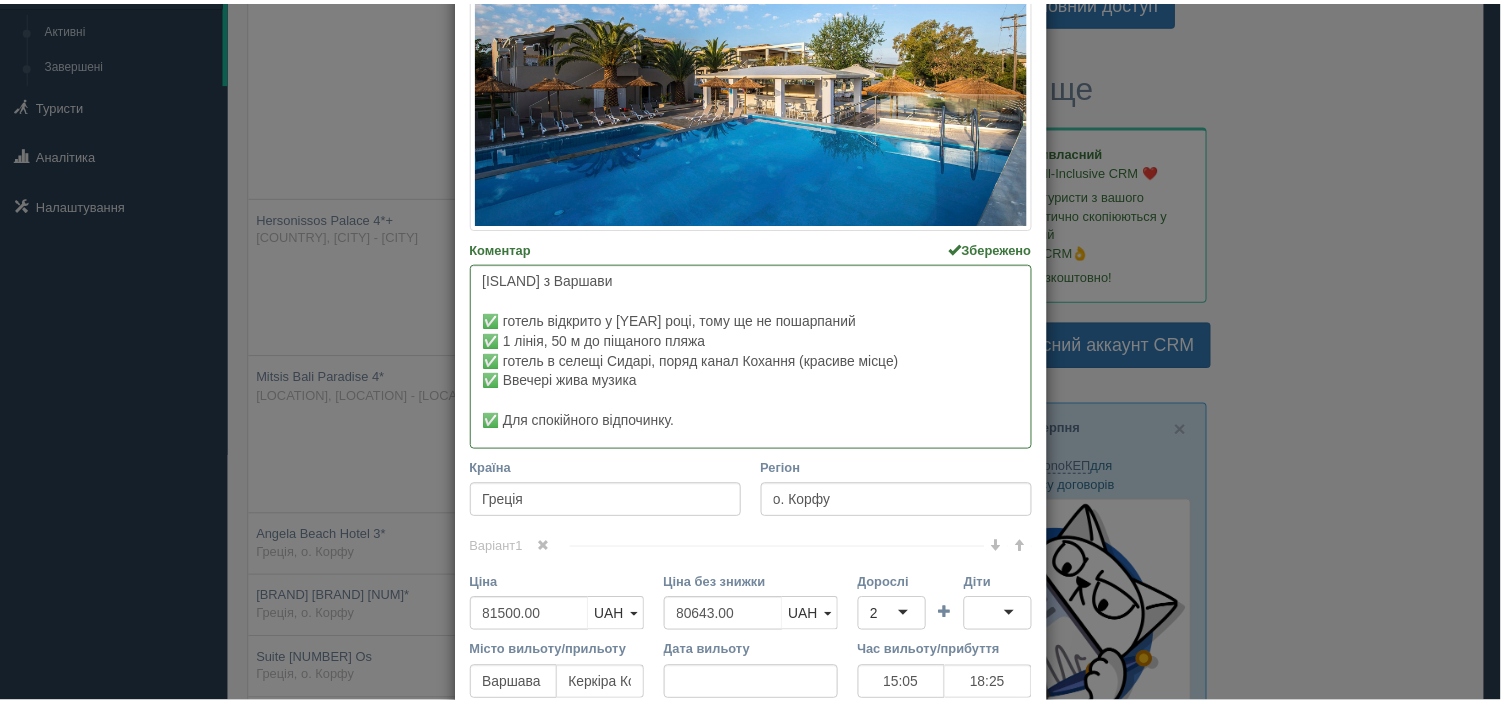 scroll, scrollTop: 768, scrollLeft: 0, axis: vertical 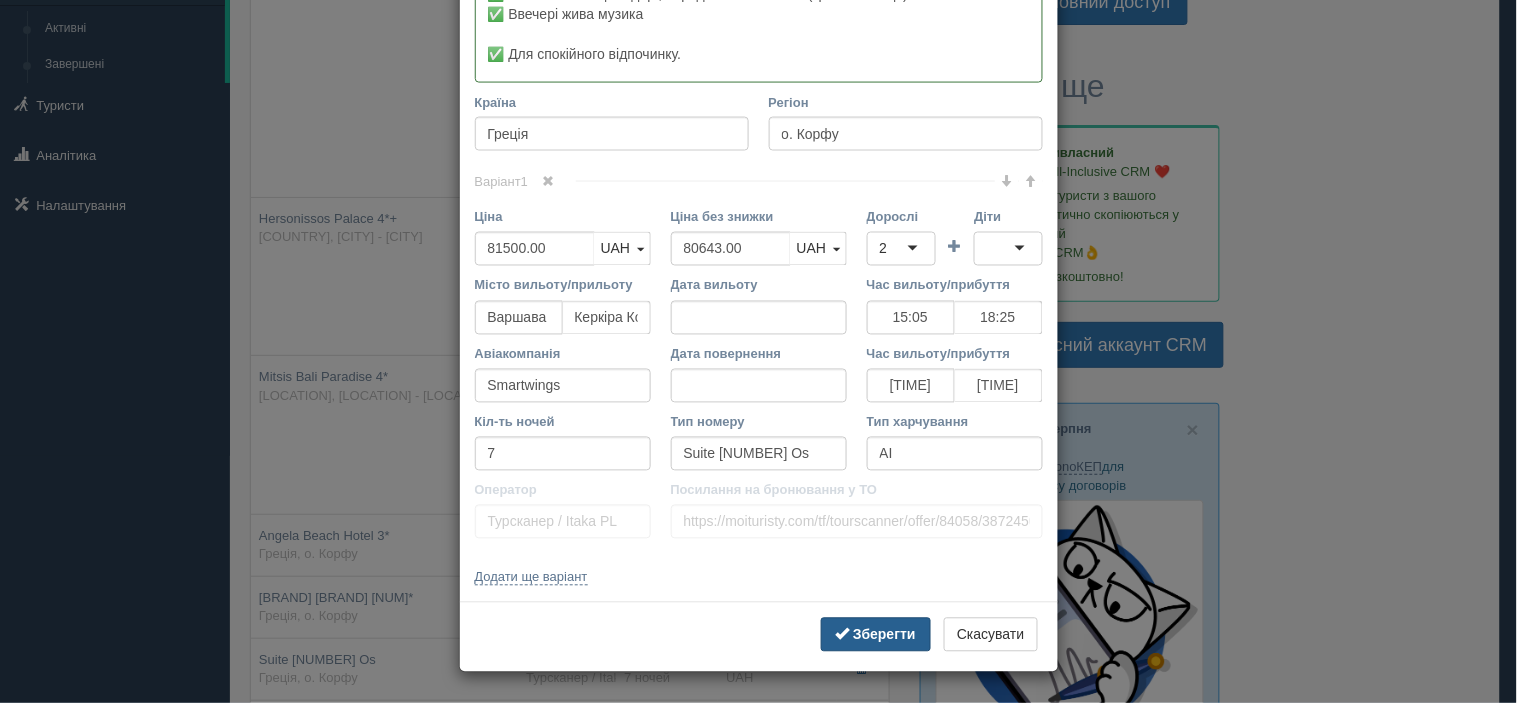 click on "Зберегти" at bounding box center (884, 635) 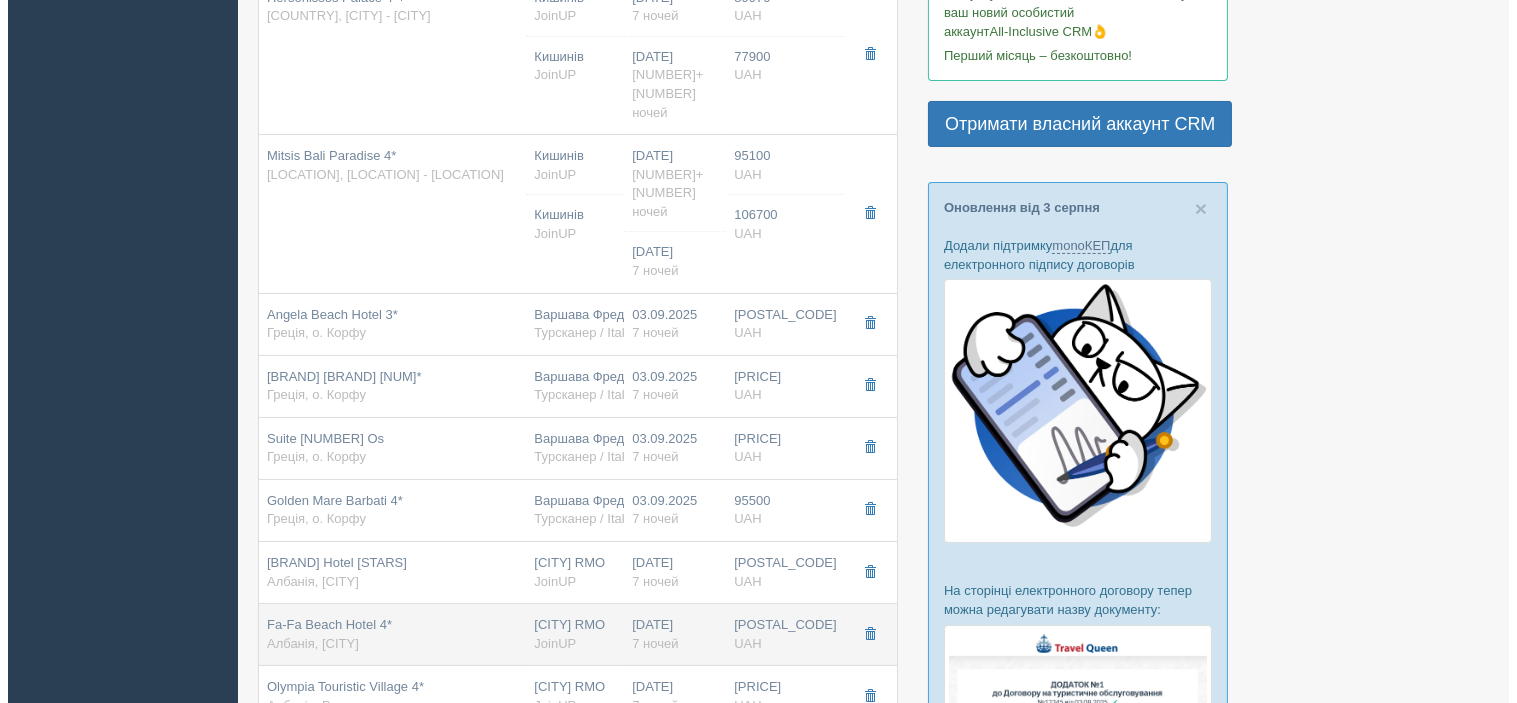 scroll, scrollTop: 470, scrollLeft: 0, axis: vertical 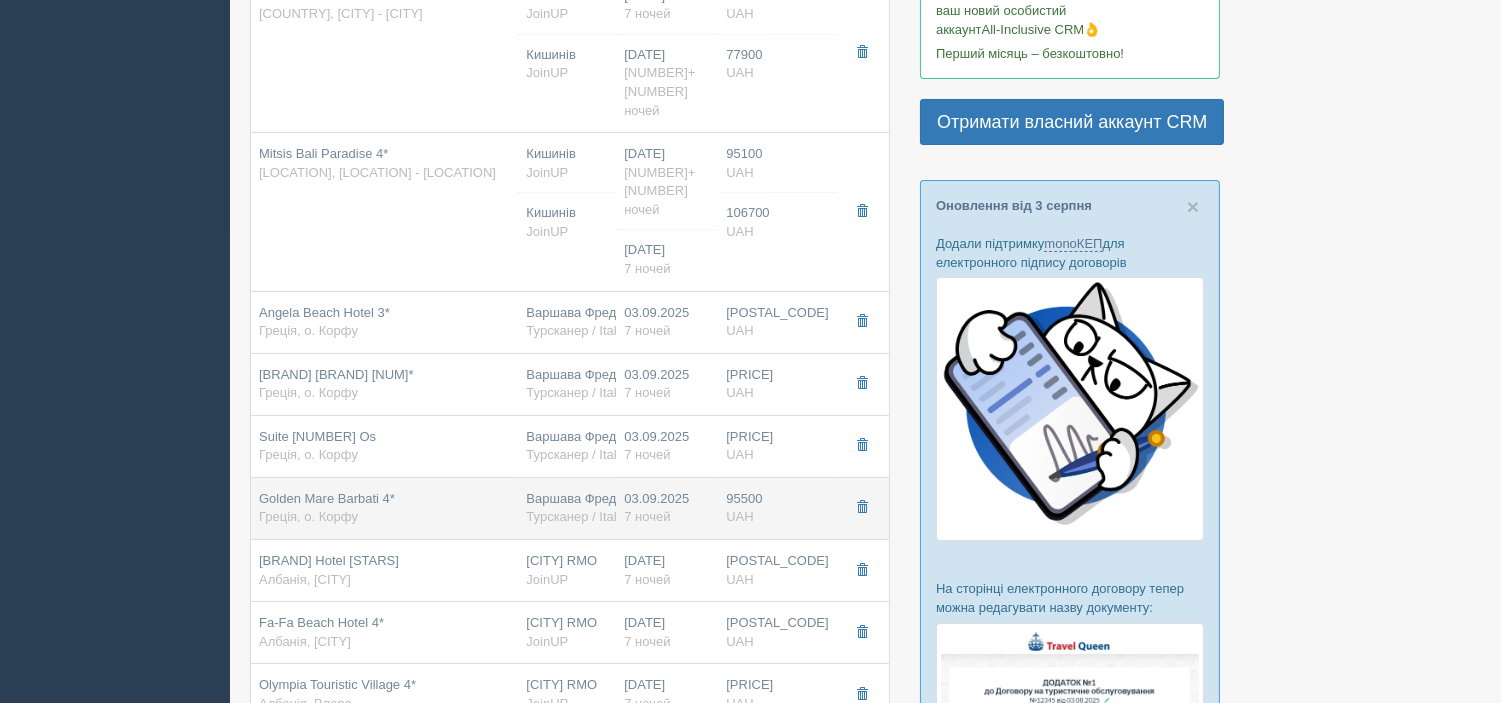 click on "Golden Mare Barbati 4*" at bounding box center [327, 498] 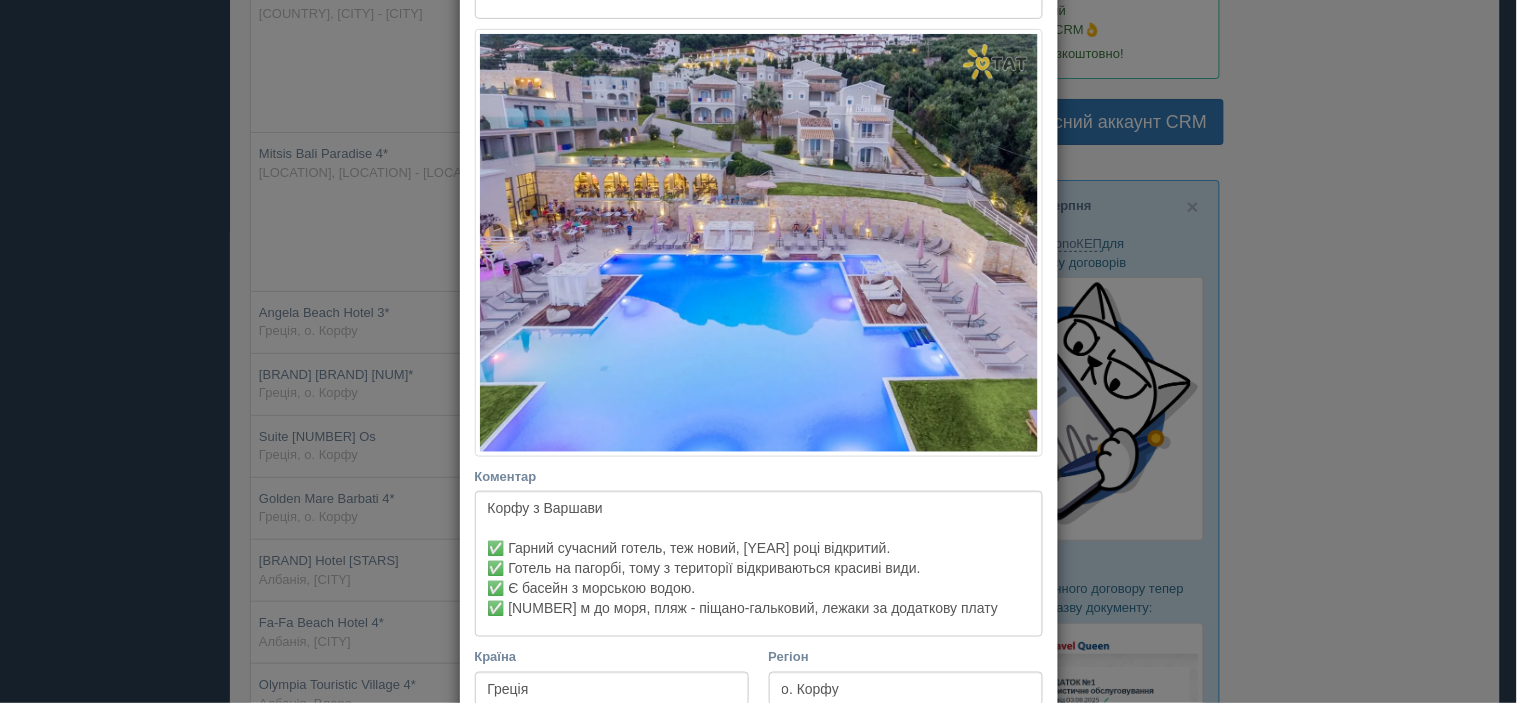 scroll, scrollTop: 333, scrollLeft: 0, axis: vertical 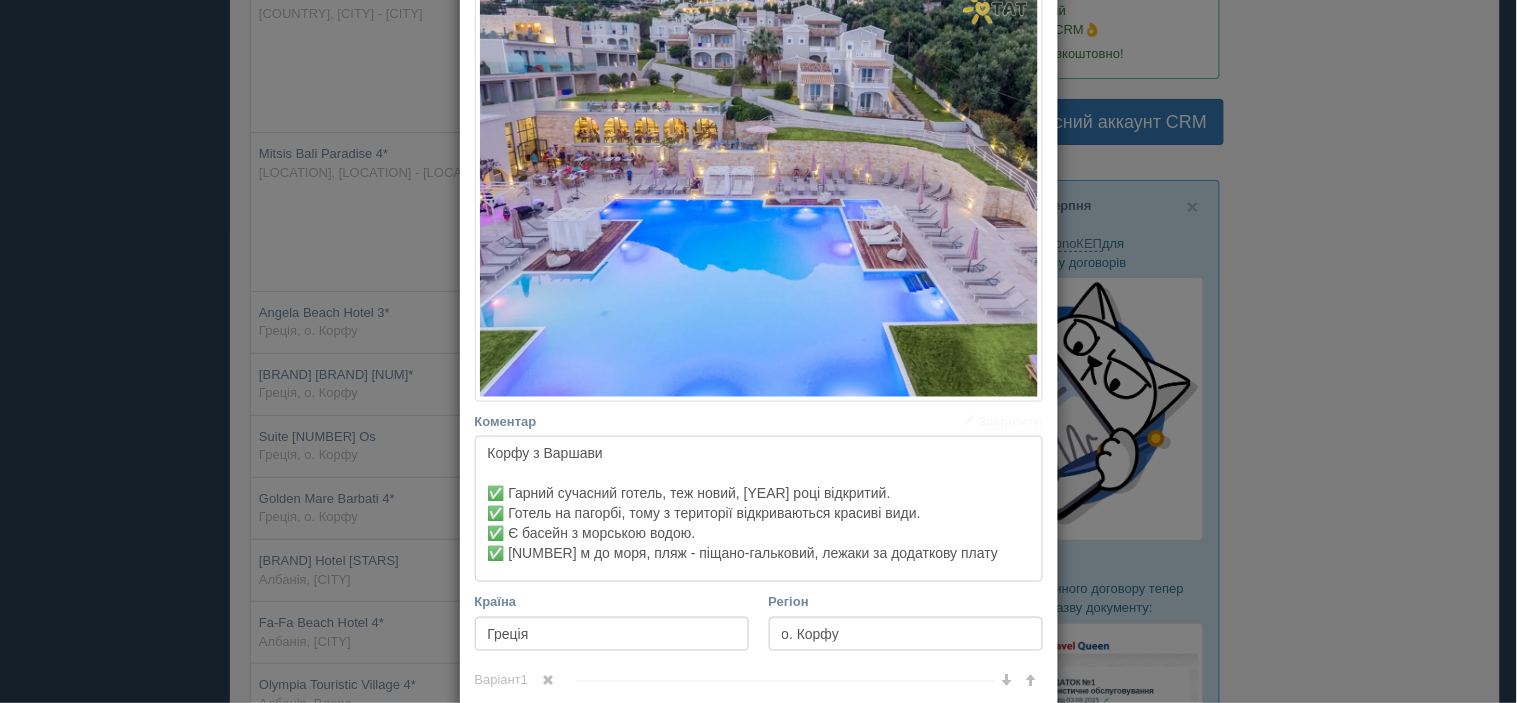 click on "Корфу з Варшави
✅ Гарний сучасний готель, теж новий, [YEAR] році відкритий.
✅ Готель на пагорбі, тому з території відкриваються красиві види.
✅ Є басейн з морською водою.
✅ [NUMBER] м до моря, пляж - піщано-гальковий, лежаки за додаткову плату" at bounding box center (759, 509) 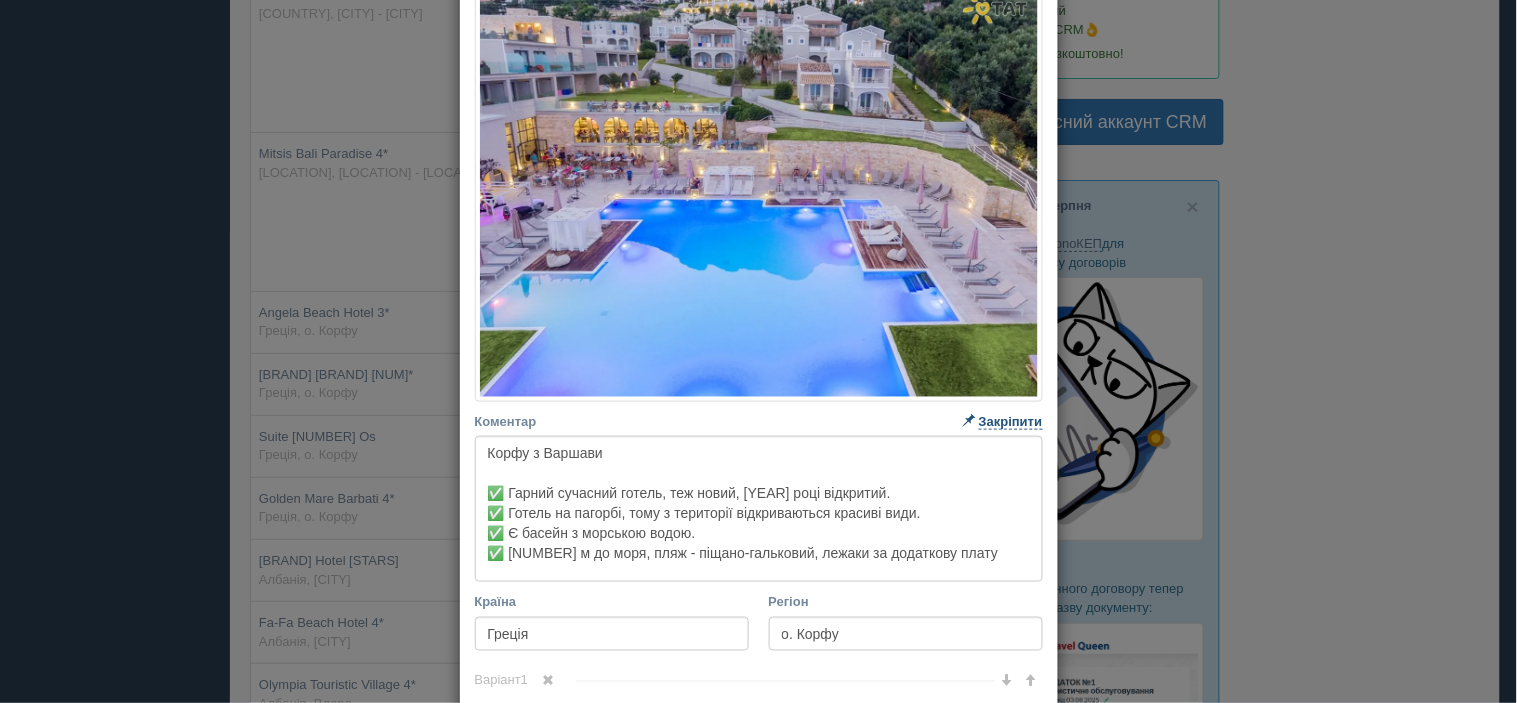 click on "Закріпити" at bounding box center [1011, 422] 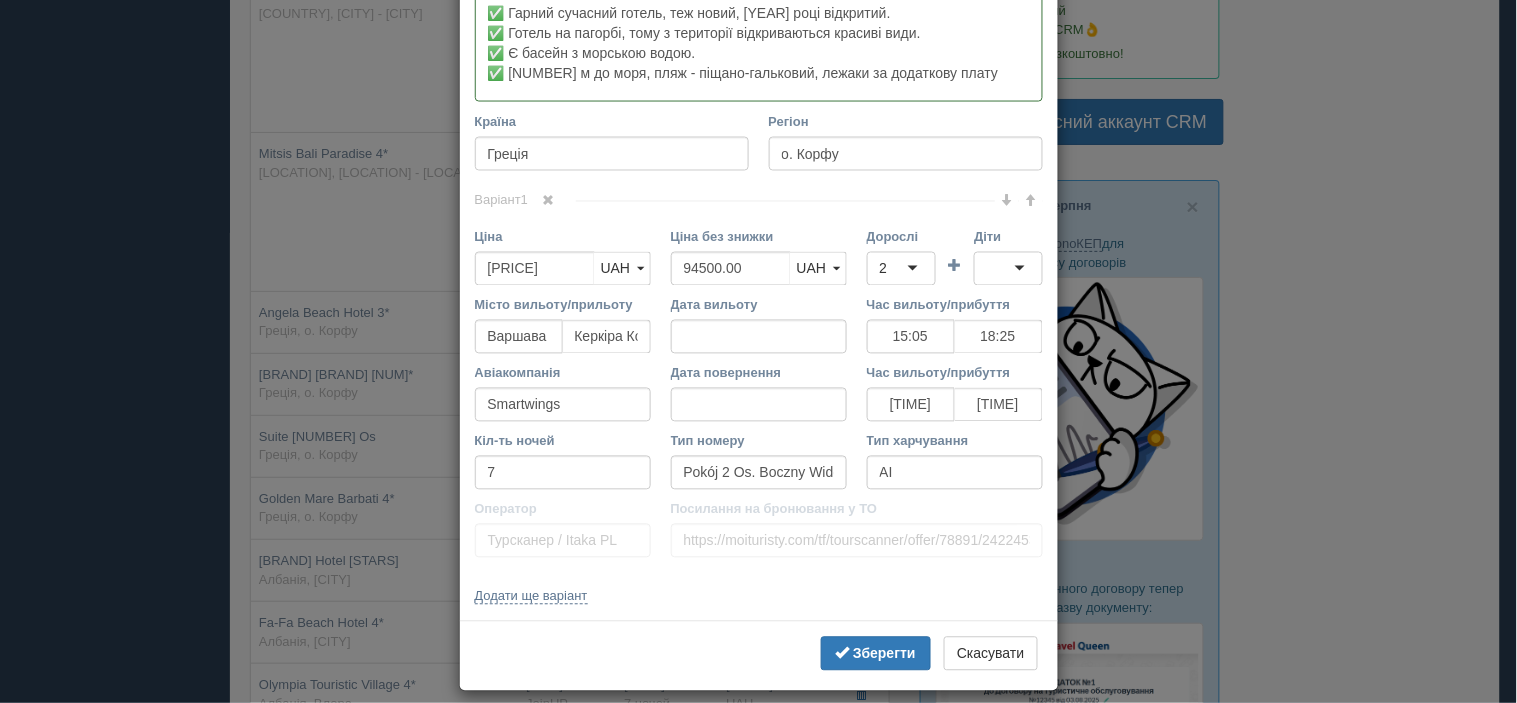 scroll, scrollTop: 833, scrollLeft: 0, axis: vertical 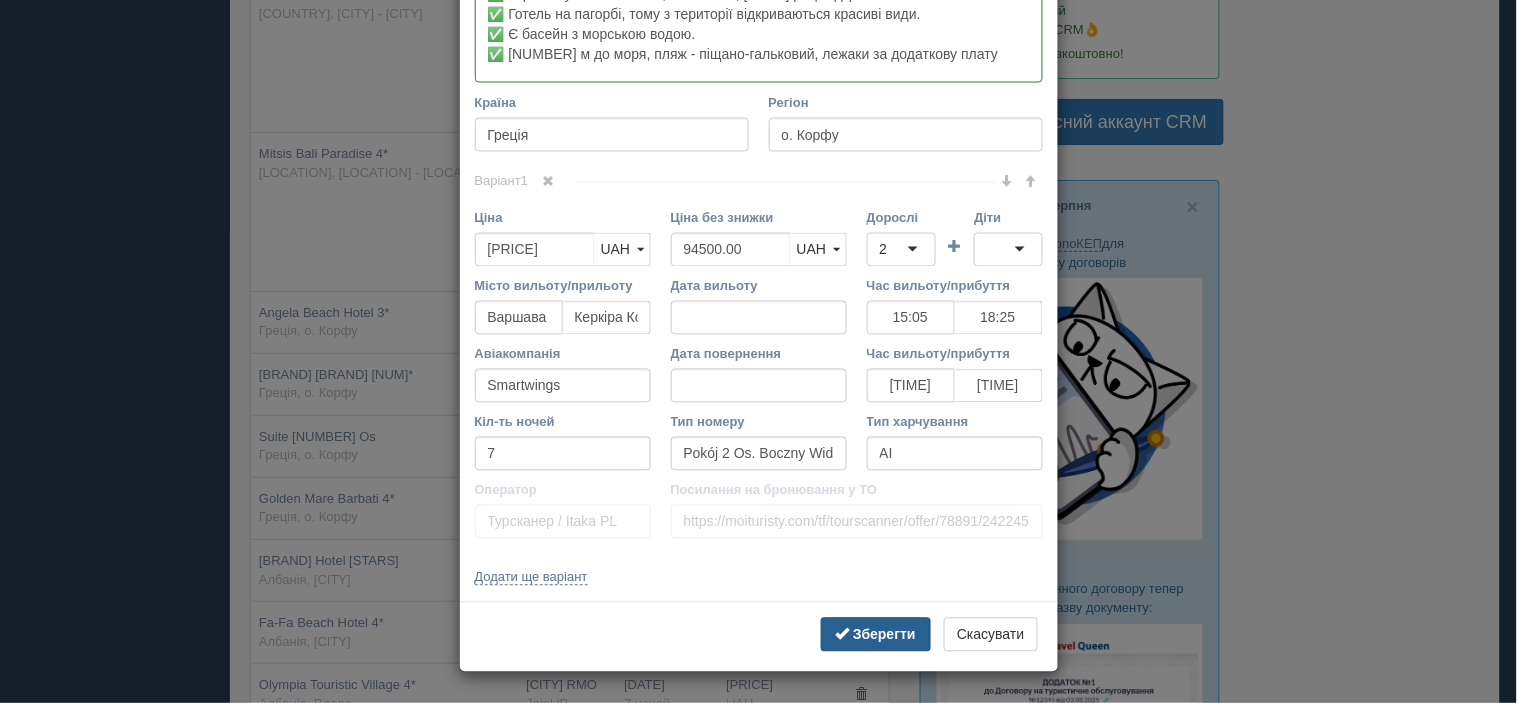 click on "Зберегти" at bounding box center [884, 635] 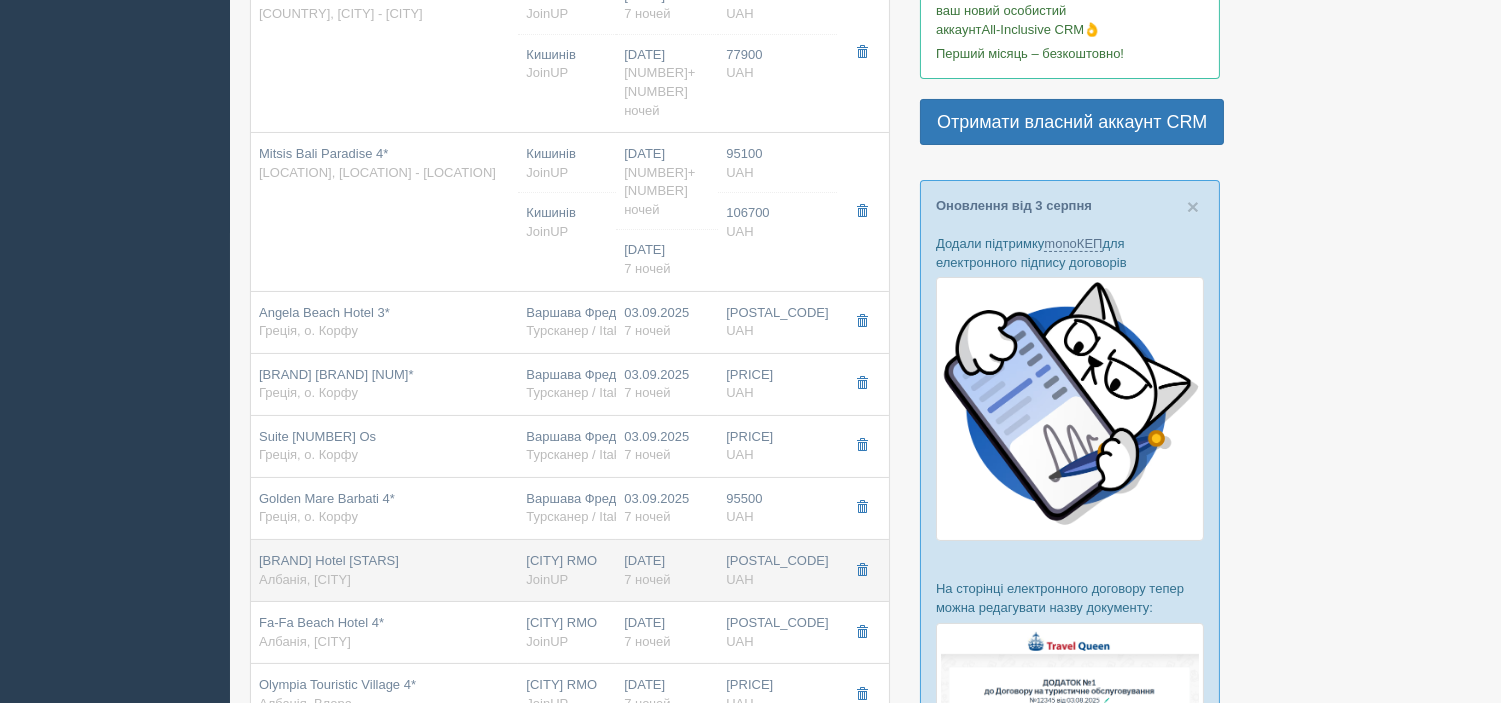 click on "AMH Hotel 4*
Албанія, [CITY]" at bounding box center (384, 570) 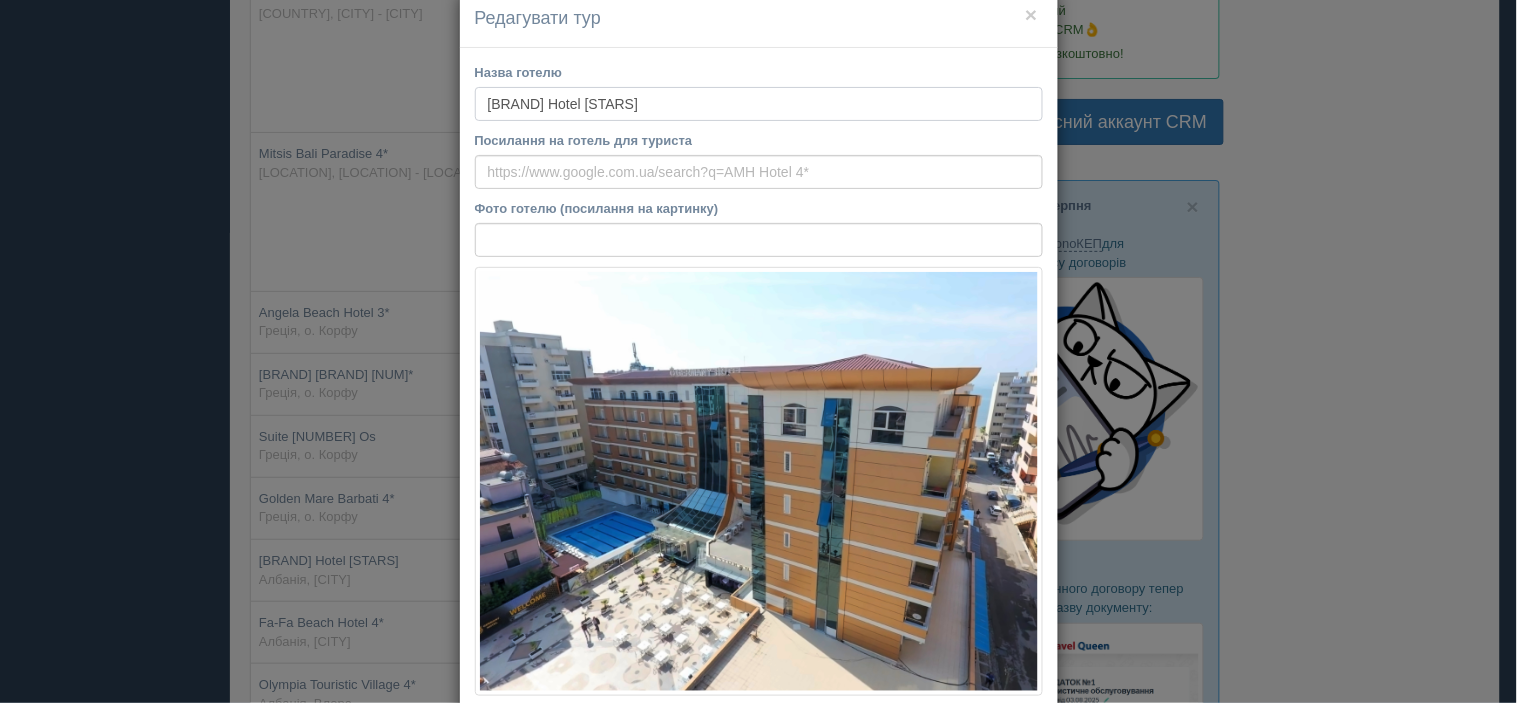 scroll, scrollTop: 0, scrollLeft: 0, axis: both 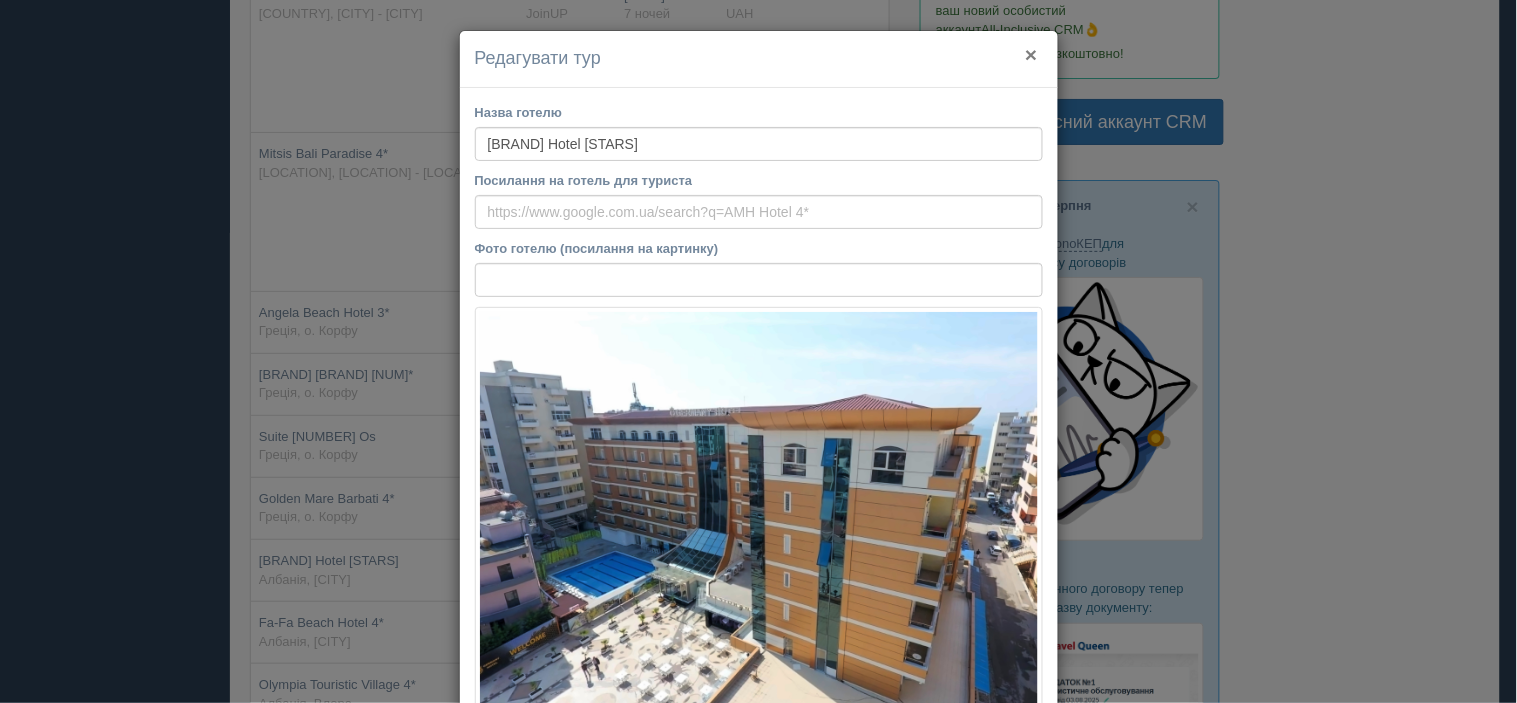 click on "×" at bounding box center (1031, 54) 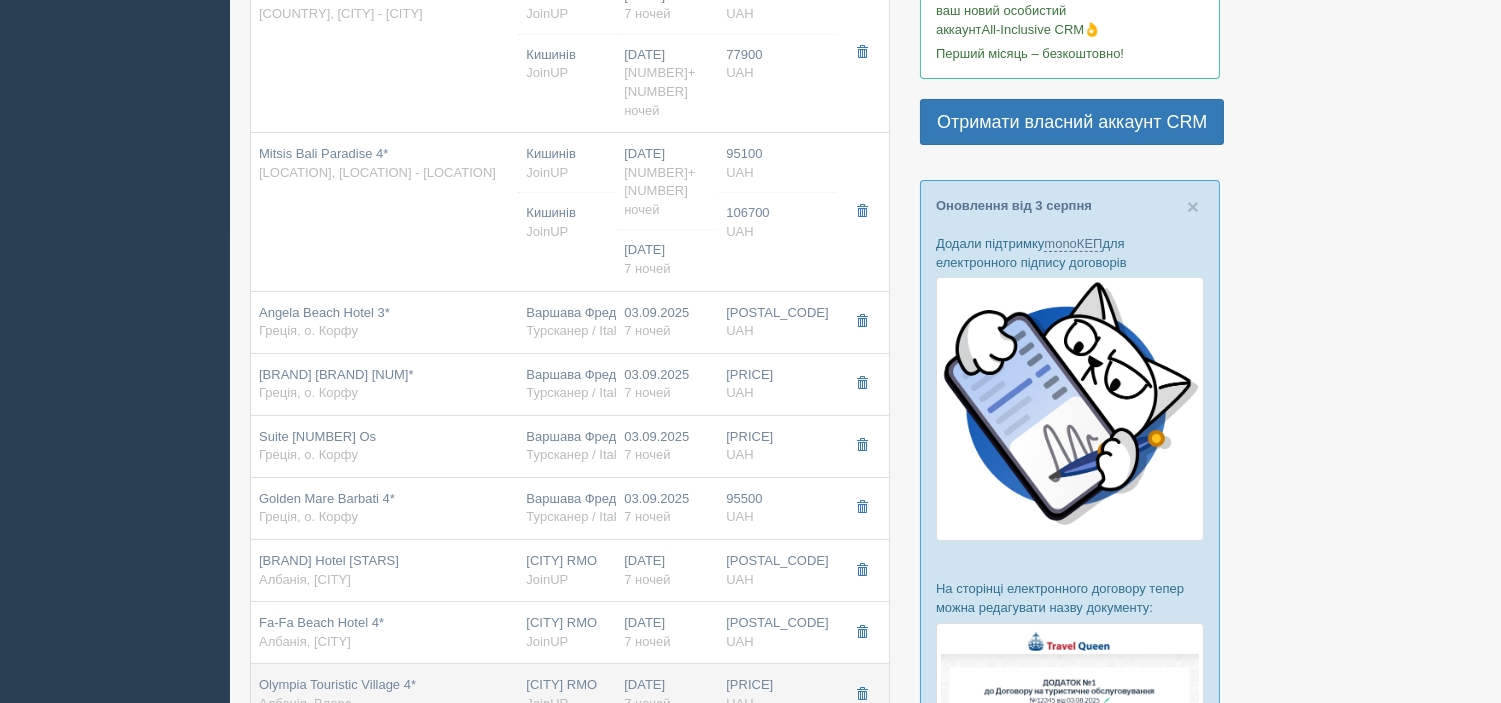 click on "Olympia Touristic Village 4*
Албанія, Влора" at bounding box center (337, 694) 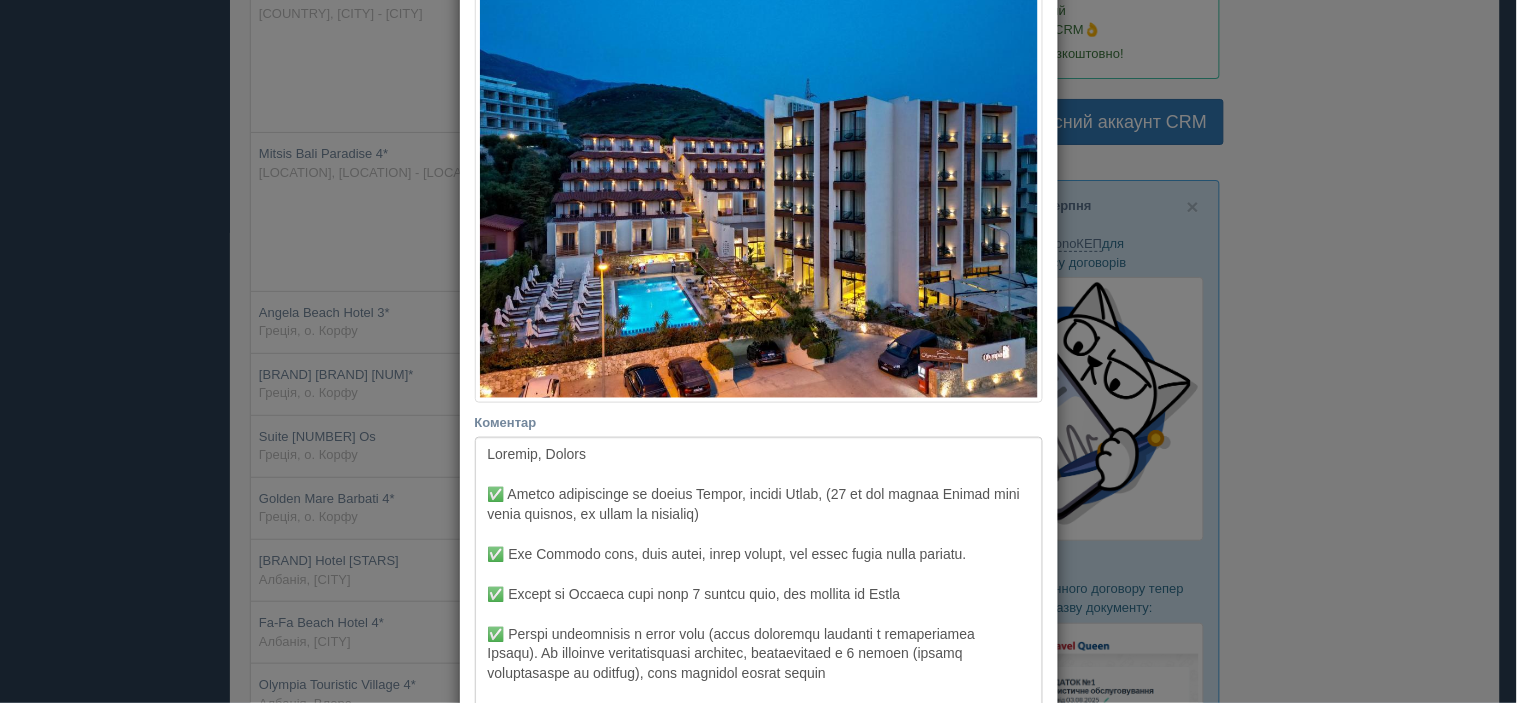 scroll, scrollTop: 444, scrollLeft: 0, axis: vertical 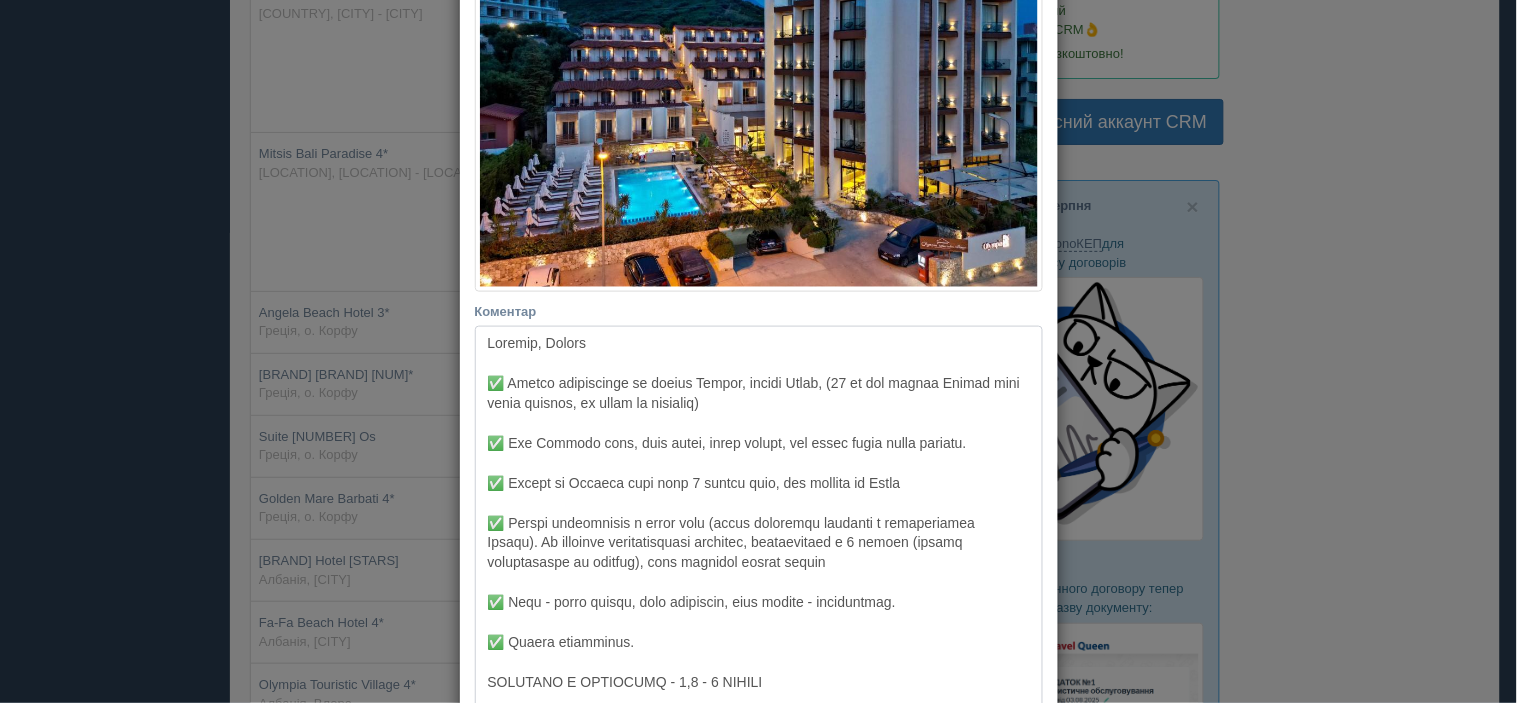 click on "Коментар
Основний опис
Додатковий опис
Закріпити
Збережено
Необхідно вказати назву готелю і країну" at bounding box center [759, 519] 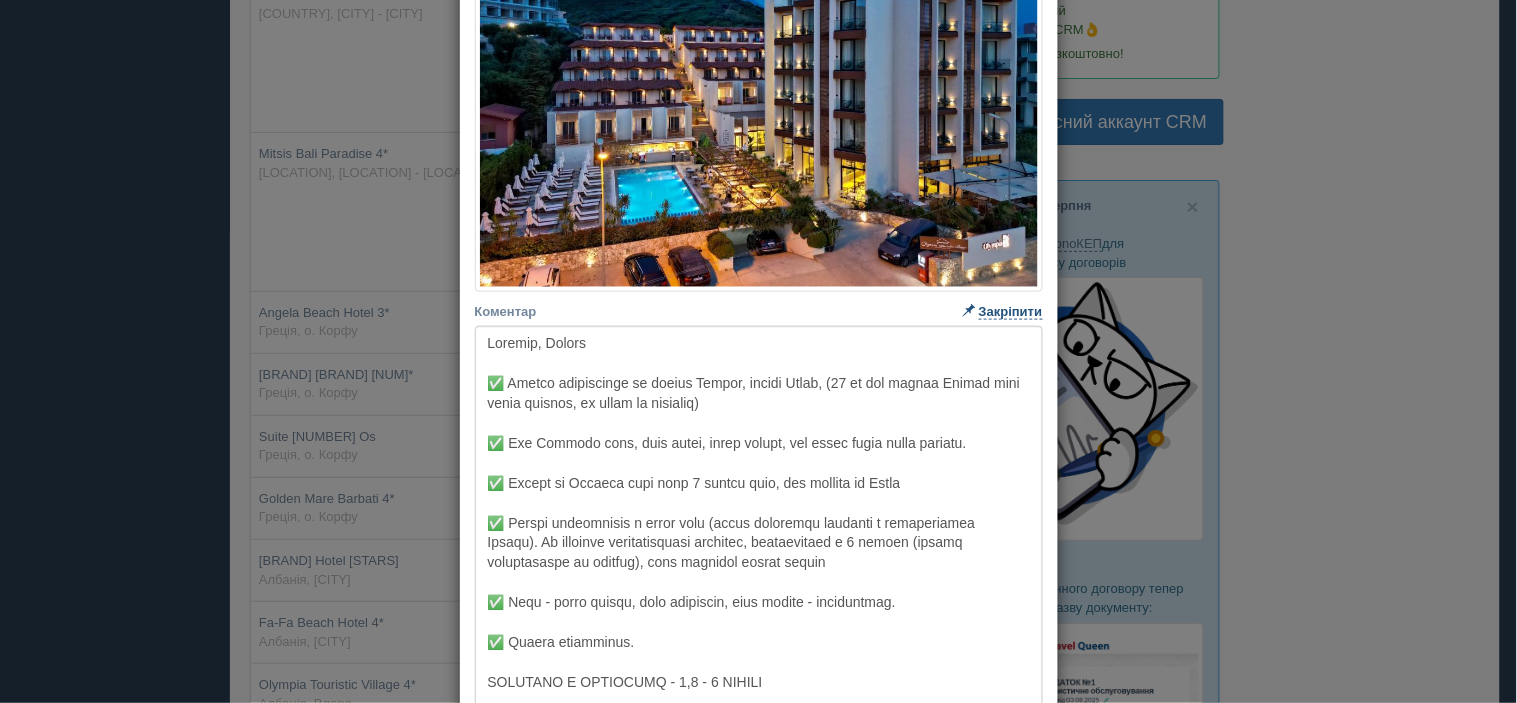 click on "Закріпити" at bounding box center (1002, 311) 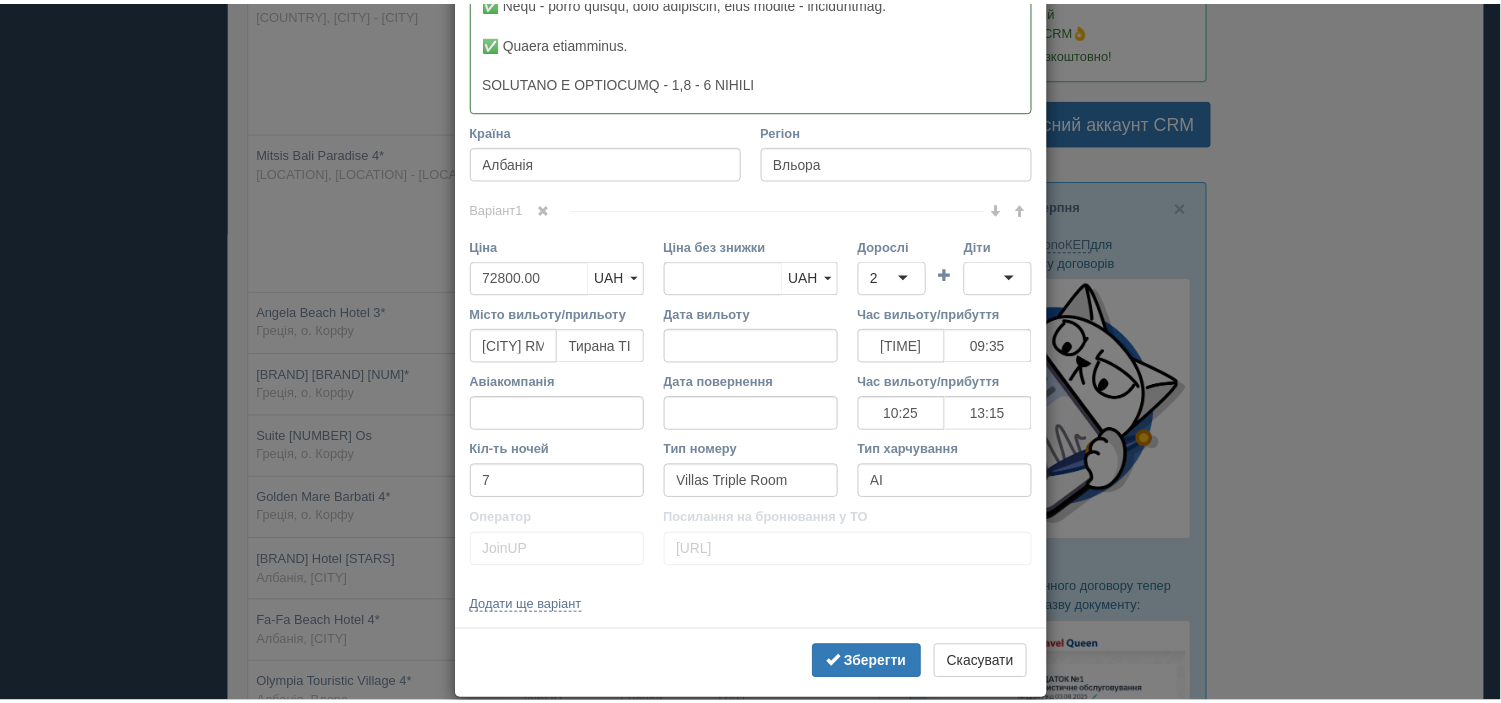 scroll, scrollTop: 1073, scrollLeft: 0, axis: vertical 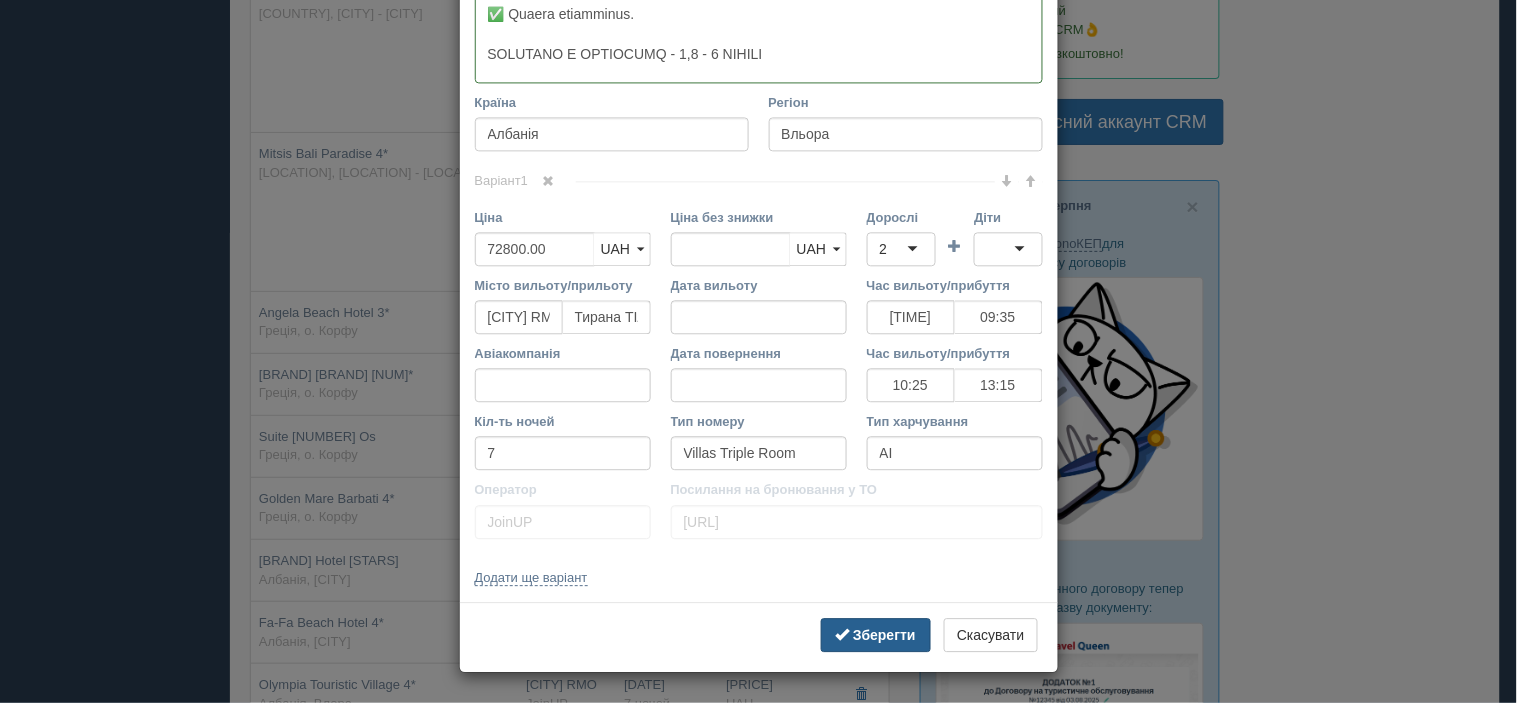click on "Зберегти" at bounding box center [884, 635] 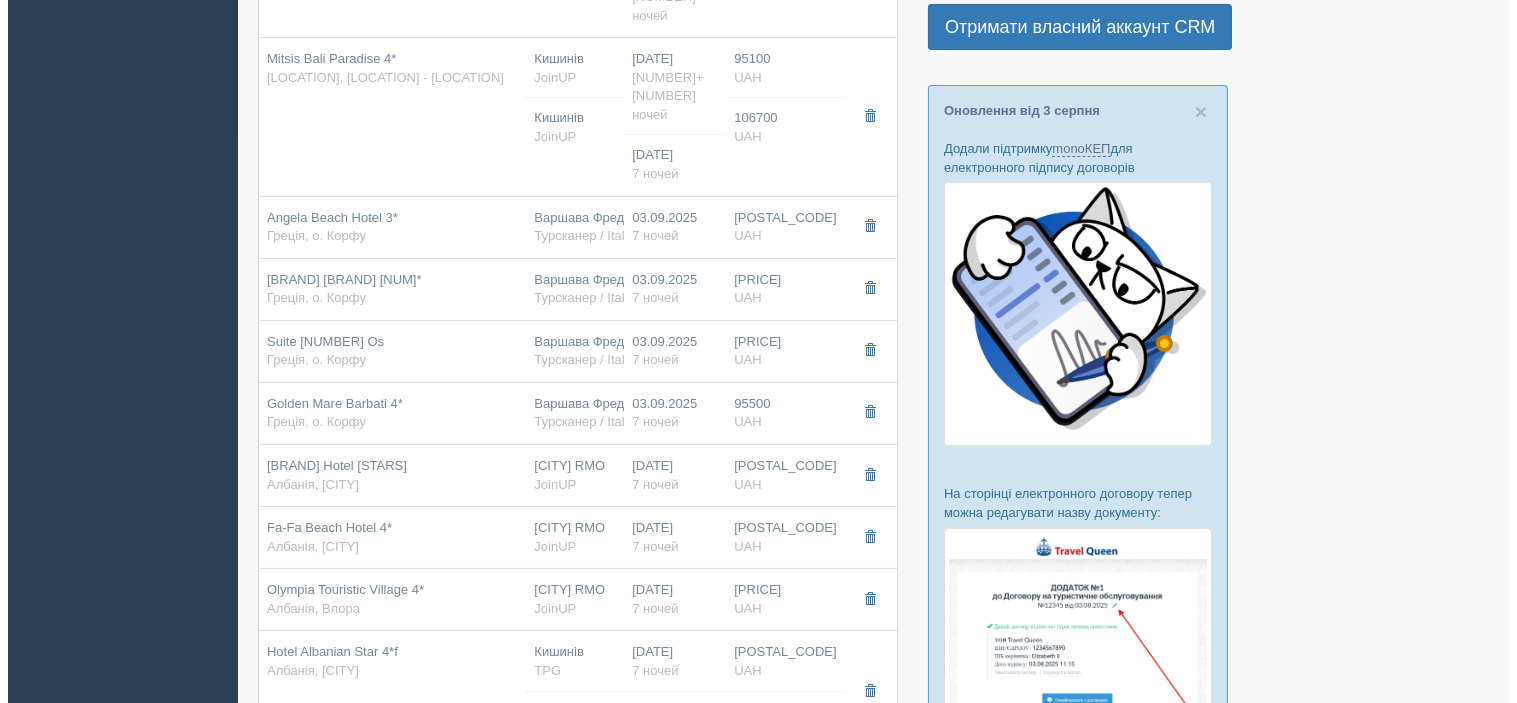 scroll, scrollTop: 692, scrollLeft: 0, axis: vertical 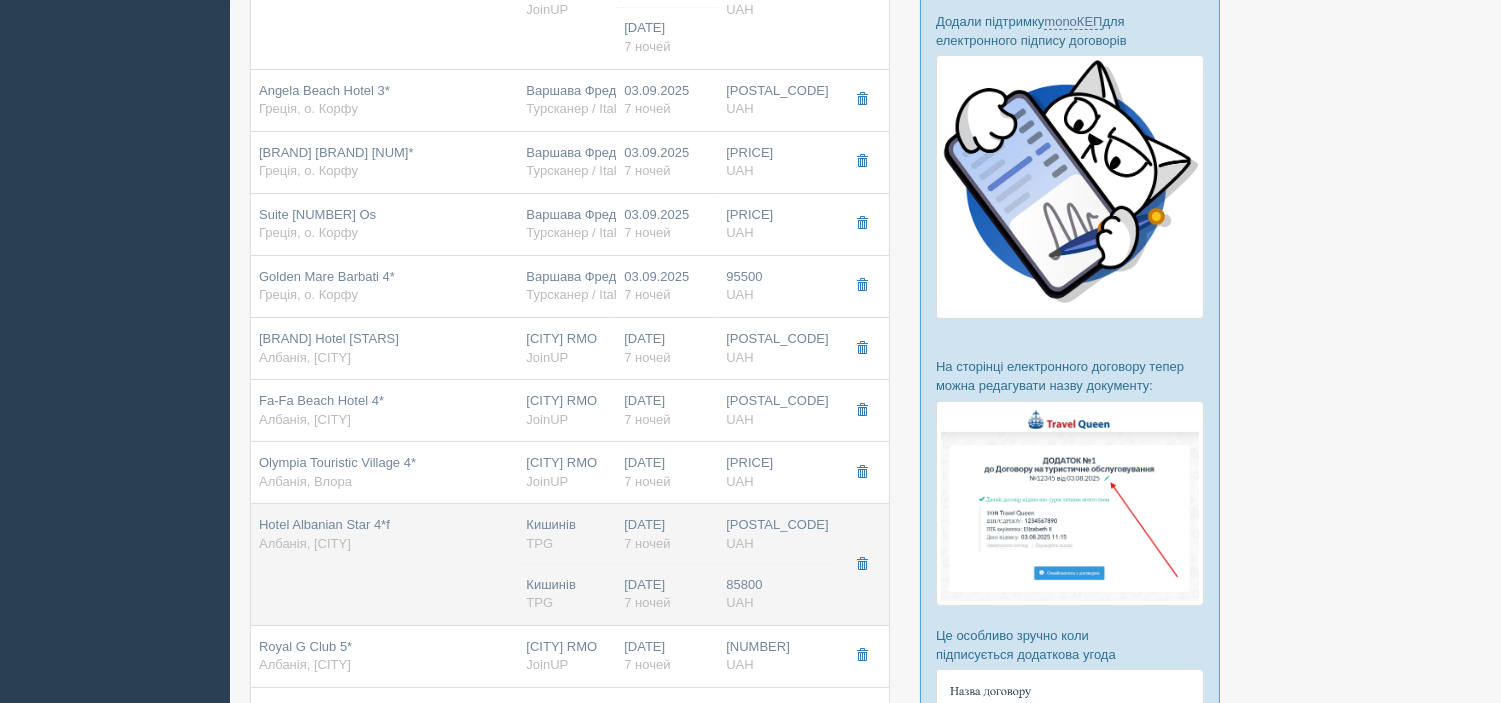click on "Hotel Albanian Star 4*f
Албанія, Дуррес" at bounding box center (384, 564) 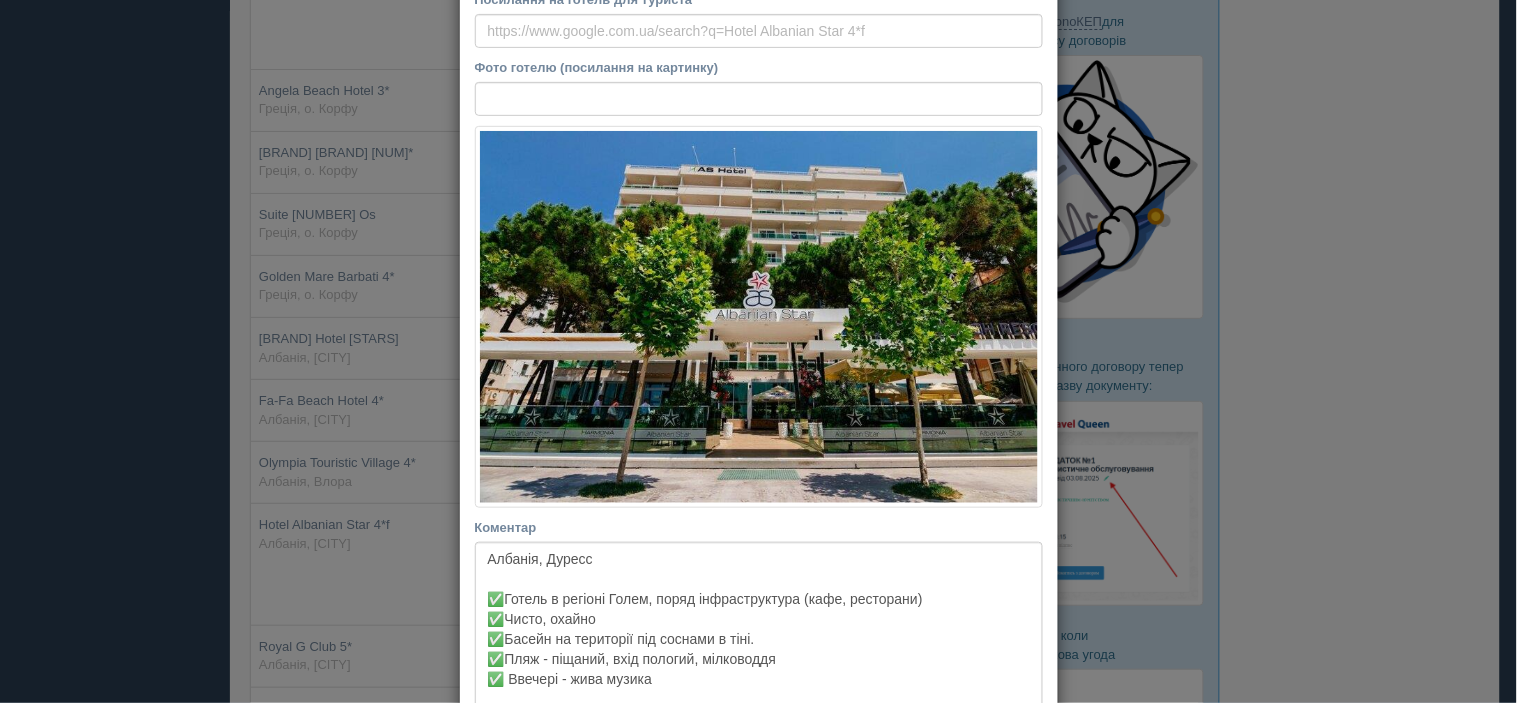 scroll, scrollTop: 222, scrollLeft: 0, axis: vertical 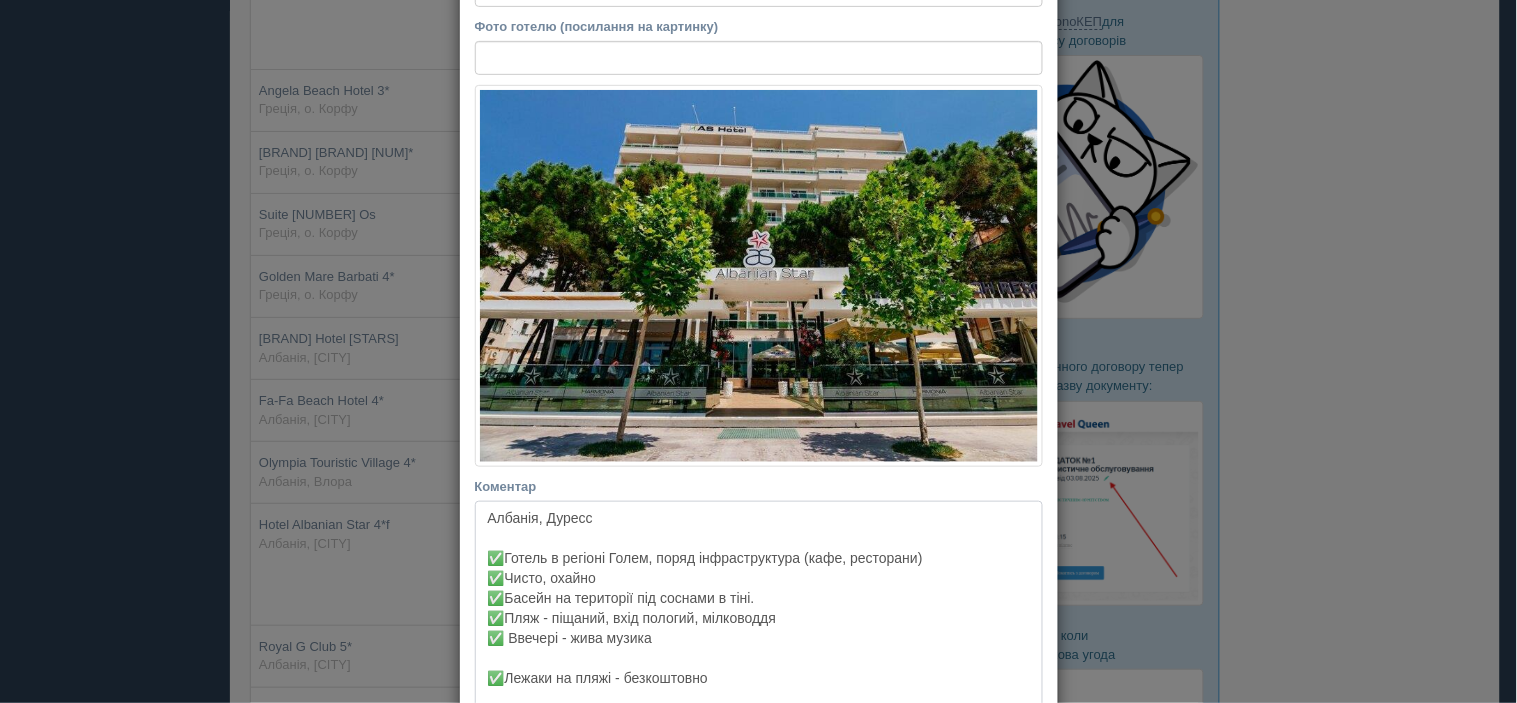 click on "Албанія, Дуресс
✅Готель в регіоні Голем, поряд інфраструктура (кафе, ресторани)
✅Чисто, охайно
✅Басейн на території під соснами в тіні.
✅Пляж - піщаний, вхід пологий, мілководдя
✅ Ввечері - жива музика
✅Лежаки на пляжі - безкоштовно" at bounding box center (759, 604) 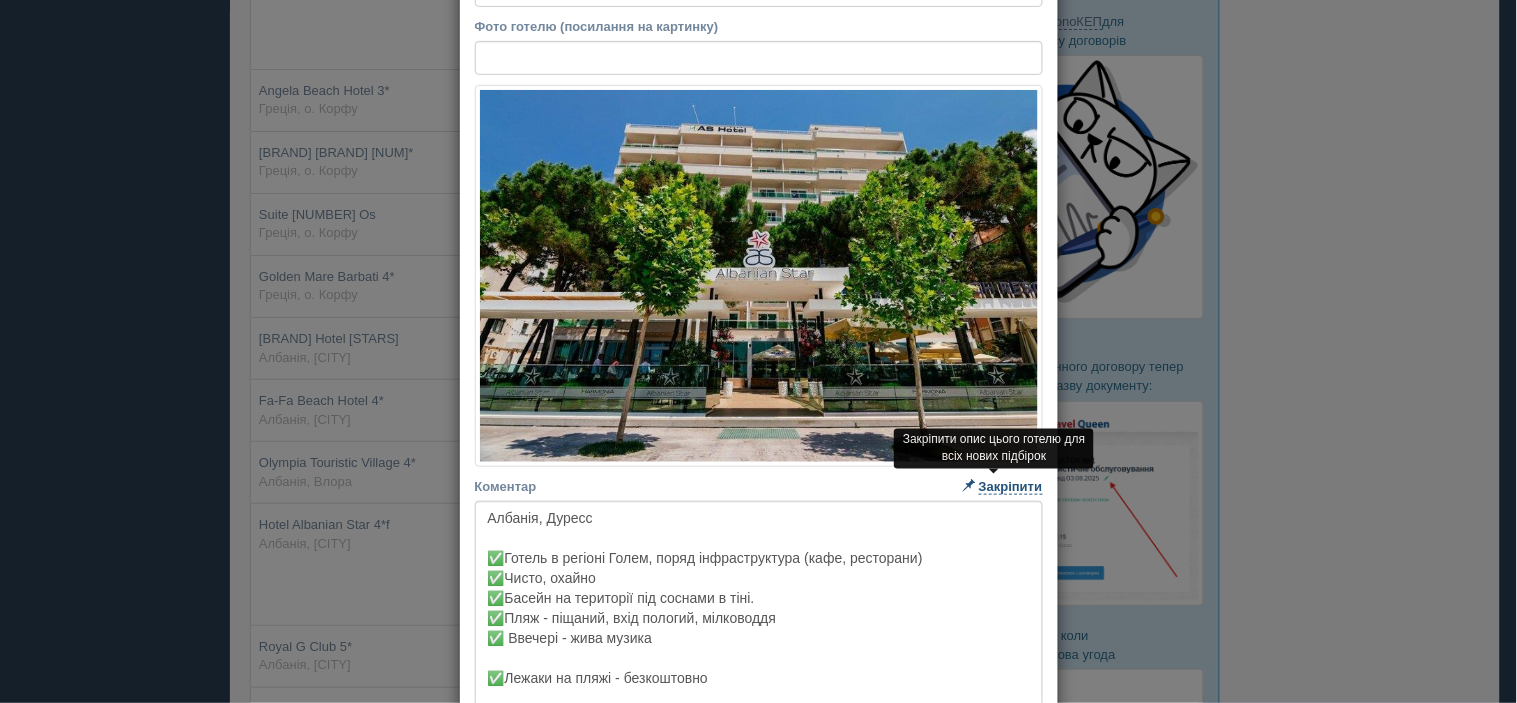click on "Закріпити" at bounding box center (1011, 487) 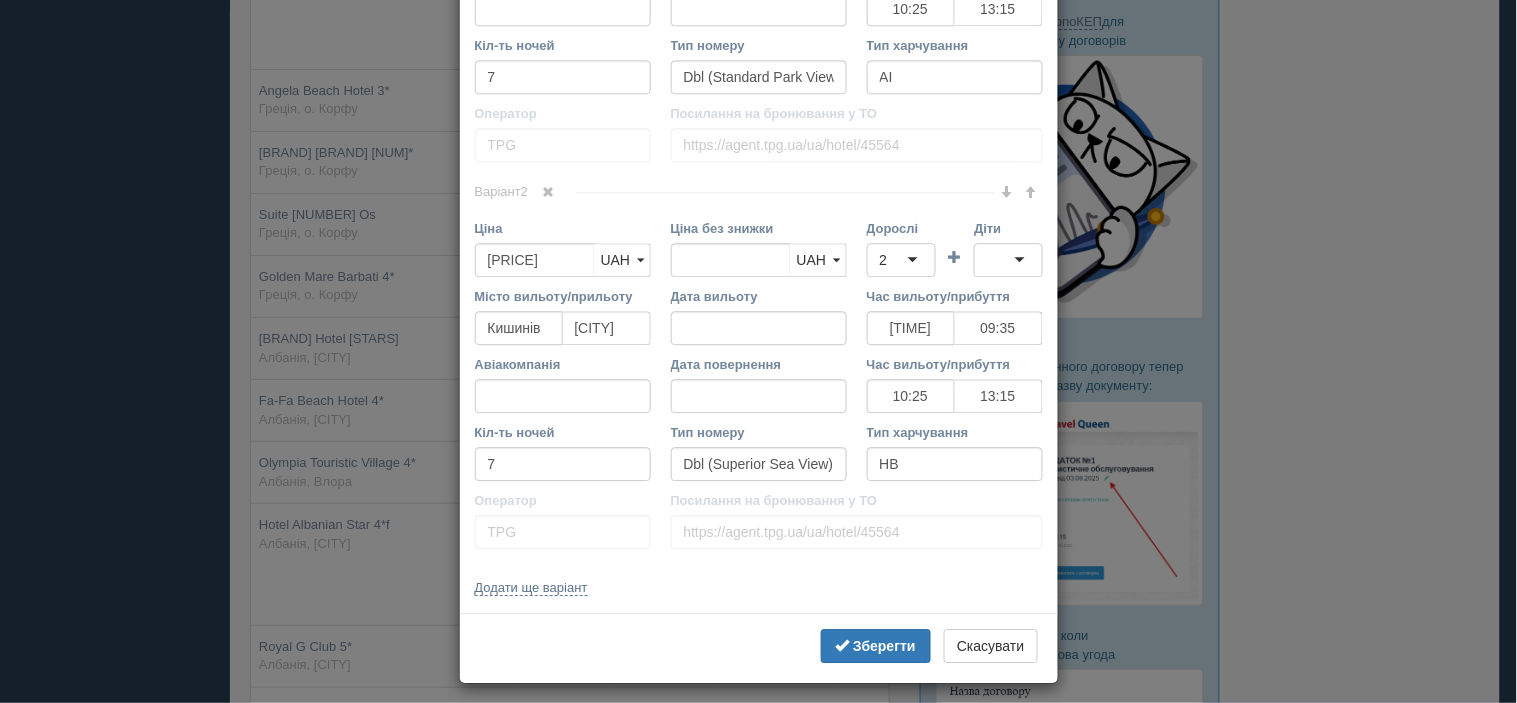 scroll, scrollTop: 1234, scrollLeft: 0, axis: vertical 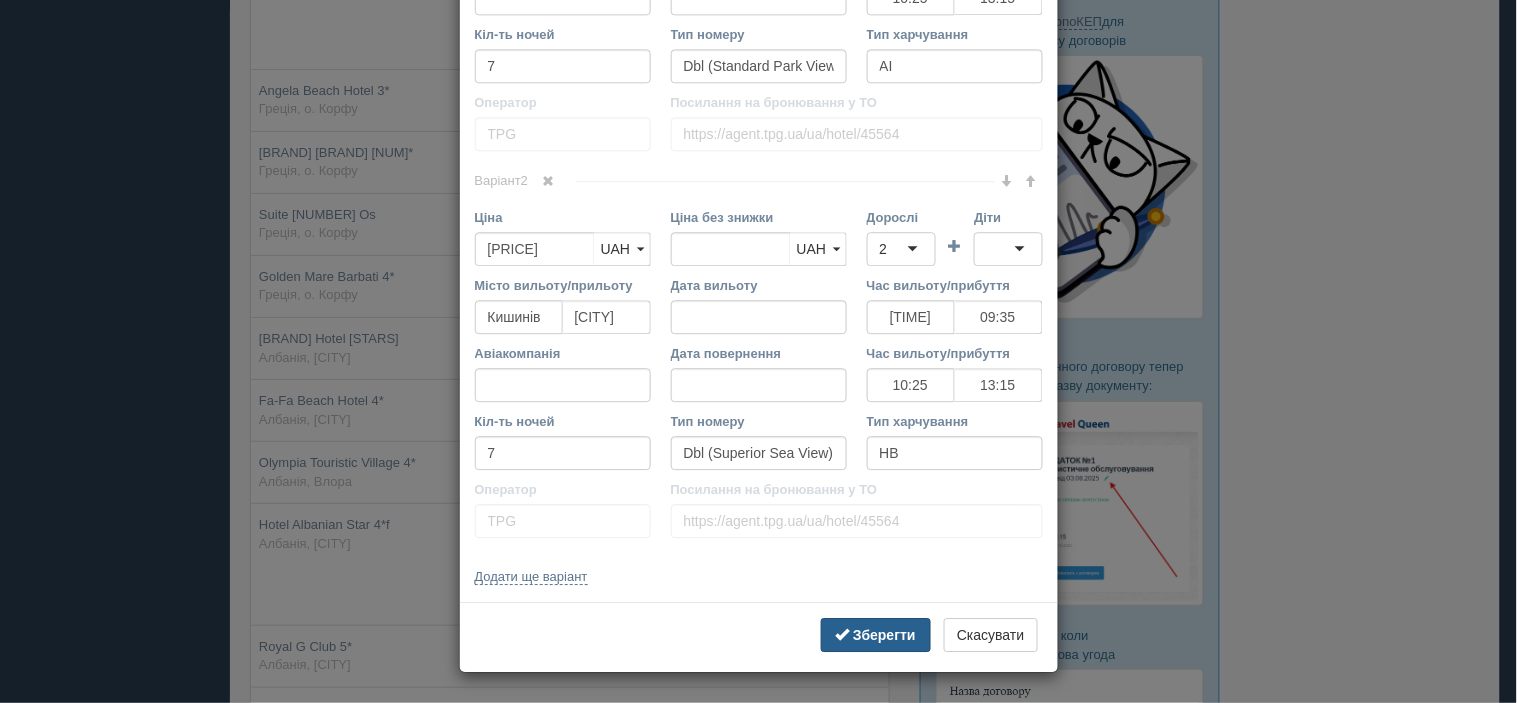 click on "Зберегти" at bounding box center (884, 635) 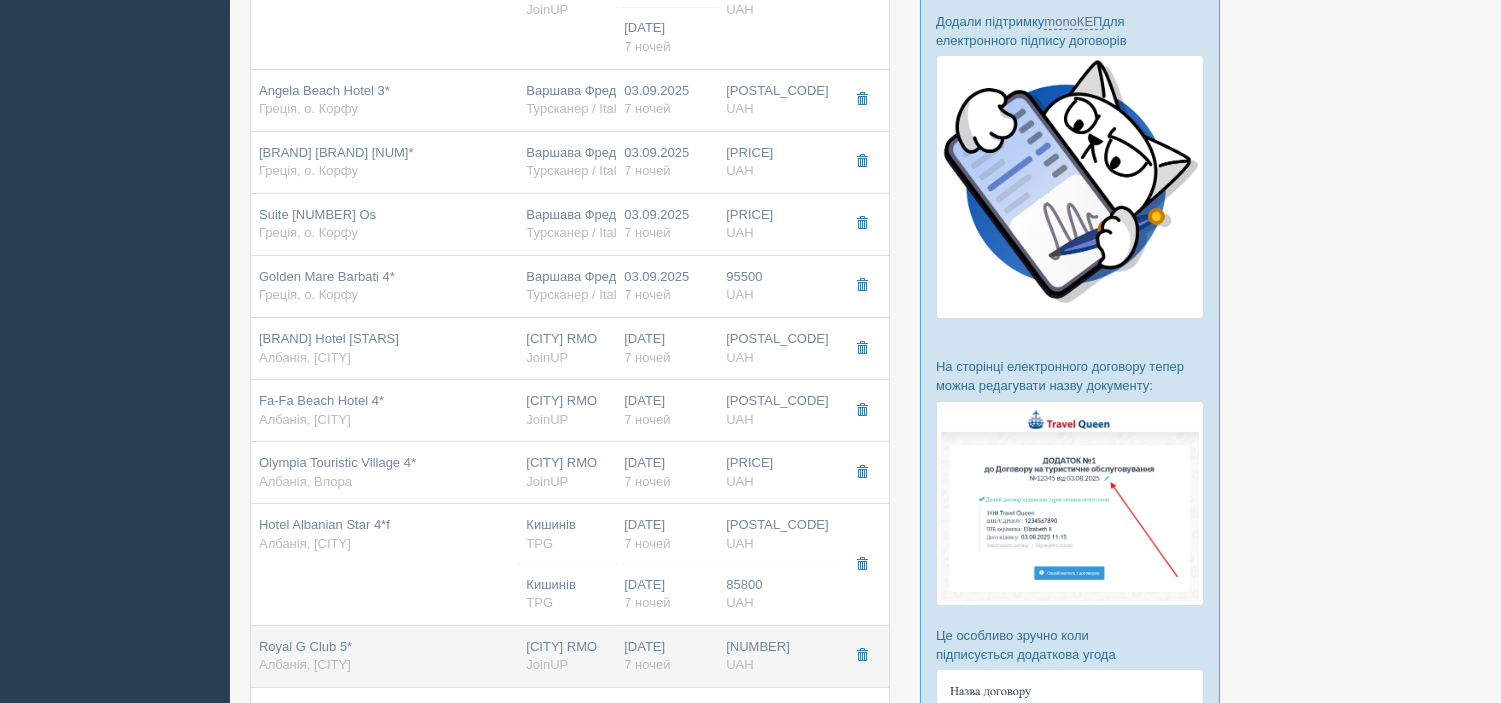 click on "Албанія, [CITY]" at bounding box center [305, 664] 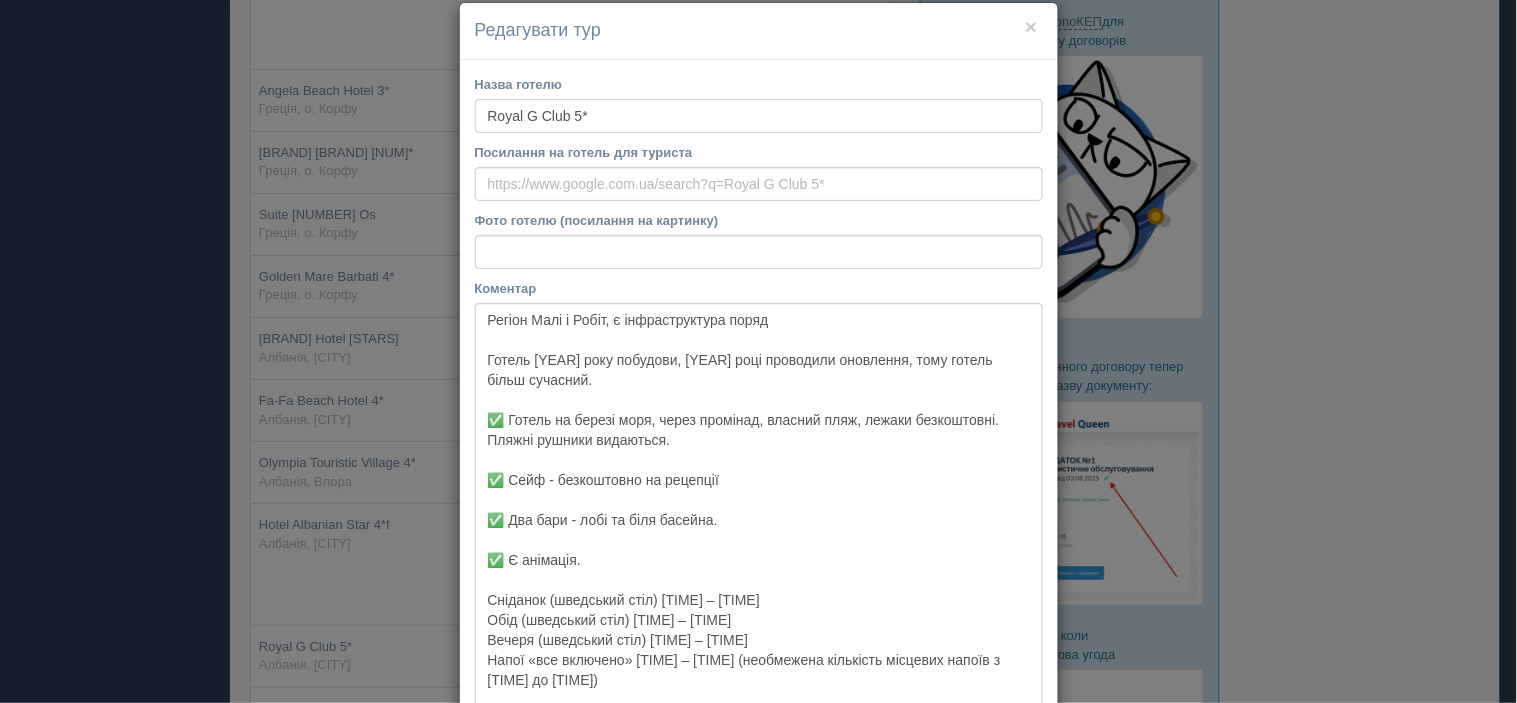 scroll, scrollTop: 0, scrollLeft: 0, axis: both 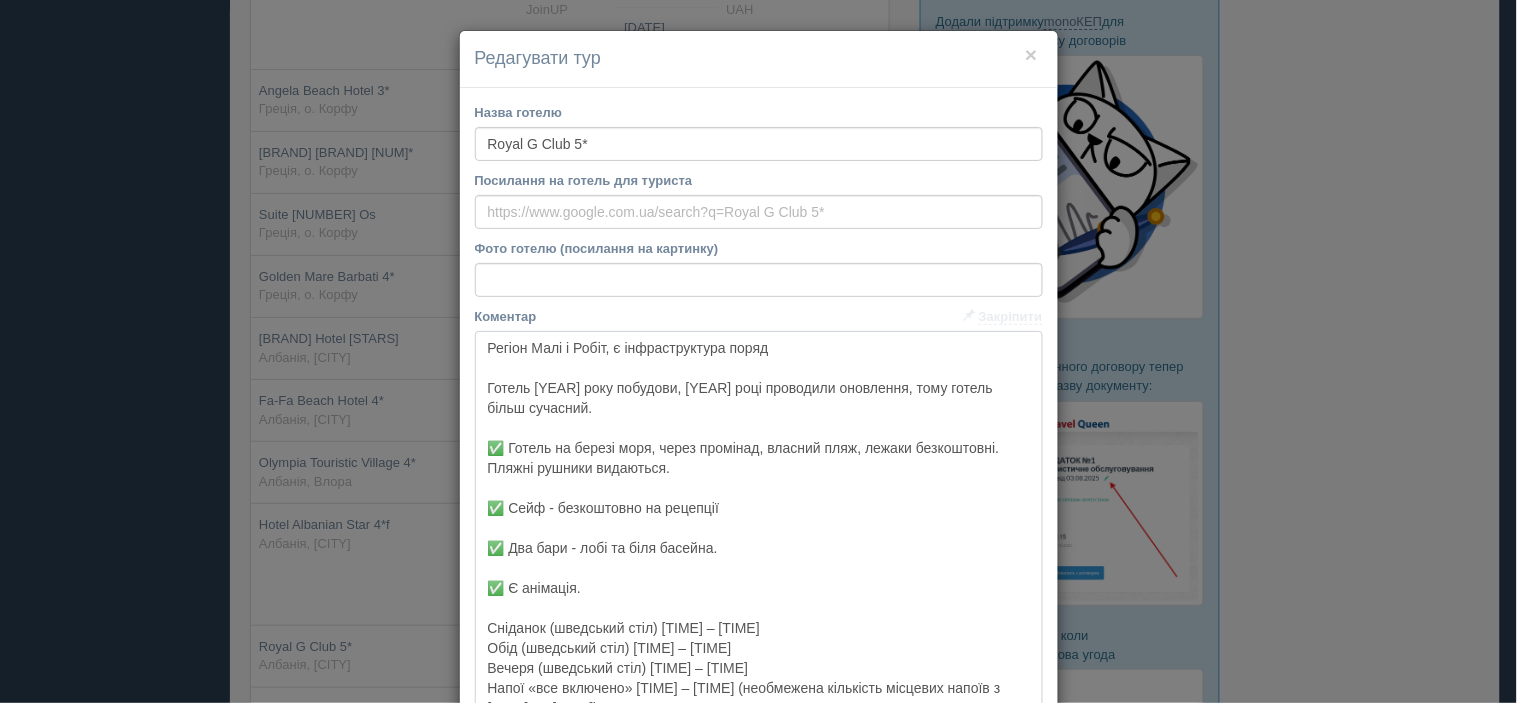 click on "Регіон Малі і Робіт, є інфраструктура поряд
Готель [YEAR] року побудови, [YEAR] році проводили оновлення, тому готель більш сучасний.
✅ Готель на березі моря, через промінад, власний пляж, лежаки безкоштовні. Пляжні рушники видаються.
✅ Сейф - безкоштовно на рецепції
✅ Два бари - лобі та біля басейна.
✅ Є анімація.
Сніданок (шведський стіл) [TIME] – [TIME]
Обід (шведський стіл) [TIME] – [TIME]
Вечеря (шведський стіл) [TIME] – [TIME]
Напої «все включено» [TIME] – [TIME] (необмежена кількість місцевих напоїв з [TIME] до [TIME])" at bounding box center [759, 534] 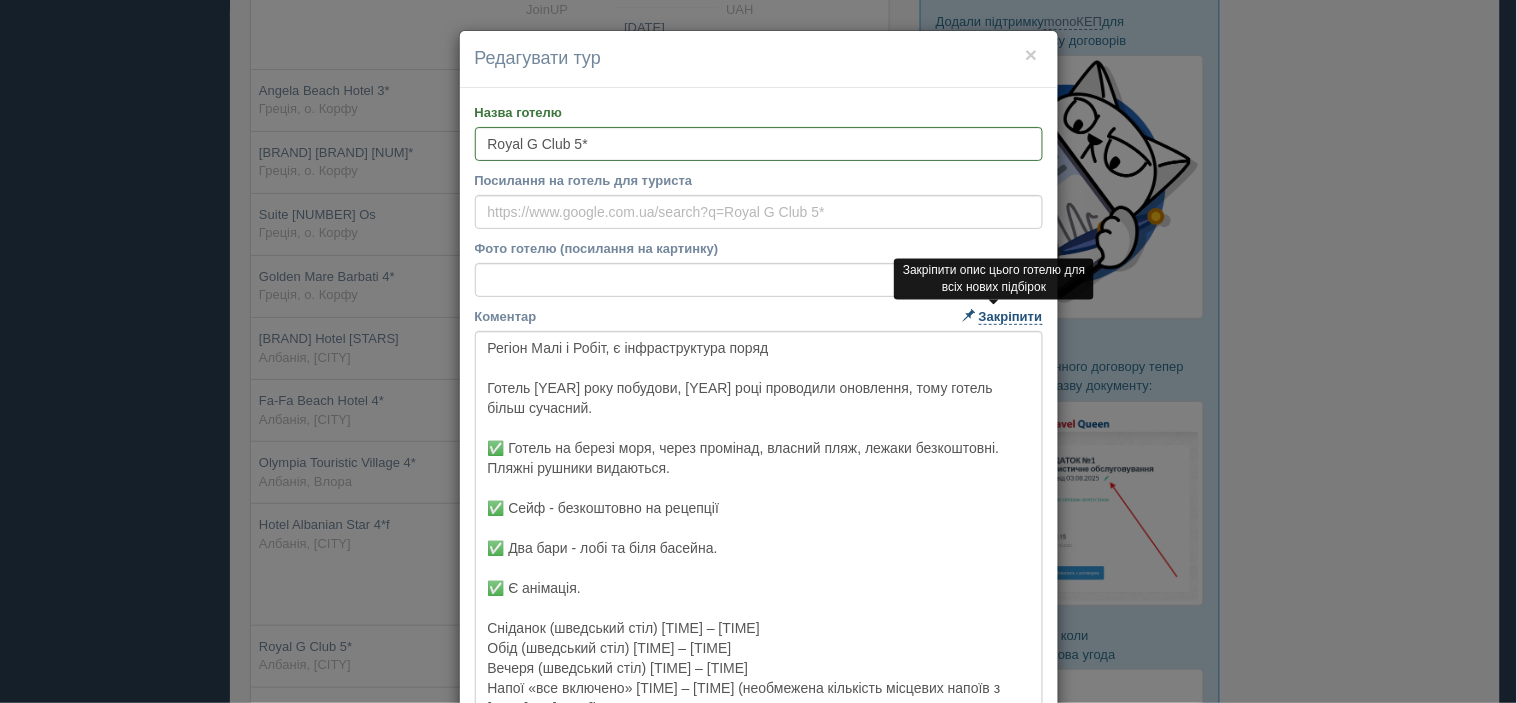 click on "Закріпити" at bounding box center [1011, 317] 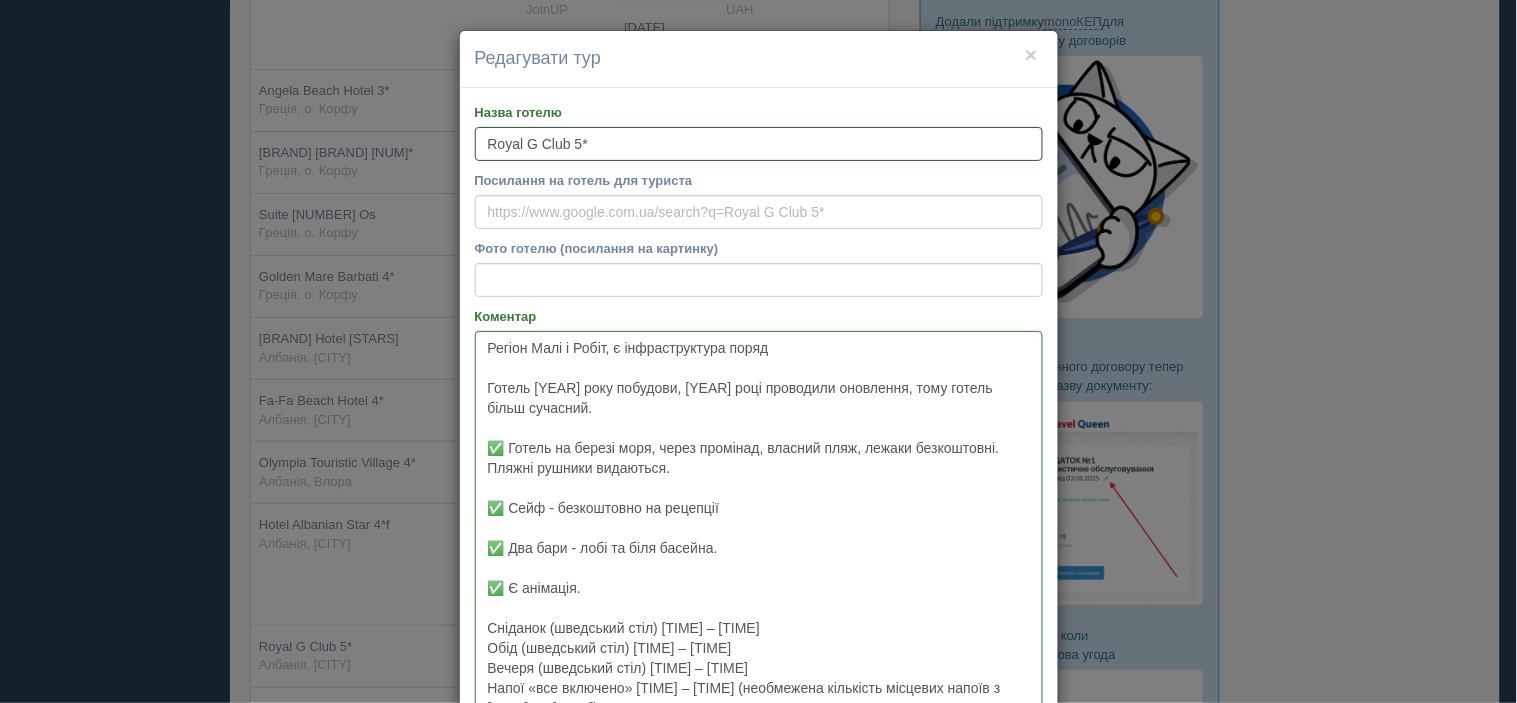 drag, startPoint x: 603, startPoint y: 138, endPoint x: 488, endPoint y: 138, distance: 115 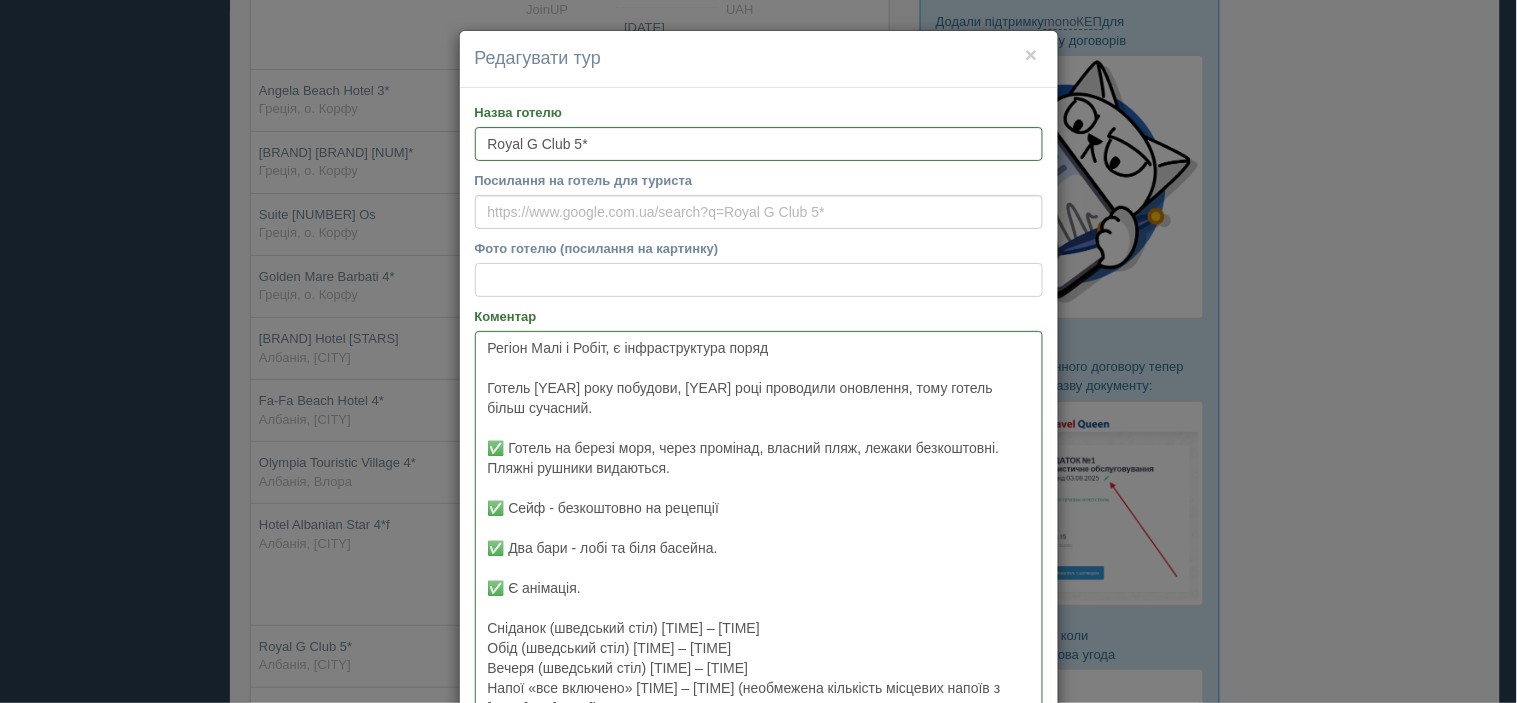 paste on "https://cms.joinup.travel/storage/hotel/51891/photos/Royal-G-Club-5.jpg" 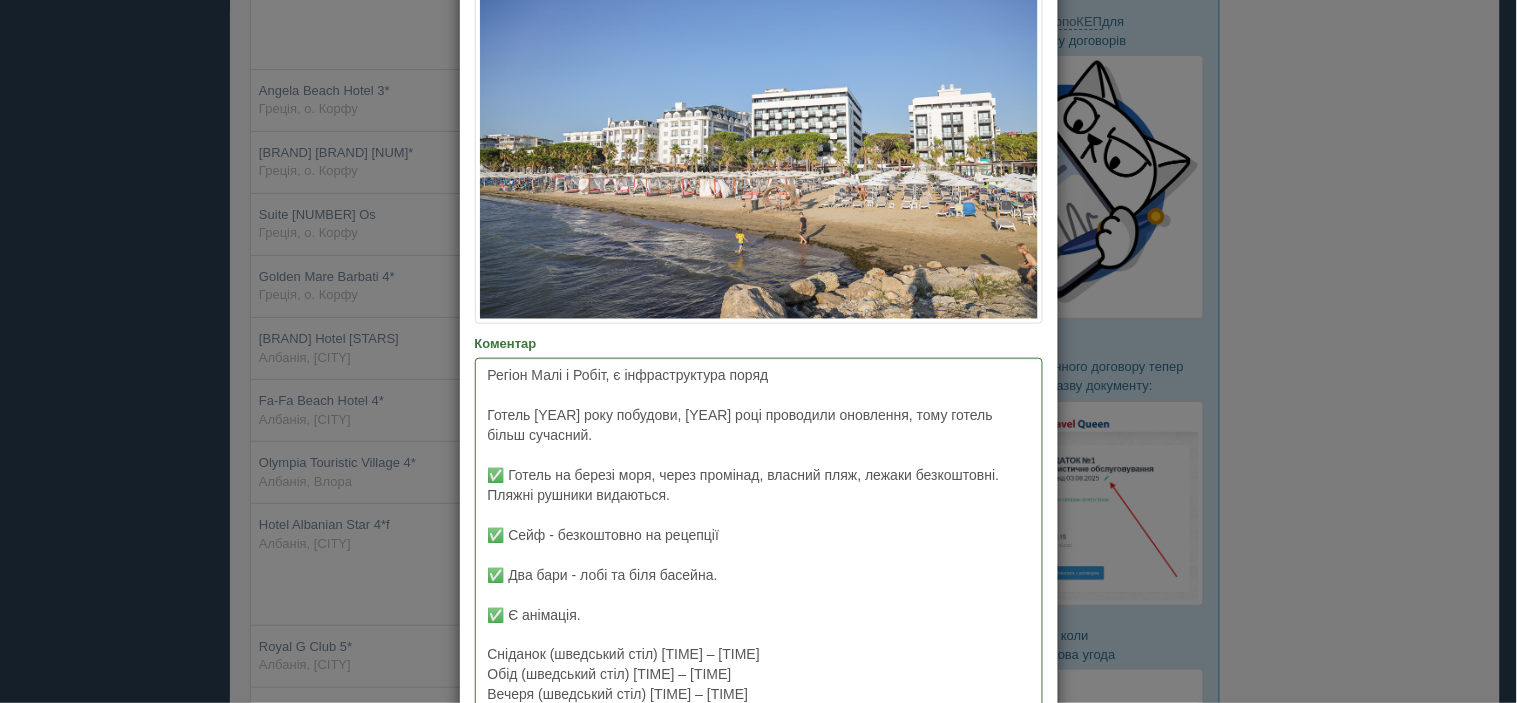 scroll, scrollTop: 245, scrollLeft: 0, axis: vertical 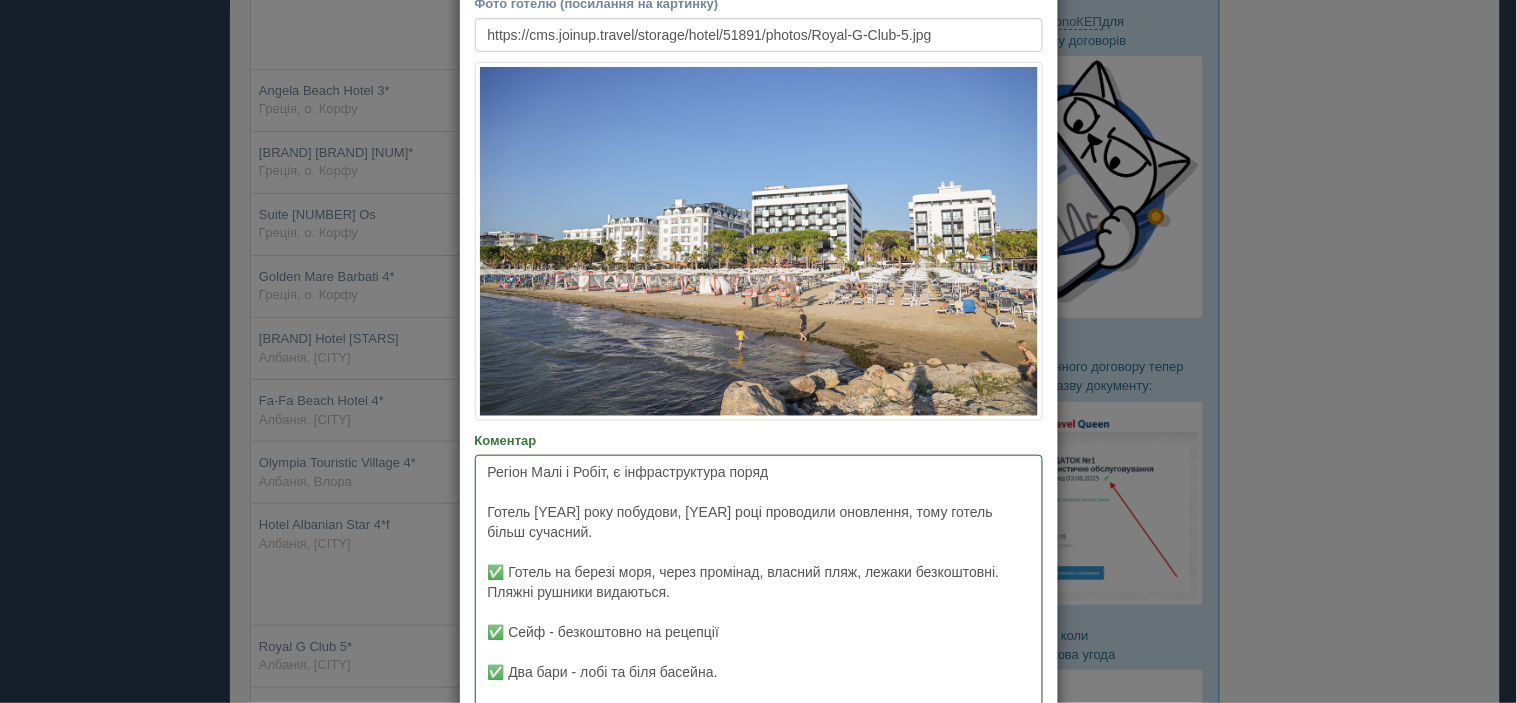 drag, startPoint x: 797, startPoint y: 505, endPoint x: 821, endPoint y: 490, distance: 28.301943 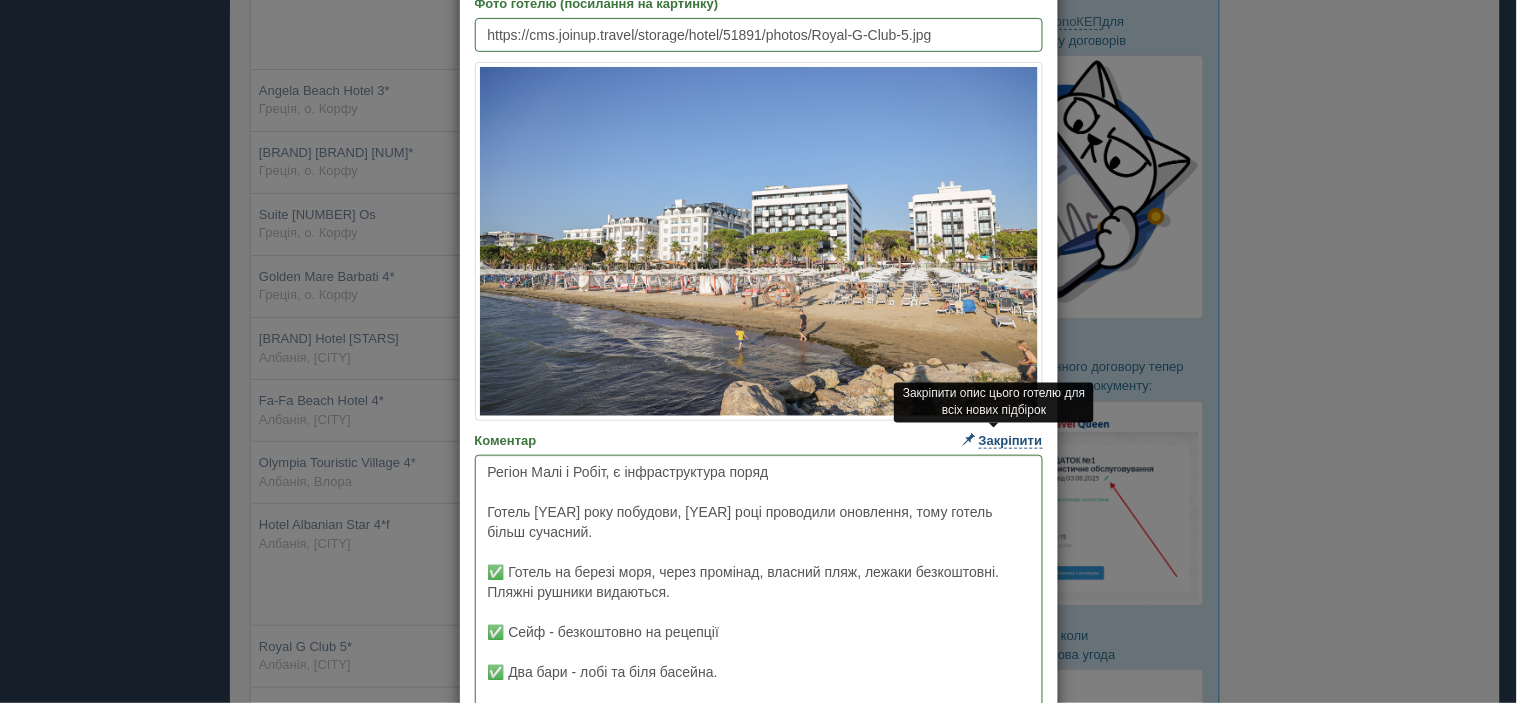 click on "Закріпити" at bounding box center [1011, 441] 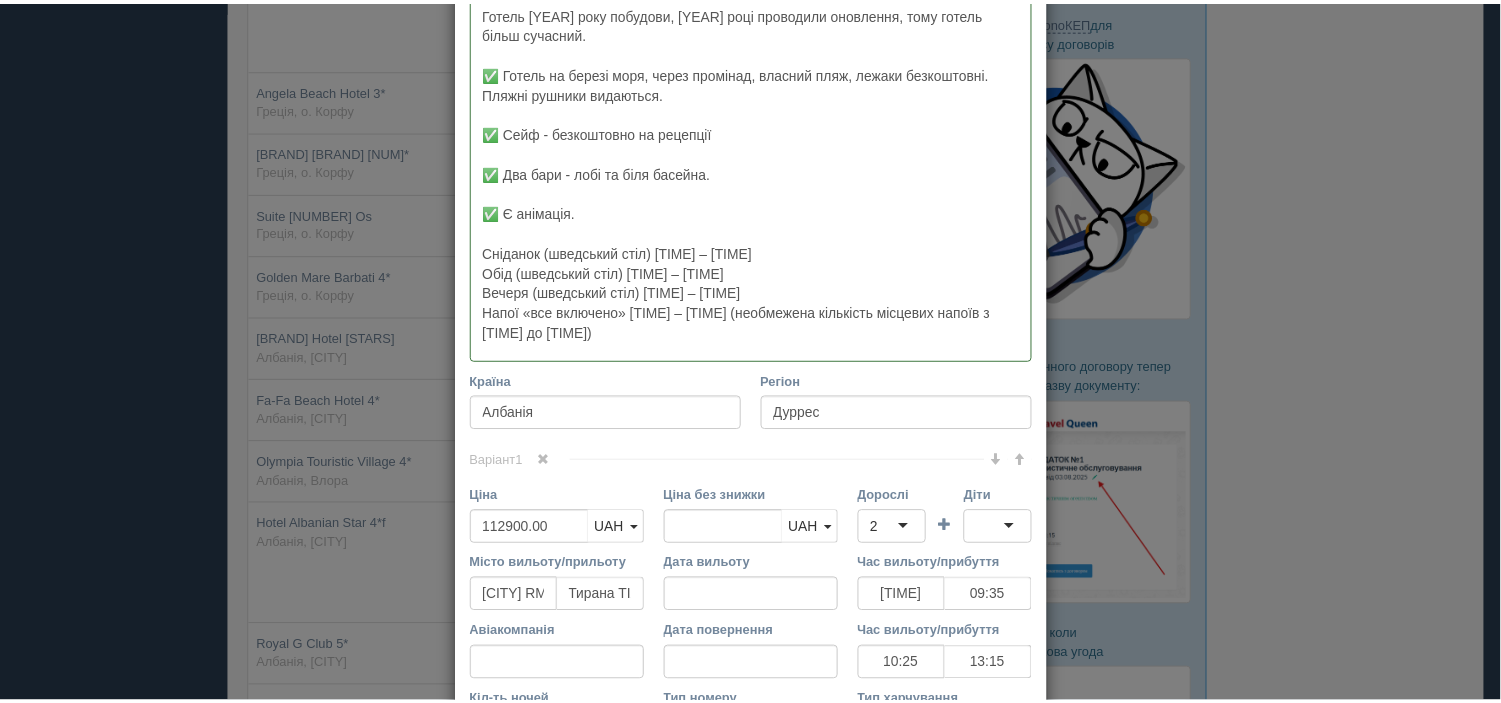 scroll, scrollTop: 1023, scrollLeft: 0, axis: vertical 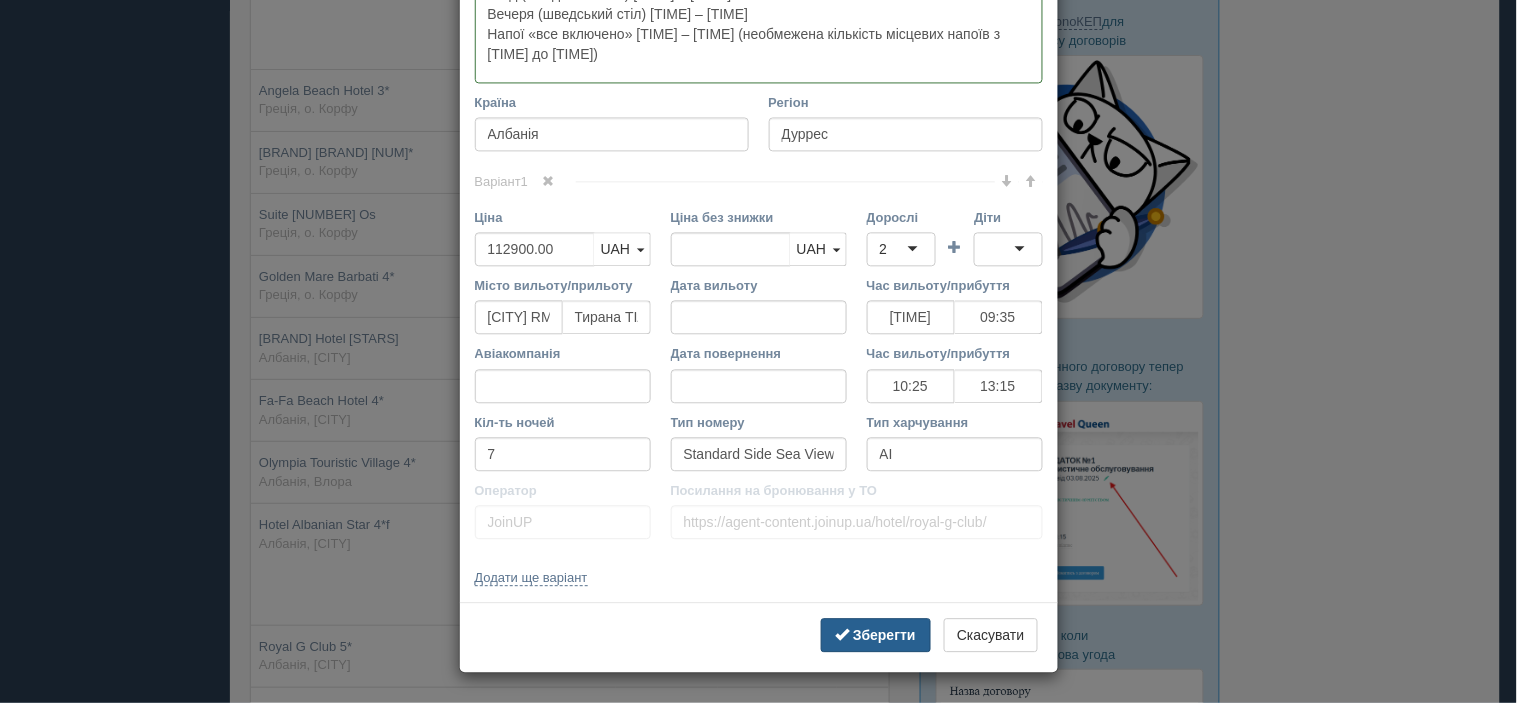 click on "Зберегти" at bounding box center [884, 635] 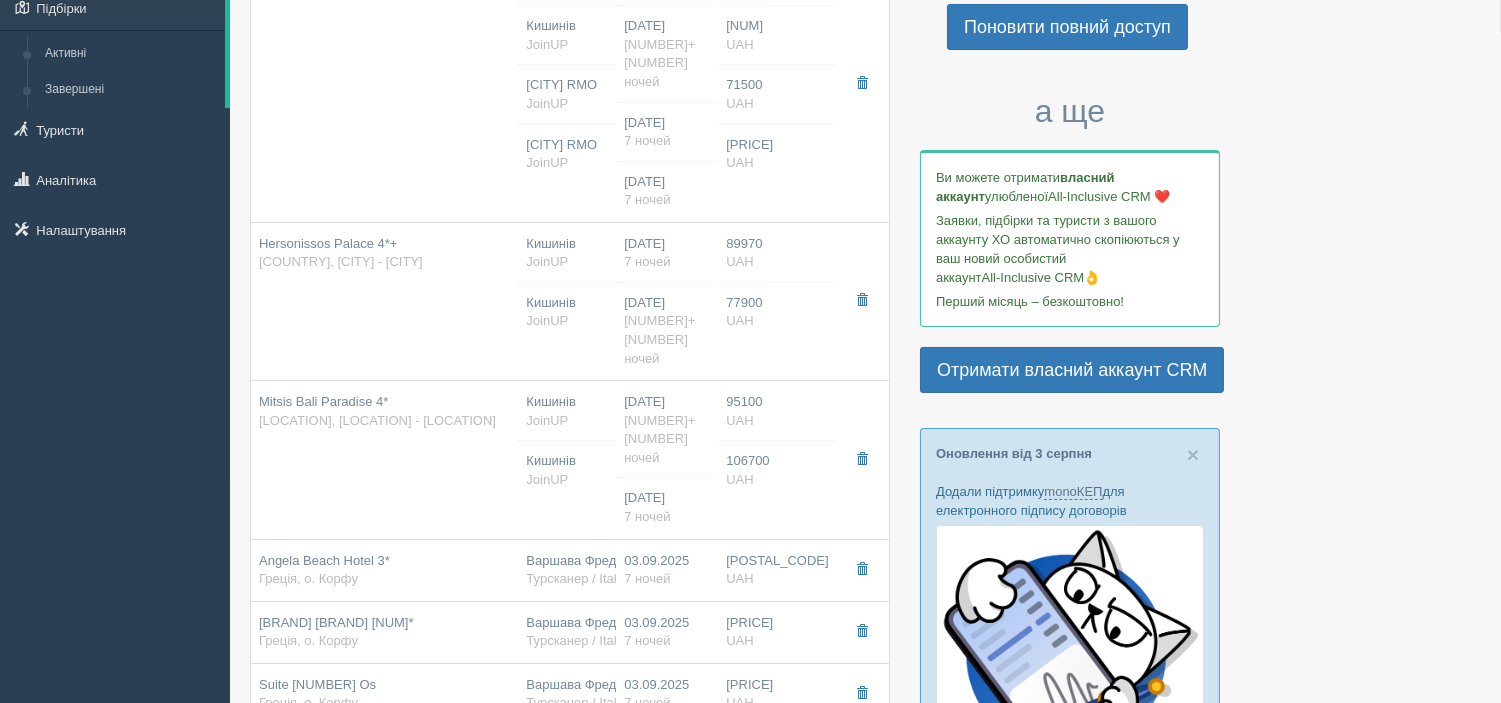 scroll, scrollTop: 0, scrollLeft: 0, axis: both 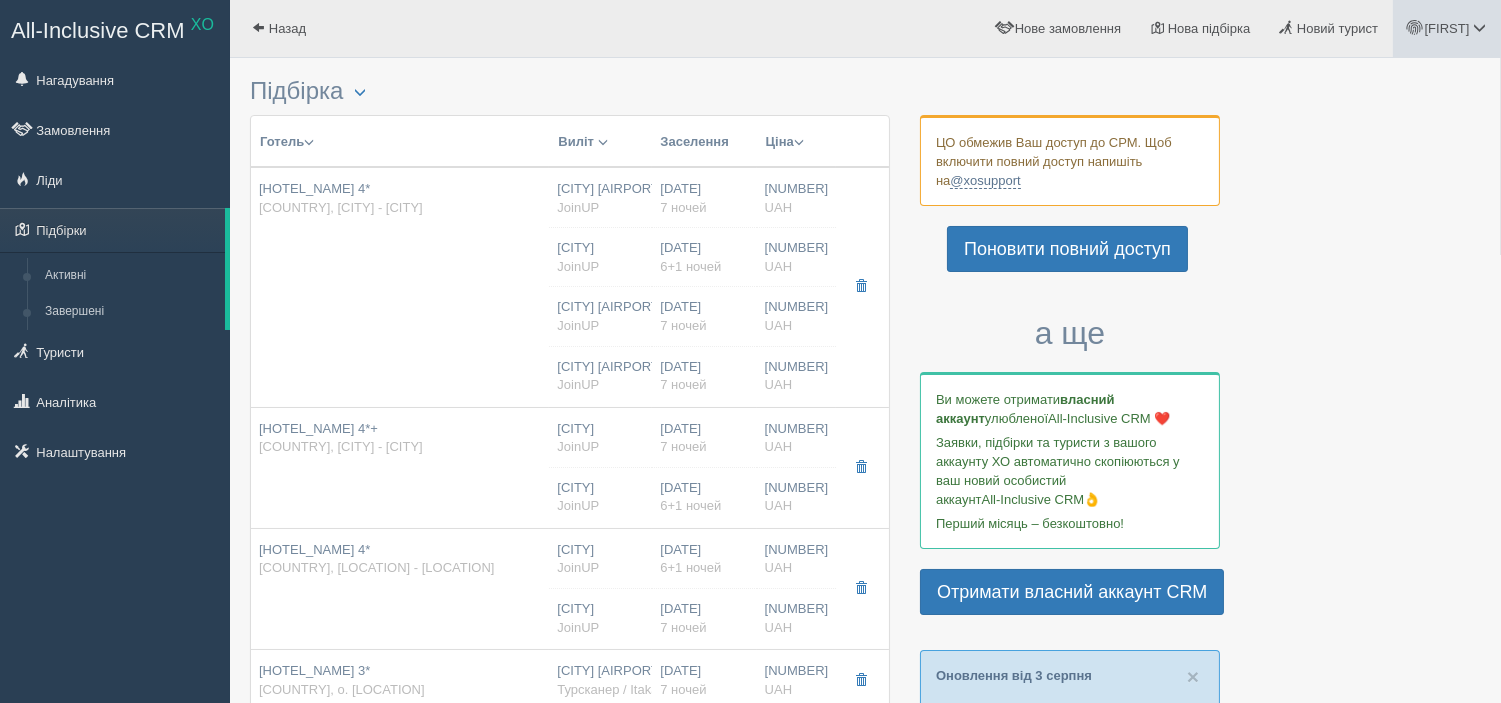 click on "[FIRST_NAME]" at bounding box center (1447, 28) 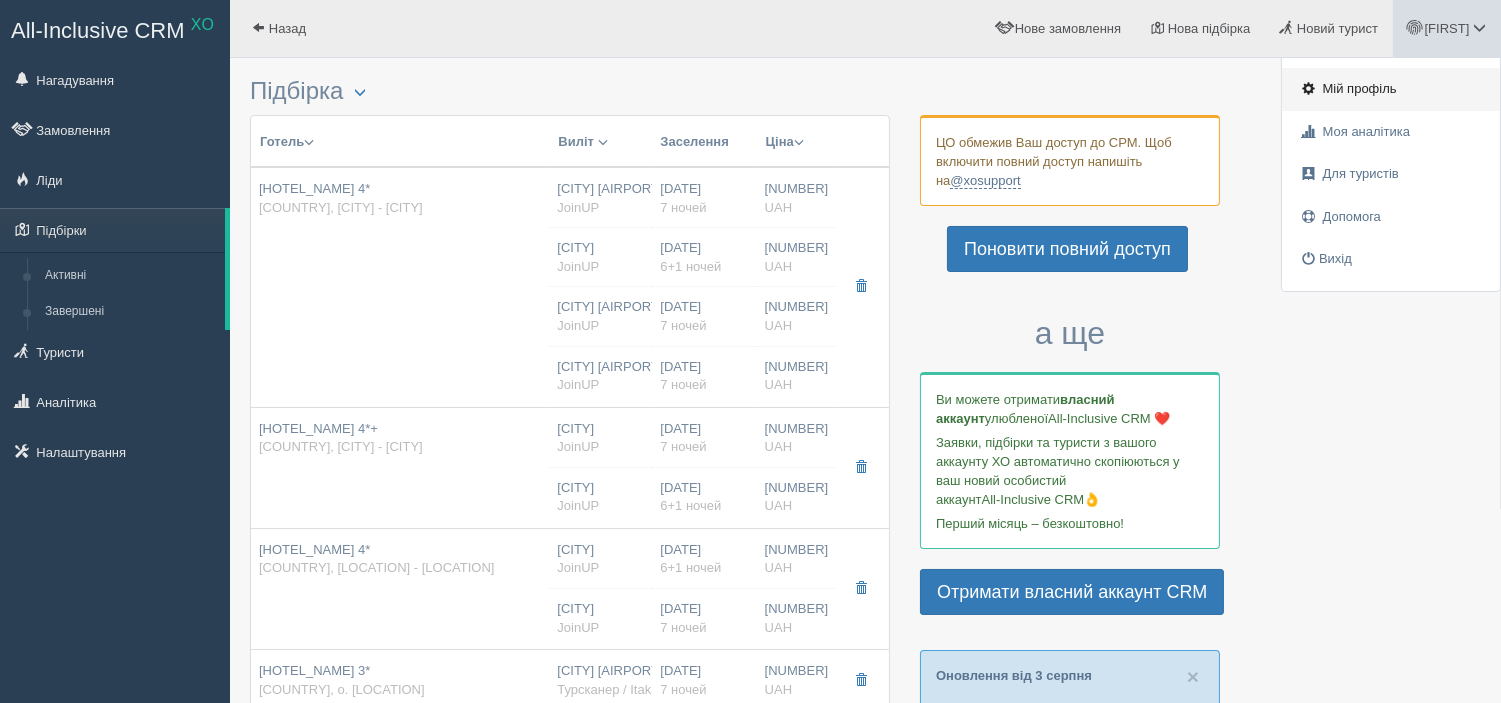 click on "Мій профіль" at bounding box center [1360, 88] 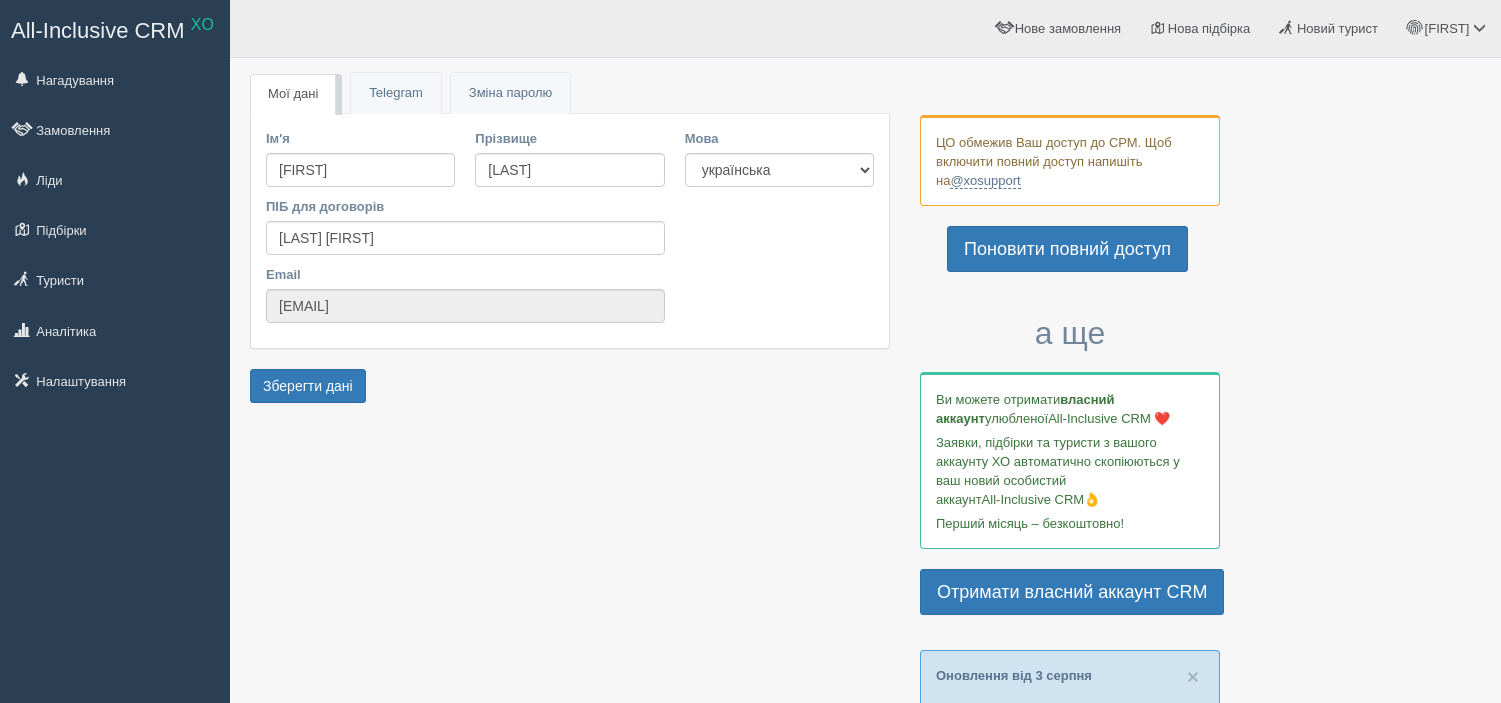 scroll, scrollTop: 0, scrollLeft: 0, axis: both 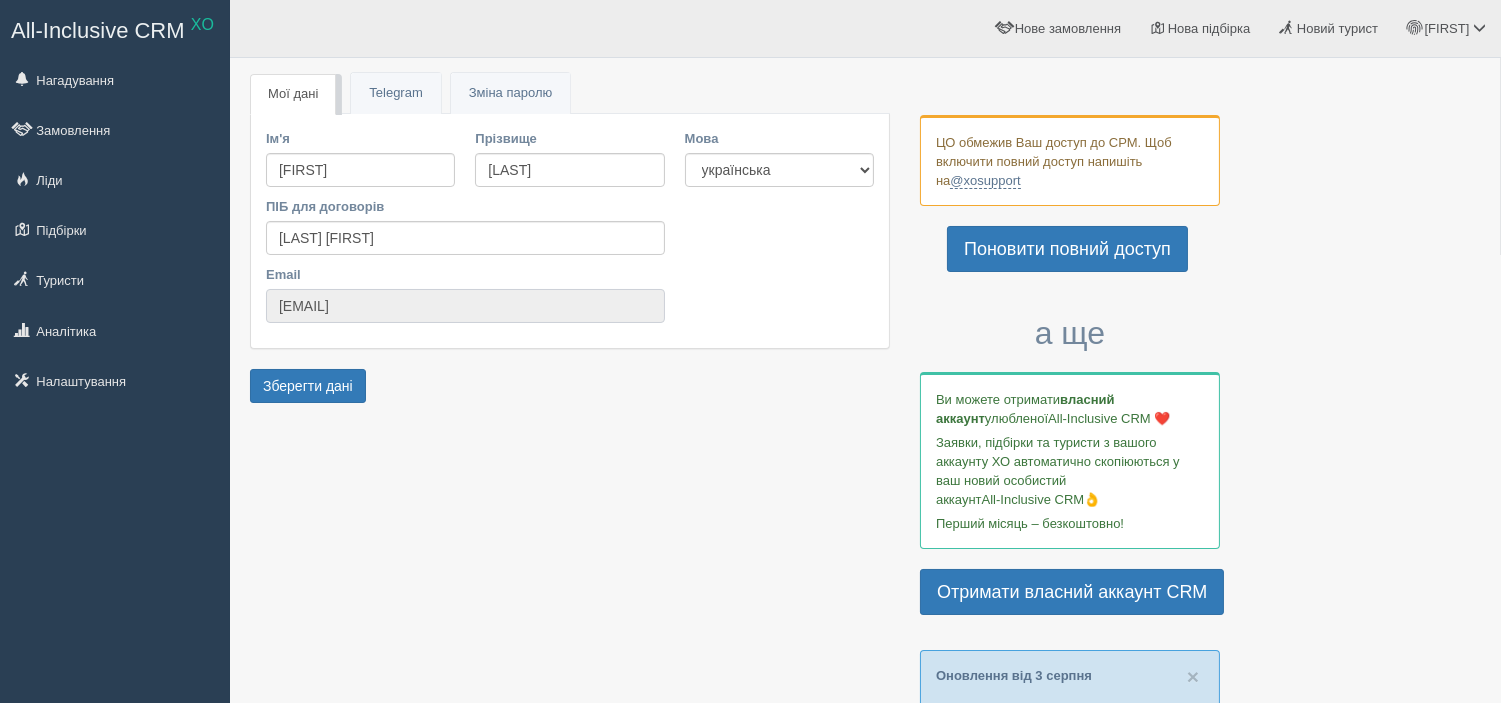 drag, startPoint x: 474, startPoint y: 307, endPoint x: 255, endPoint y: 286, distance: 220.00455 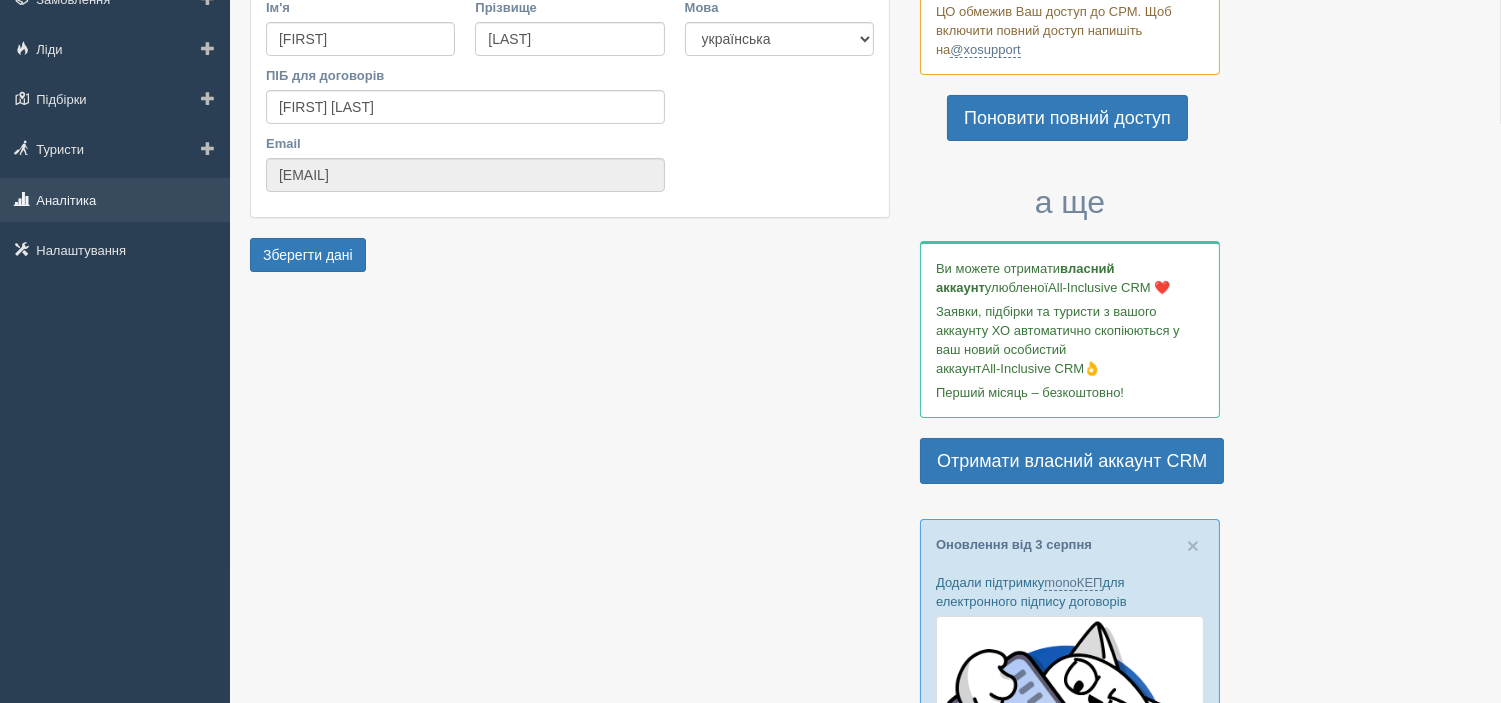 scroll, scrollTop: 0, scrollLeft: 0, axis: both 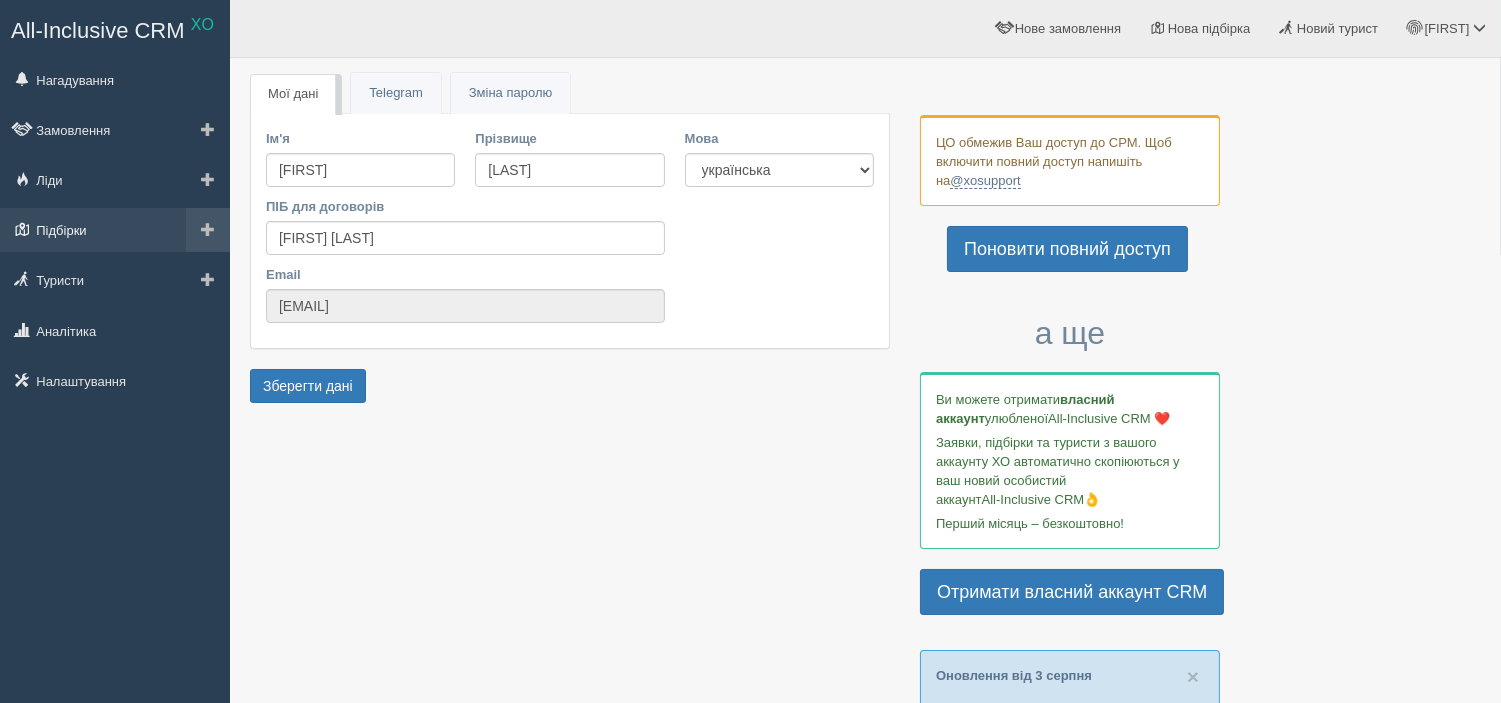 click on "Підбірки" at bounding box center [115, 230] 